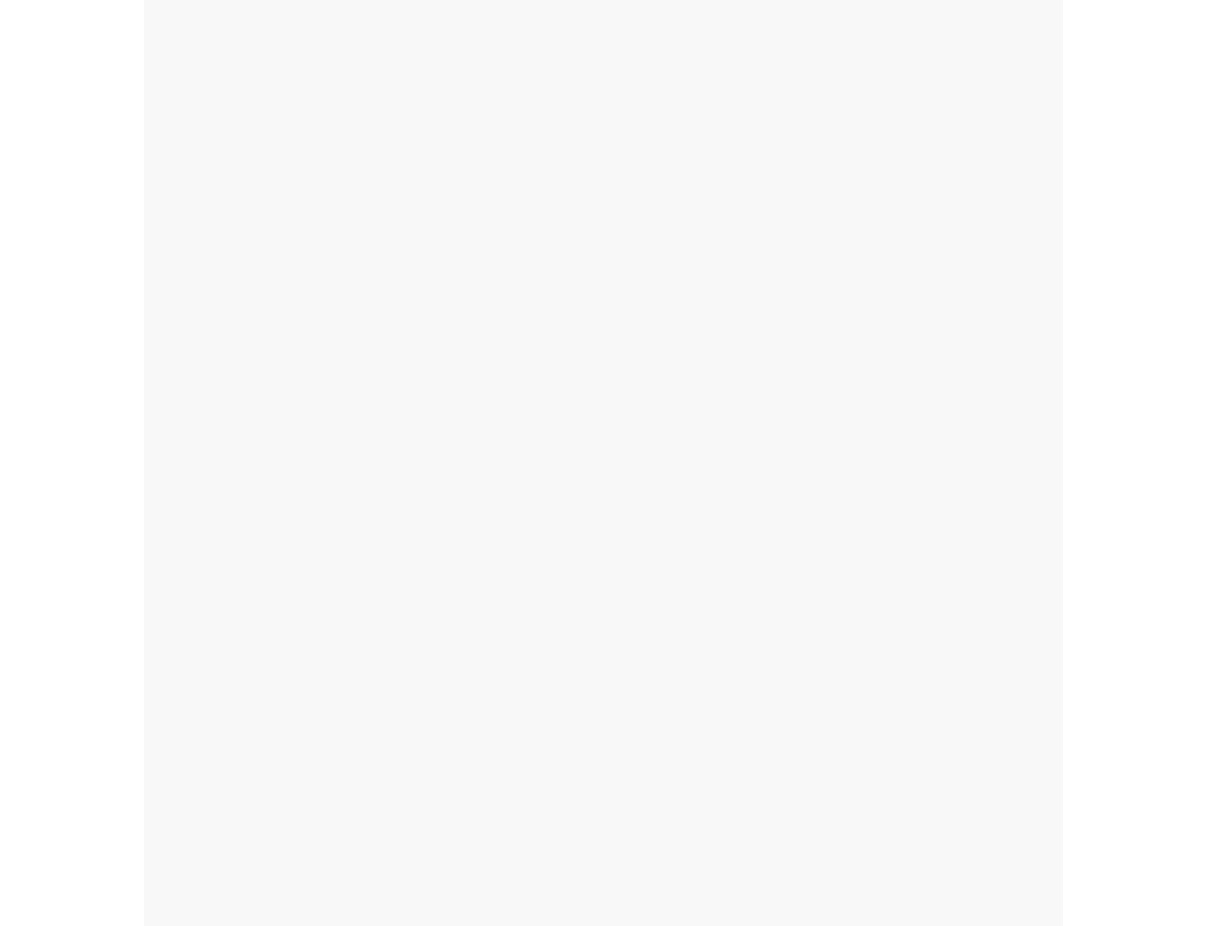 scroll, scrollTop: 0, scrollLeft: 0, axis: both 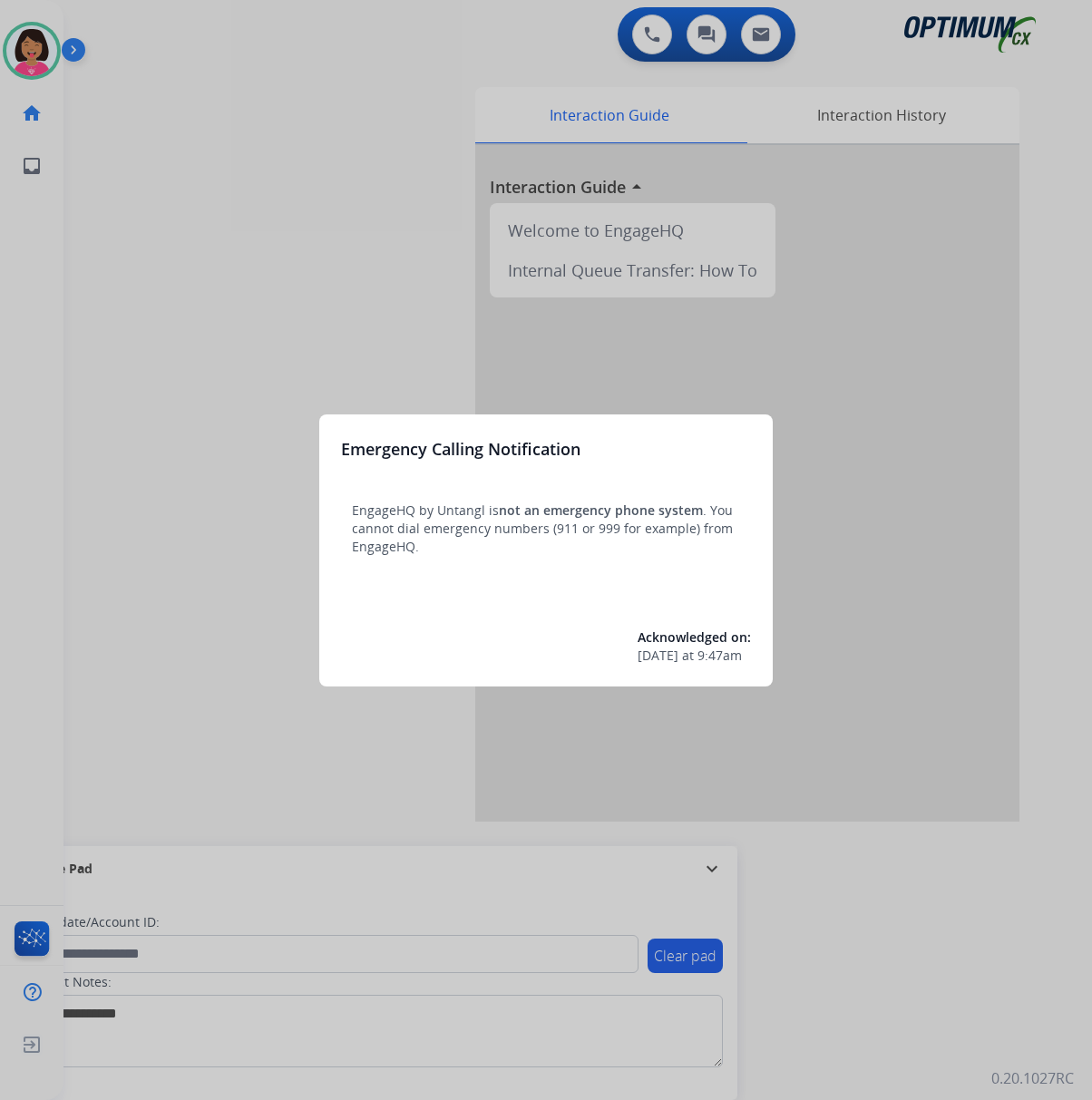 click at bounding box center (546, 550) 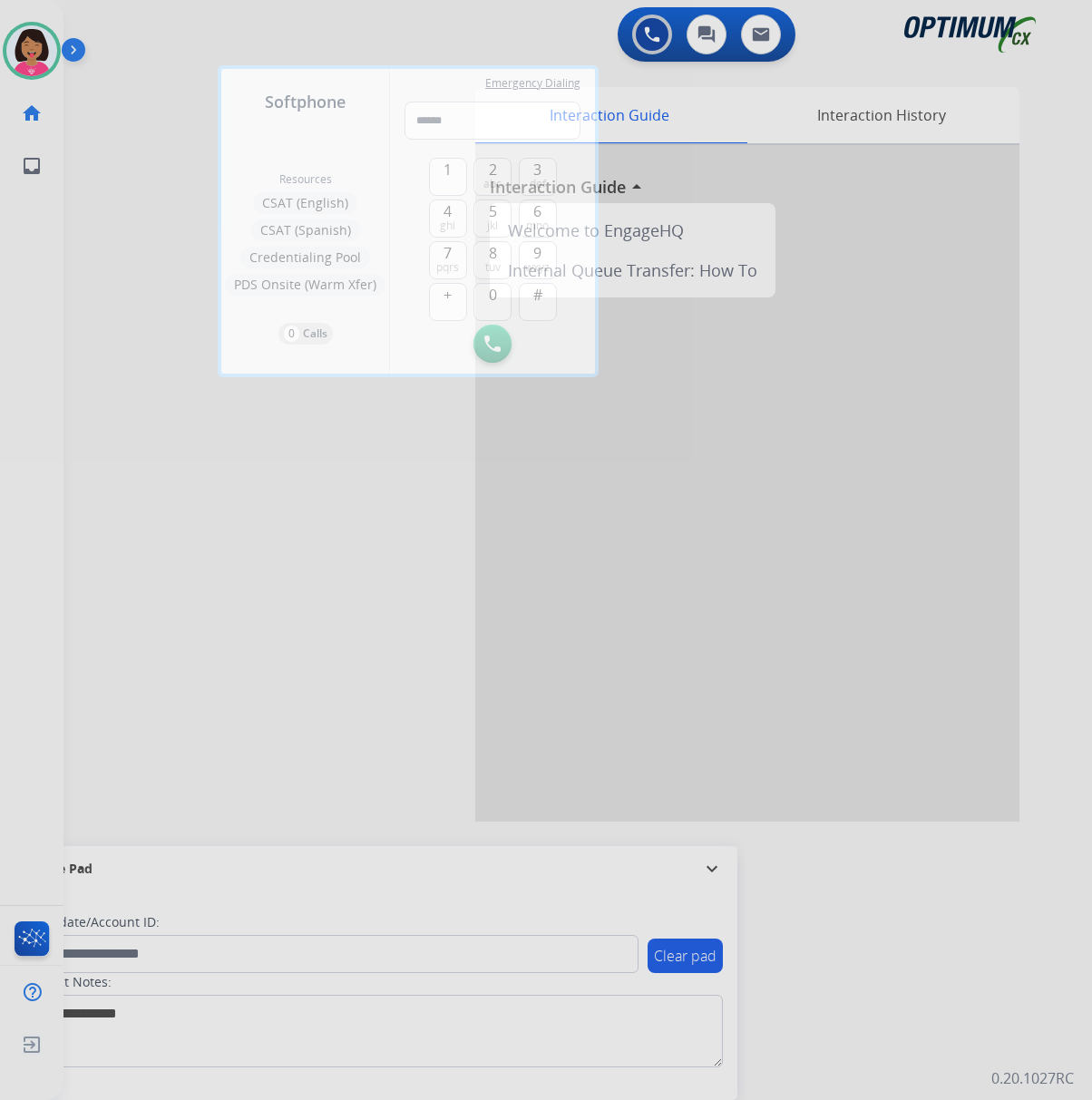 click at bounding box center [546, 550] 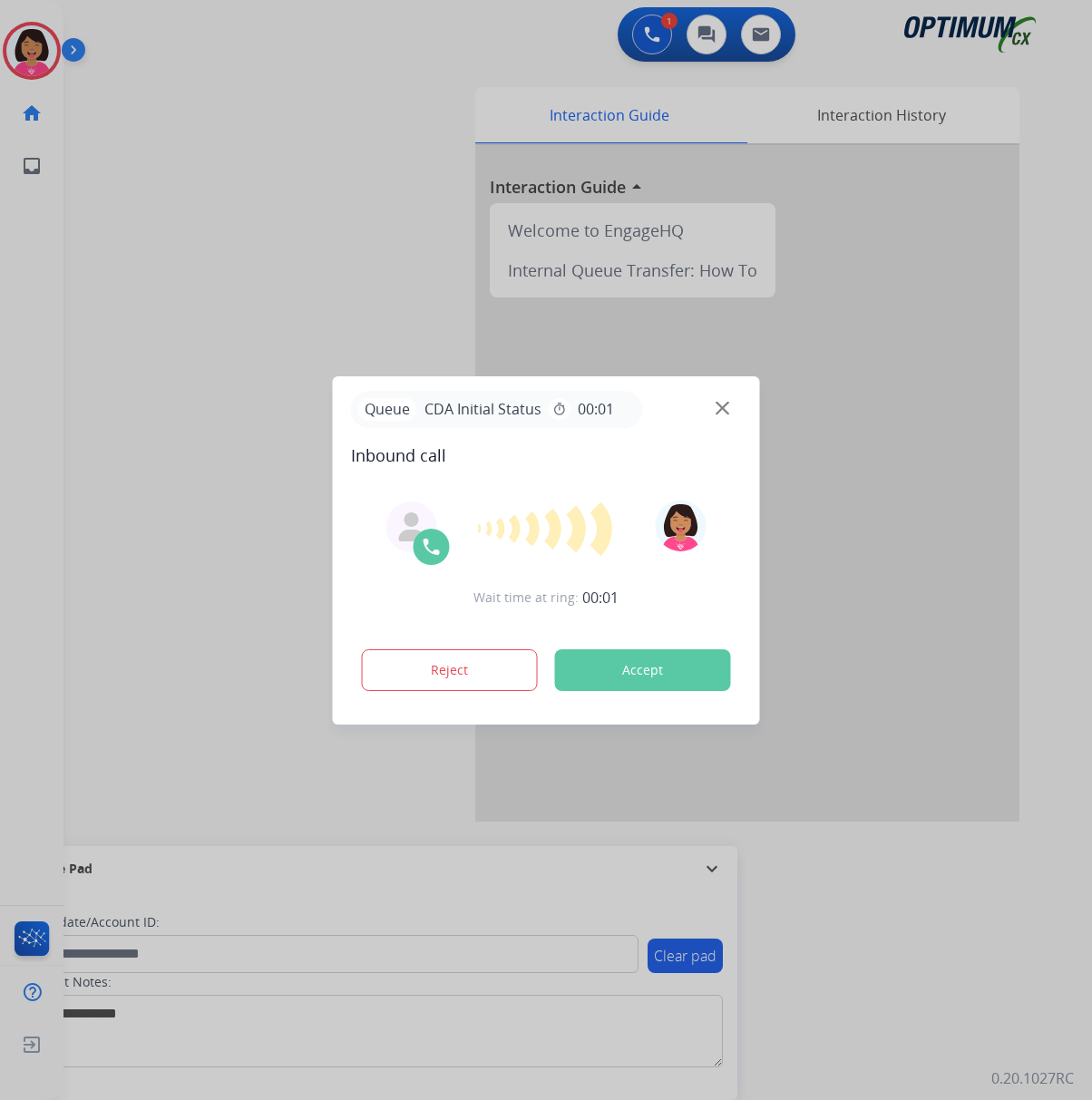 click on "Accept" at bounding box center (643, 670) 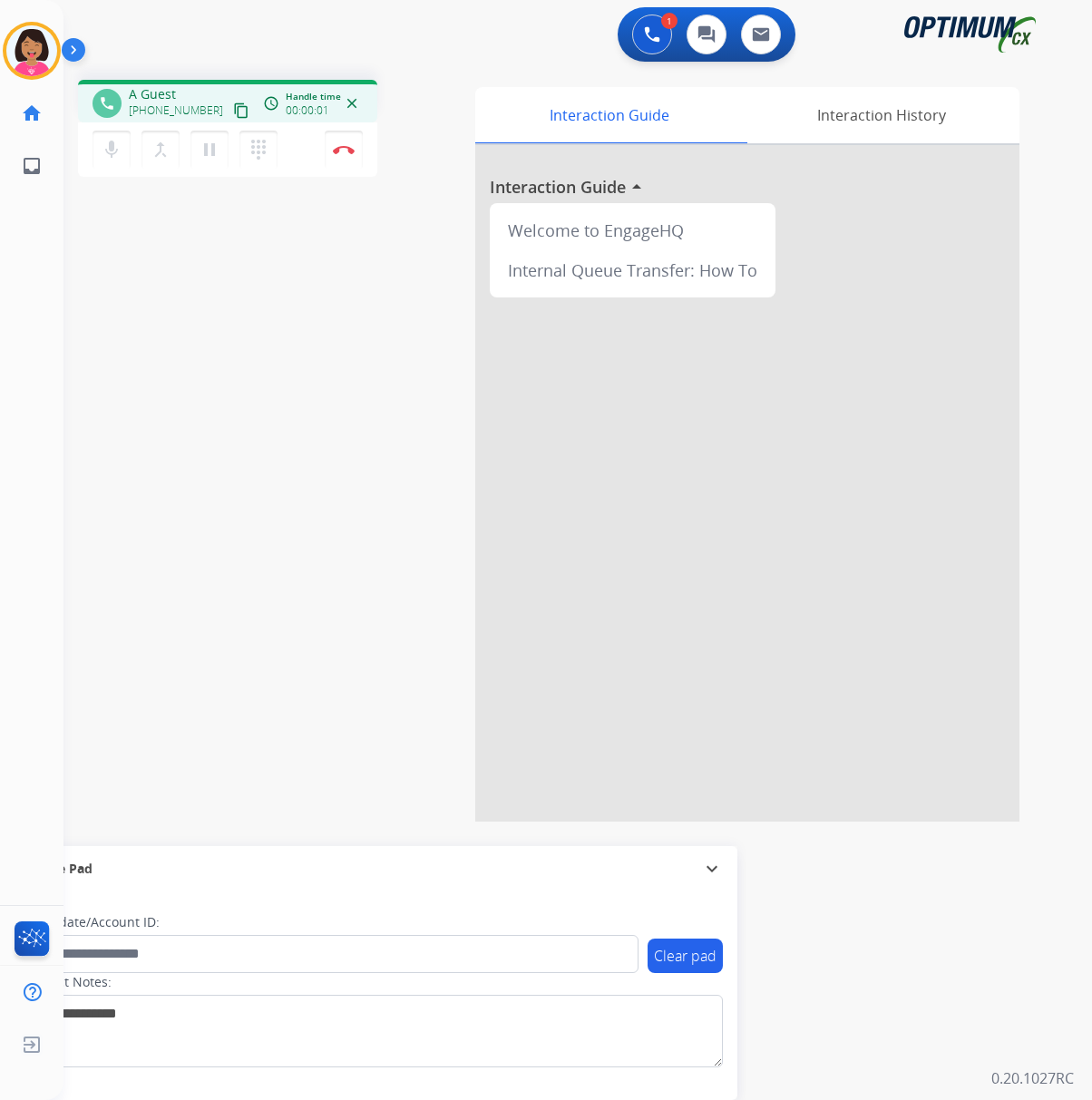 click on "phone A Guest [PHONE_NUMBER] content_copy access_time Call metrics Queue   00:08 Hold   00:00 Talk   00:02 Total   00:09 Handle time 00:00:01 close mic Mute merge_type Bridge pause Hold dialpad Dialpad Disconnect swap_horiz Break voice bridge close_fullscreen Connect 3-Way Call merge_type Separate 3-Way Call  Interaction Guide   Interaction History  Interaction Guide arrow_drop_up  Welcome to EngageHQ   Internal Queue Transfer: How To  Secure Pad expand_more Clear pad Candidate/Account ID: Contact Notes:" at bounding box center (556, 443) 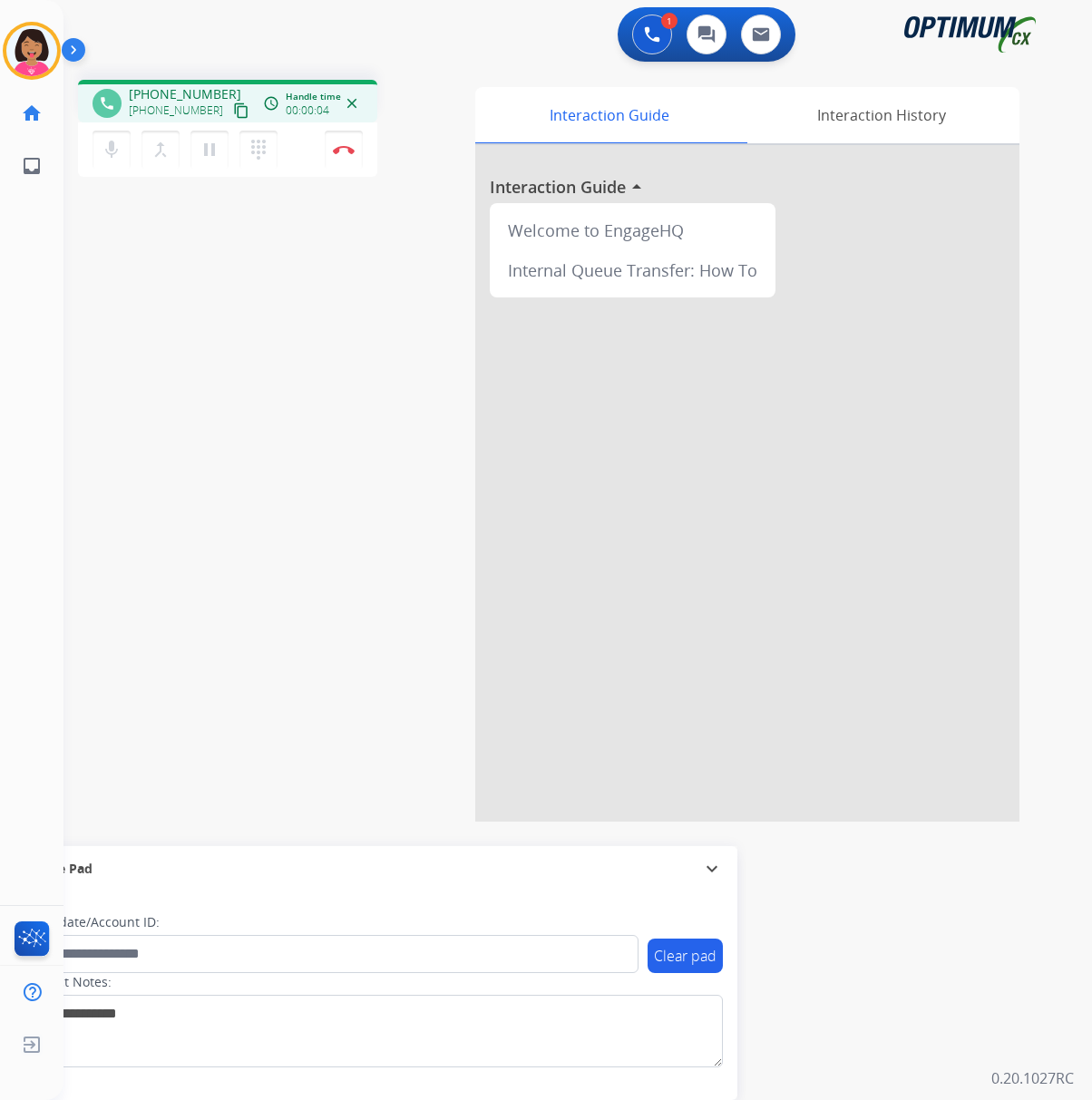 click on "content_copy" at bounding box center [241, 111] 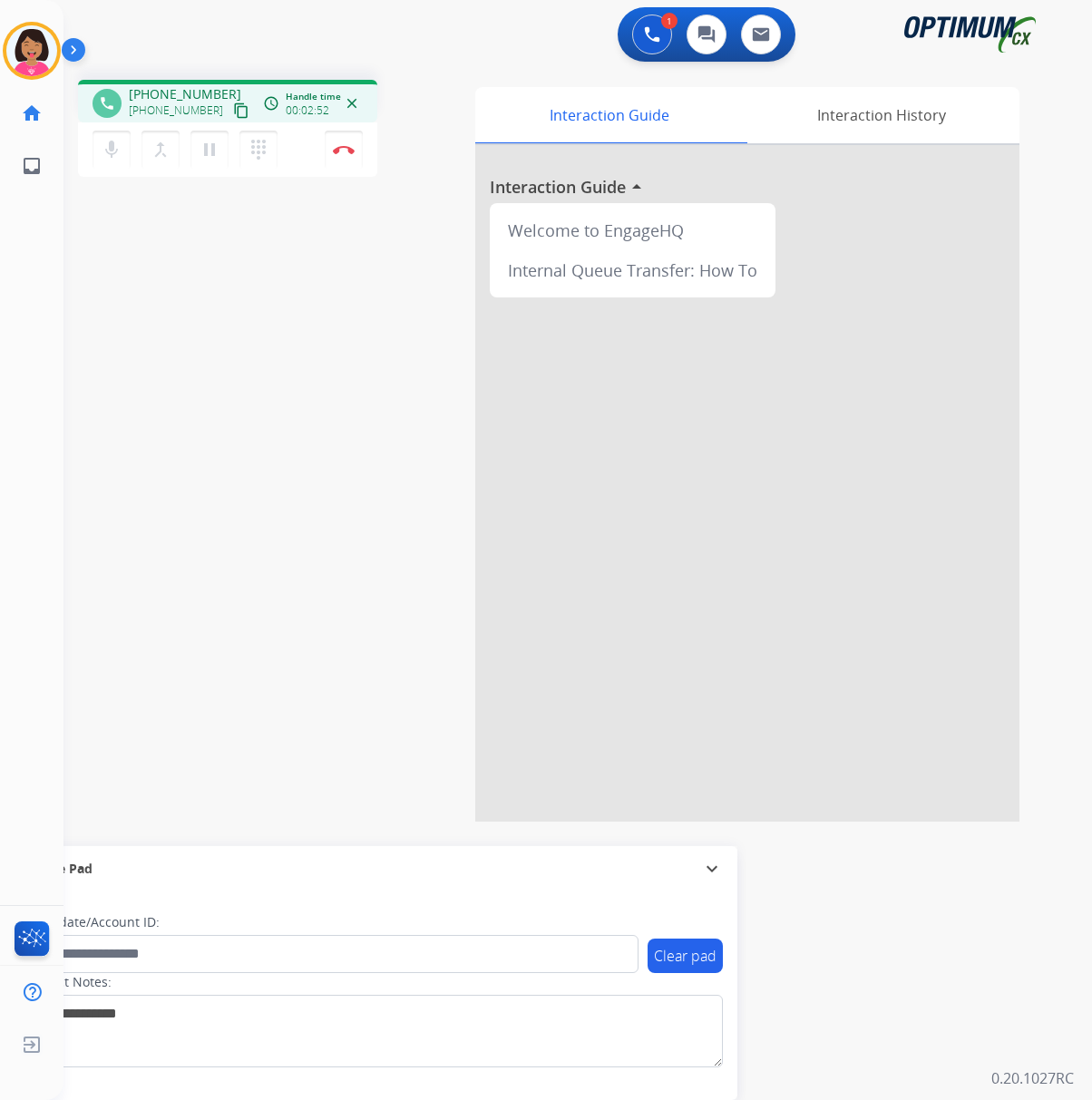 click on "phone [PHONE_NUMBER] [PHONE_NUMBER] content_copy access_time Call metrics Queue   00:08 Hold   00:00 Talk   02:53 Total   03:00 Handle time 00:02:52 close mic Mute merge_type Bridge pause Hold dialpad Dialpad Disconnect swap_horiz Break voice bridge close_fullscreen Connect 3-Way Call merge_type Separate 3-Way Call  Interaction Guide   Interaction History  Interaction Guide arrow_drop_up  Welcome to EngageHQ   Internal Queue Transfer: How To  Secure Pad expand_more Clear pad Candidate/Account ID: Contact Notes:" at bounding box center [556, 443] 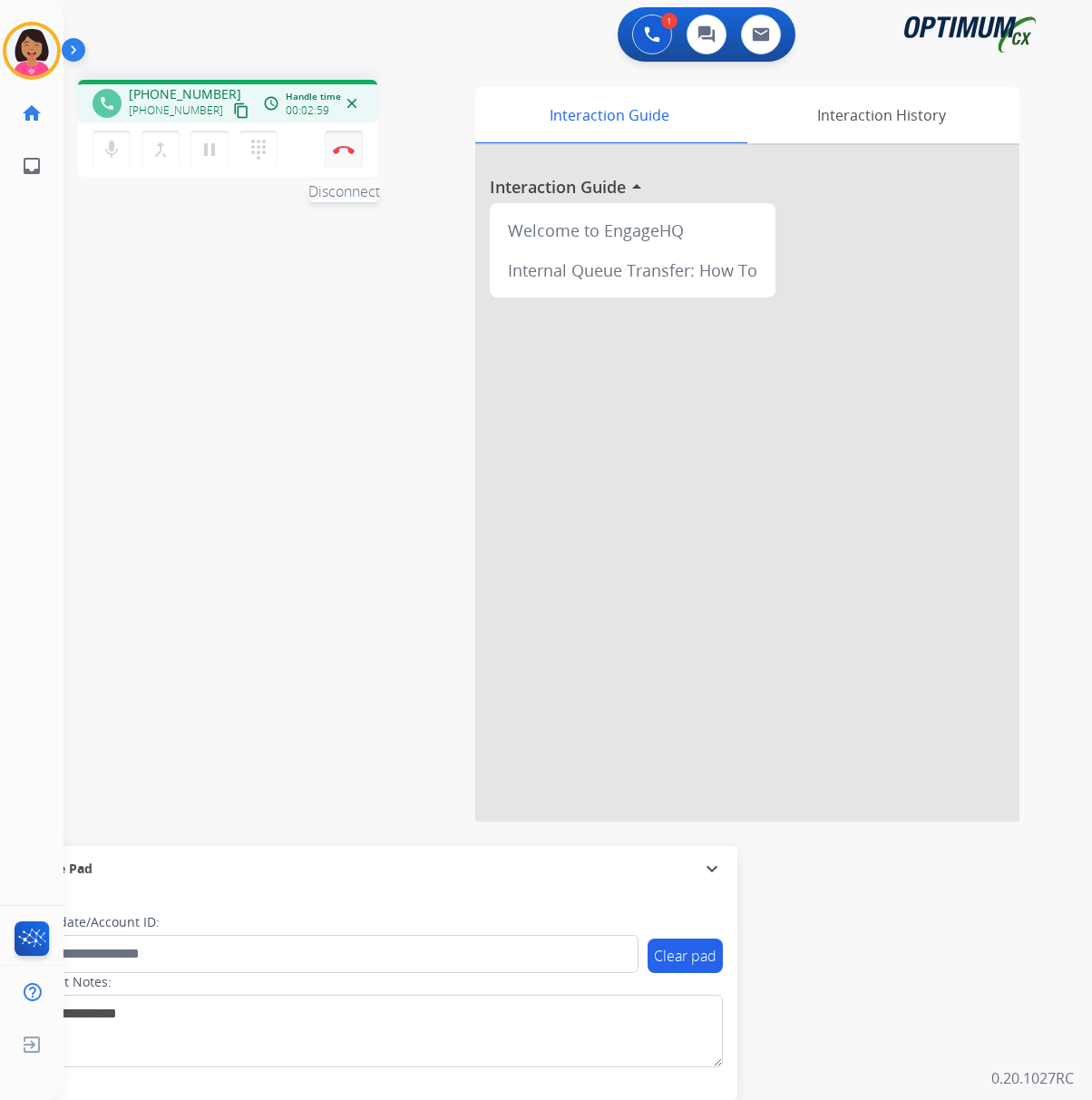click on "Disconnect" at bounding box center (344, 150) 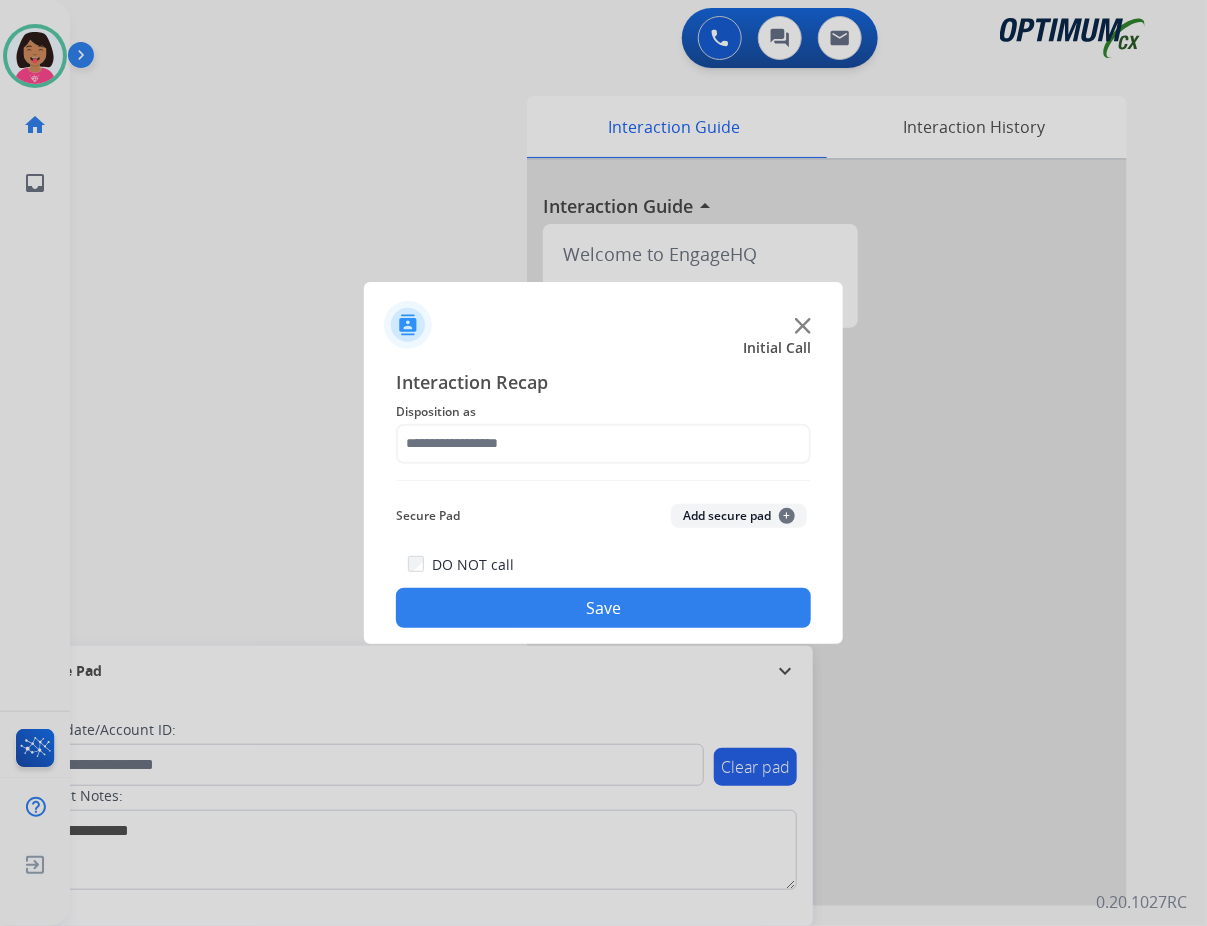 click on "Disposition as" 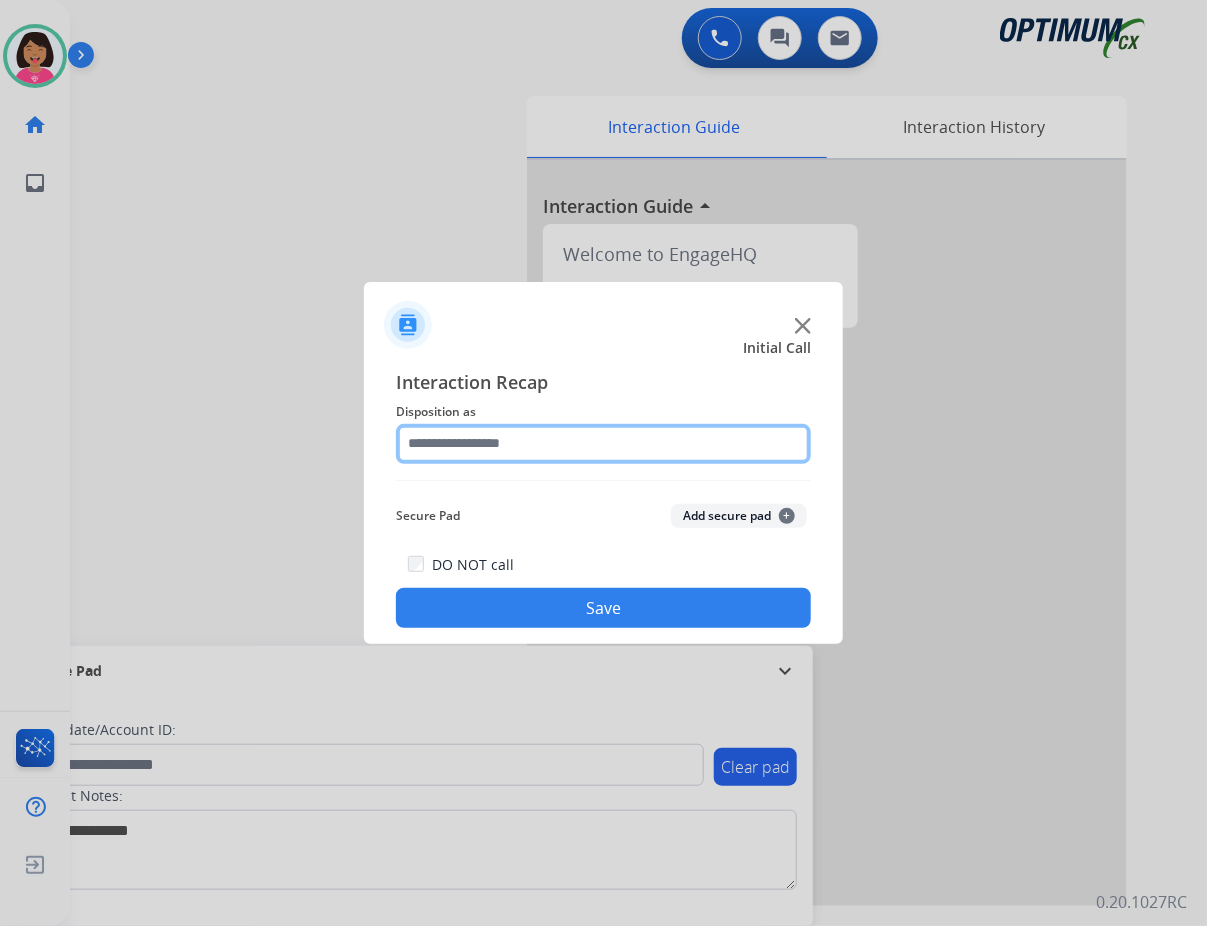 click 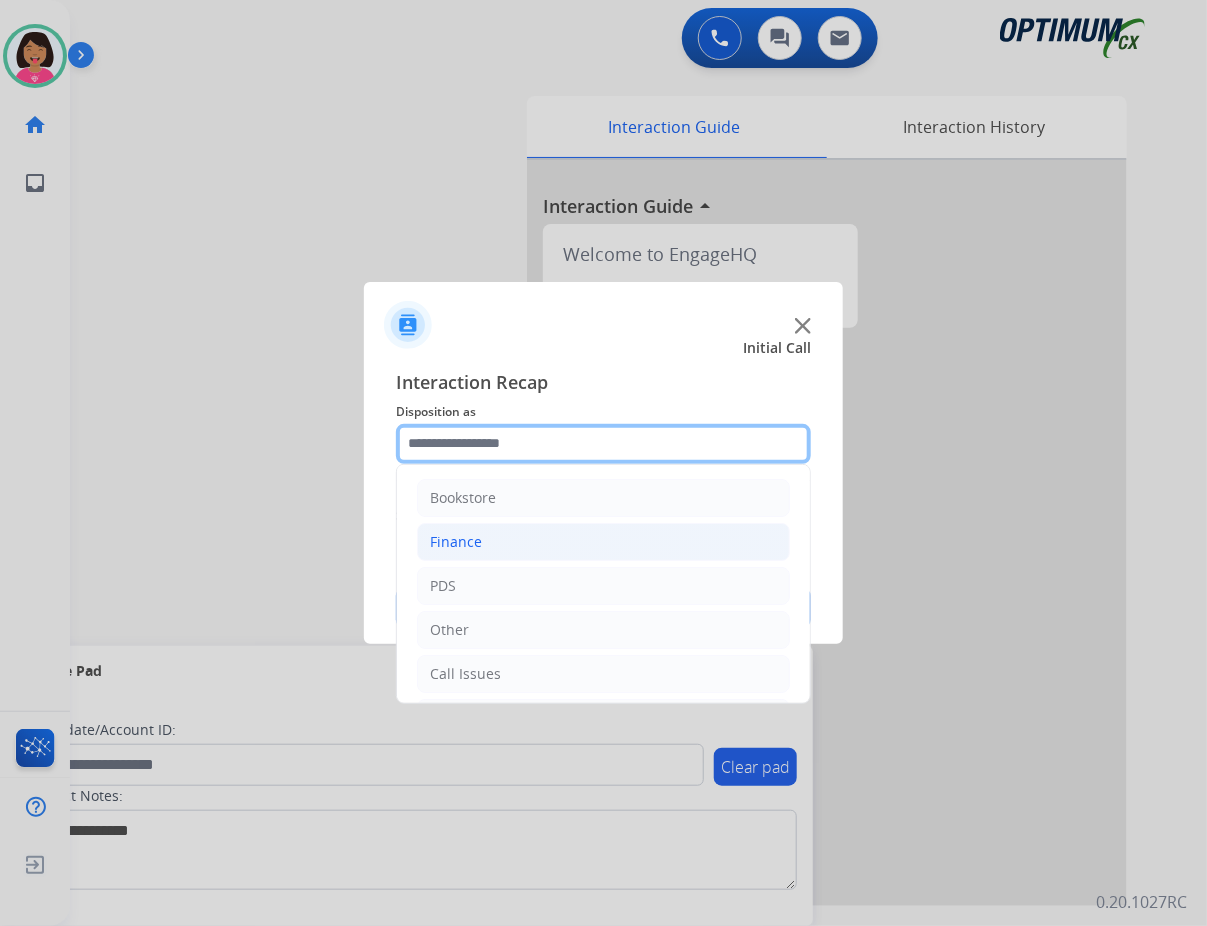 scroll, scrollTop: 137, scrollLeft: 0, axis: vertical 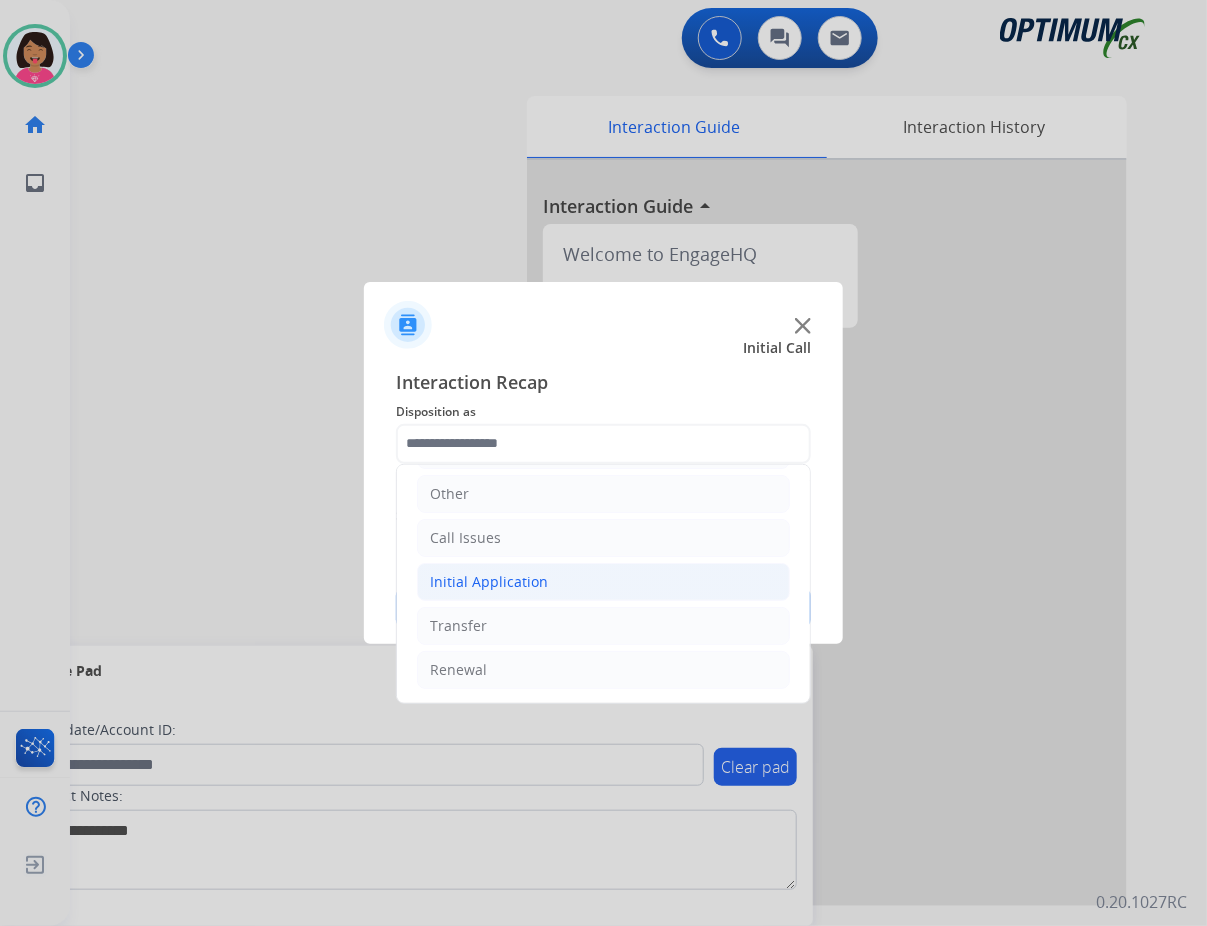 click on "Initial Application" 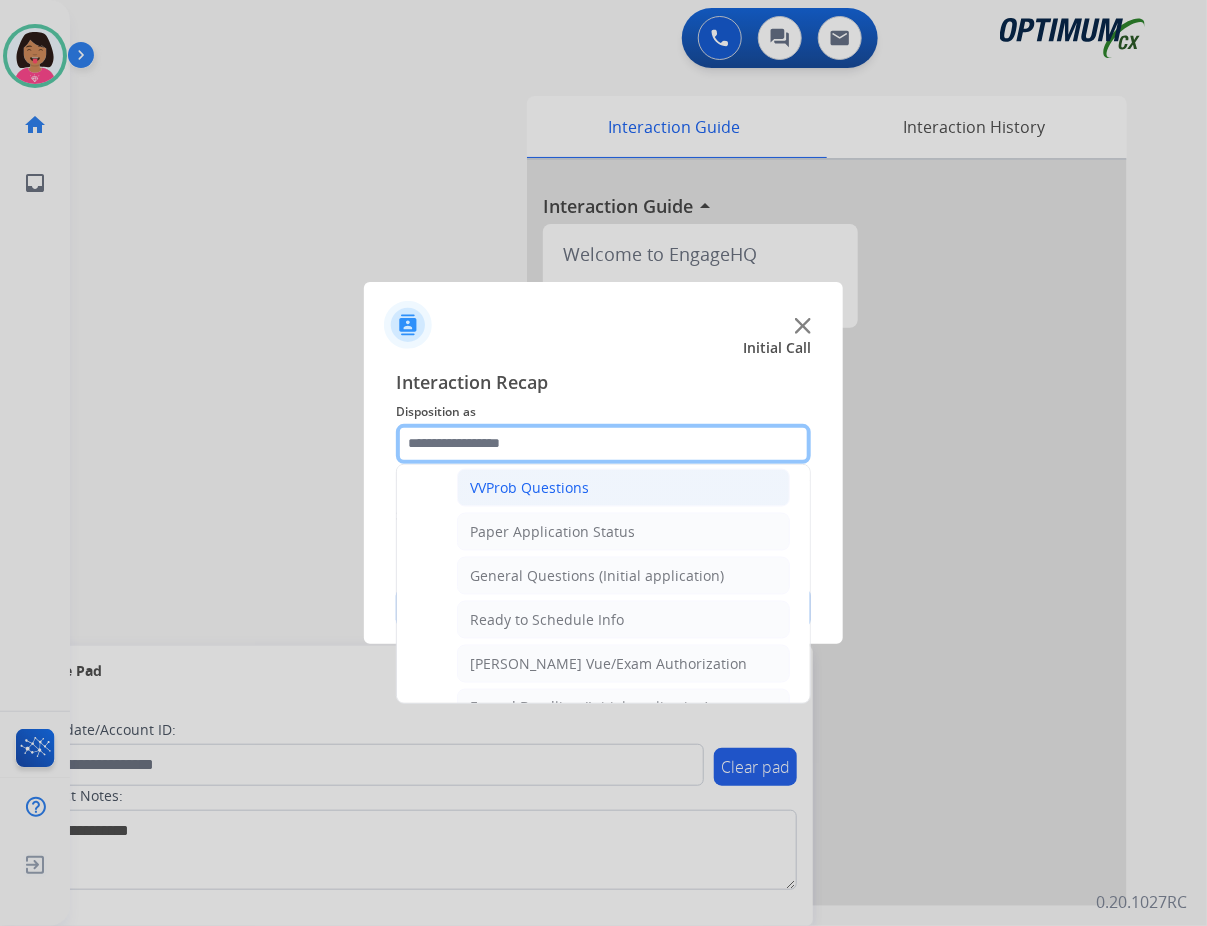 scroll, scrollTop: 1088, scrollLeft: 0, axis: vertical 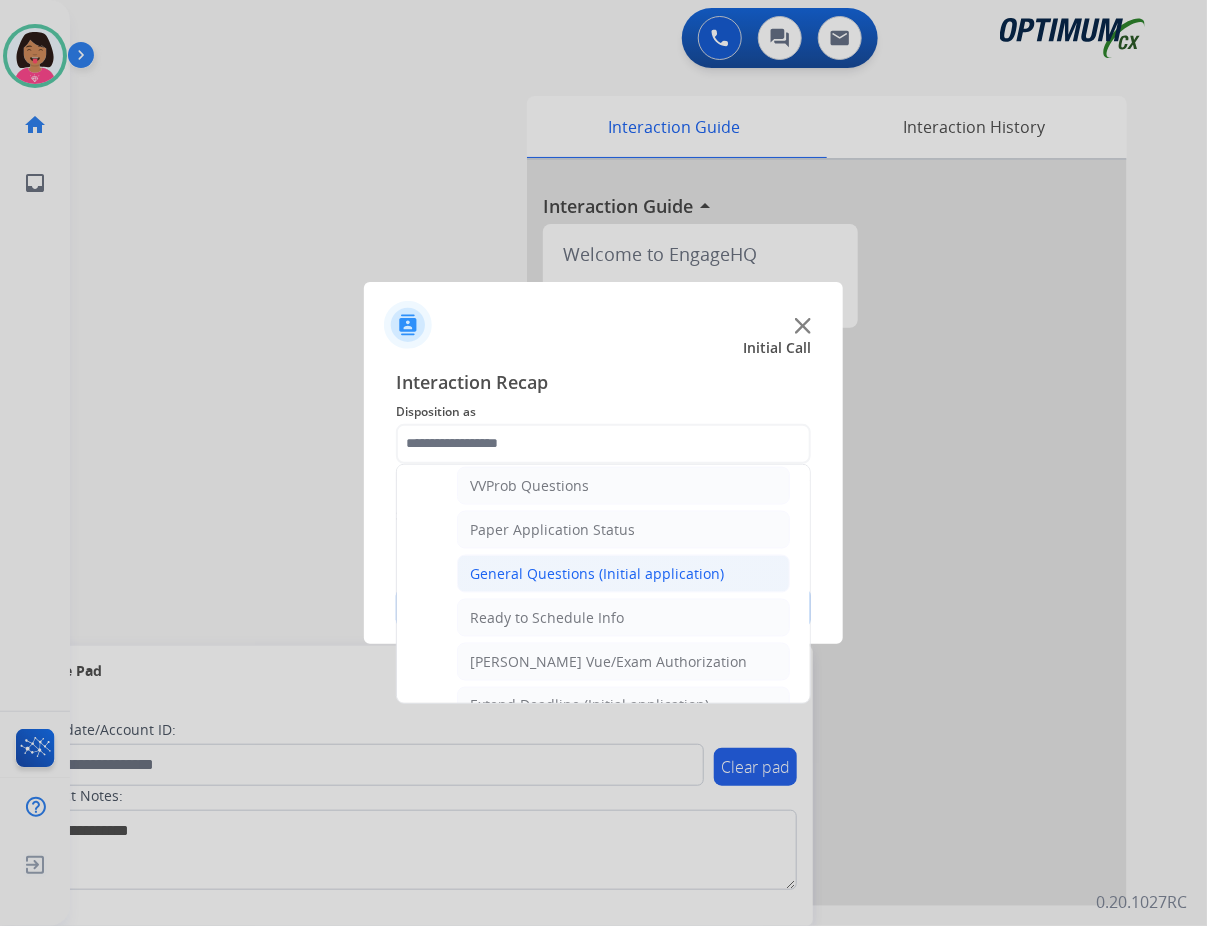 click on "General Questions (Initial application)" 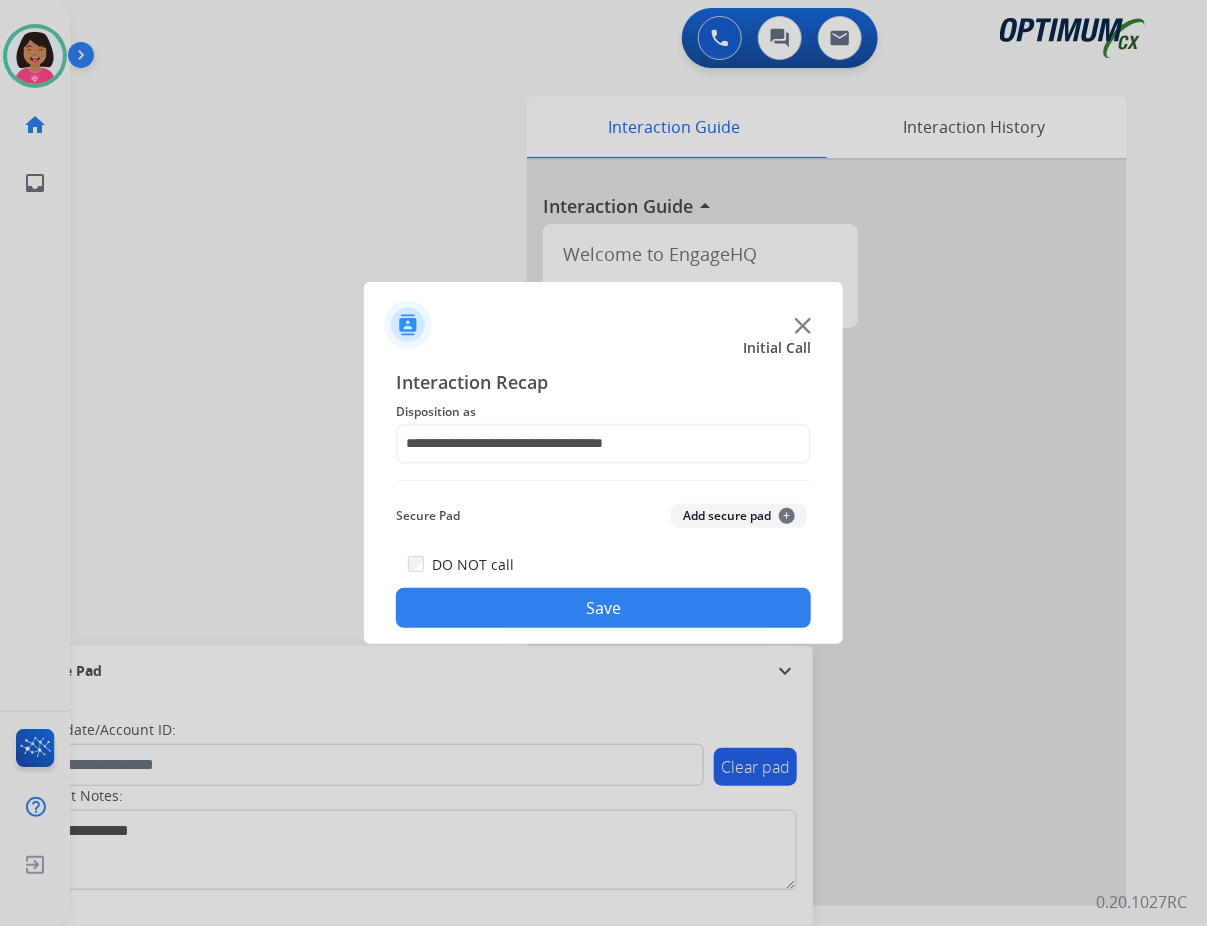 click on "Save" 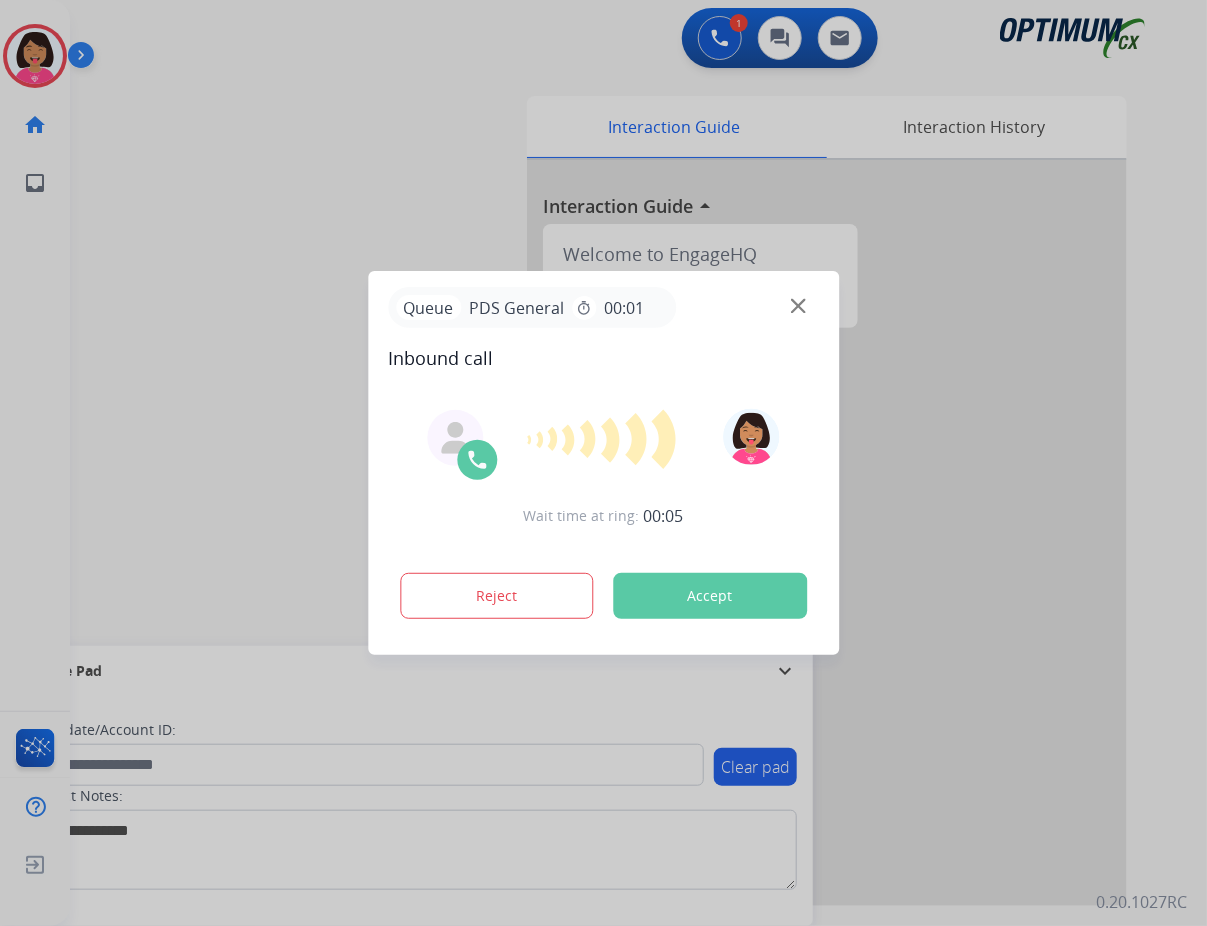 click at bounding box center (603, 463) 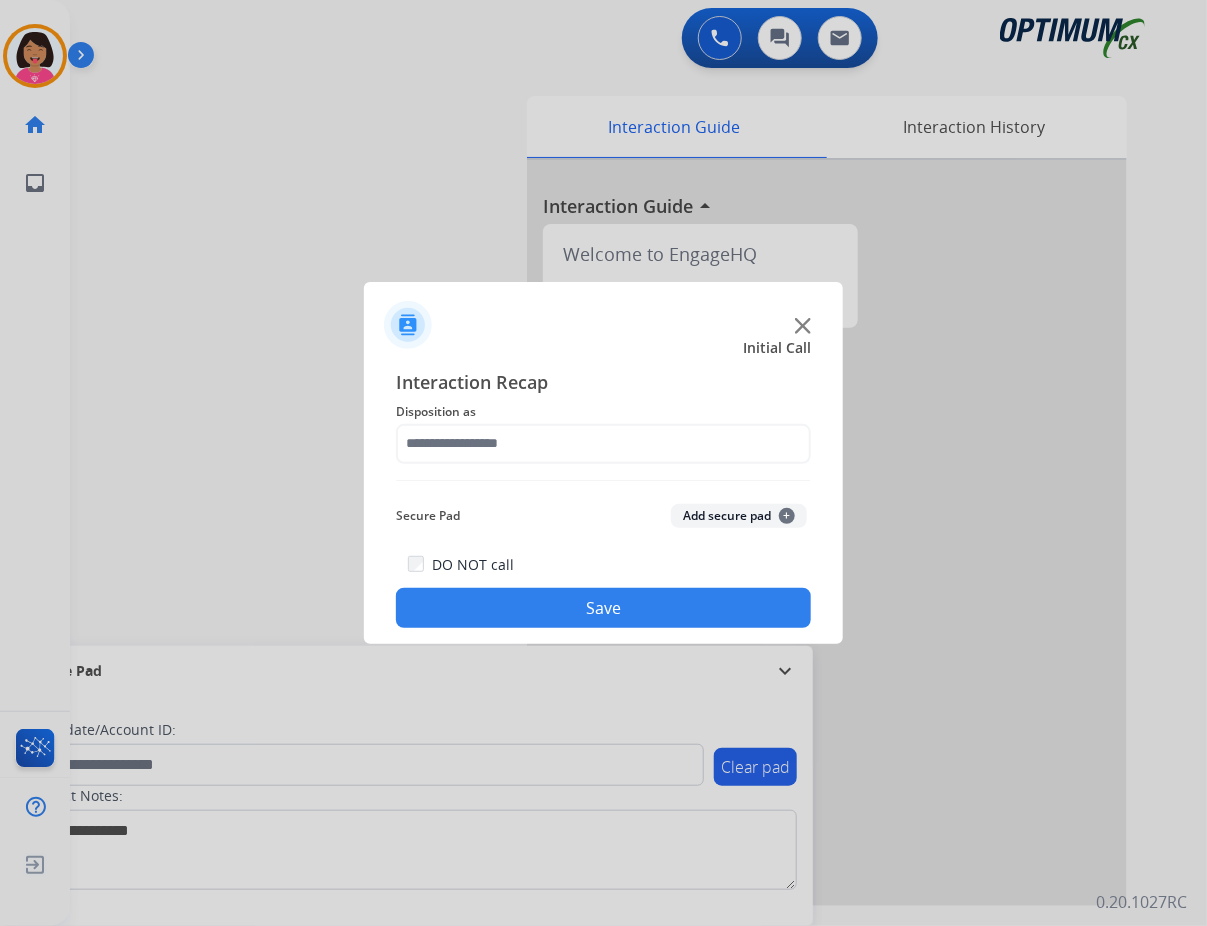 click at bounding box center (603, 463) 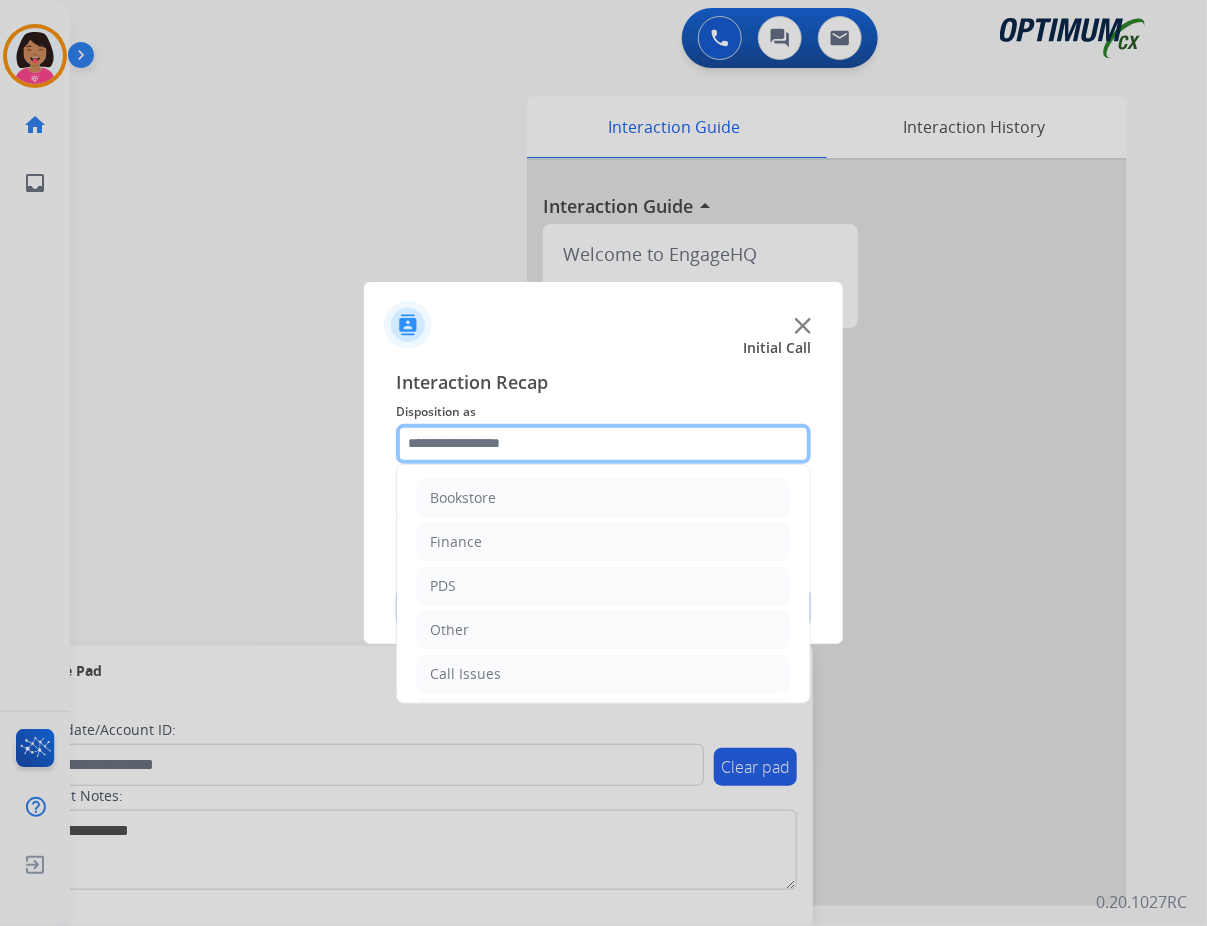 click 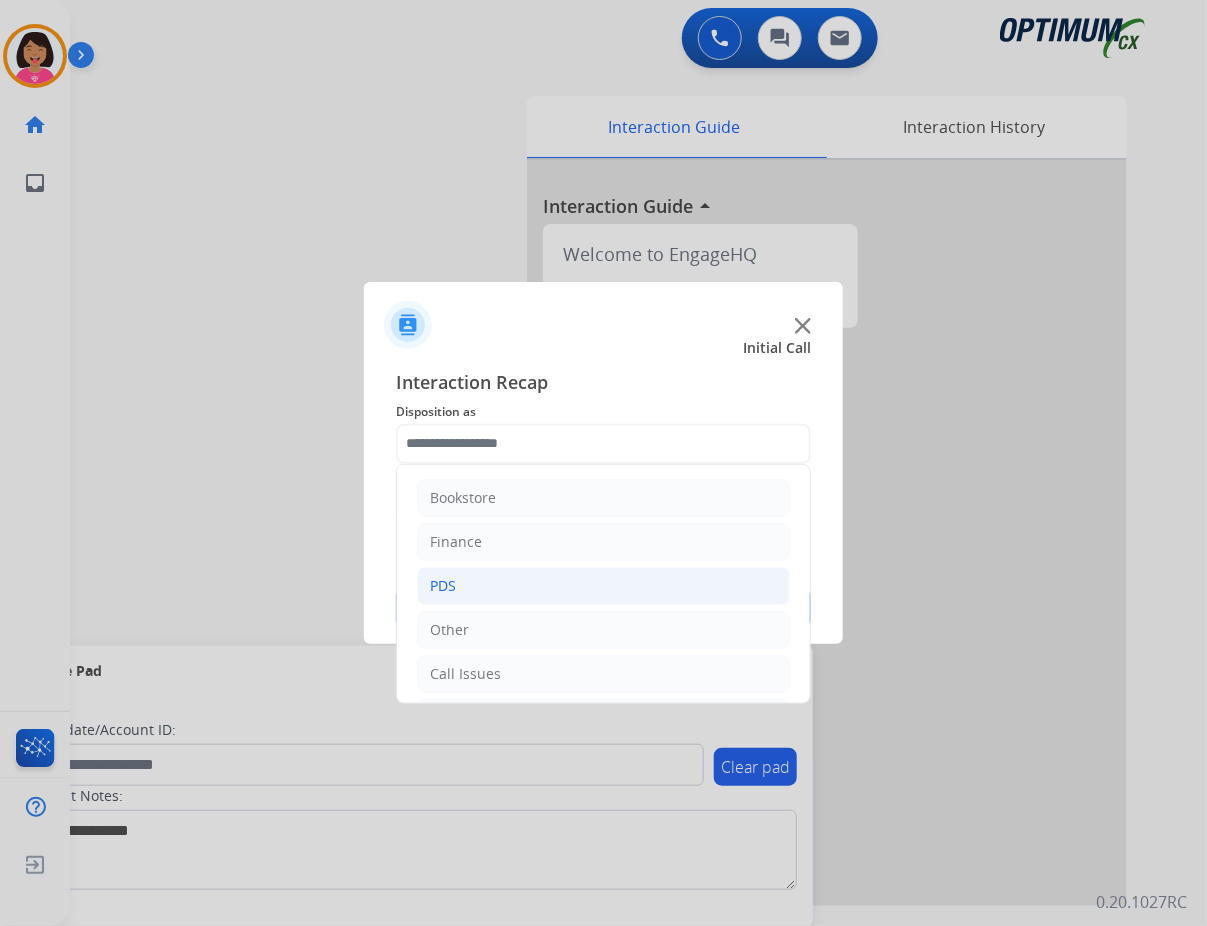 click on "PDS" 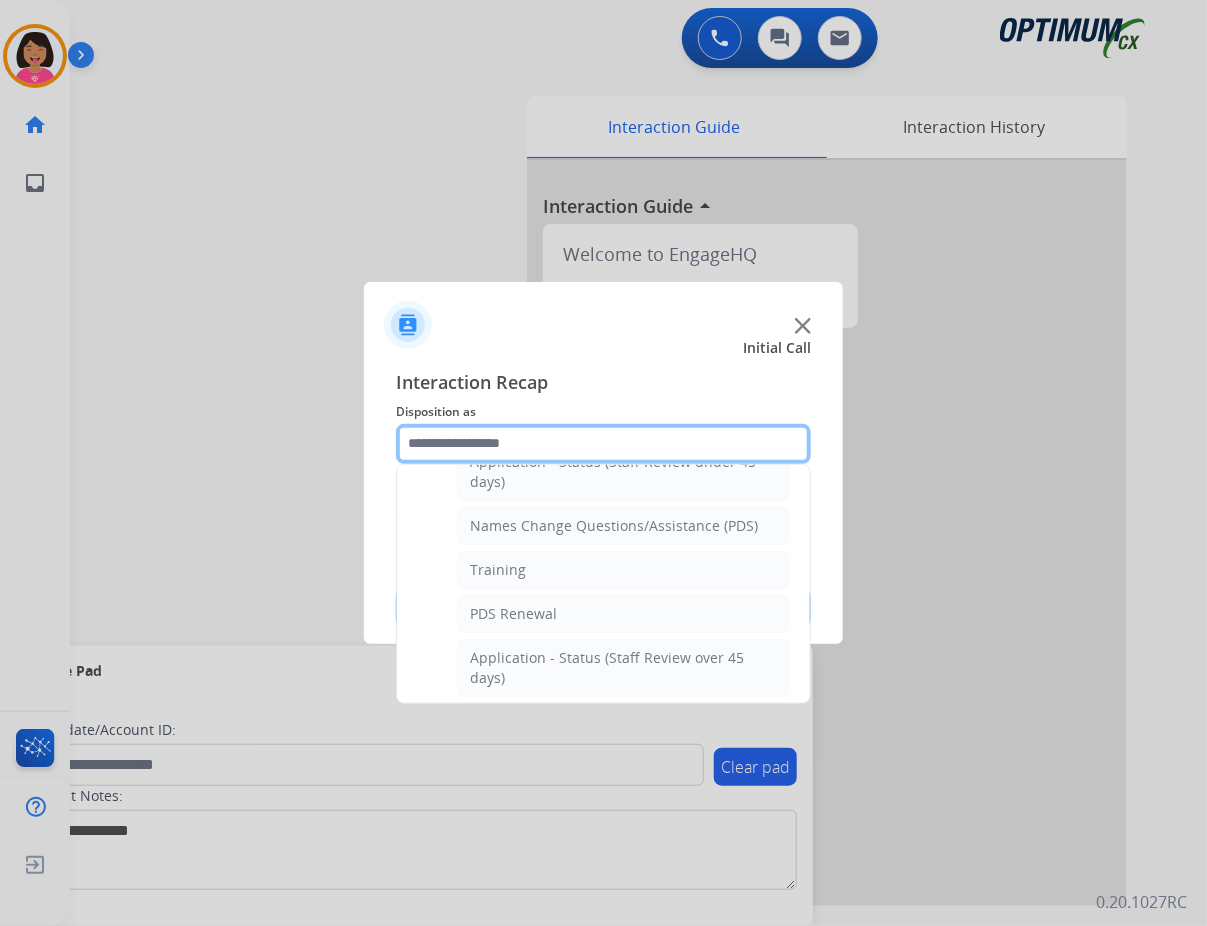 scroll, scrollTop: 169, scrollLeft: 0, axis: vertical 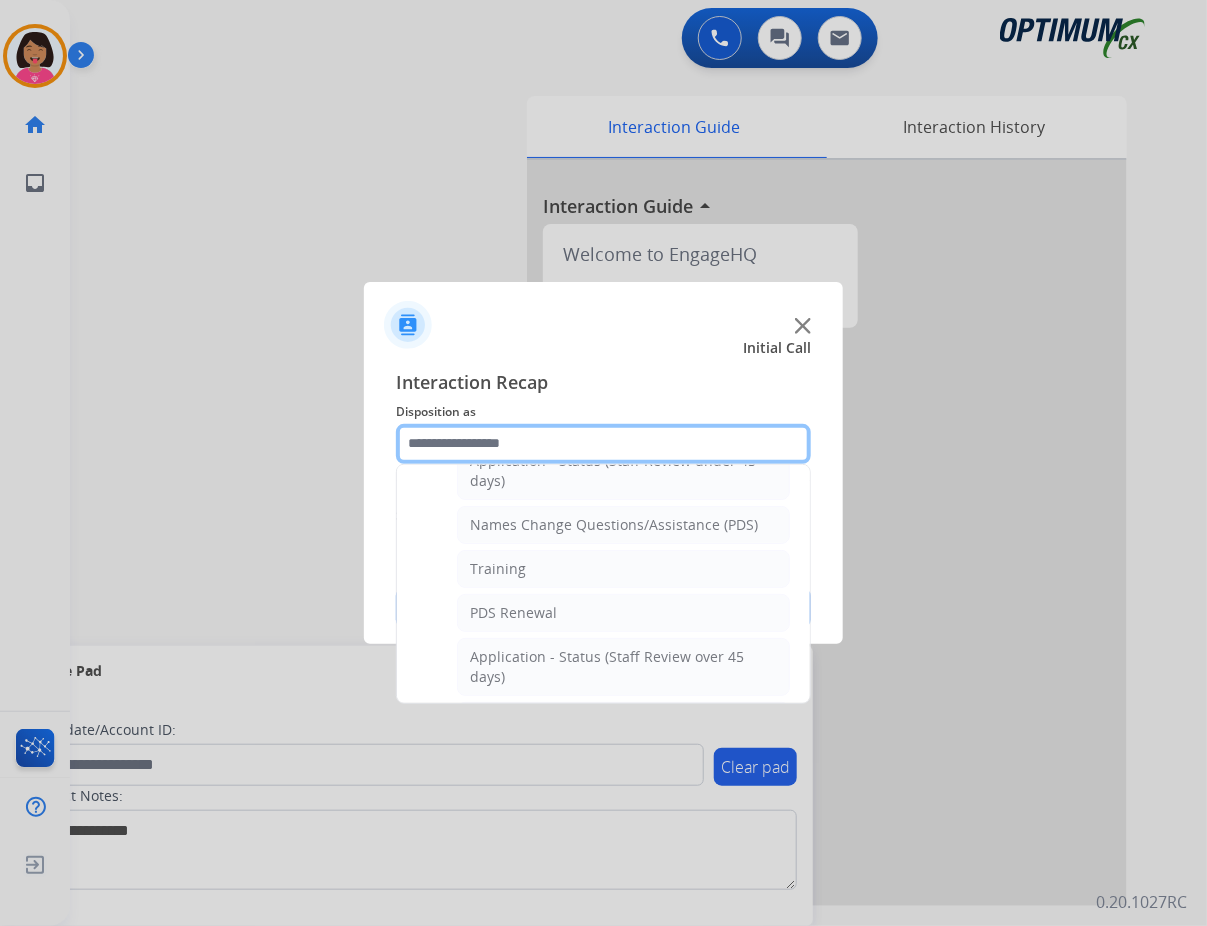 click 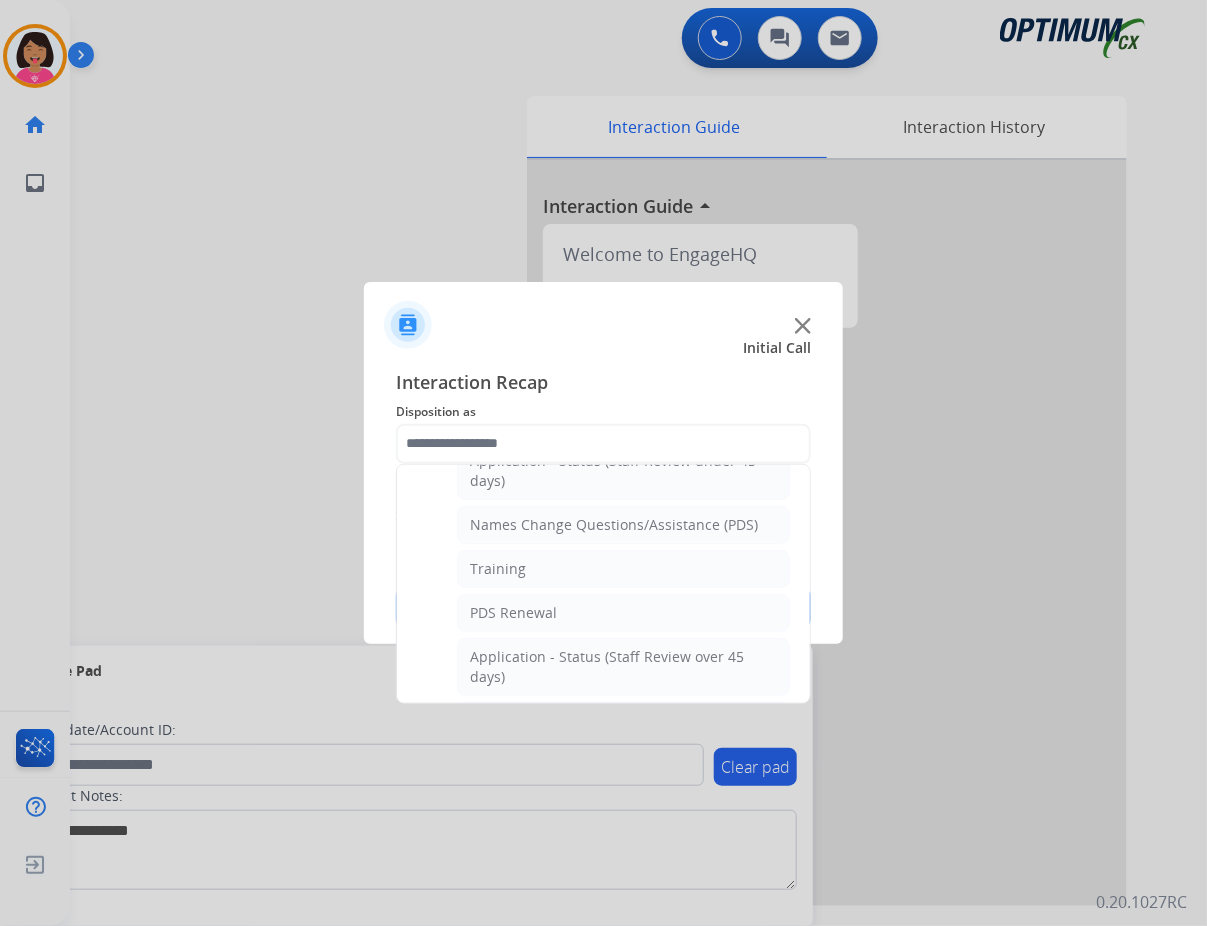 click 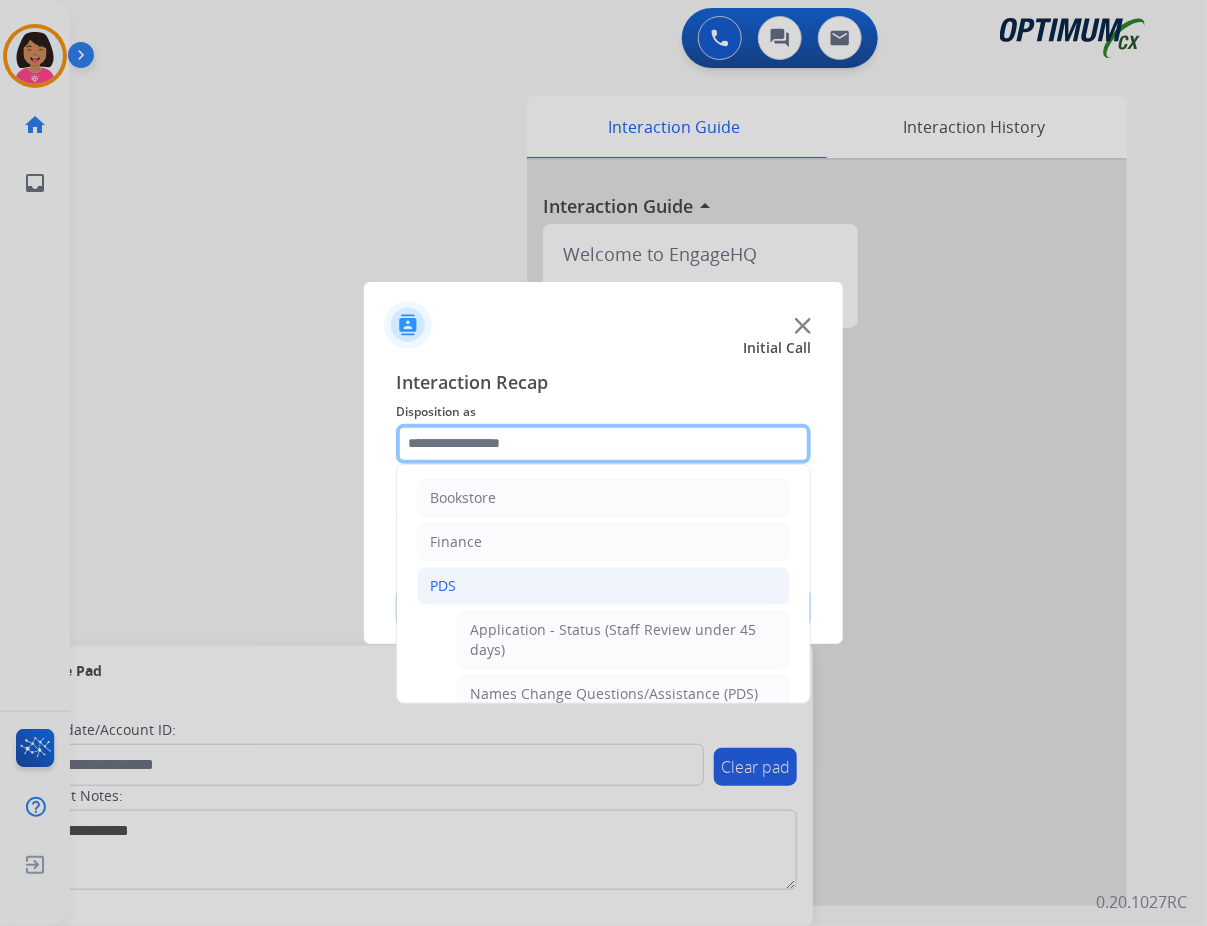 click 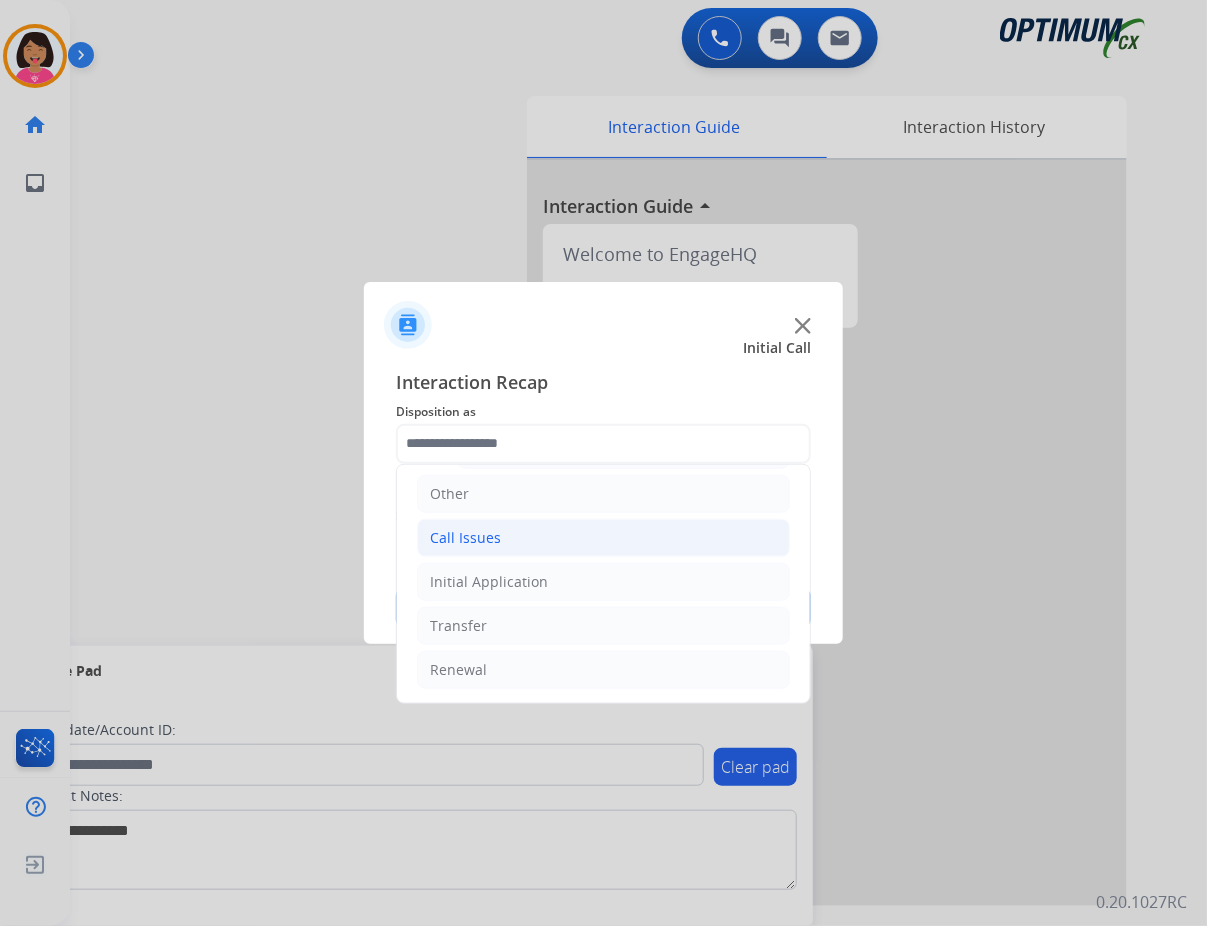 click on "Call Issues" 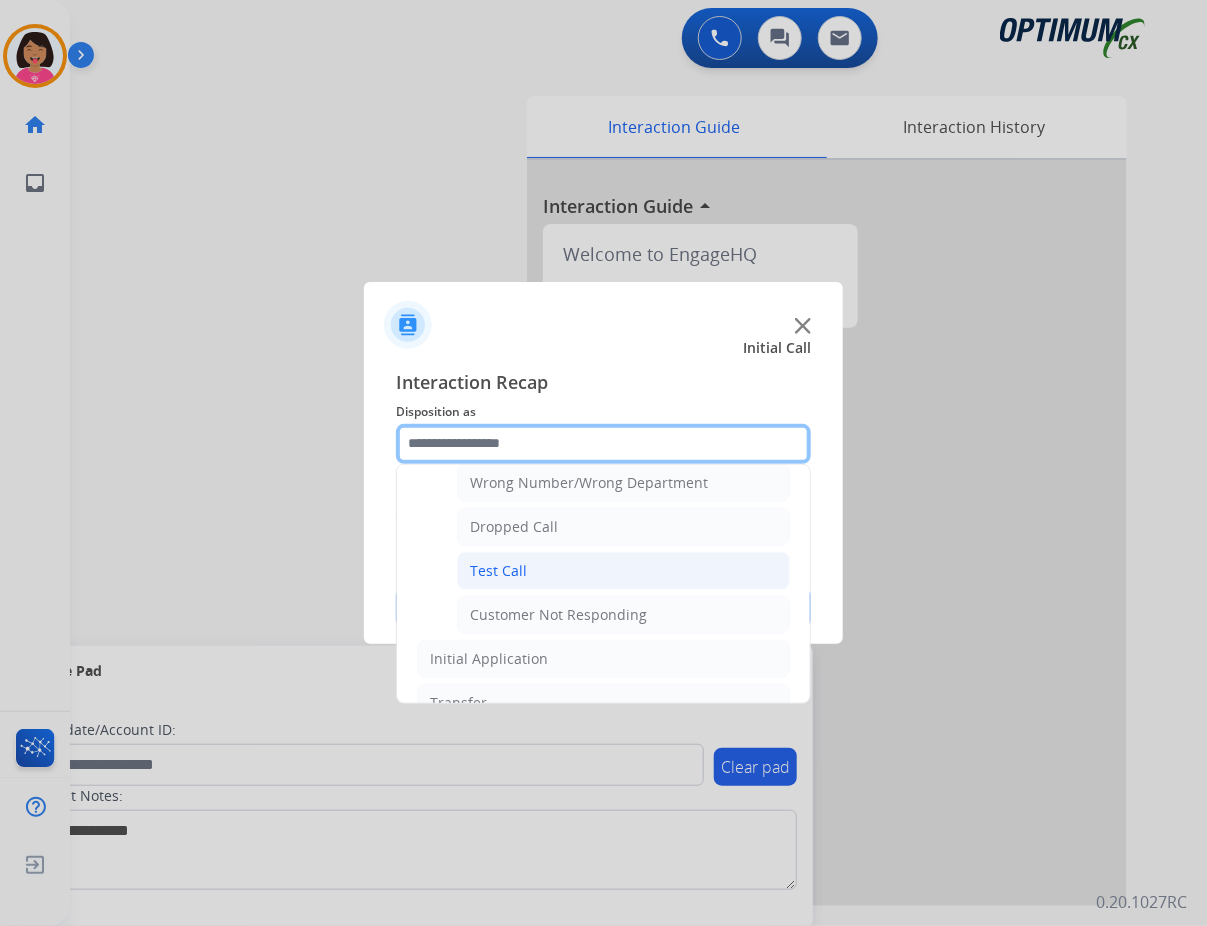scroll, scrollTop: 277, scrollLeft: 0, axis: vertical 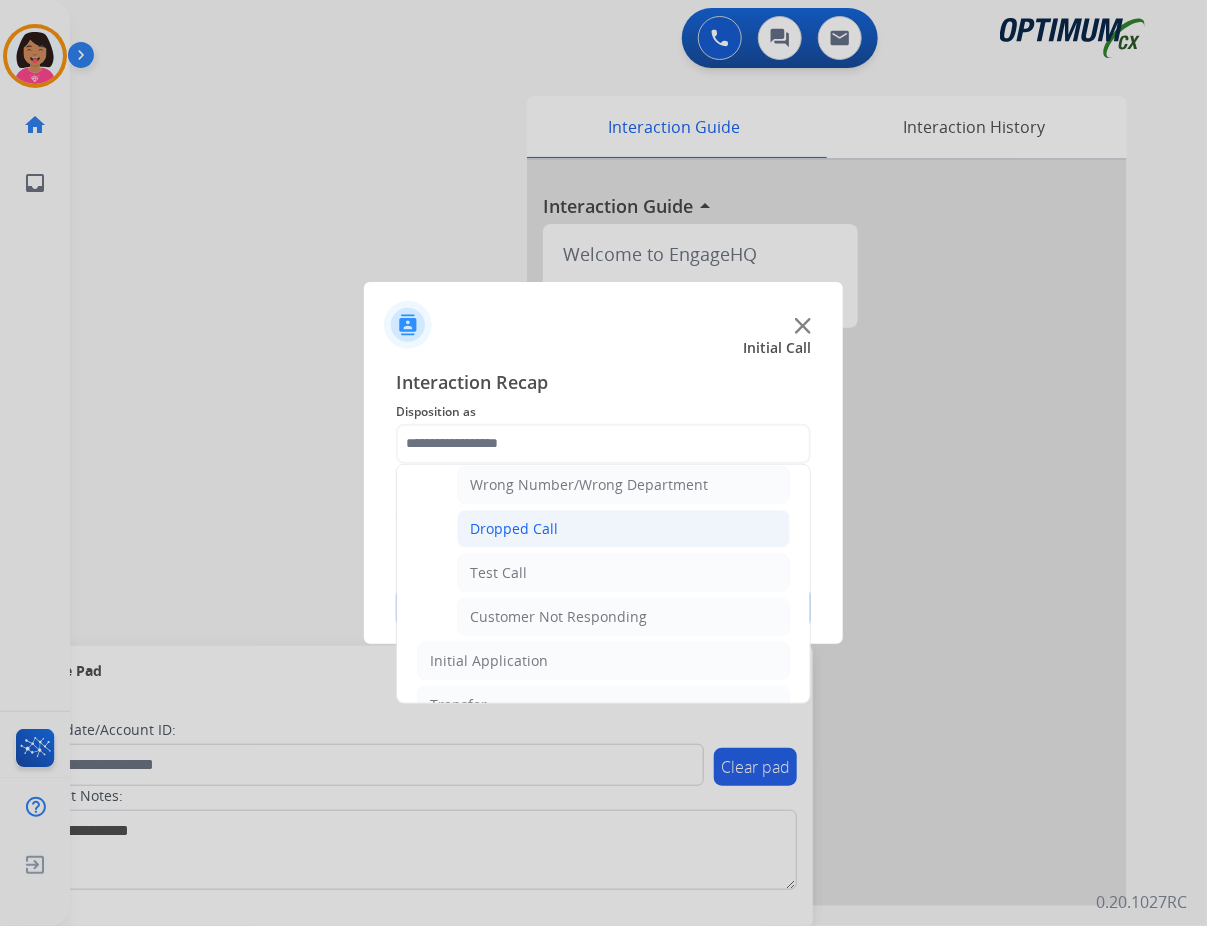 click on "Dropped Call" 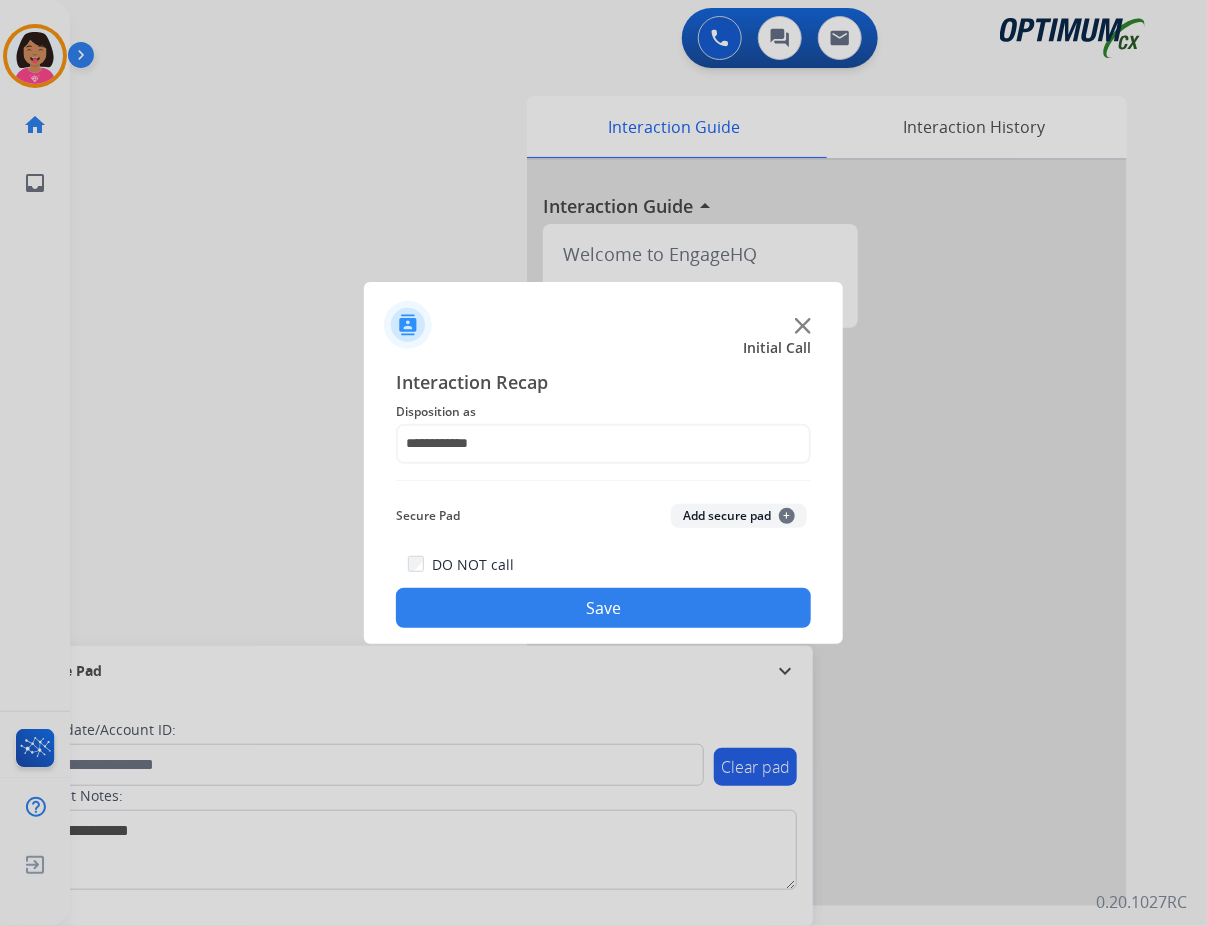 click on "DO NOT call  Save" 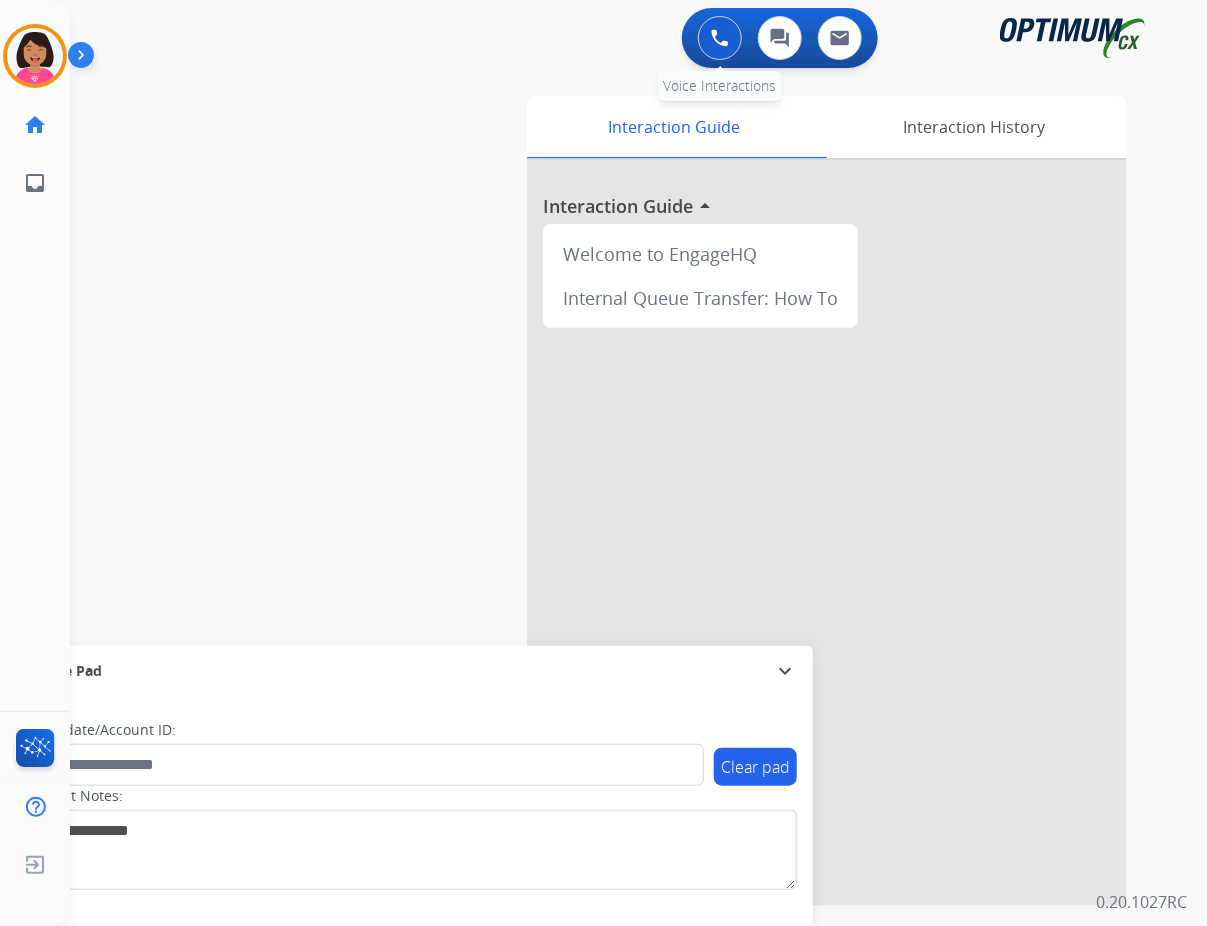 click on "0 Voice Interactions" at bounding box center [720, 38] 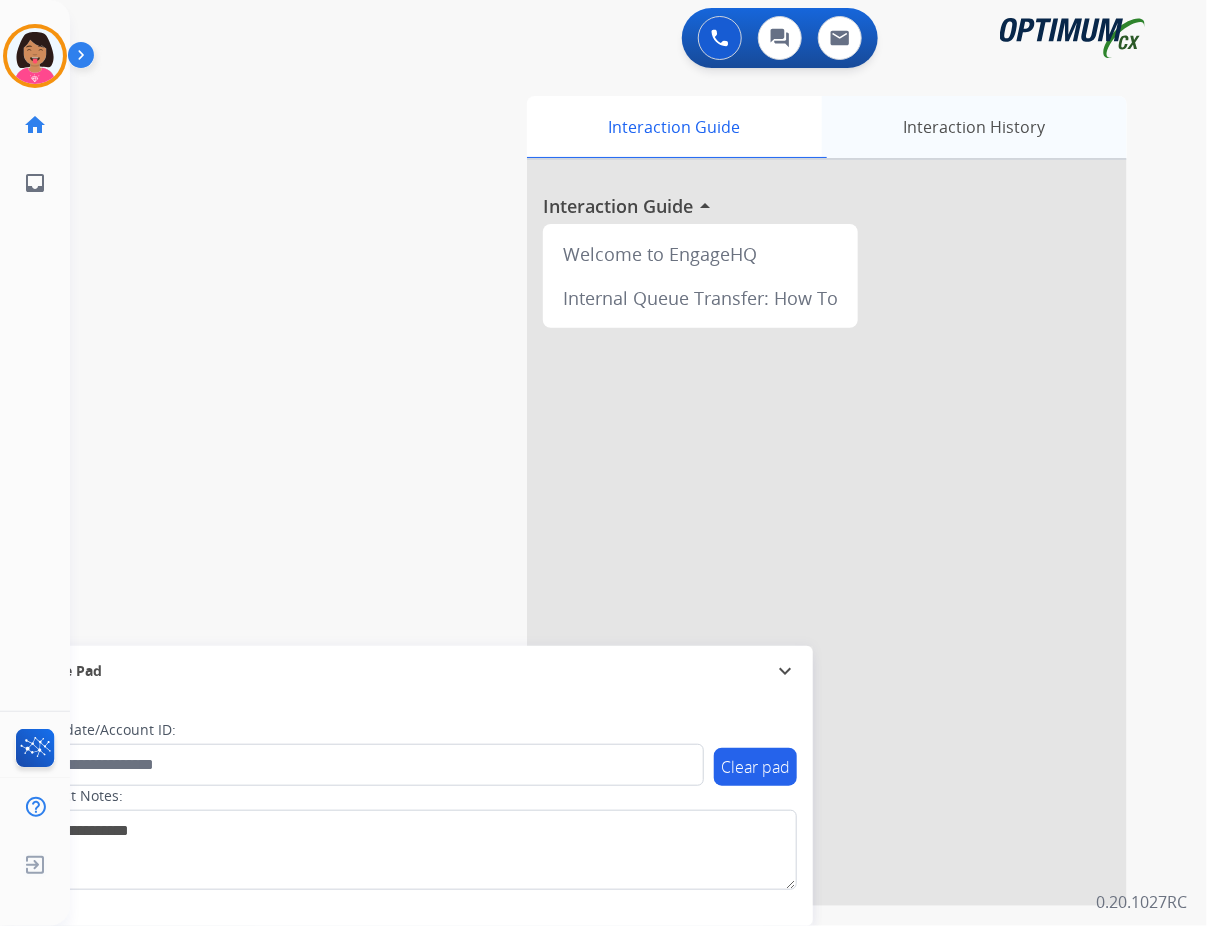 click on "Interaction History" at bounding box center (974, 127) 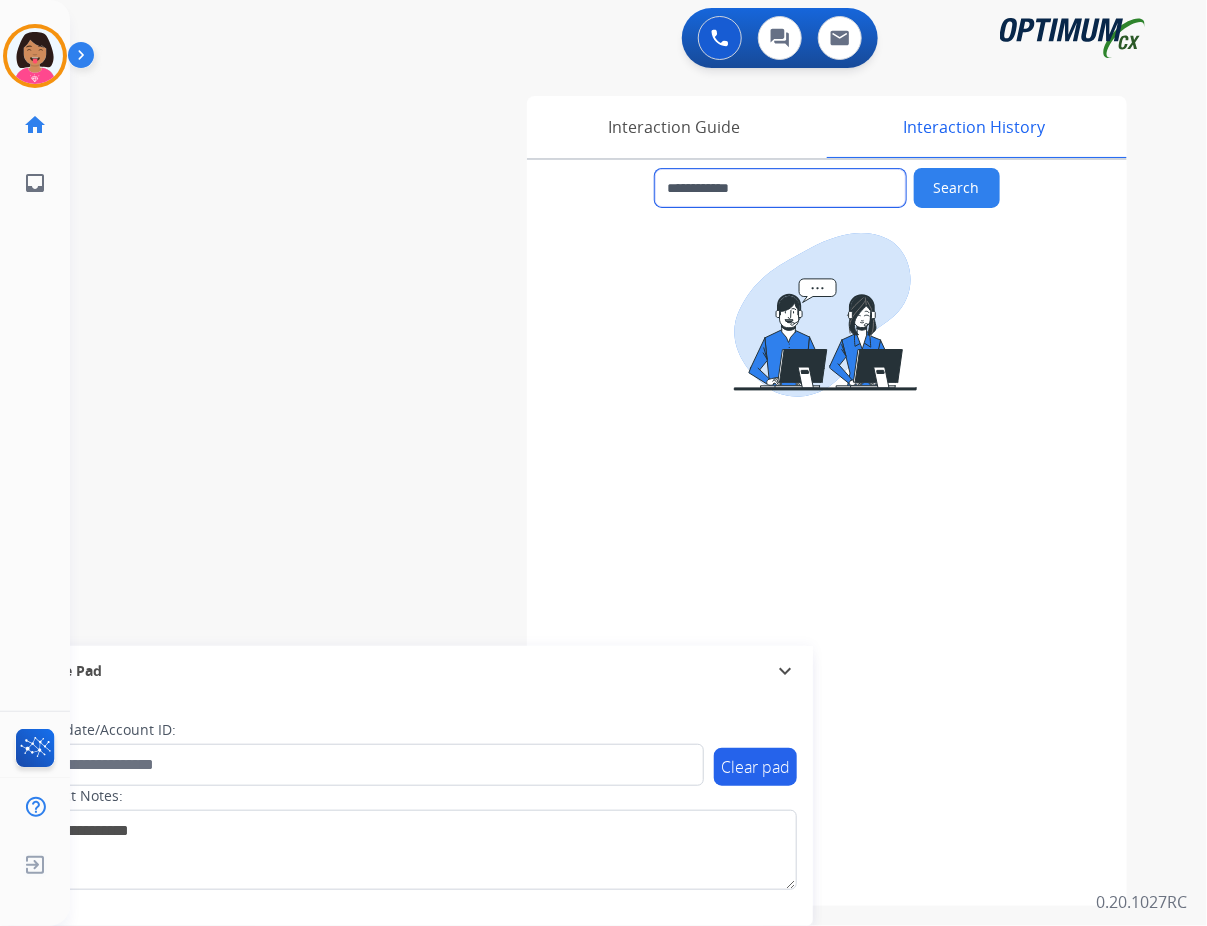 drag, startPoint x: 824, startPoint y: 197, endPoint x: 685, endPoint y: 173, distance: 141.05673 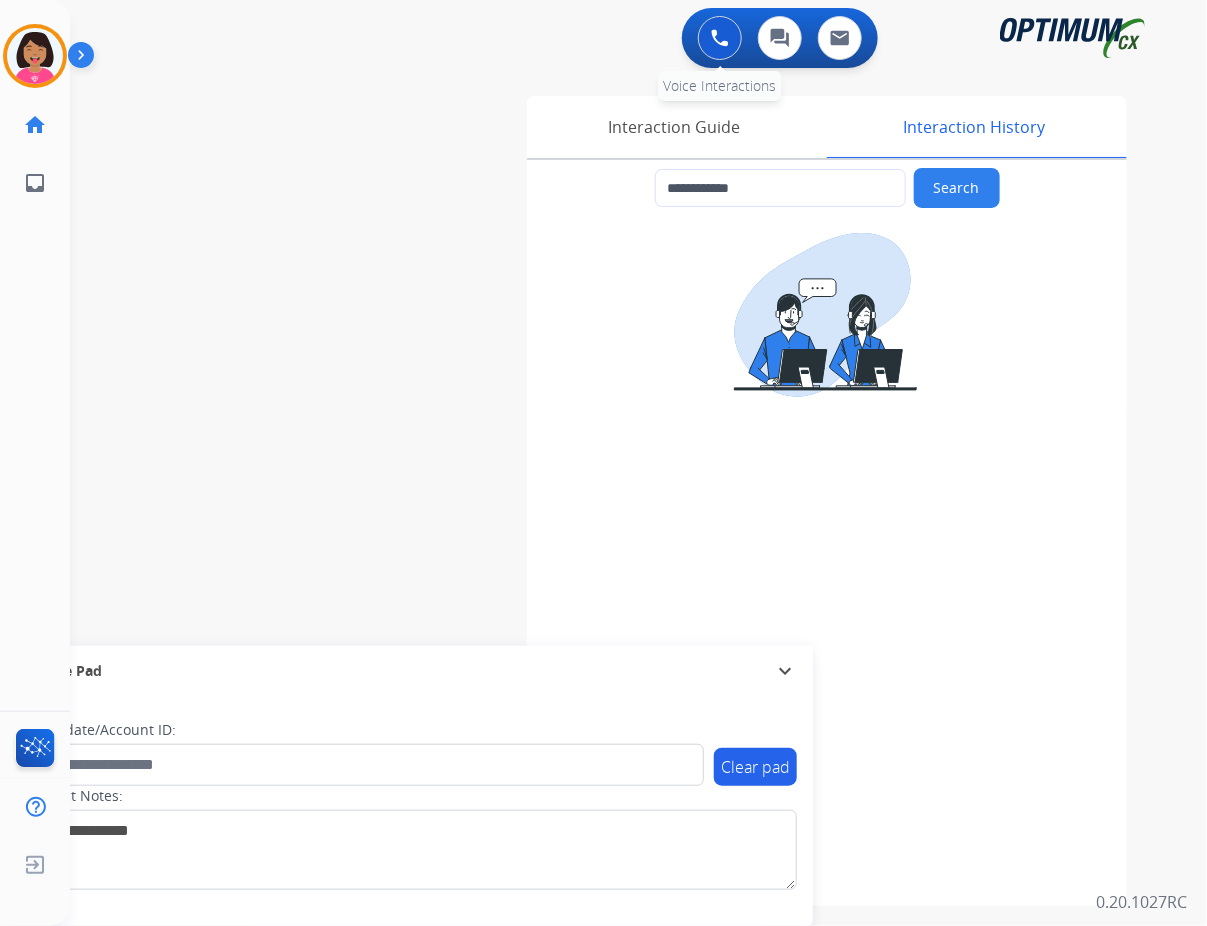 click at bounding box center [720, 38] 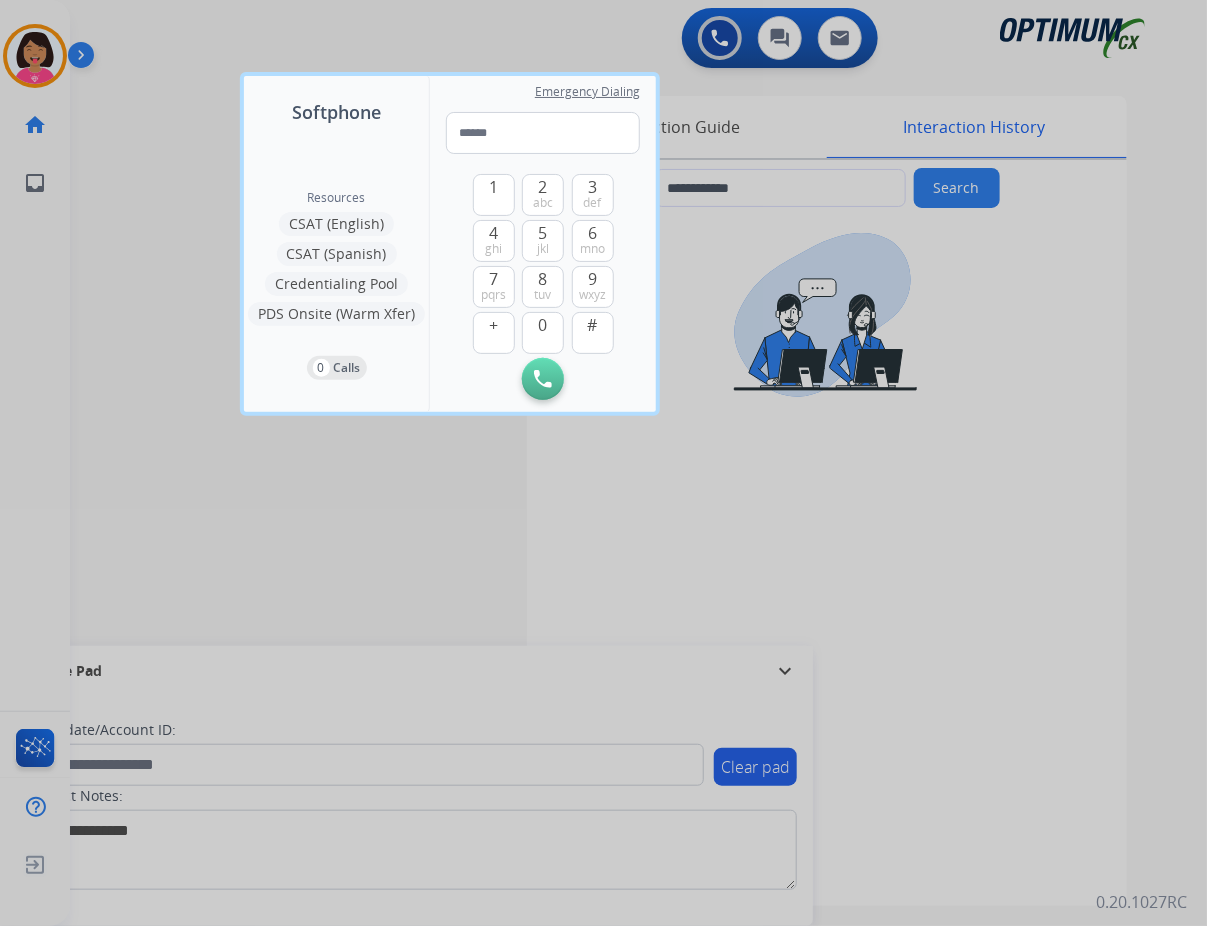 click at bounding box center [603, 463] 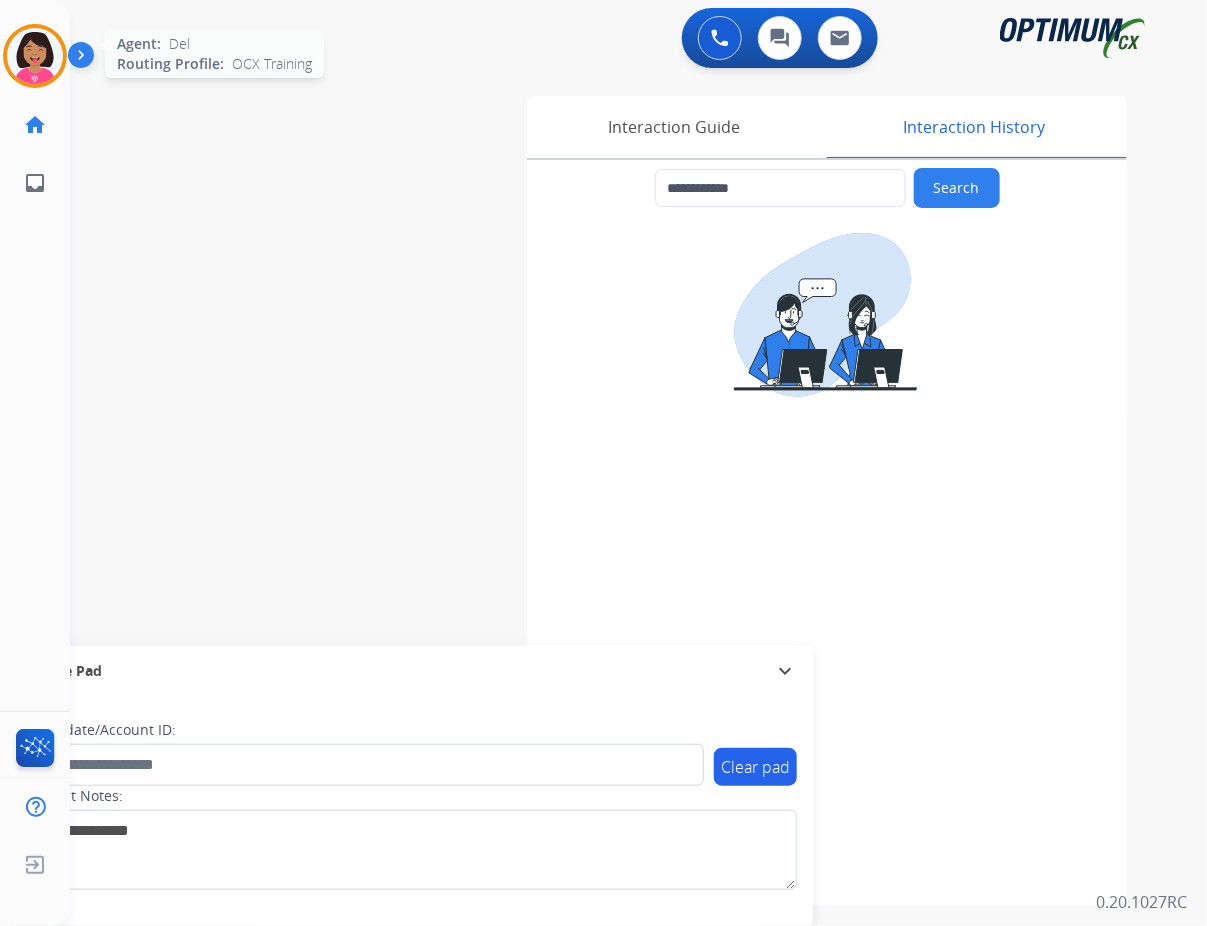 click at bounding box center (35, 56) 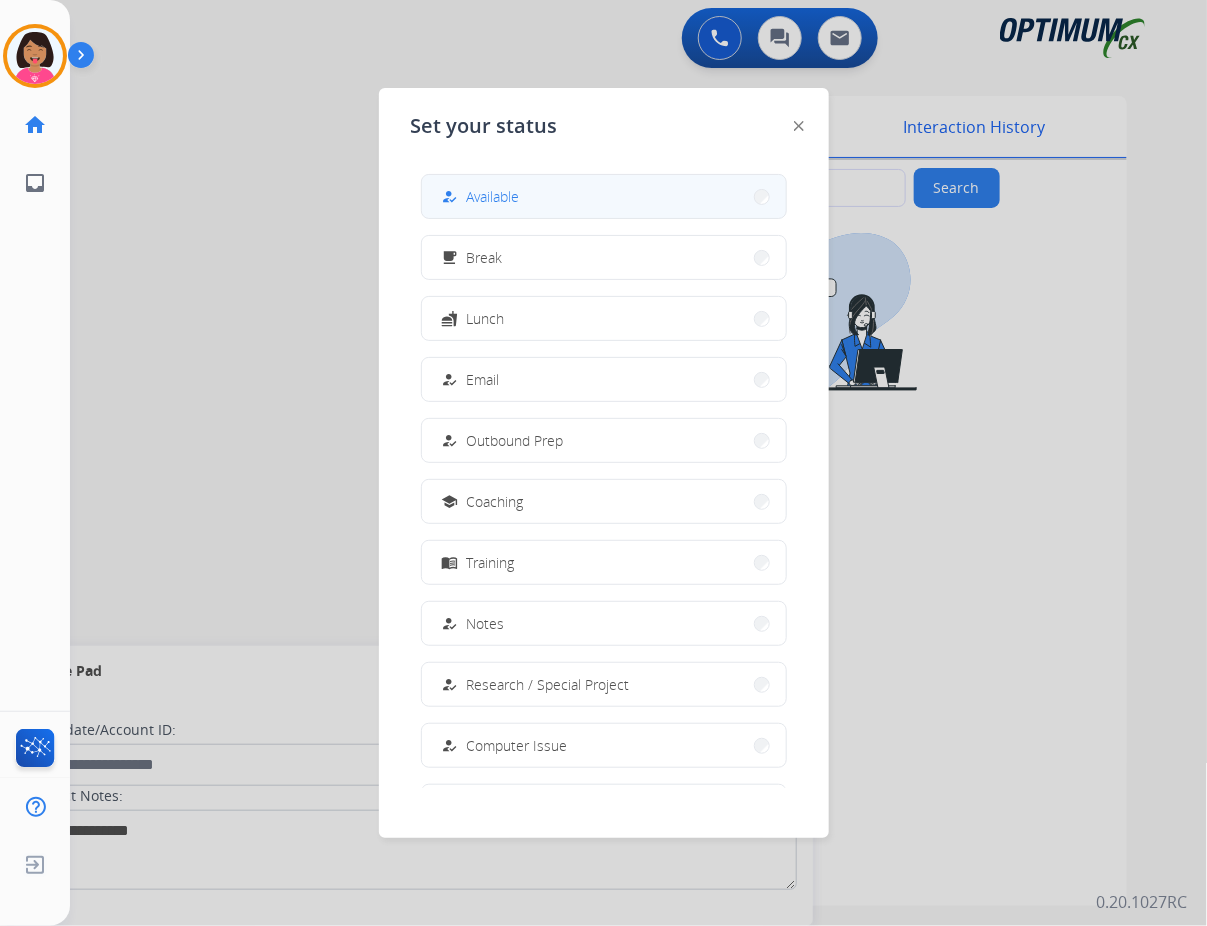 click on "how_to_reg Available" at bounding box center (604, 196) 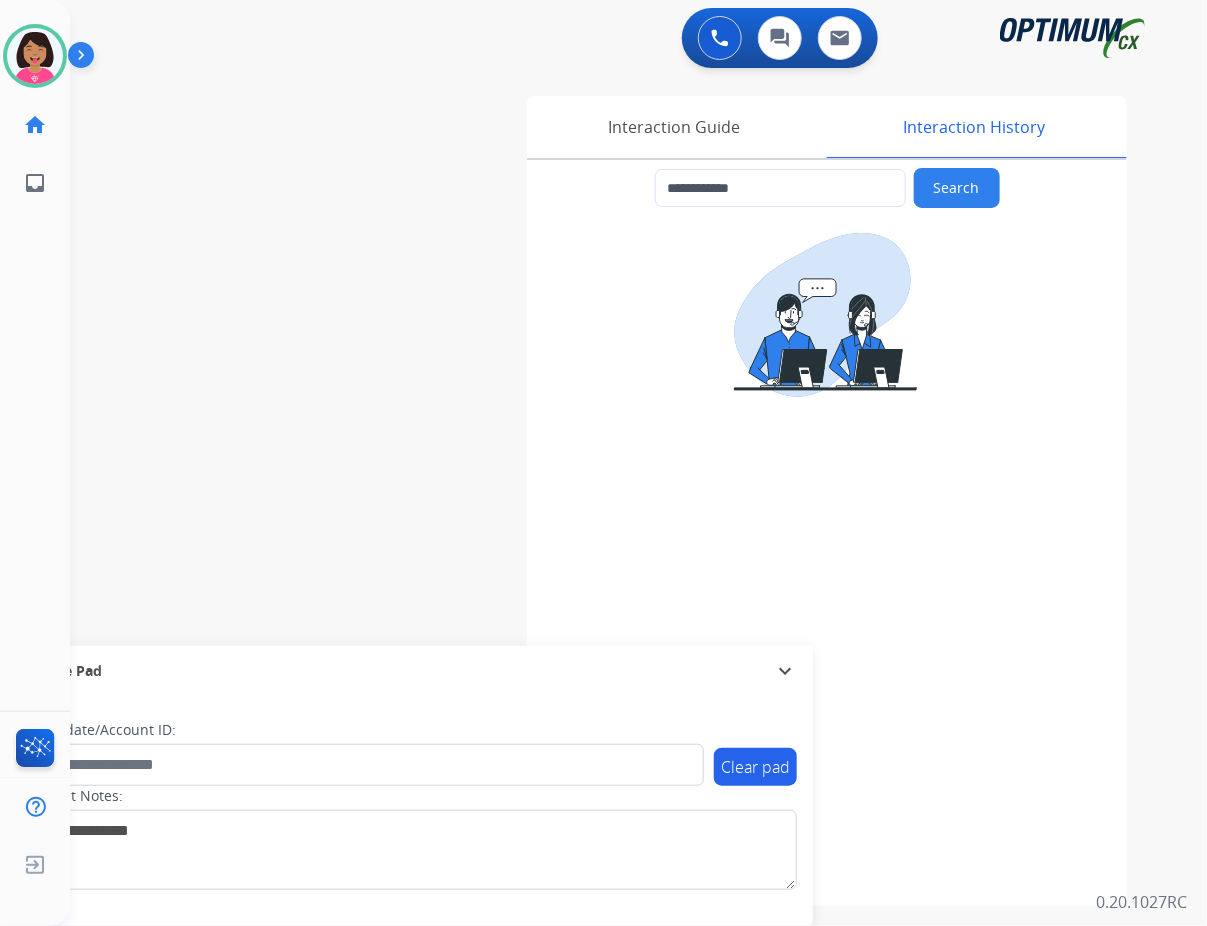 click on "0 Voice Interactions  0  Chat Interactions   0  Email Interactions" at bounding box center [780, 38] 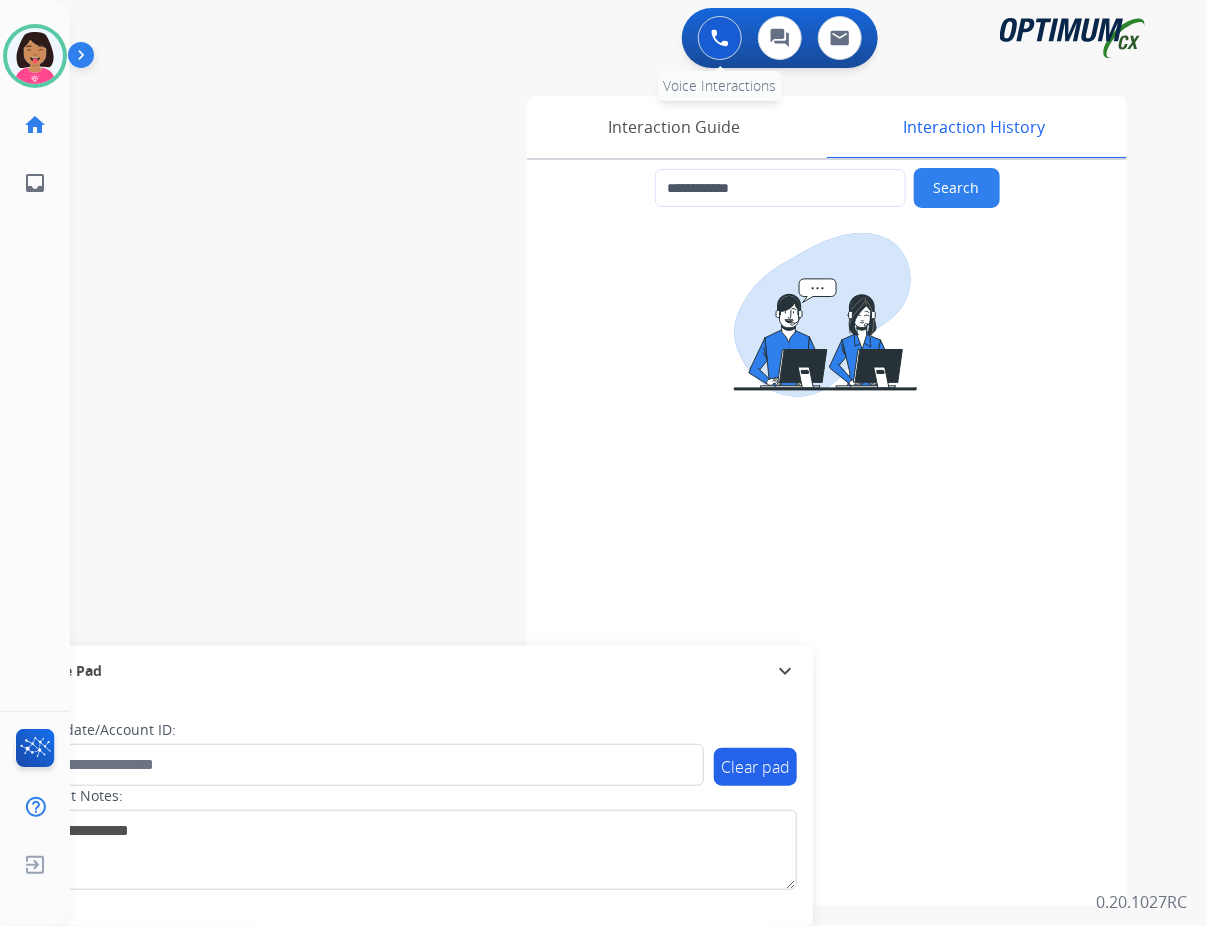 click on "0 Voice Interactions" at bounding box center [720, 38] 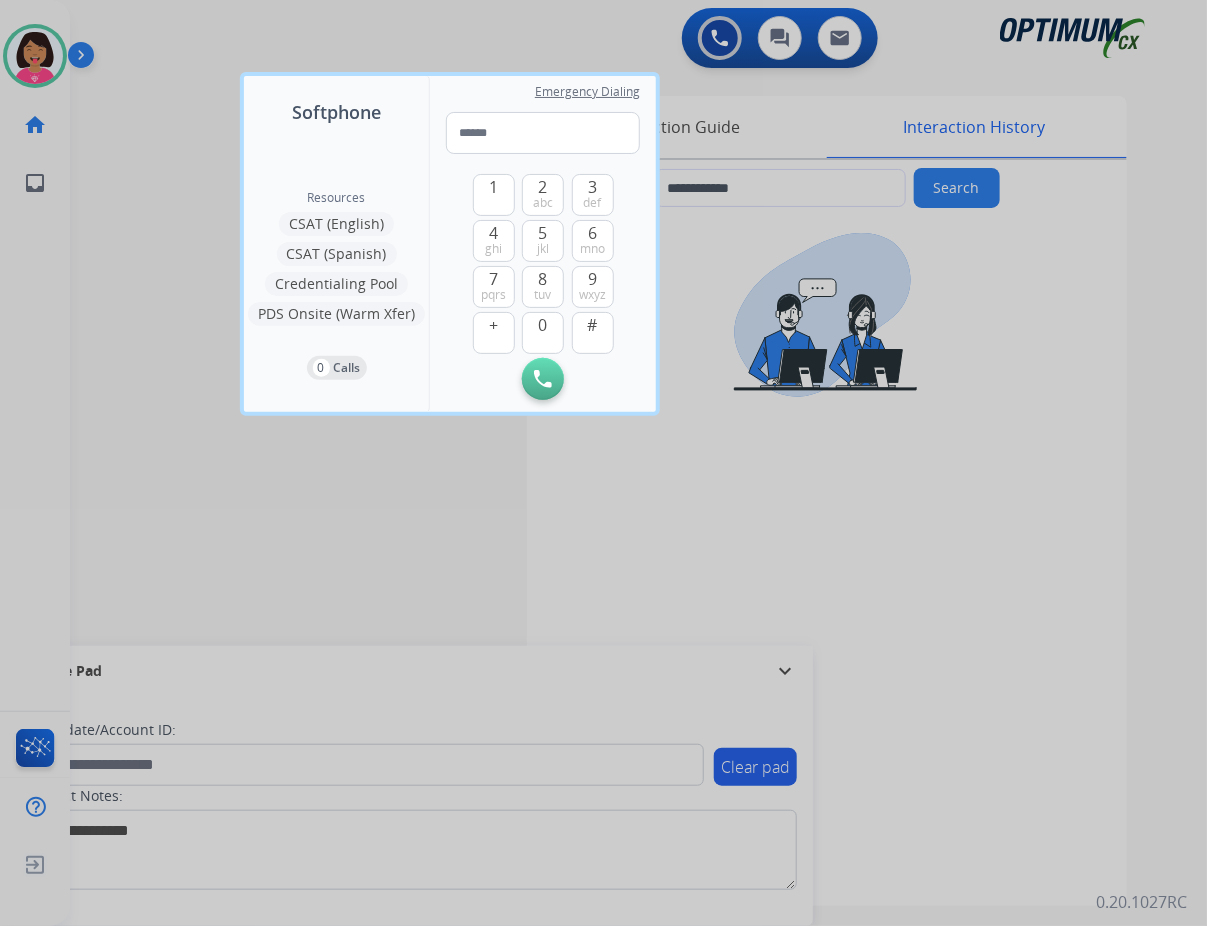 type on "**********" 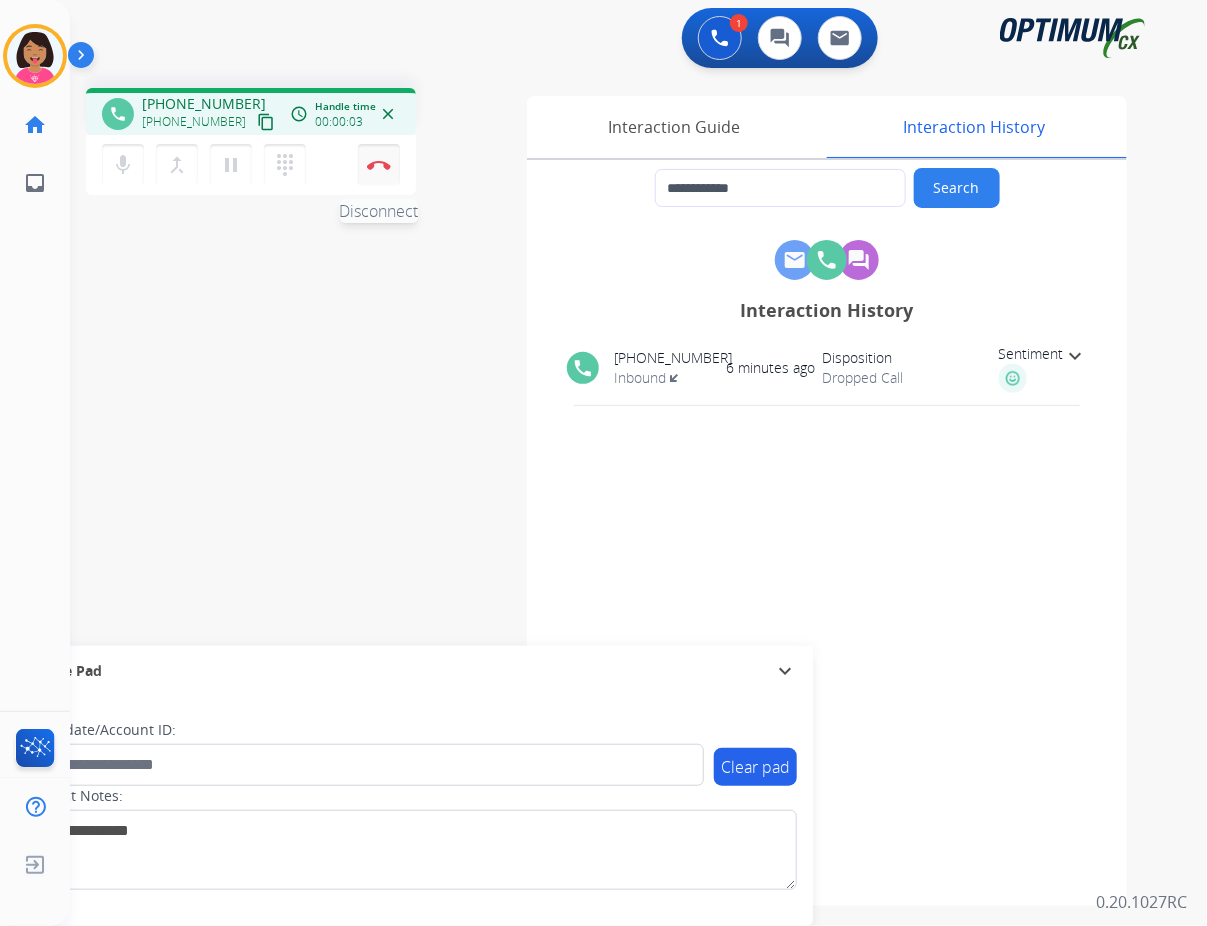 click on "Disconnect" at bounding box center [379, 165] 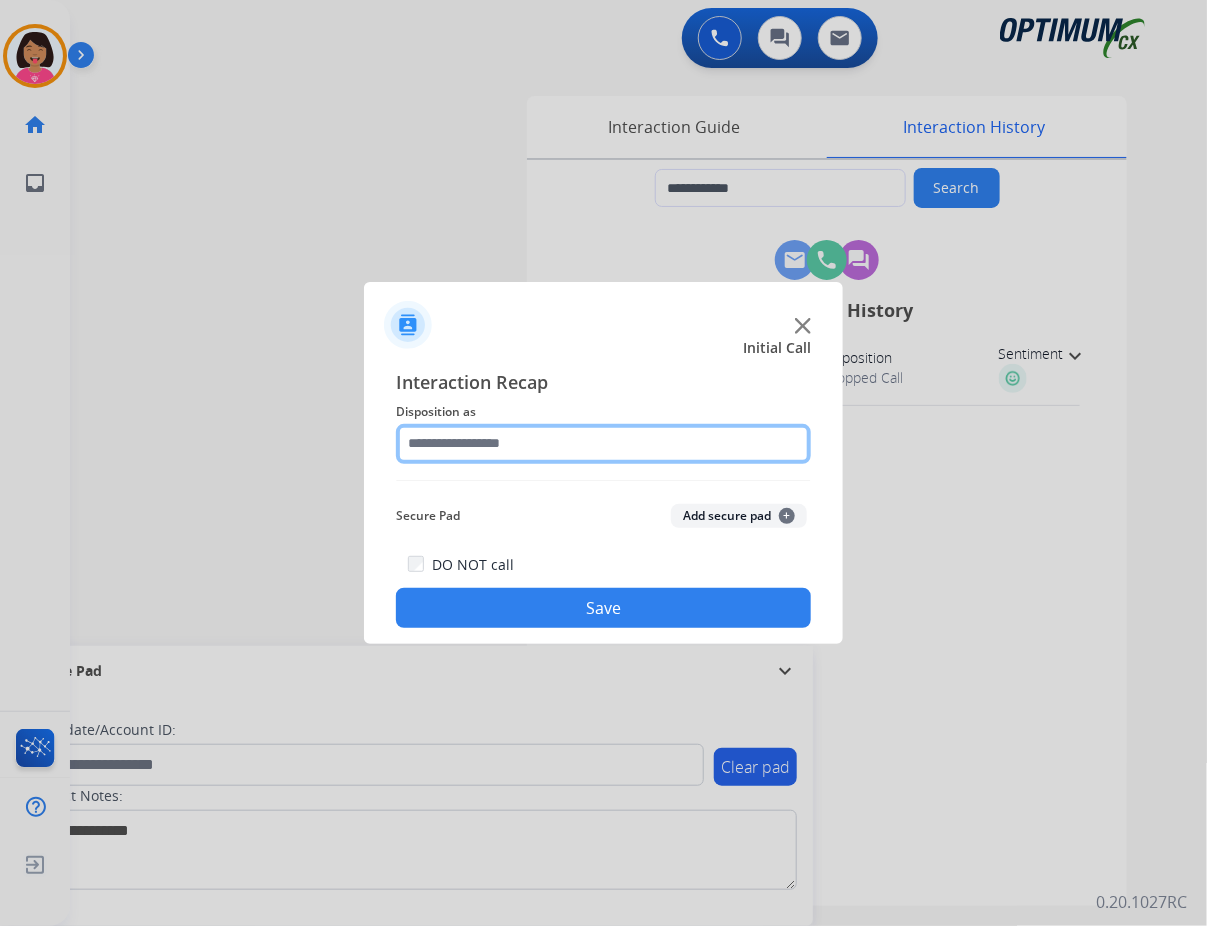click 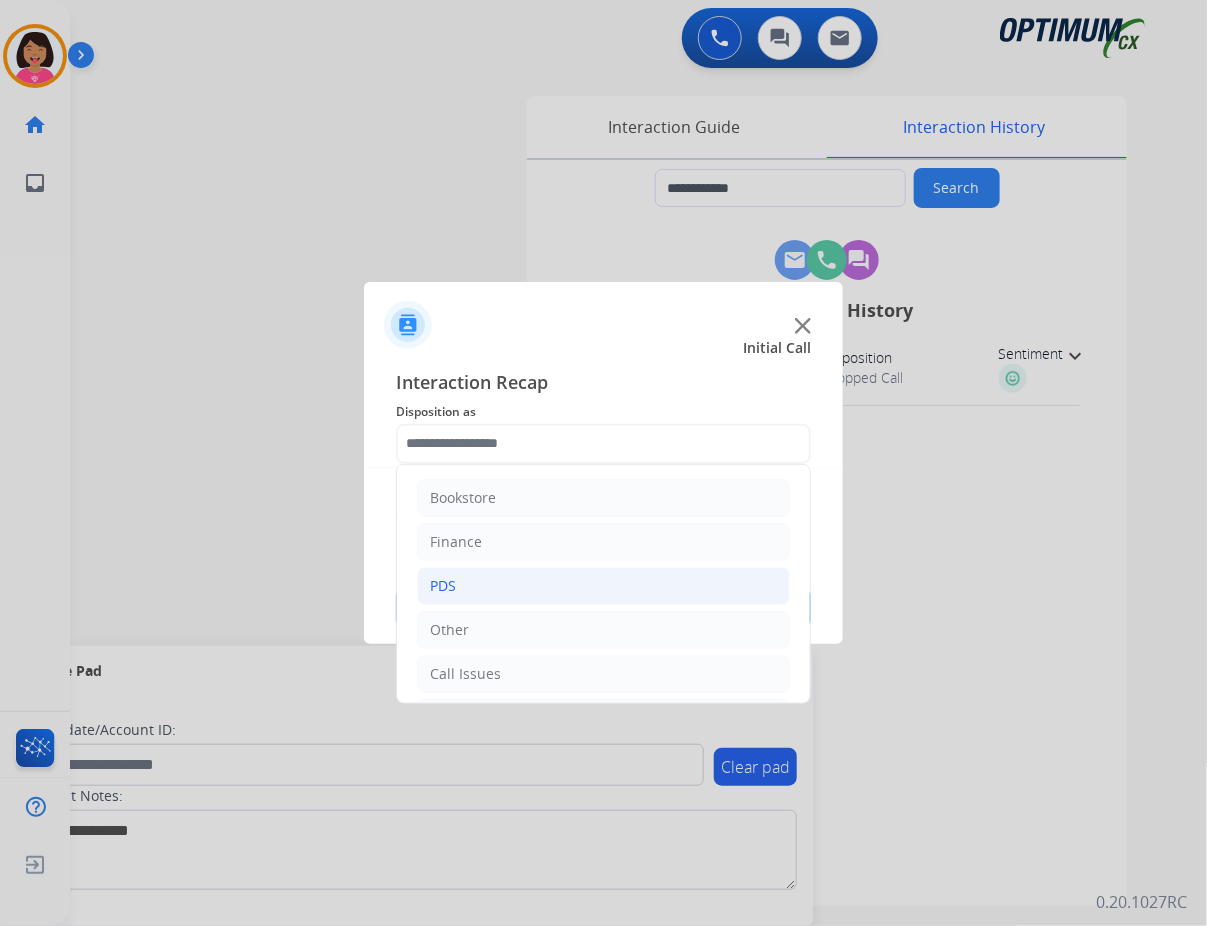 click on "PDS" 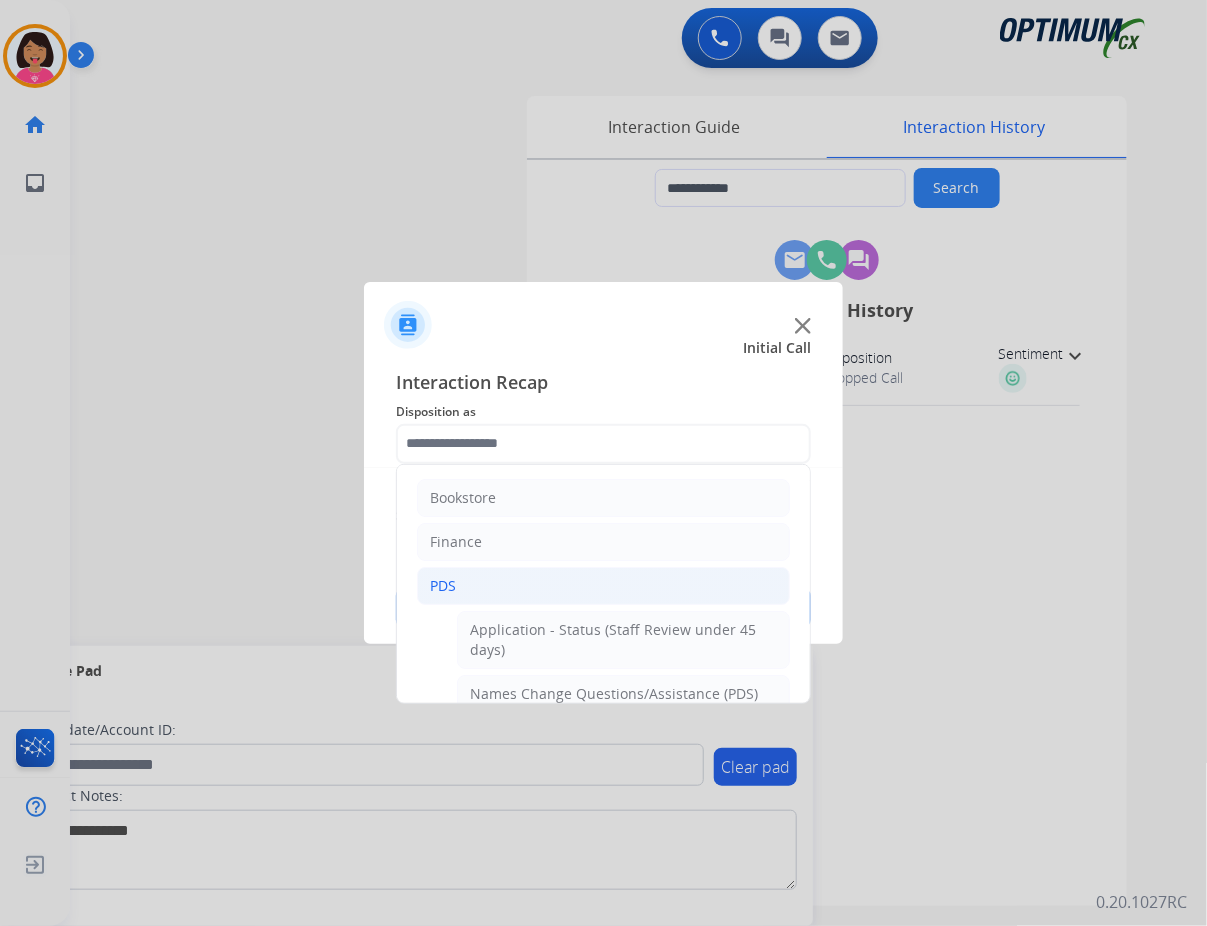 click on "PDS" 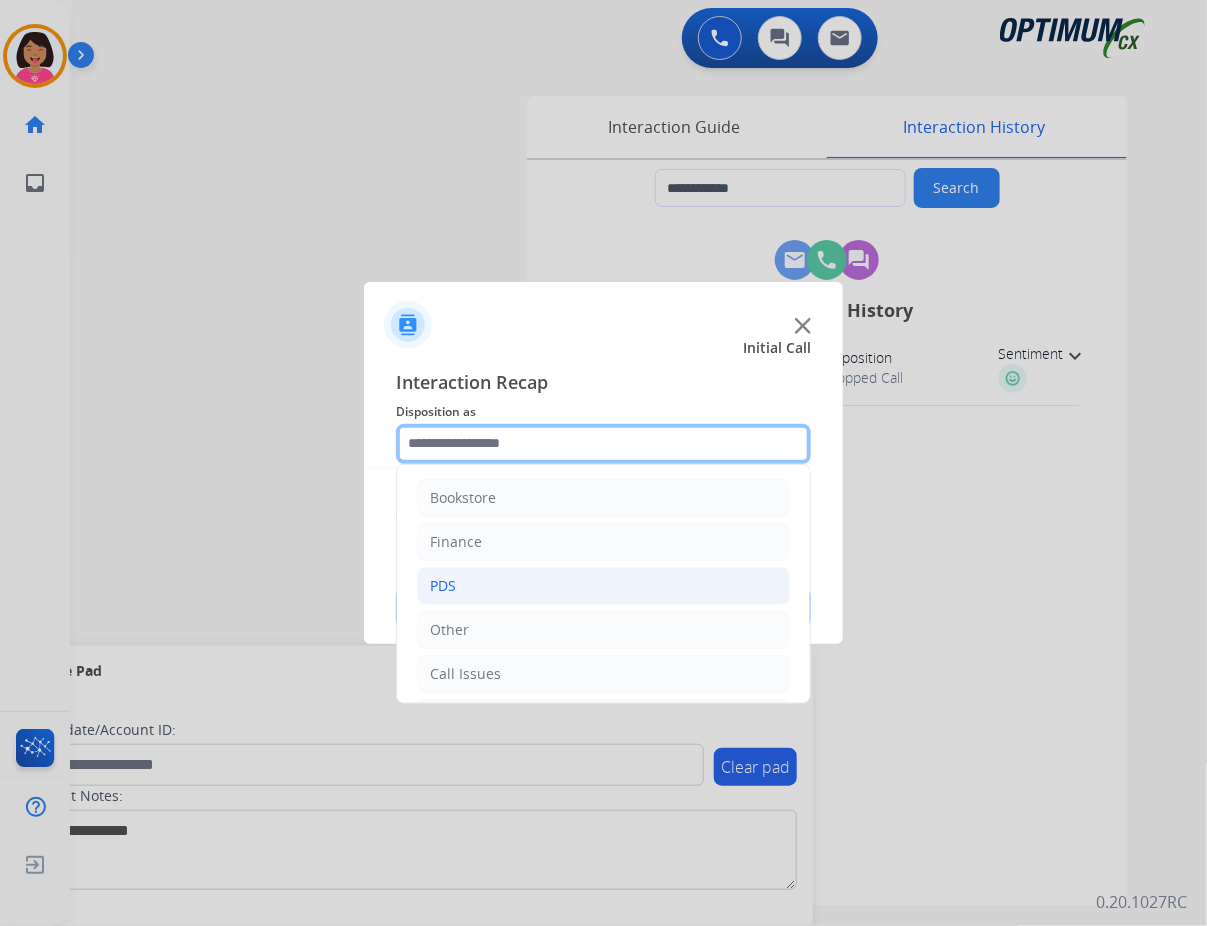 scroll, scrollTop: 0, scrollLeft: 0, axis: both 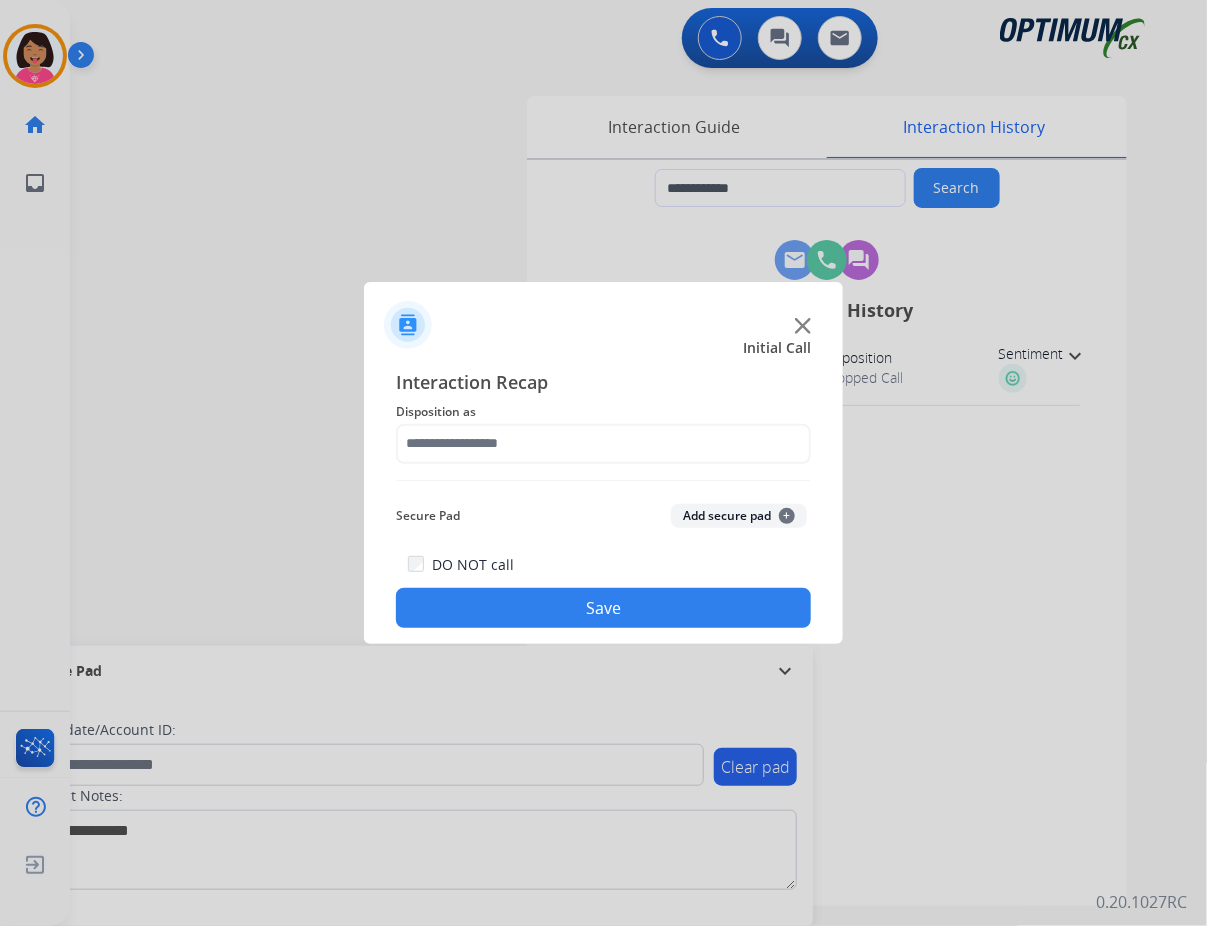 click 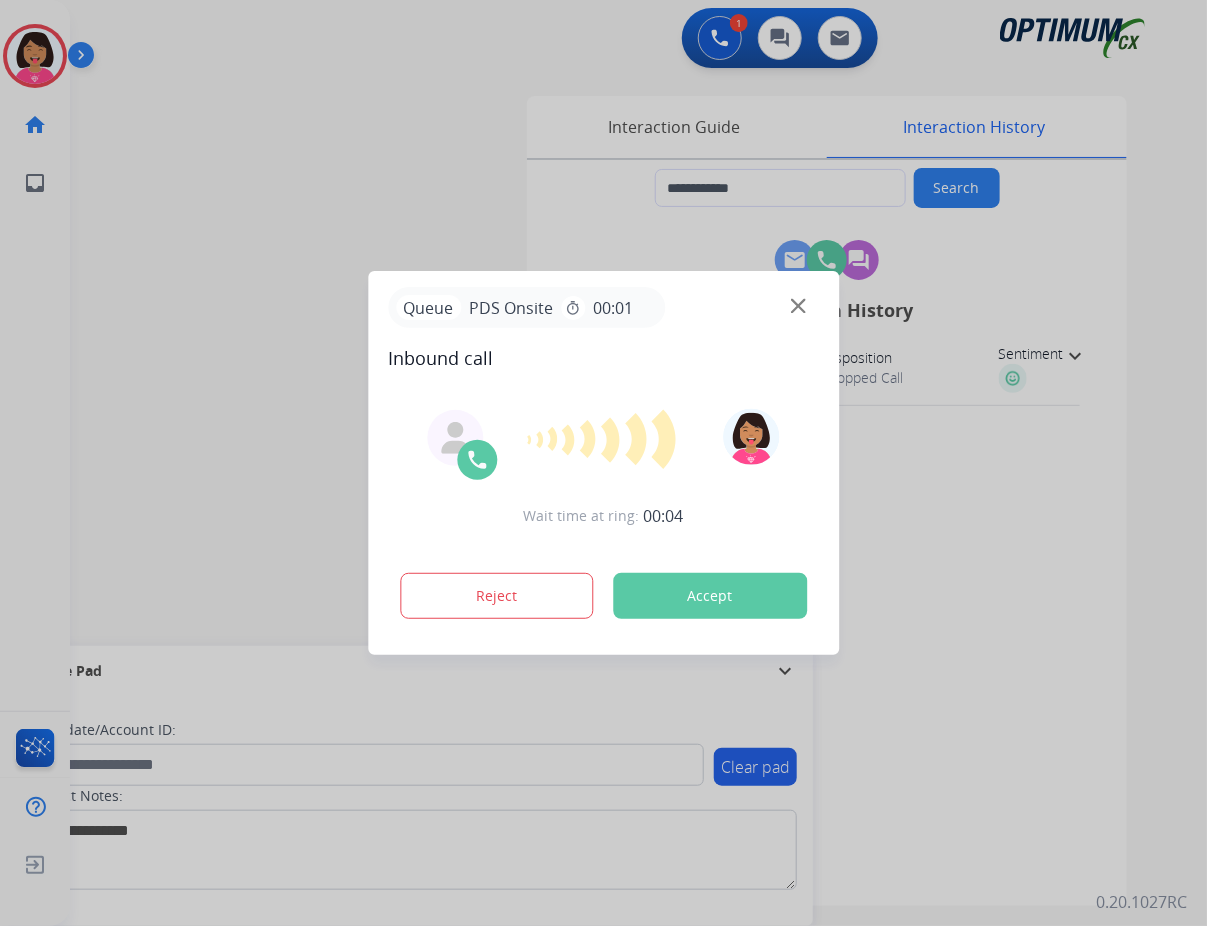 click at bounding box center (603, 463) 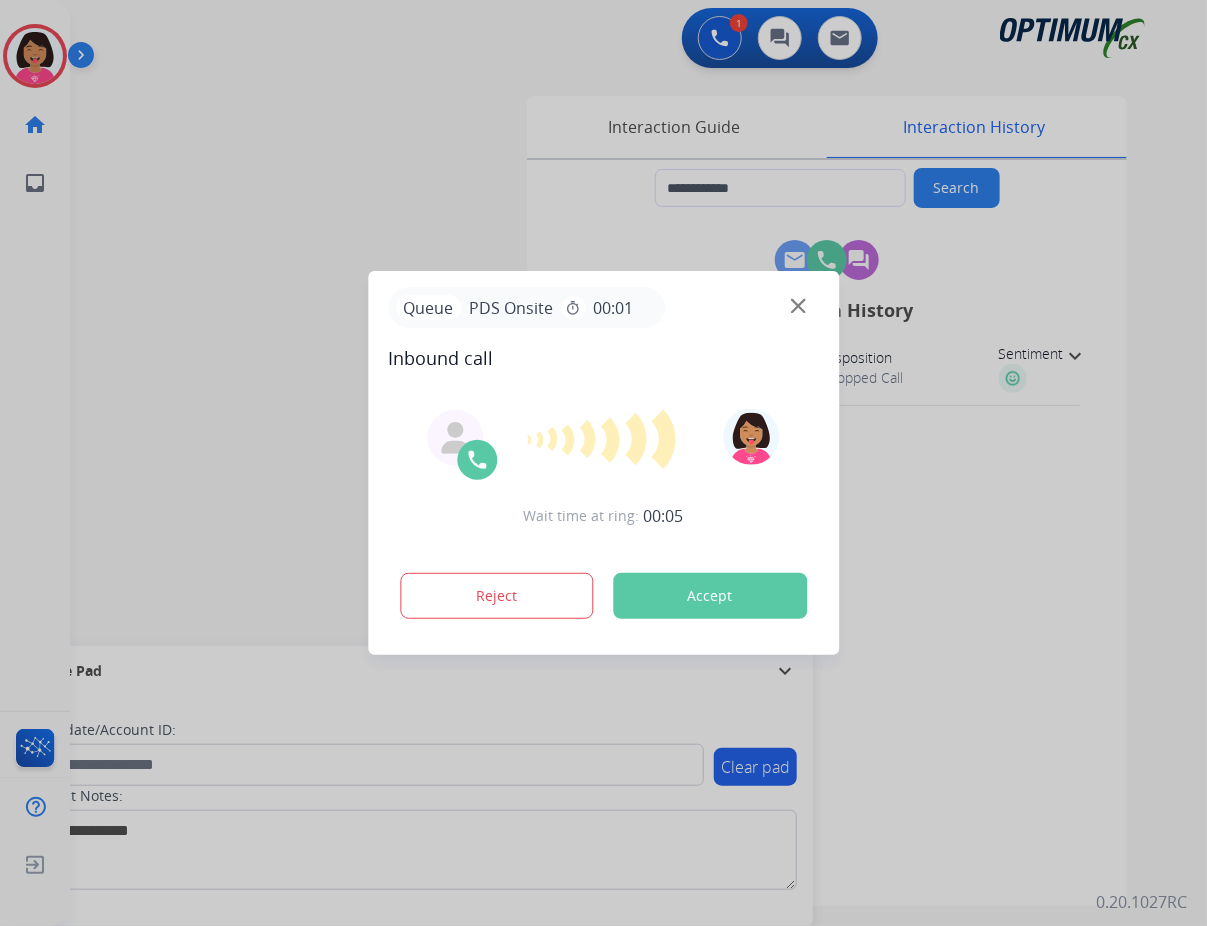 click on "Accept" at bounding box center [710, 596] 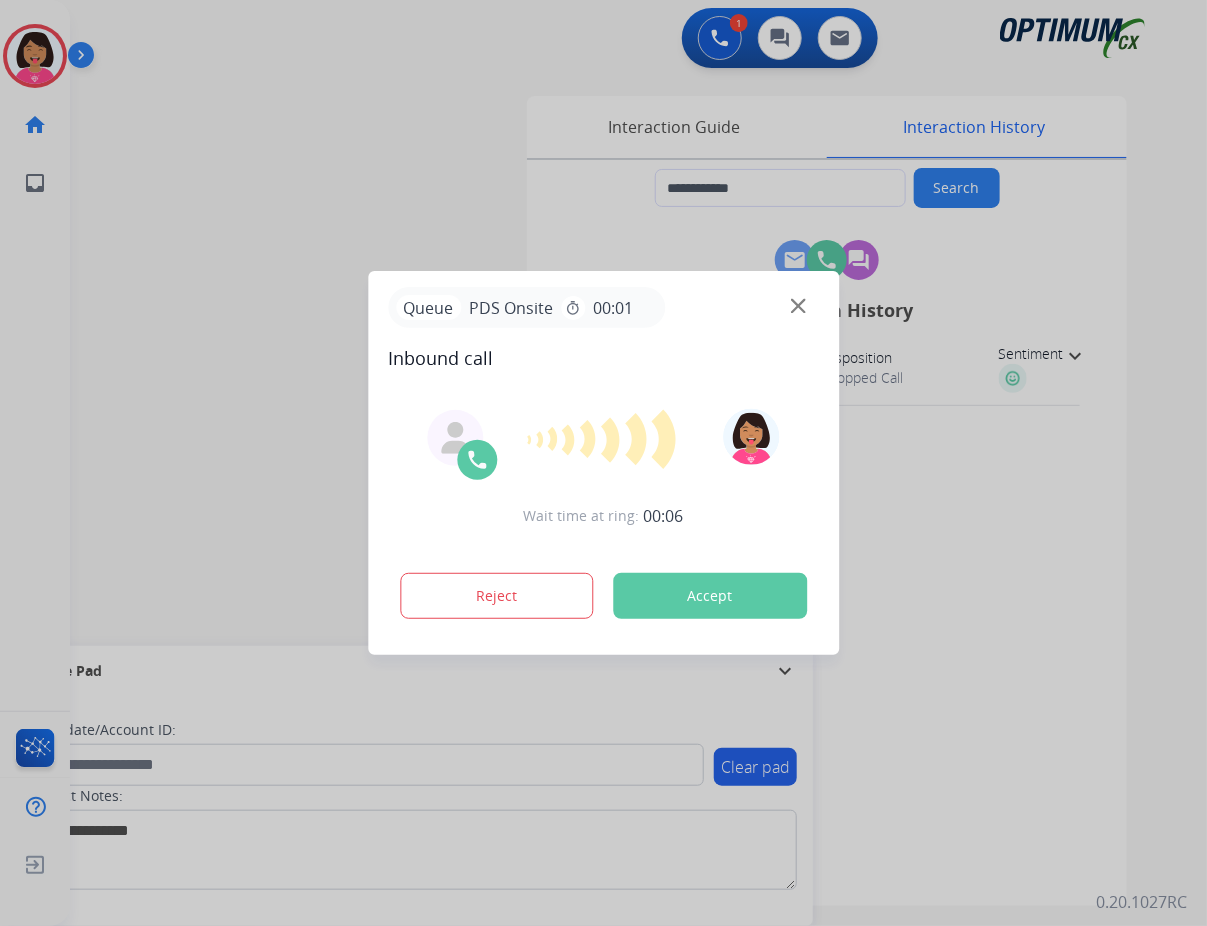 type on "**********" 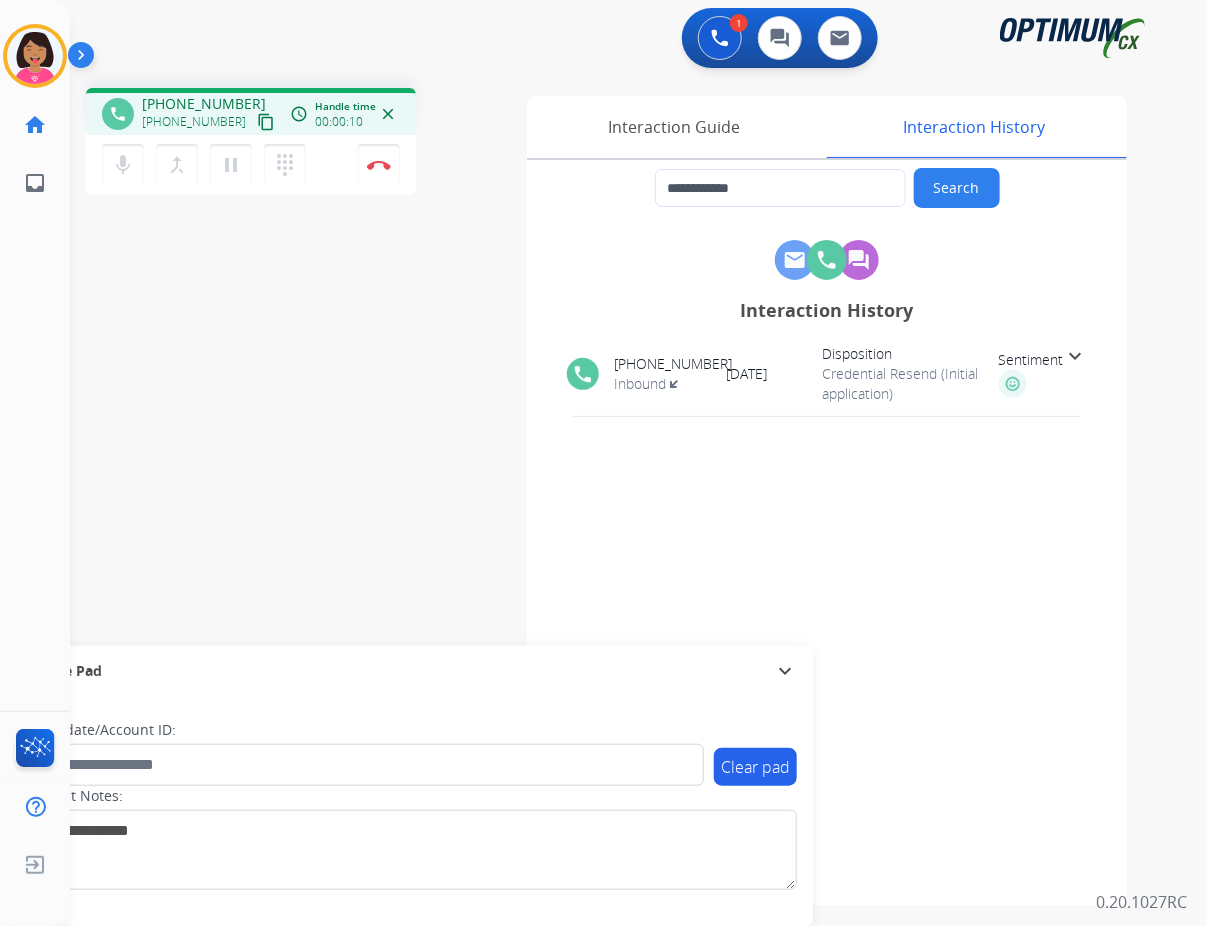 click on "**********" at bounding box center (827, 533) 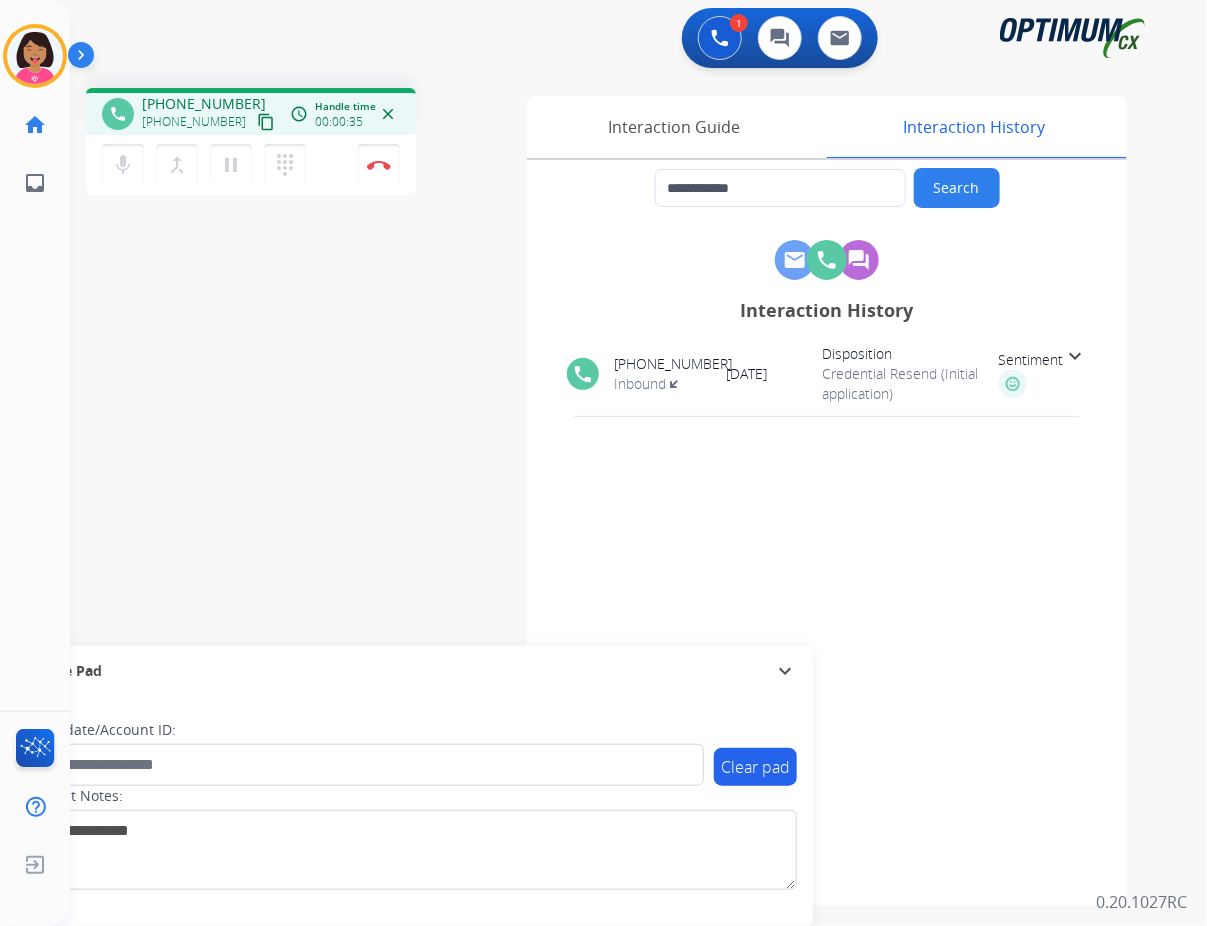 click on "**********" at bounding box center [614, 489] 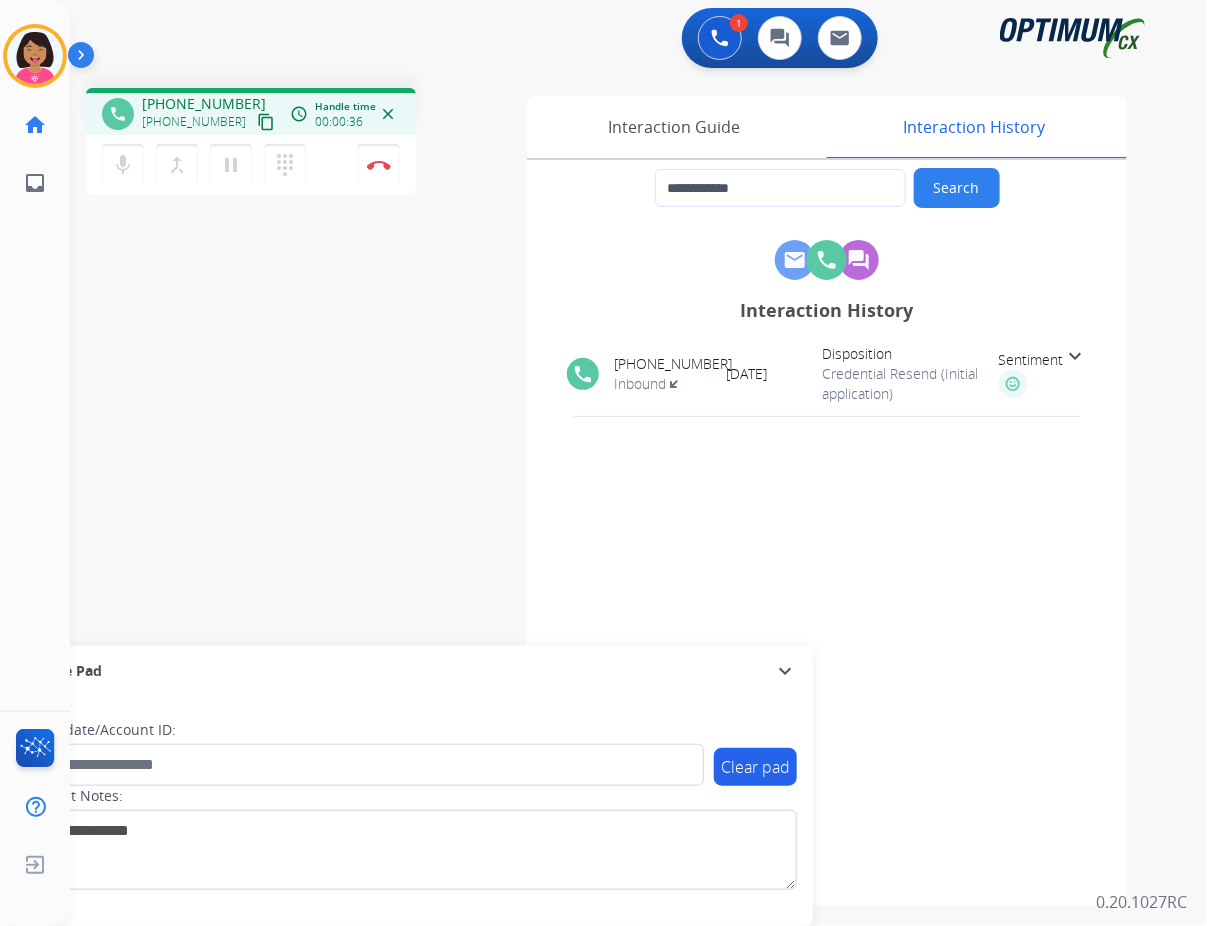 click on "content_copy" at bounding box center [266, 122] 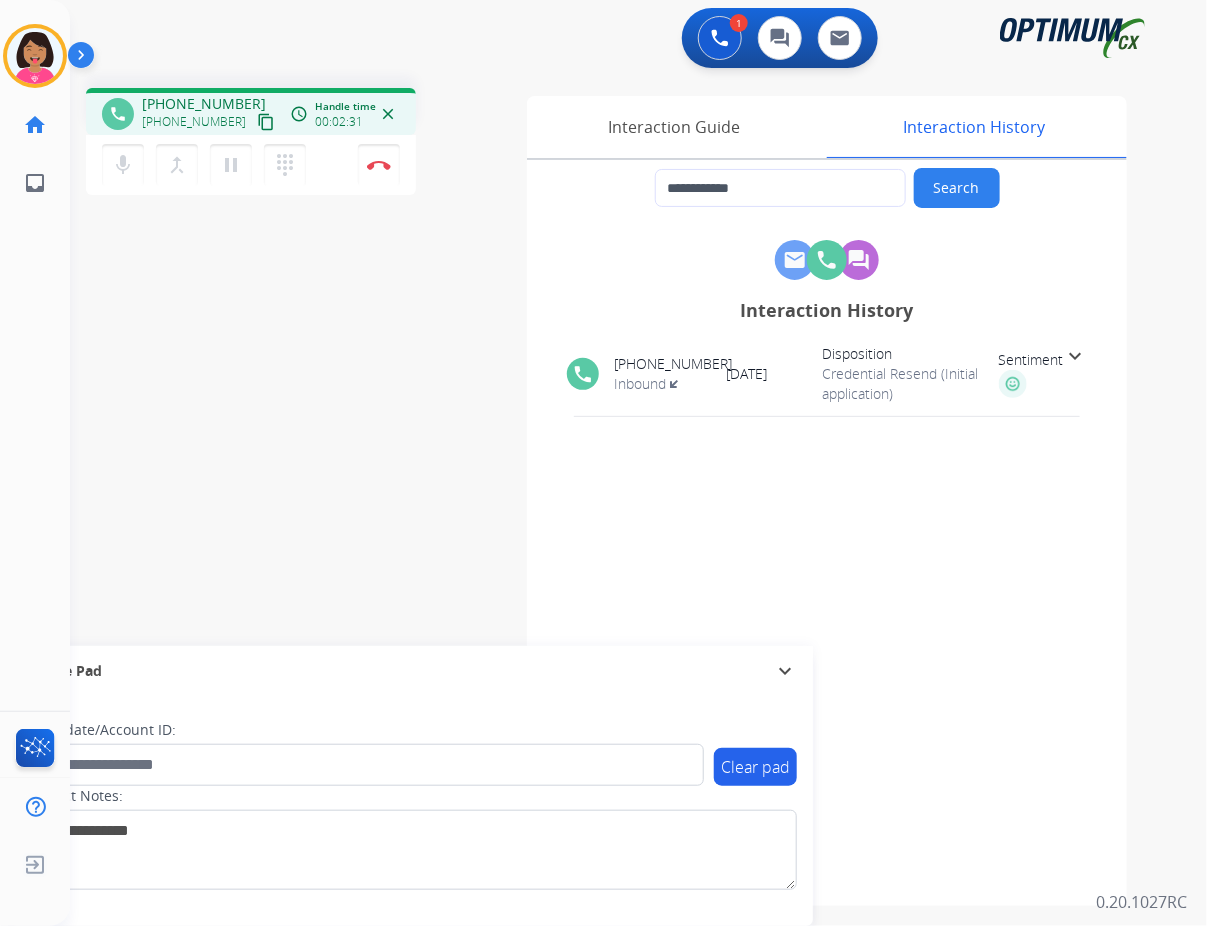 click on "**********" at bounding box center (614, 489) 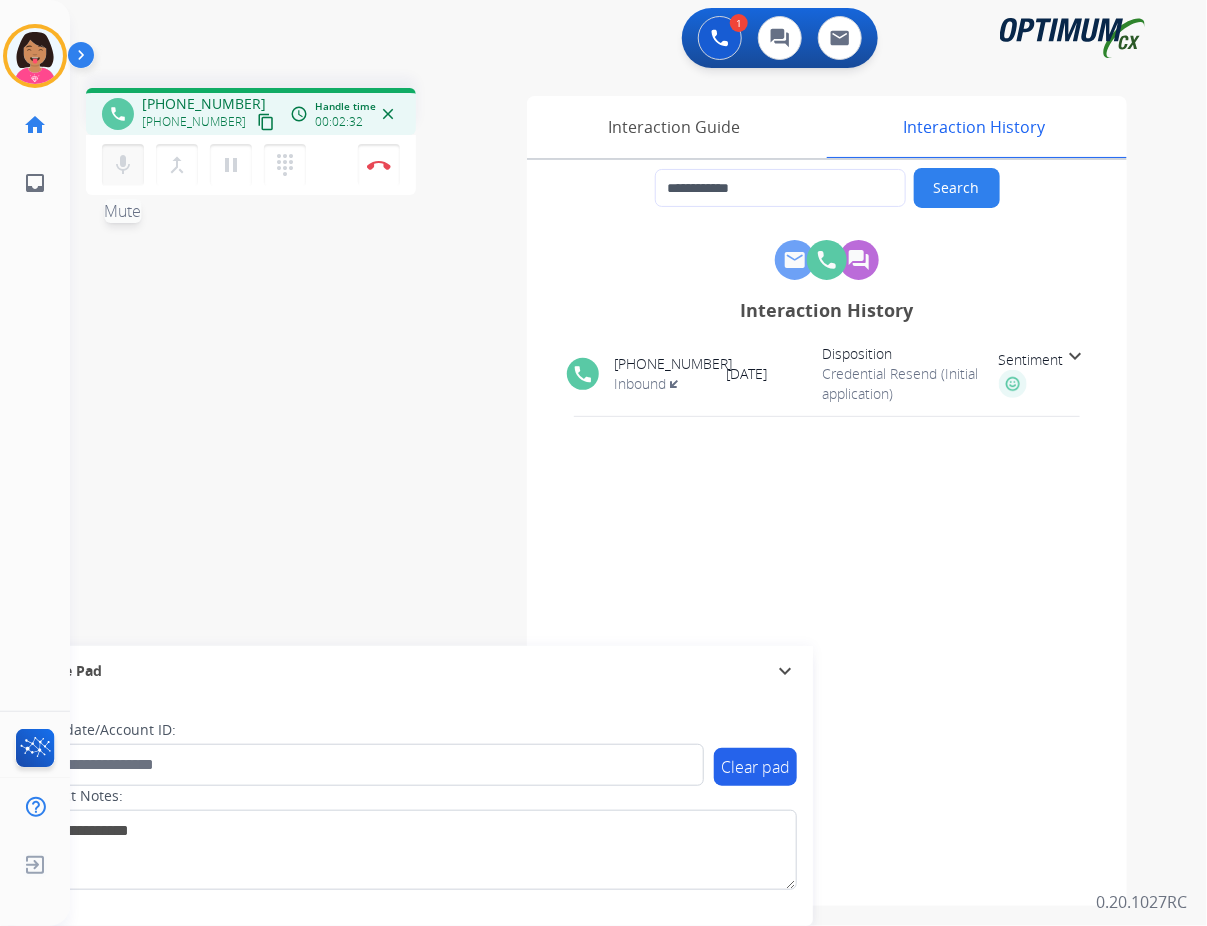 click on "mic" at bounding box center (123, 165) 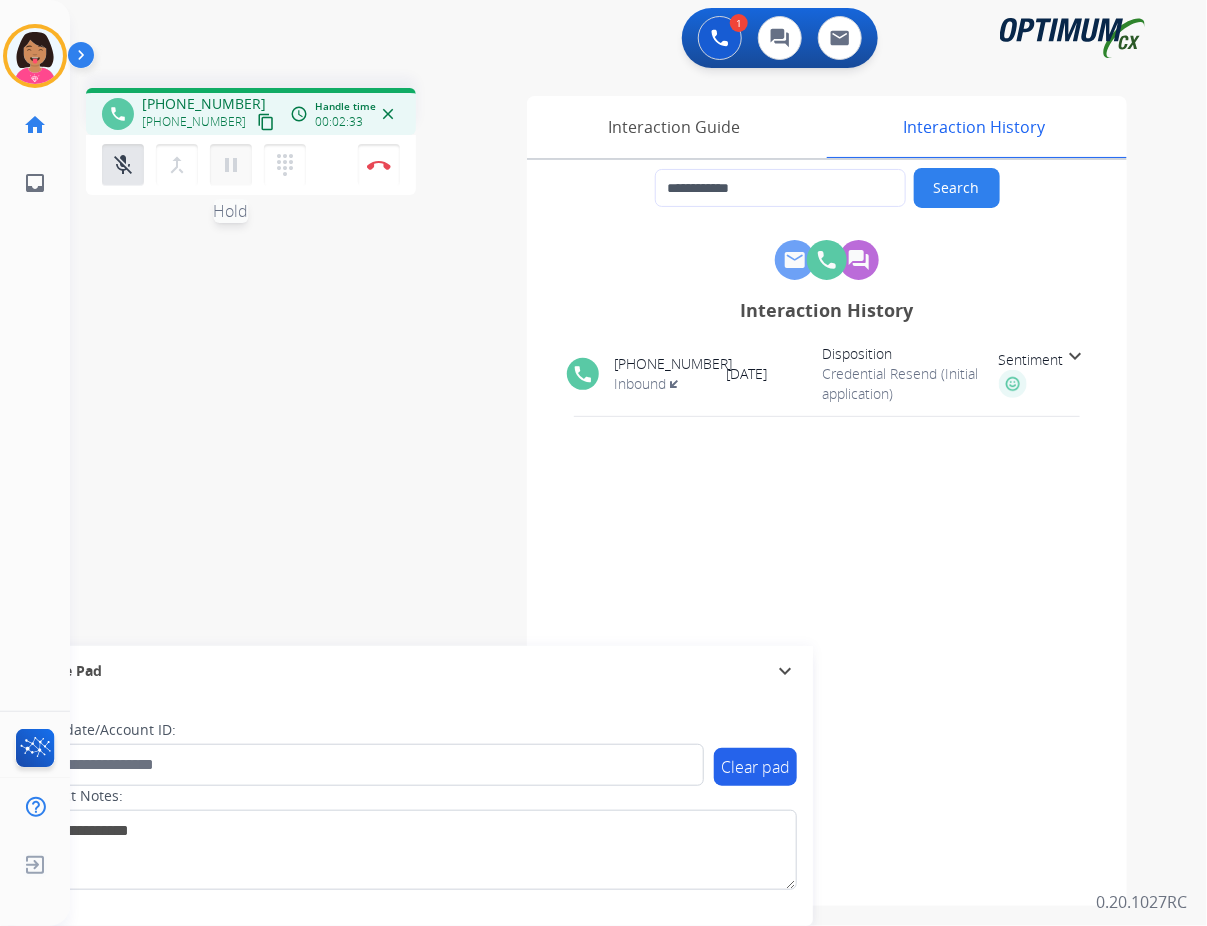 click on "pause" at bounding box center [231, 165] 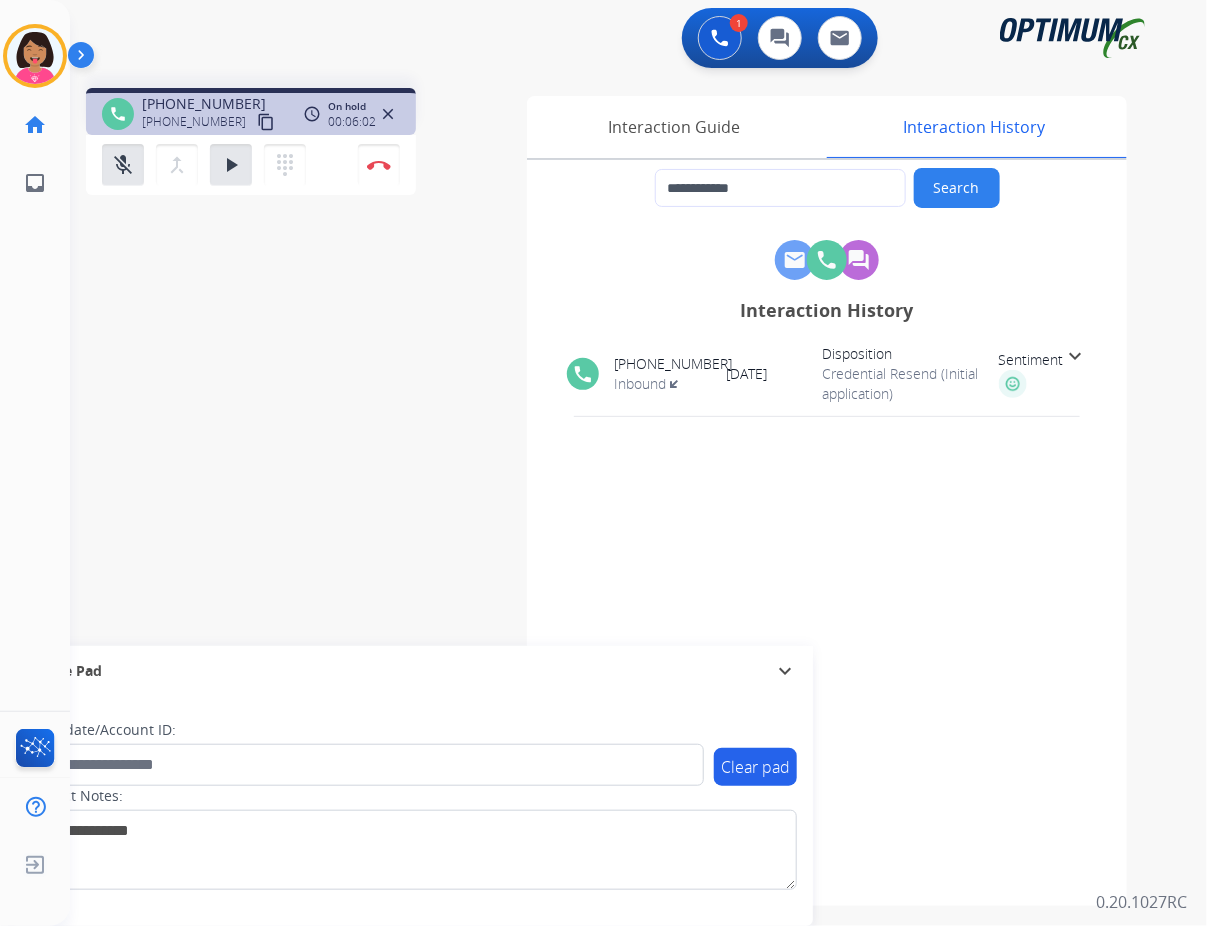 click on "**********" at bounding box center [614, 489] 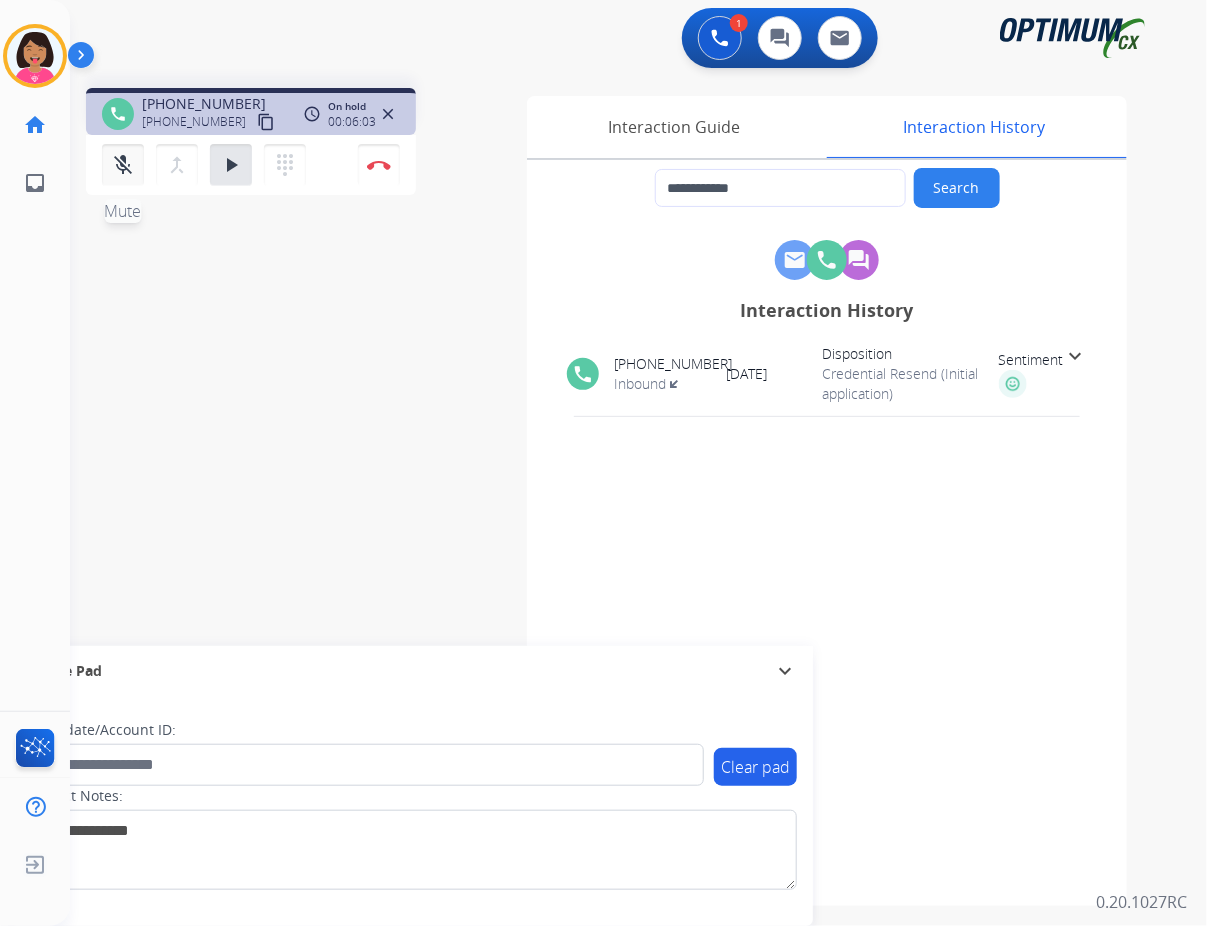 click on "mic_off" at bounding box center (123, 165) 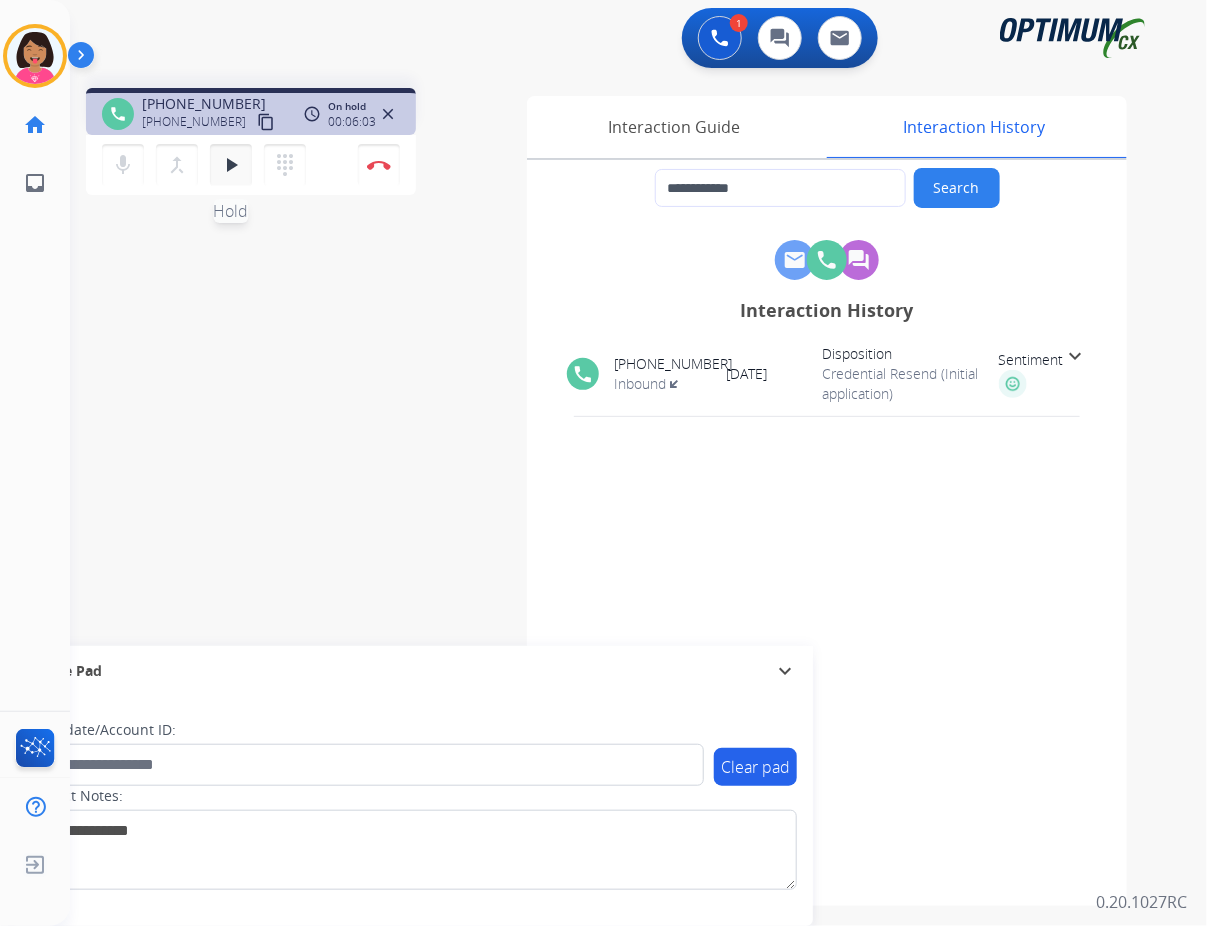 click on "play_arrow Hold" at bounding box center [231, 165] 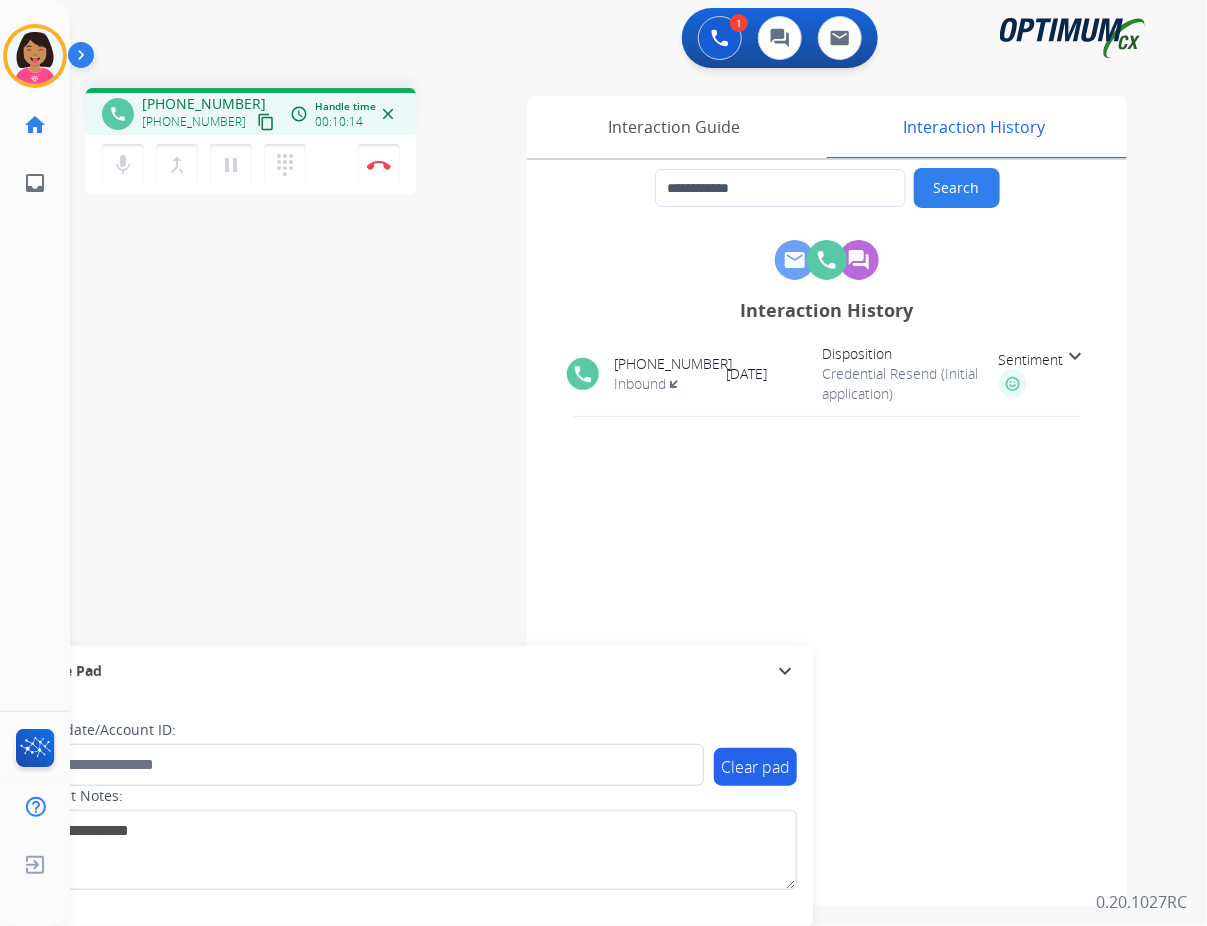 click on "**********" at bounding box center [614, 489] 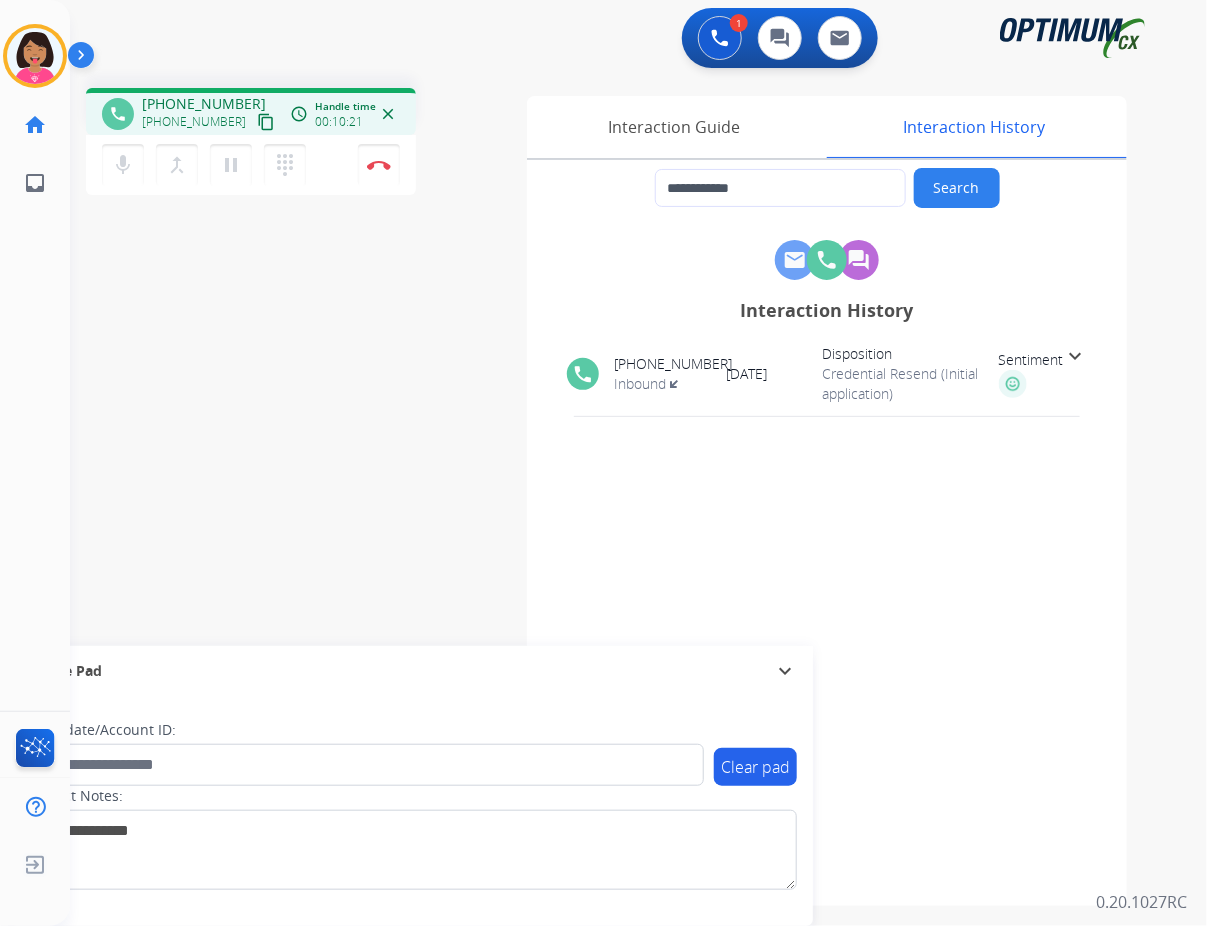 click on "**********" at bounding box center [614, 489] 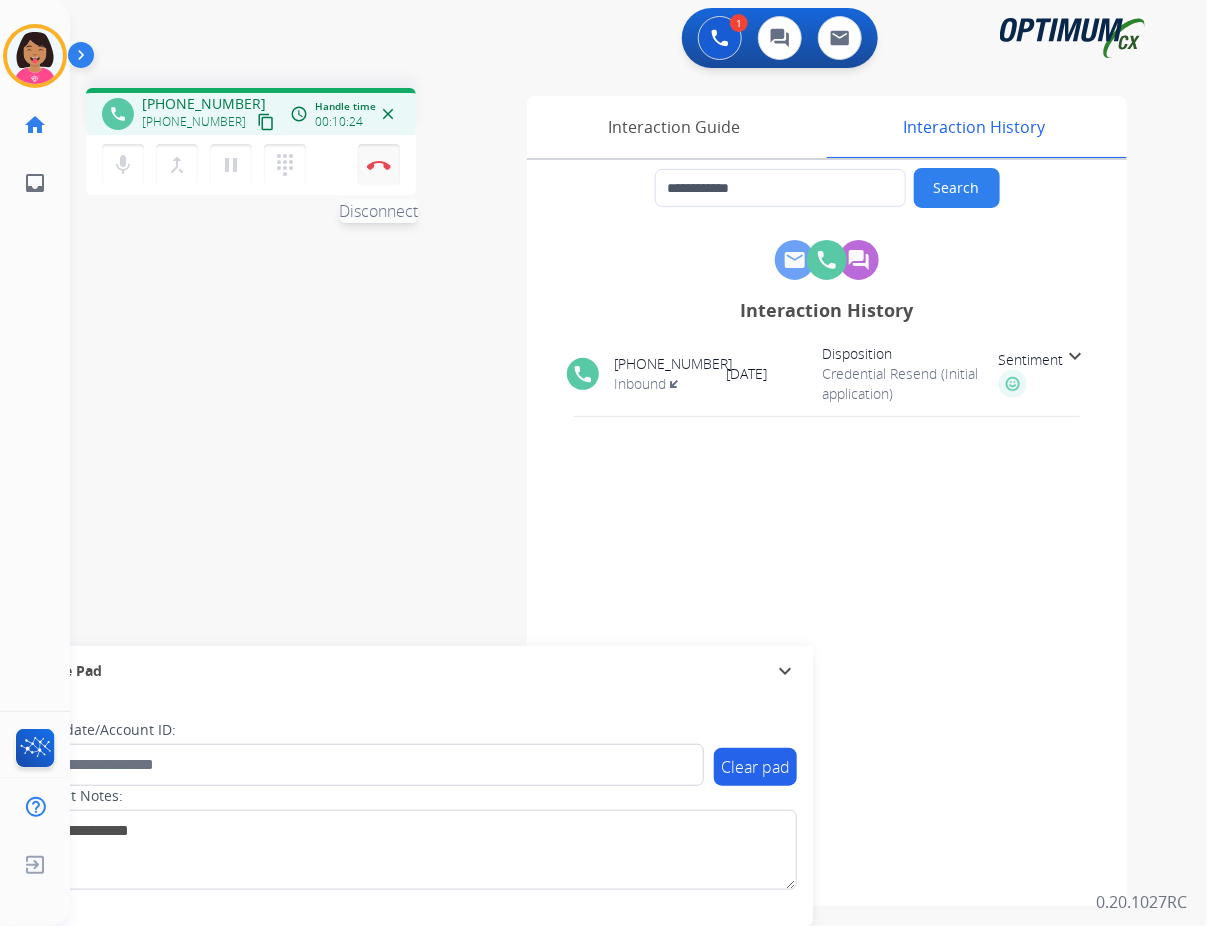 click on "Disconnect" at bounding box center [379, 165] 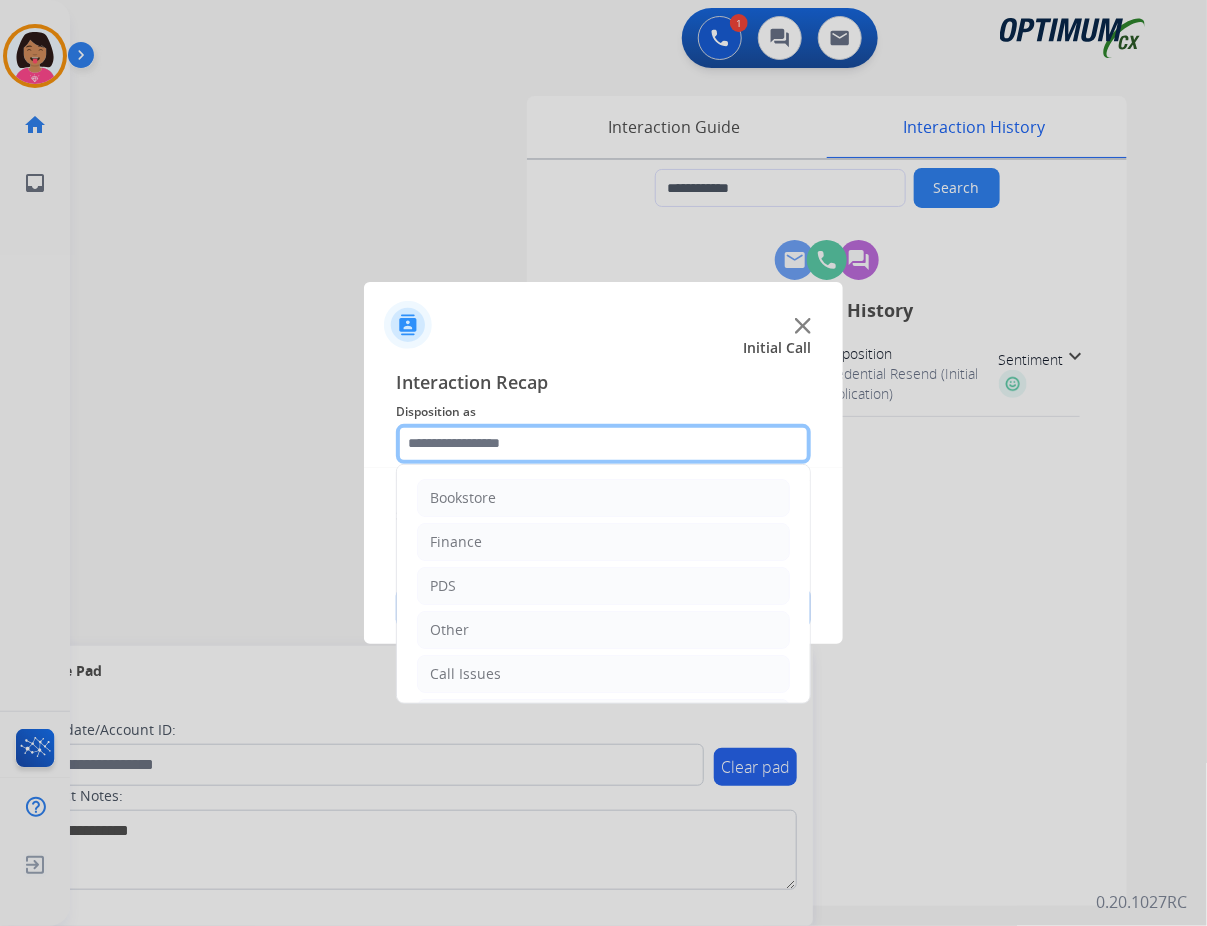click 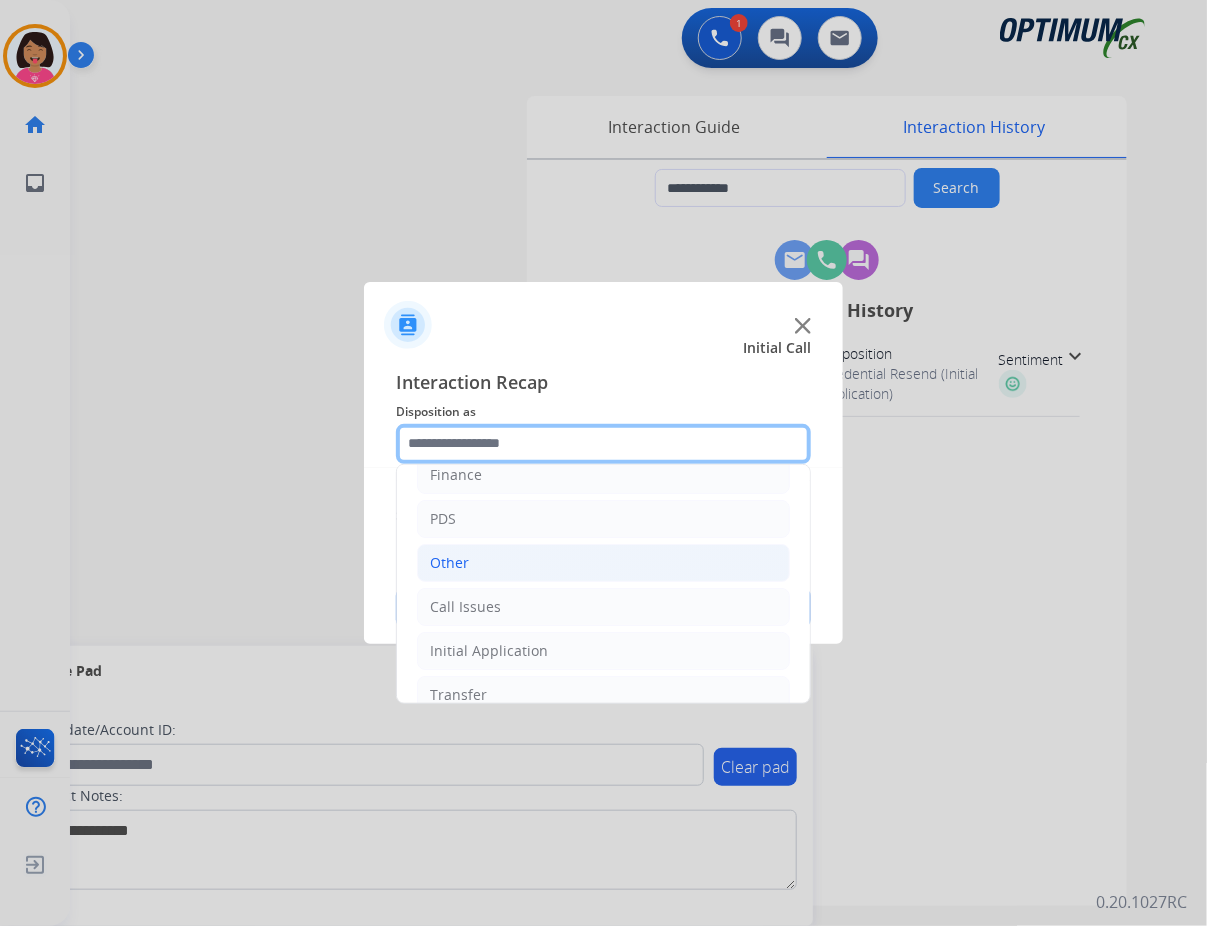 scroll, scrollTop: 68, scrollLeft: 0, axis: vertical 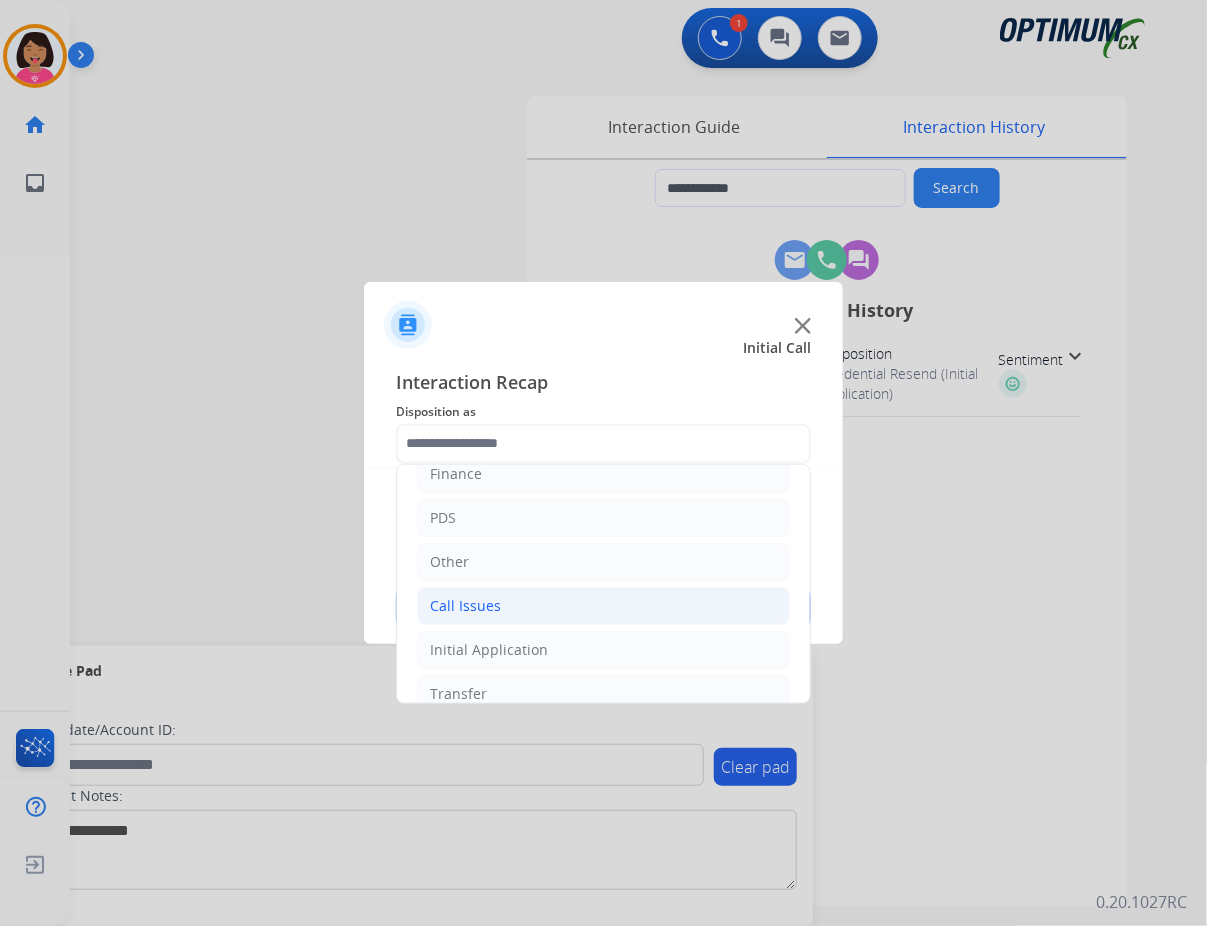 click on "Call Issues" 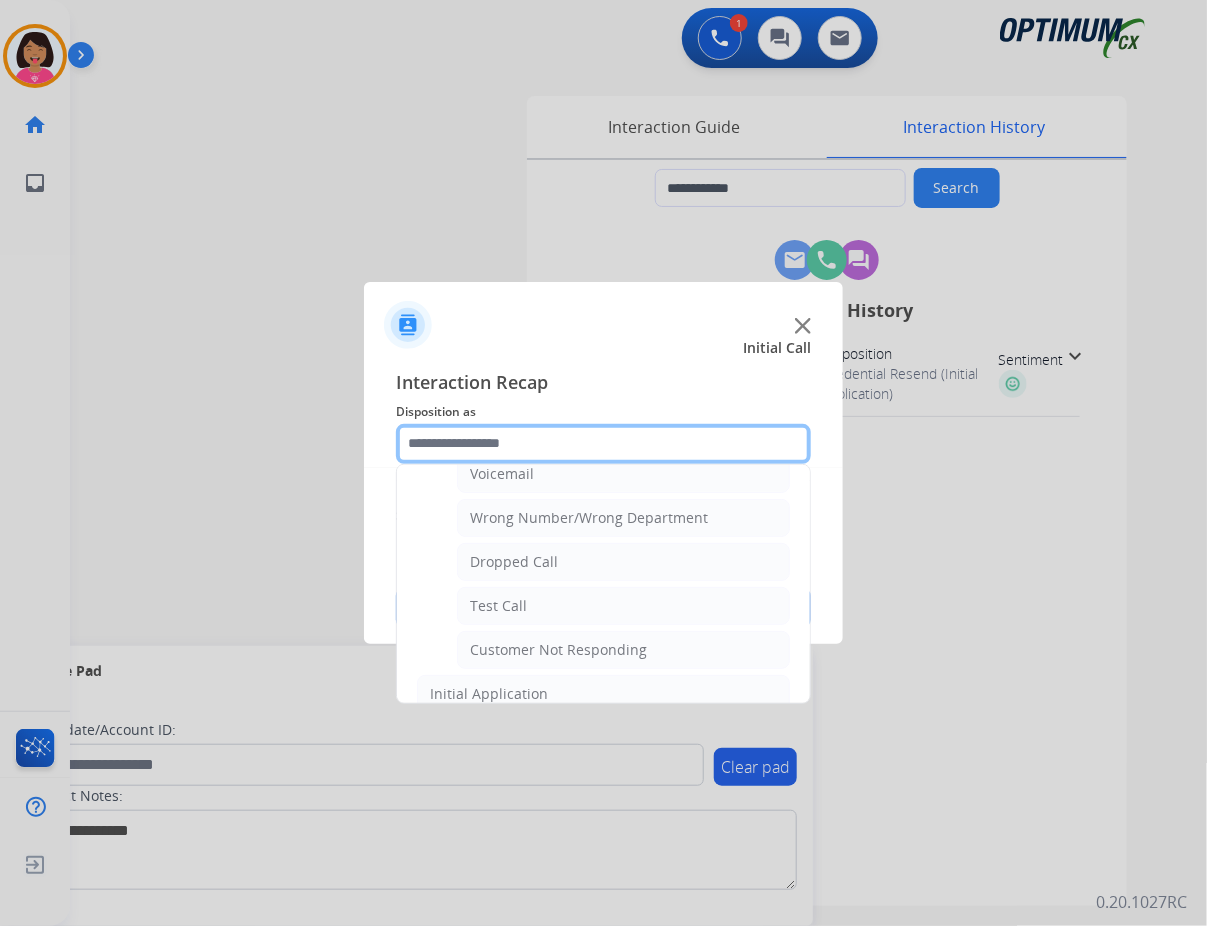 scroll, scrollTop: 260, scrollLeft: 0, axis: vertical 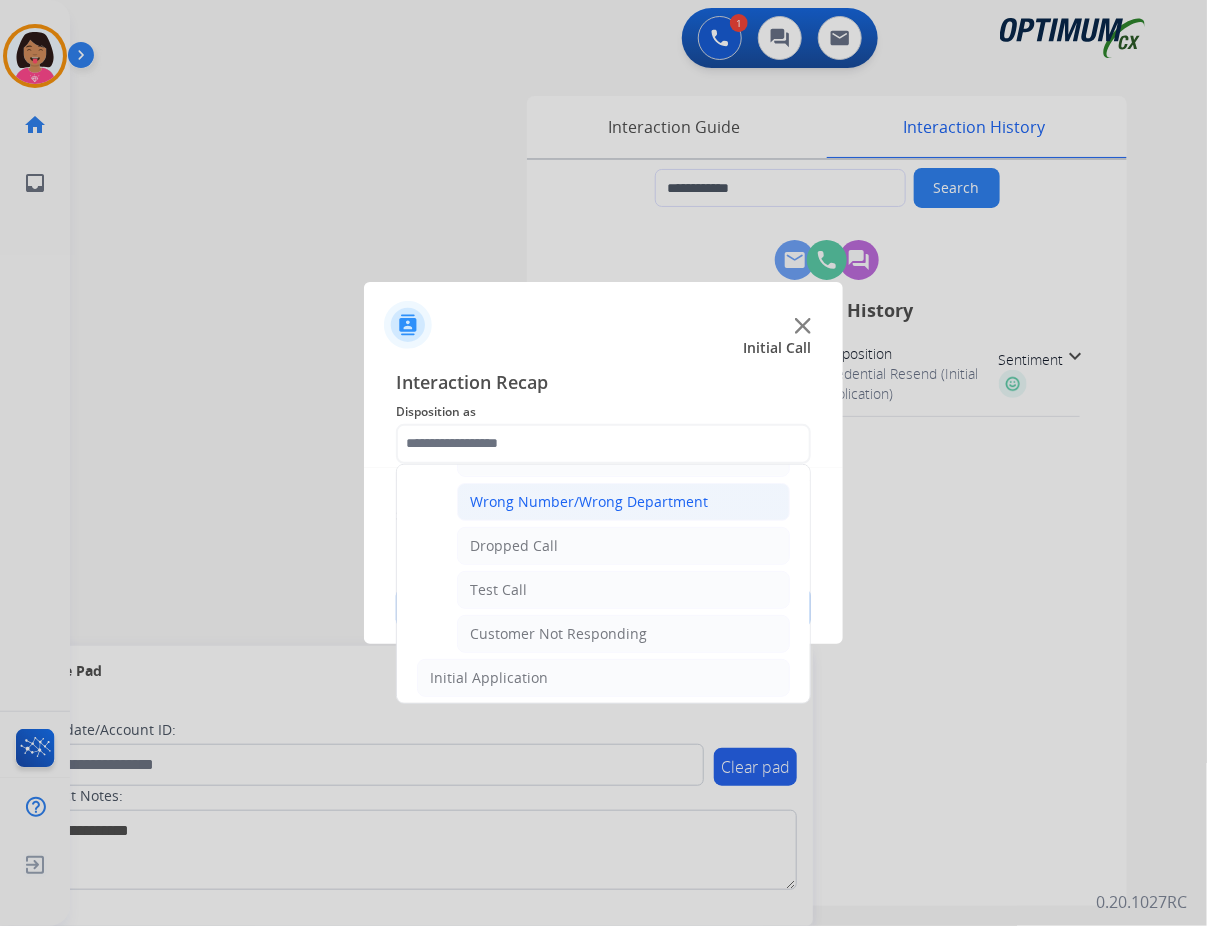 click on "Wrong Number/Wrong Department" 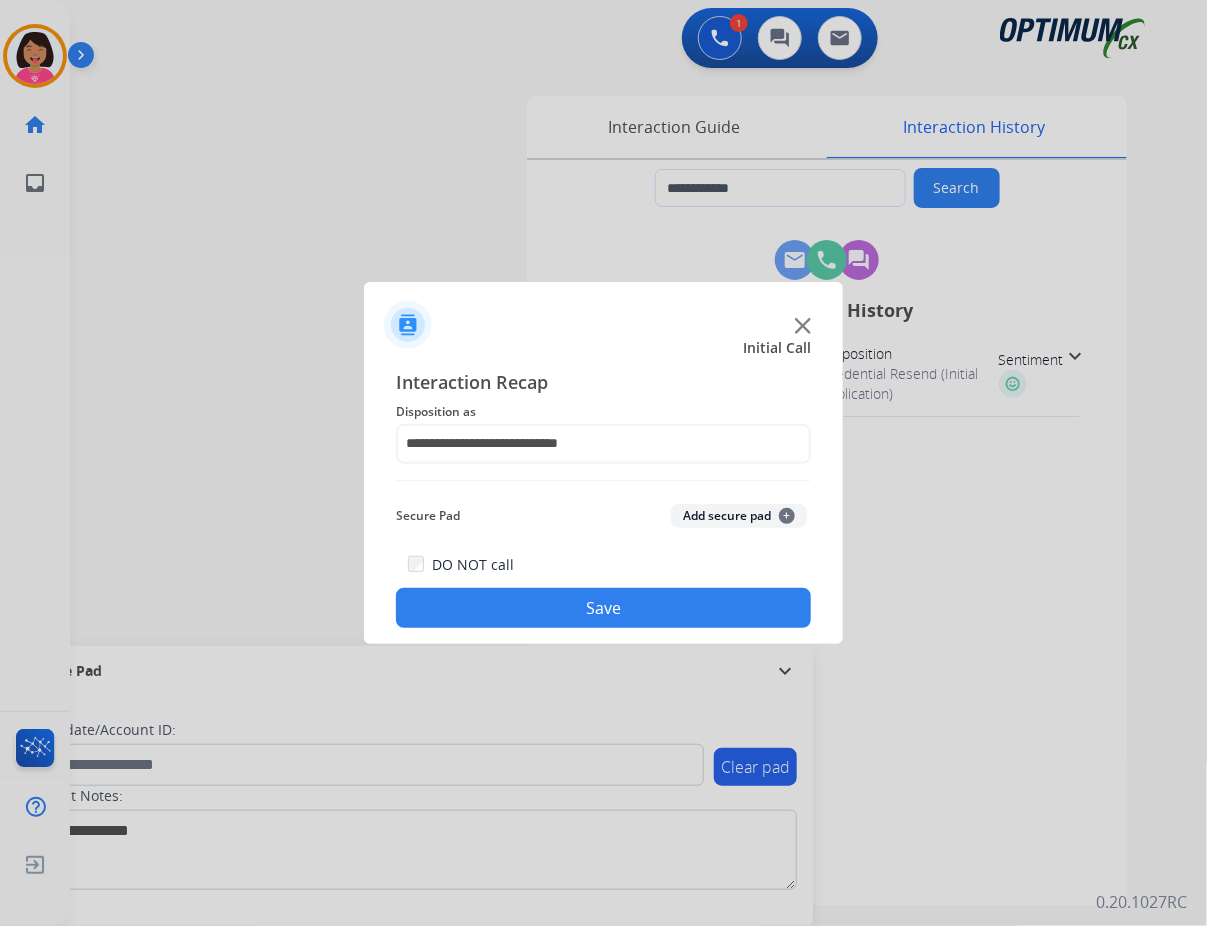 click on "Save" 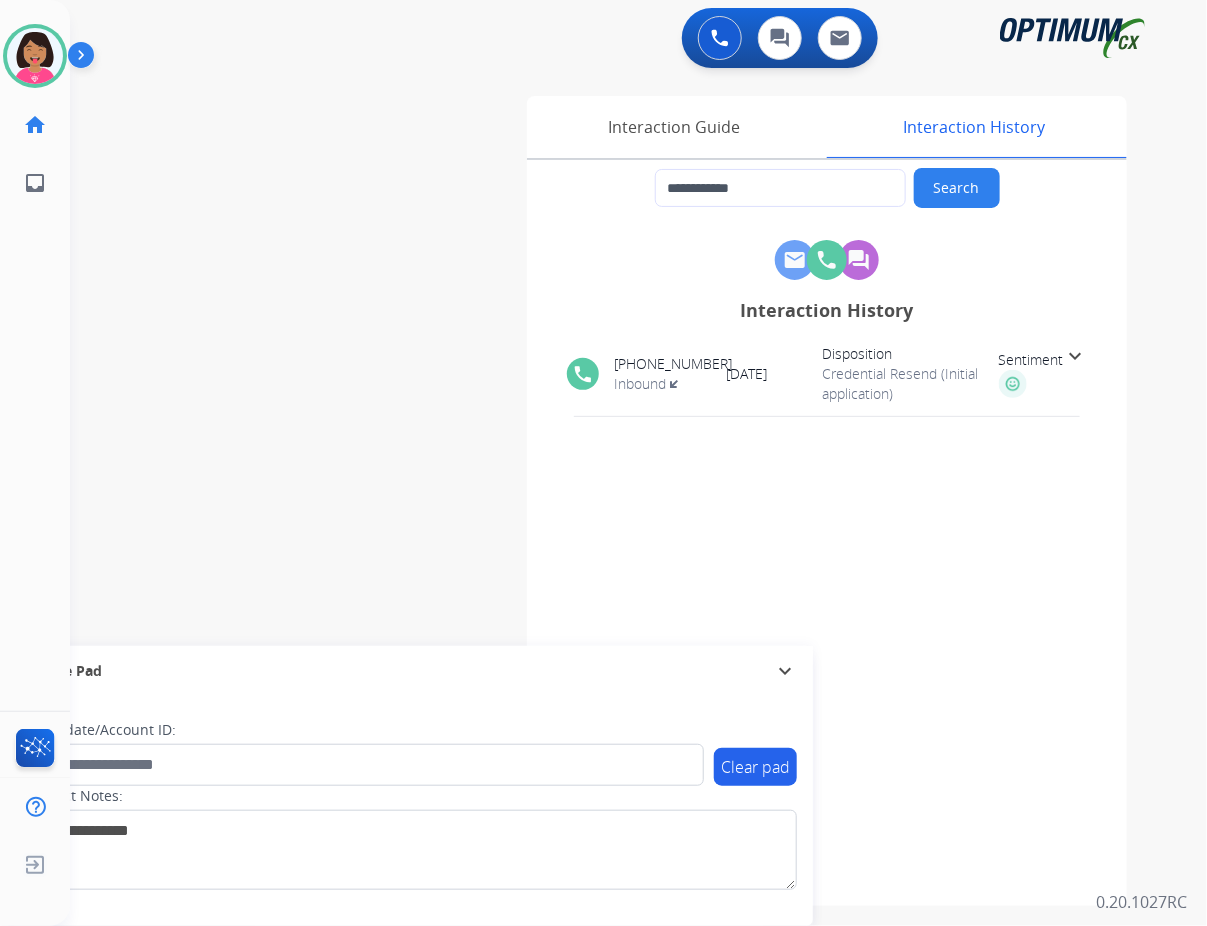 click on "**********" at bounding box center (614, 489) 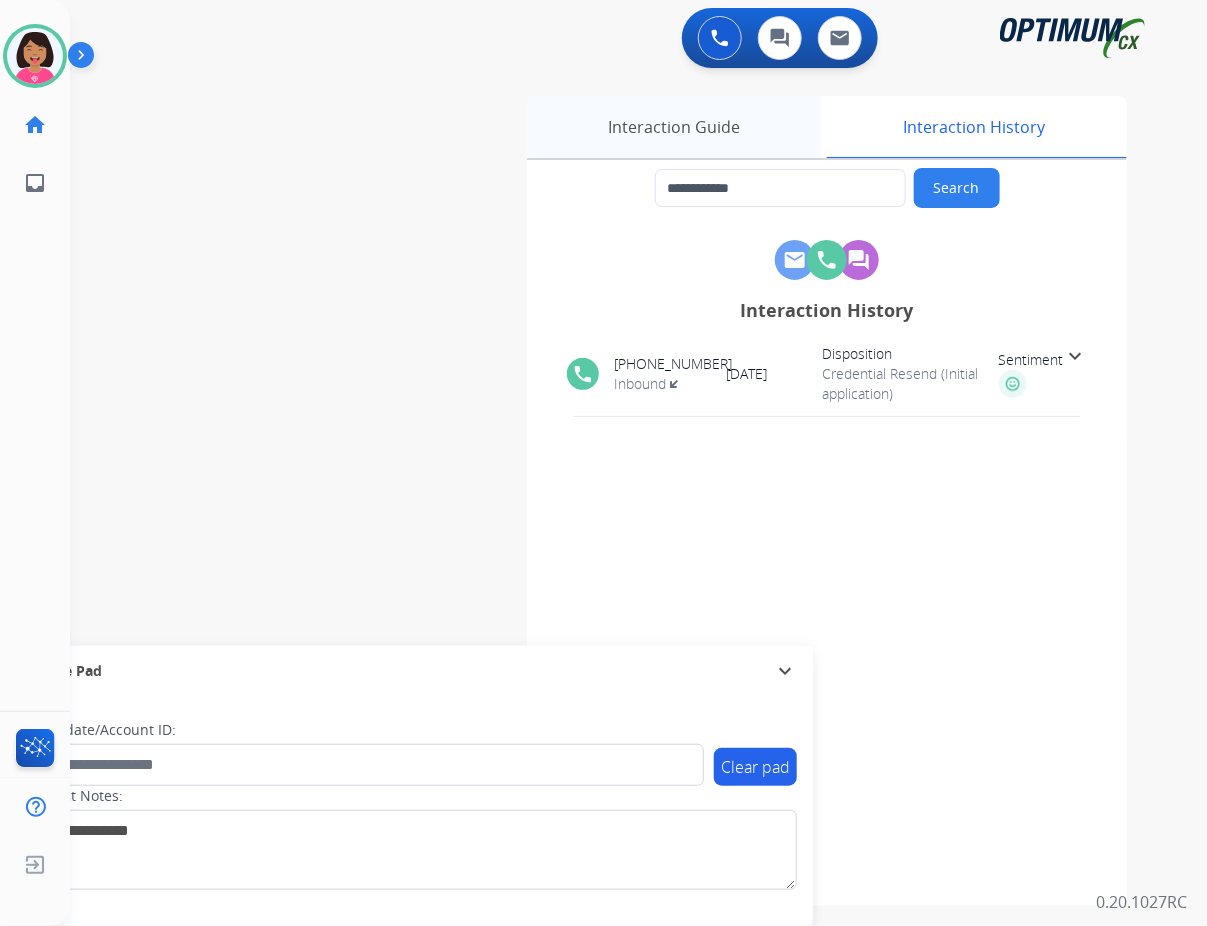 click on "Interaction Guide" at bounding box center [674, 127] 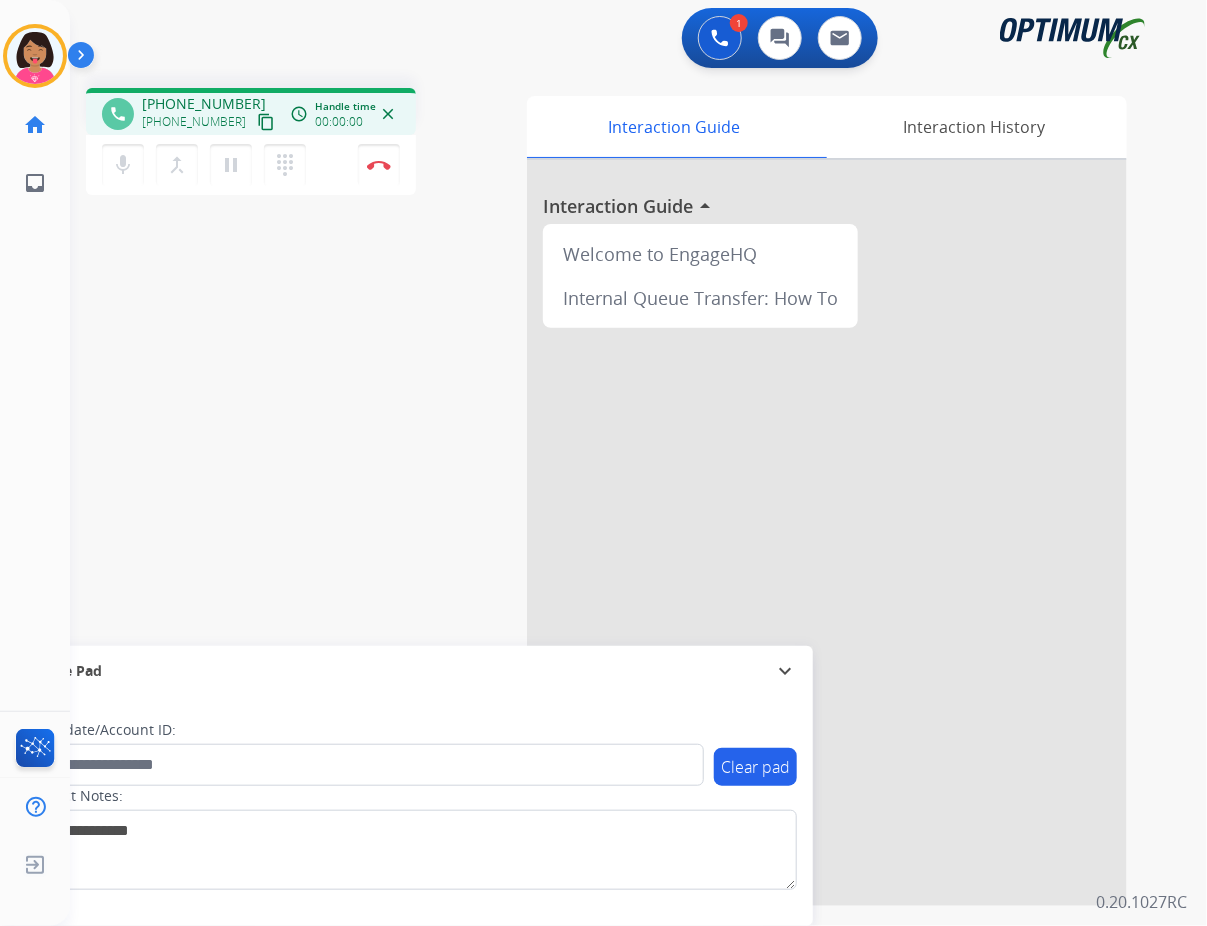 click on "content_copy" at bounding box center (266, 122) 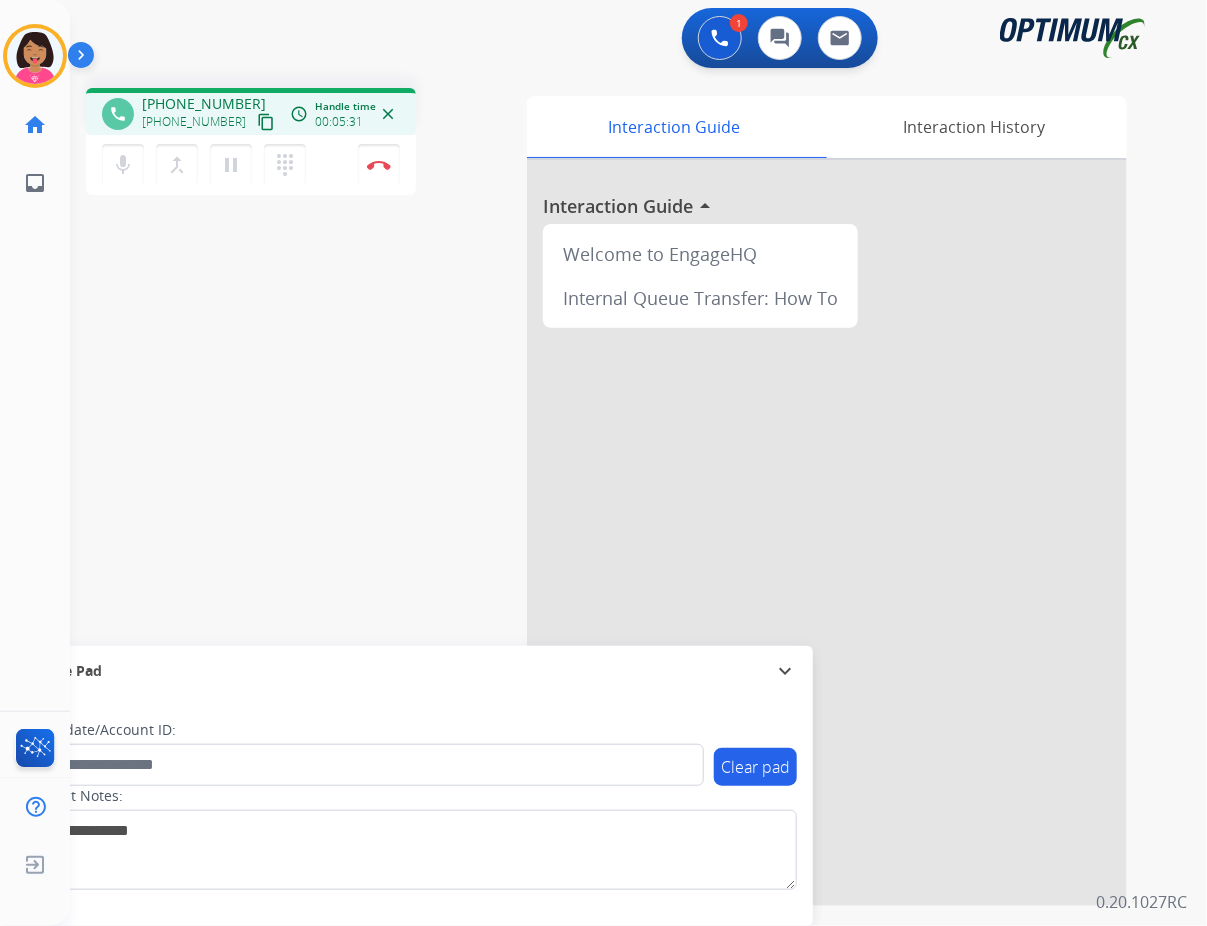 click on "phone [PHONE_NUMBER] [PHONE_NUMBER] content_copy access_time Call metrics Queue   00:08 Hold   00:00 Talk   05:32 Total   05:39 Handle time 00:05:31 close mic Mute merge_type Bridge pause Hold dialpad Dialpad Disconnect swap_horiz Break voice bridge close_fullscreen Connect 3-Way Call merge_type Separate 3-Way Call  Interaction Guide   Interaction History  Interaction Guide arrow_drop_up  Welcome to EngageHQ   Internal Queue Transfer: How To  Secure Pad expand_more Clear pad Candidate/Account ID: Contact Notes:" at bounding box center [614, 489] 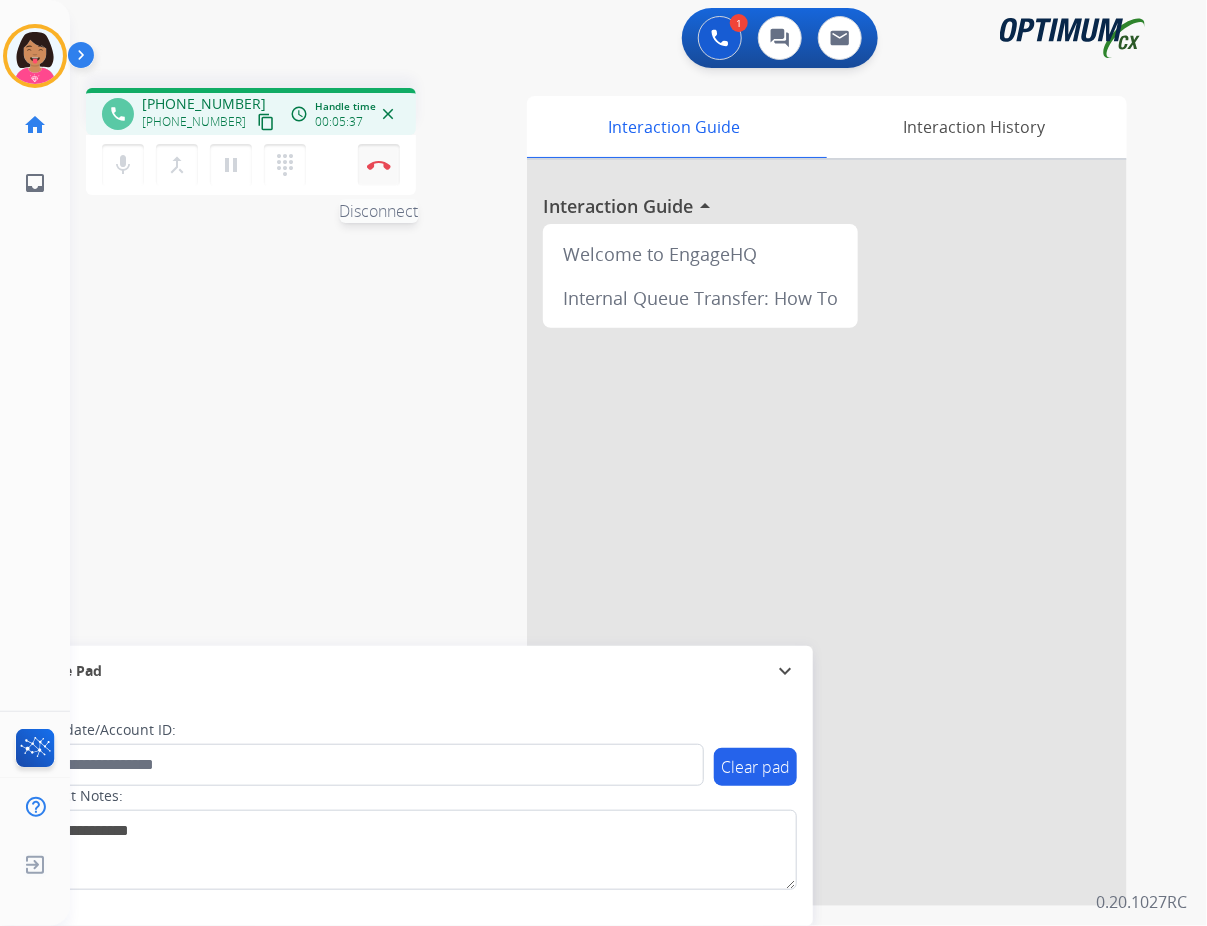 click at bounding box center (379, 165) 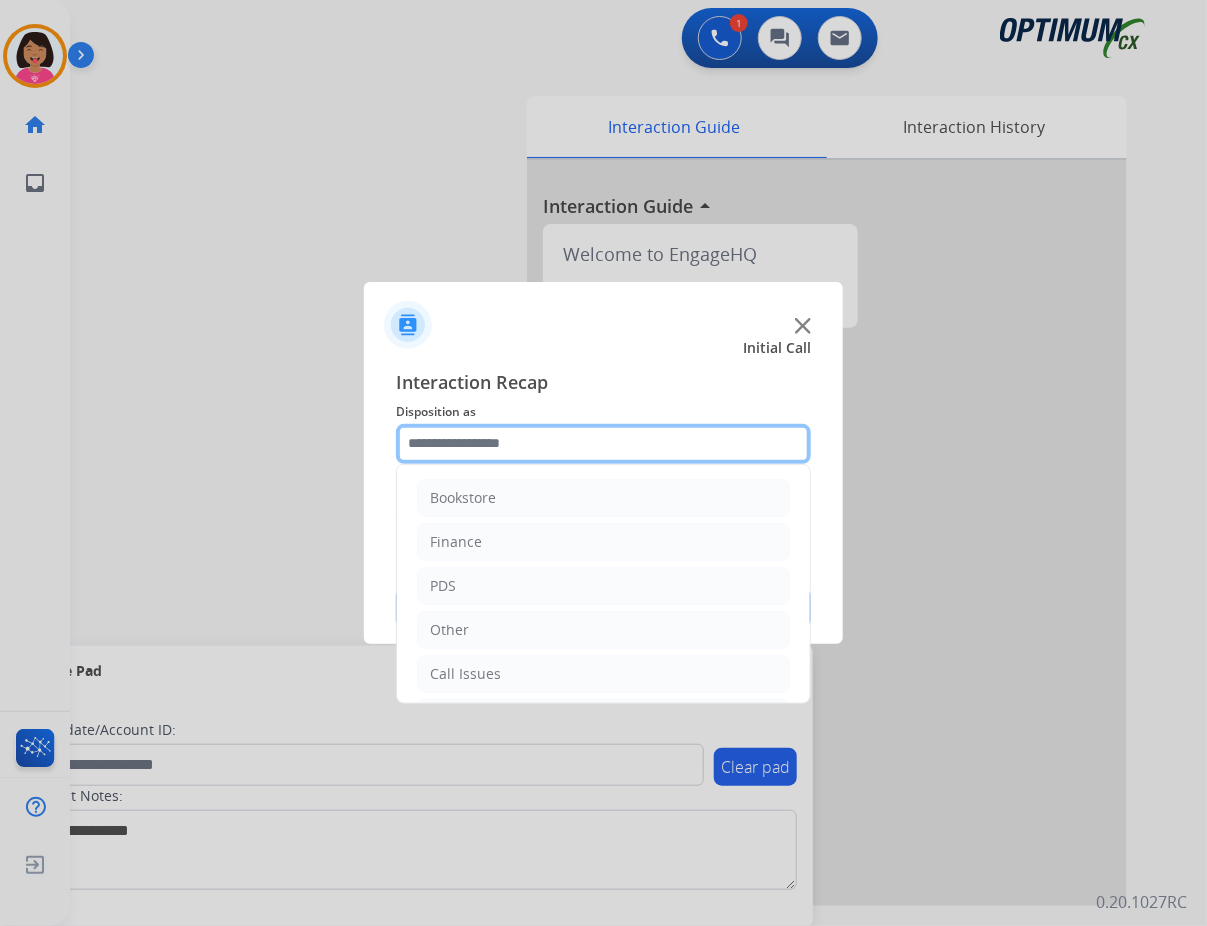 click 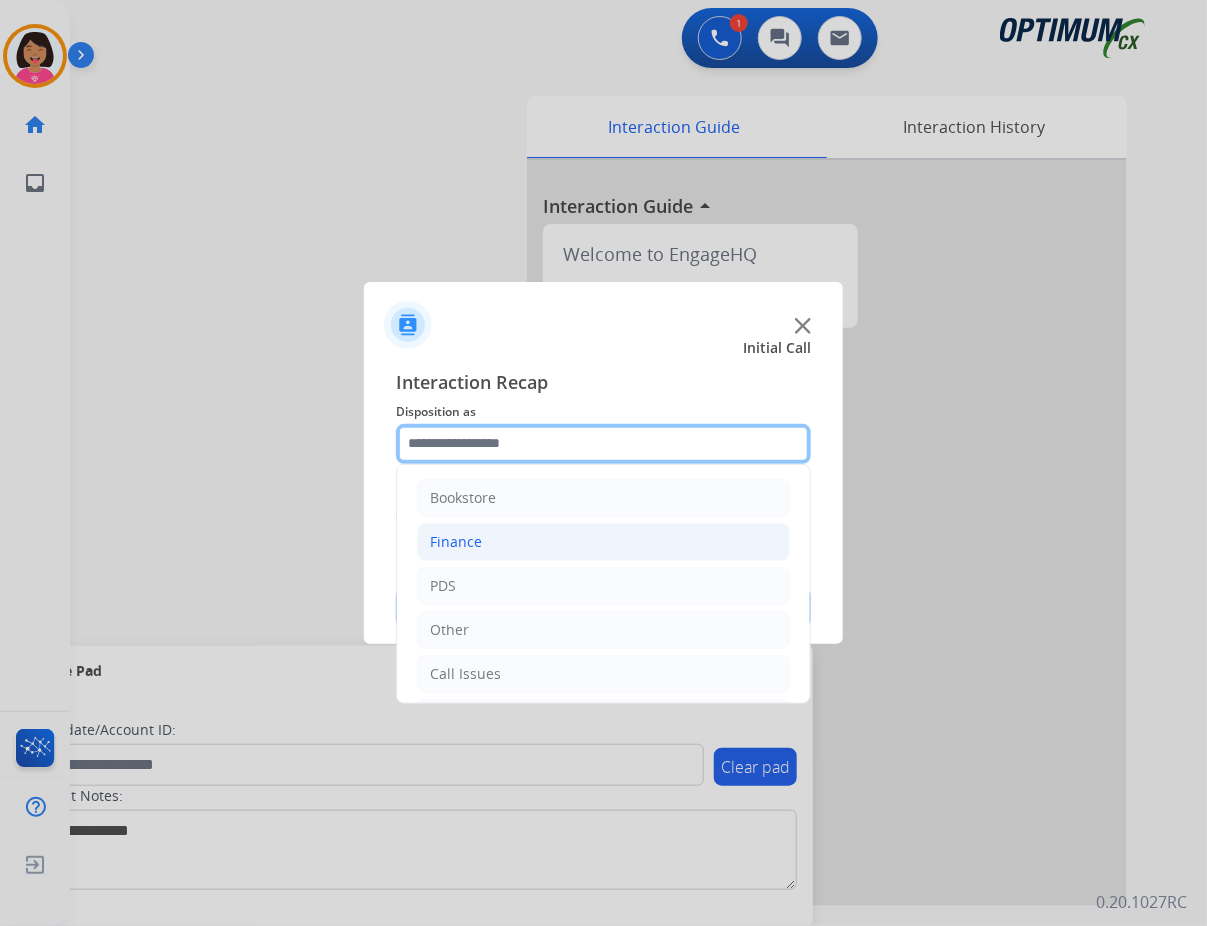 scroll, scrollTop: 137, scrollLeft: 0, axis: vertical 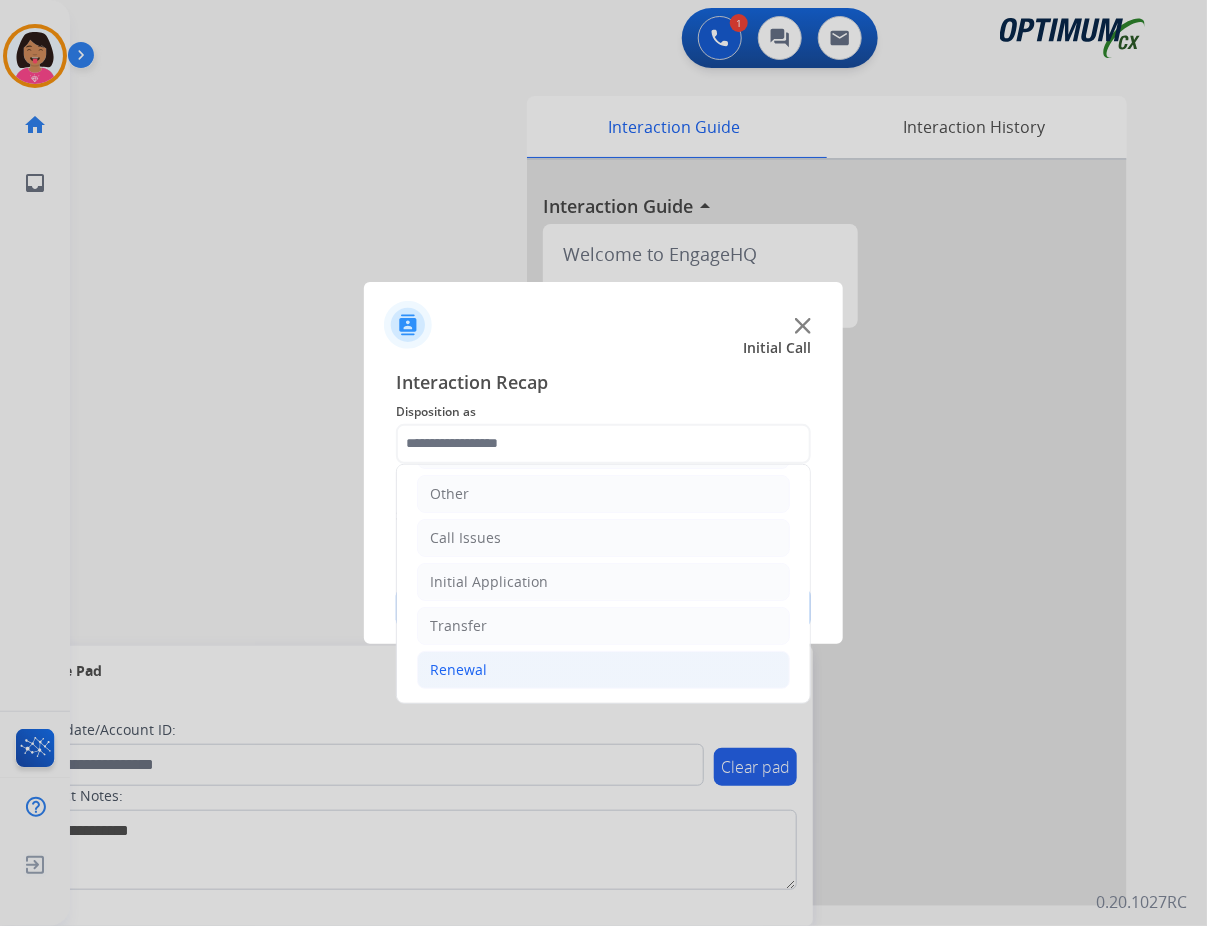 click on "Renewal" 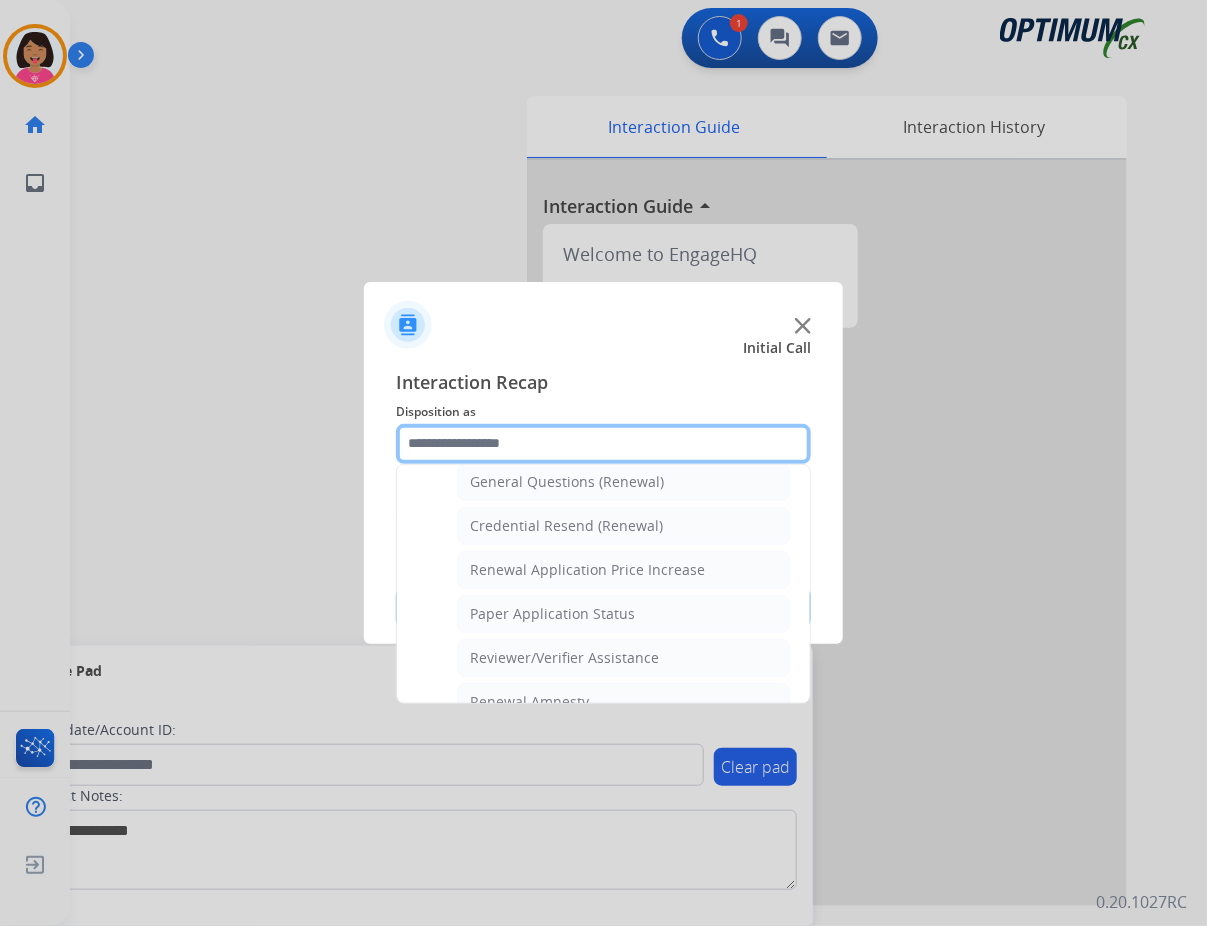 scroll, scrollTop: 612, scrollLeft: 0, axis: vertical 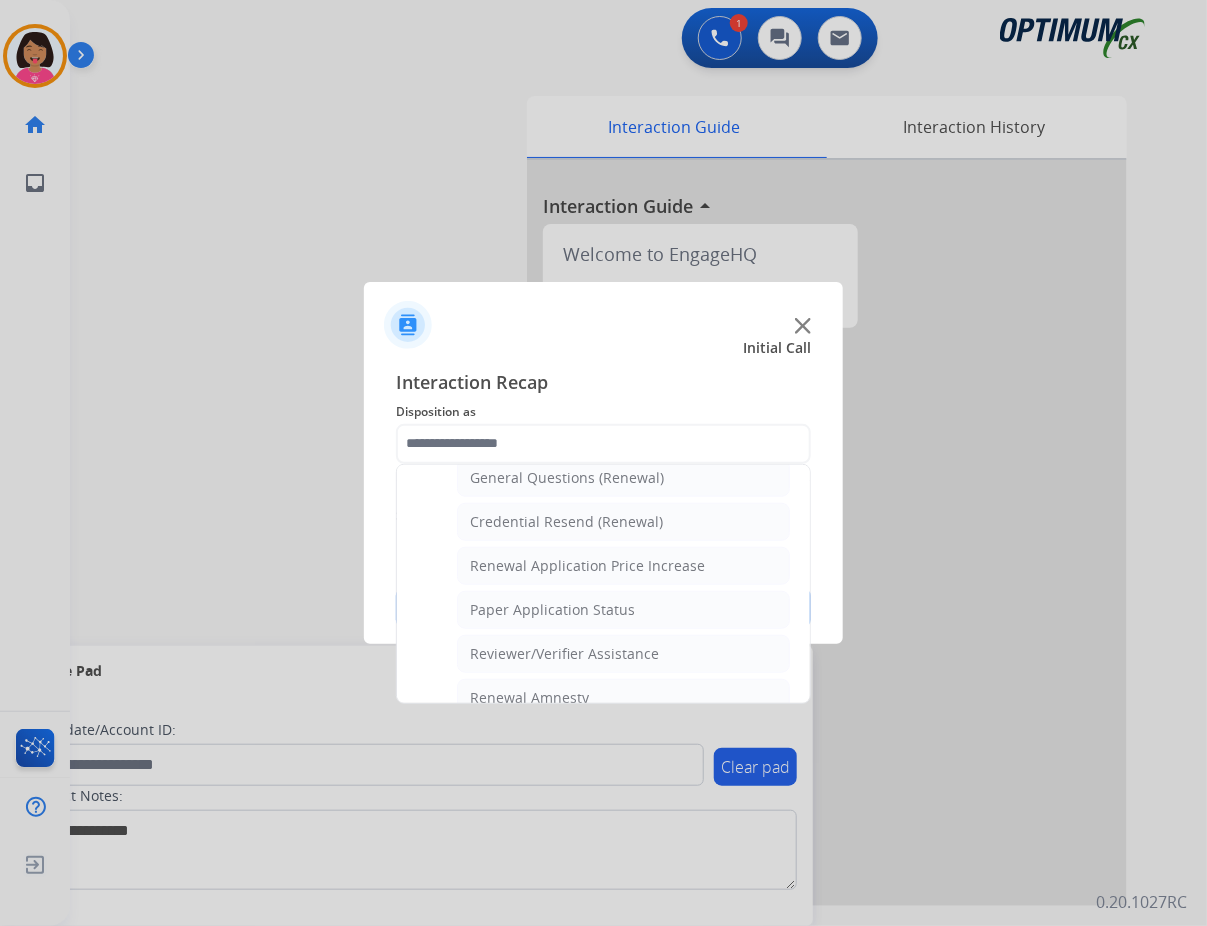 click on "Reviewer/Verifier Assistance" 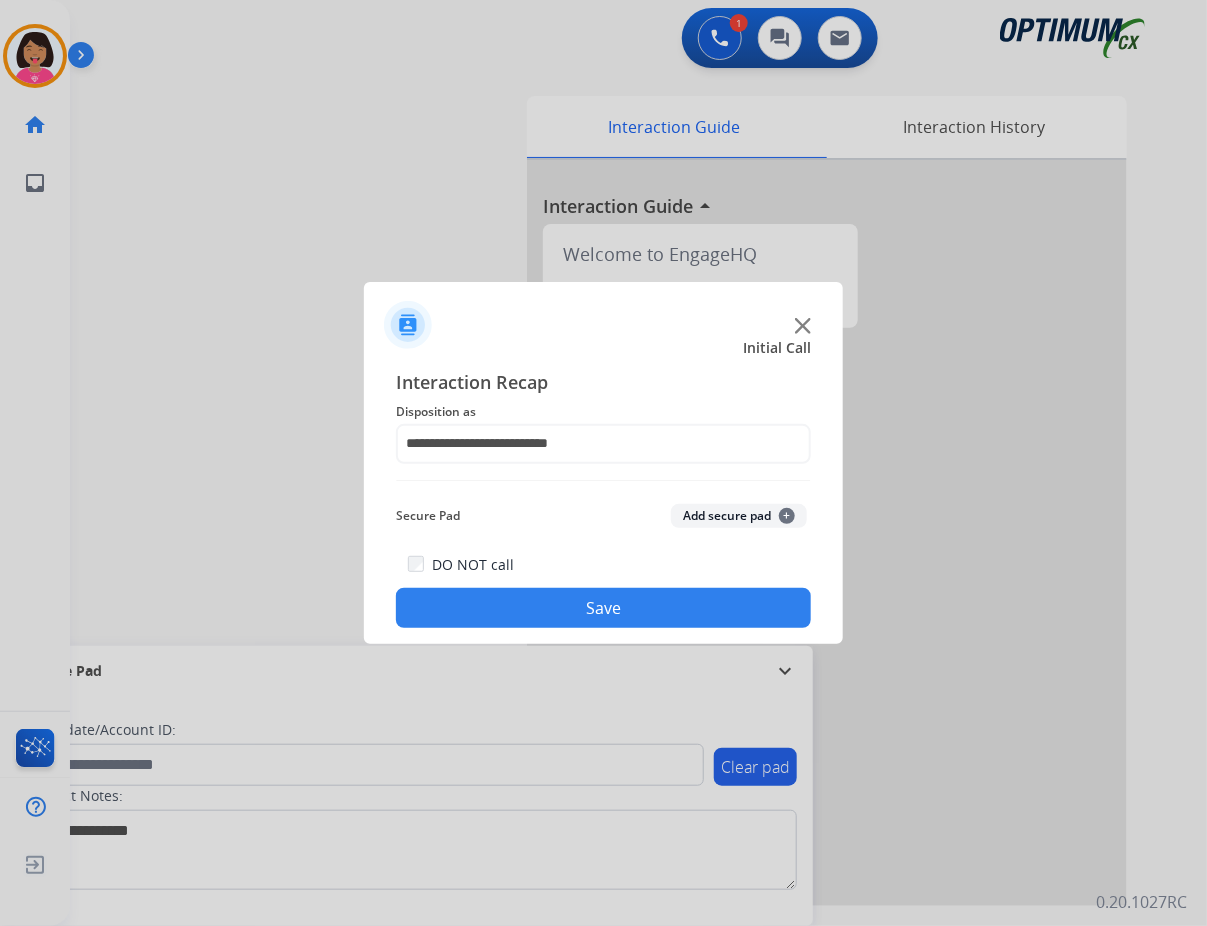 click on "Save" 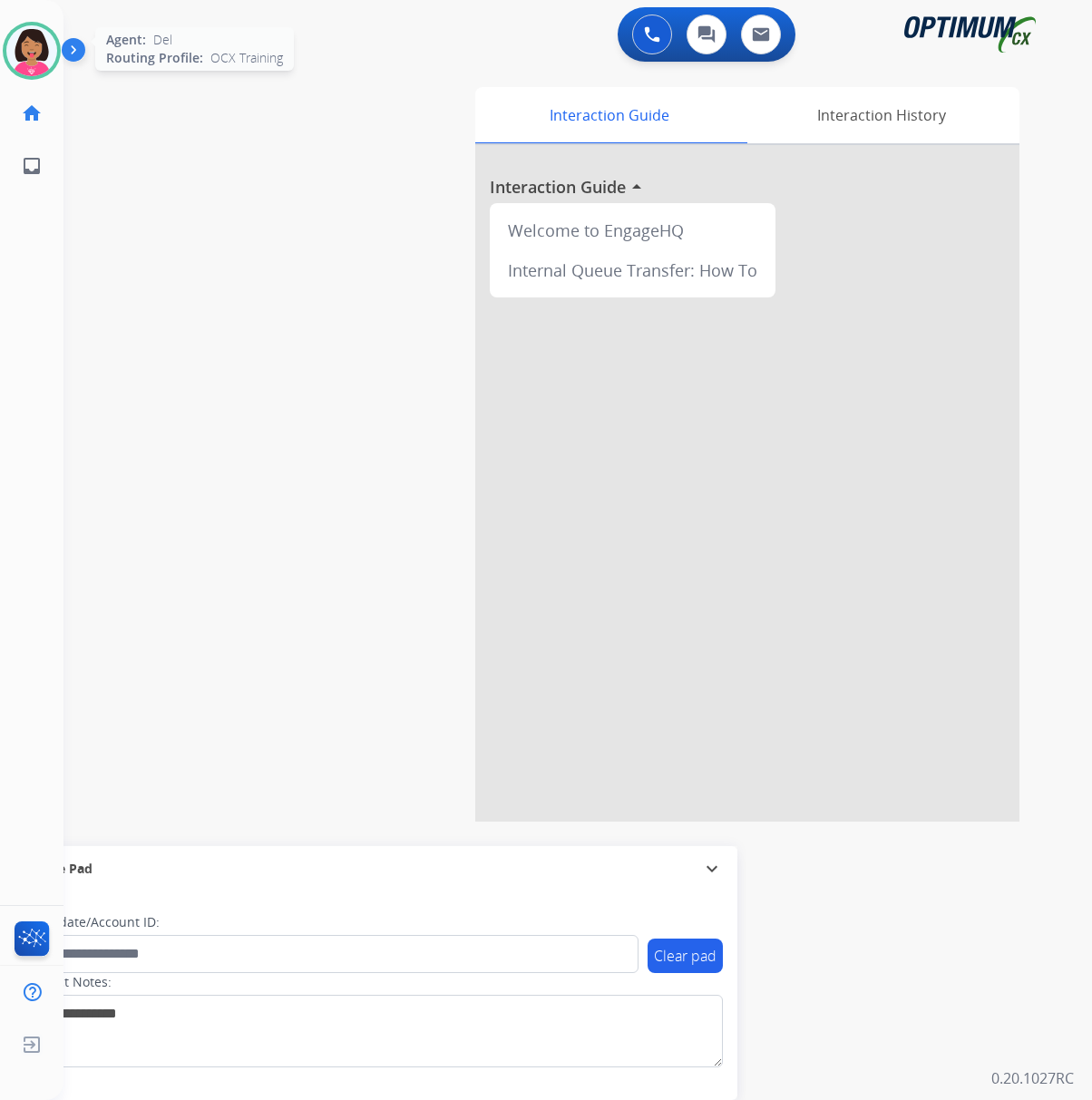 click at bounding box center [32, 51] 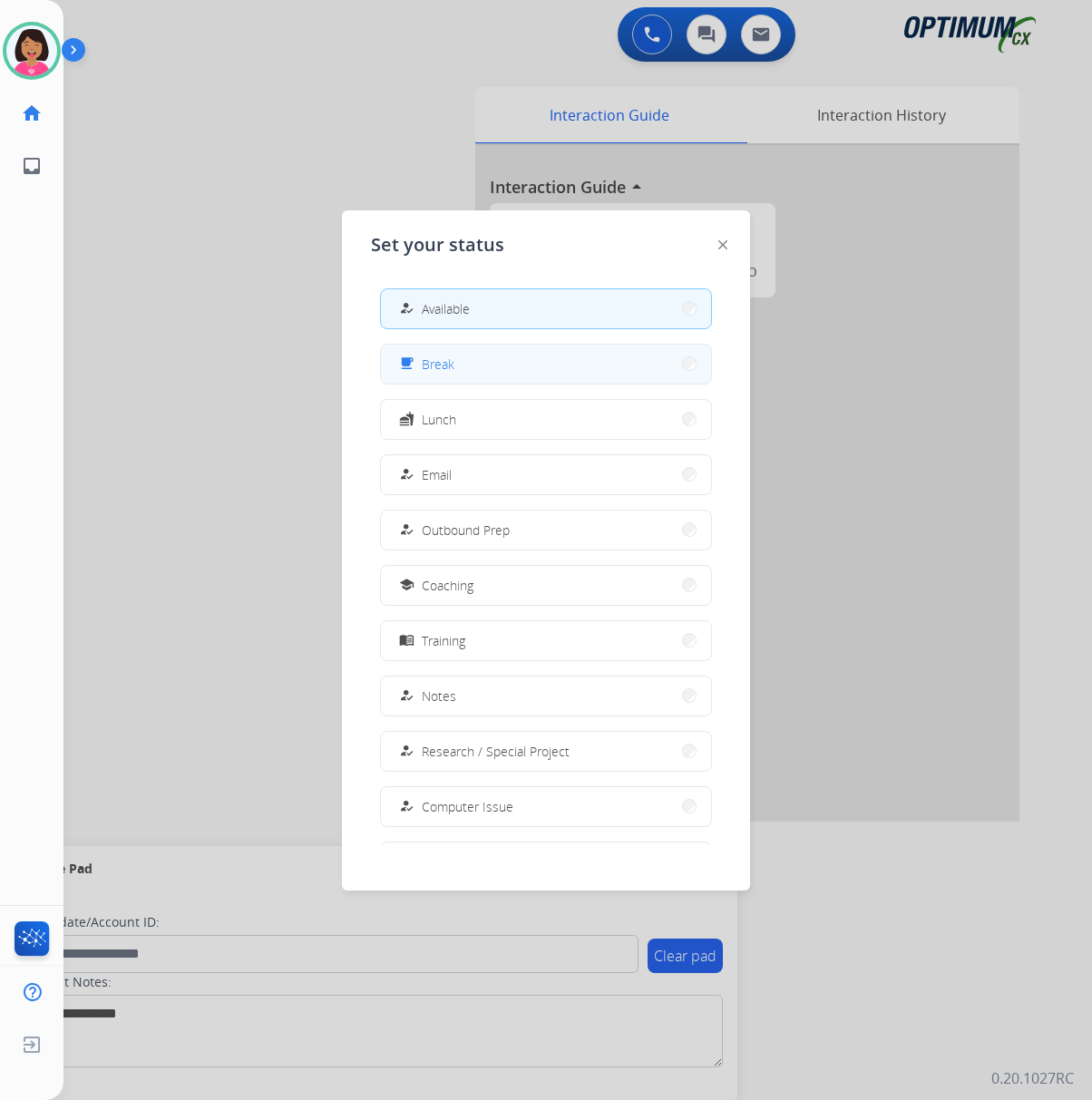 click on "free_breakfast Break" at bounding box center (546, 364) 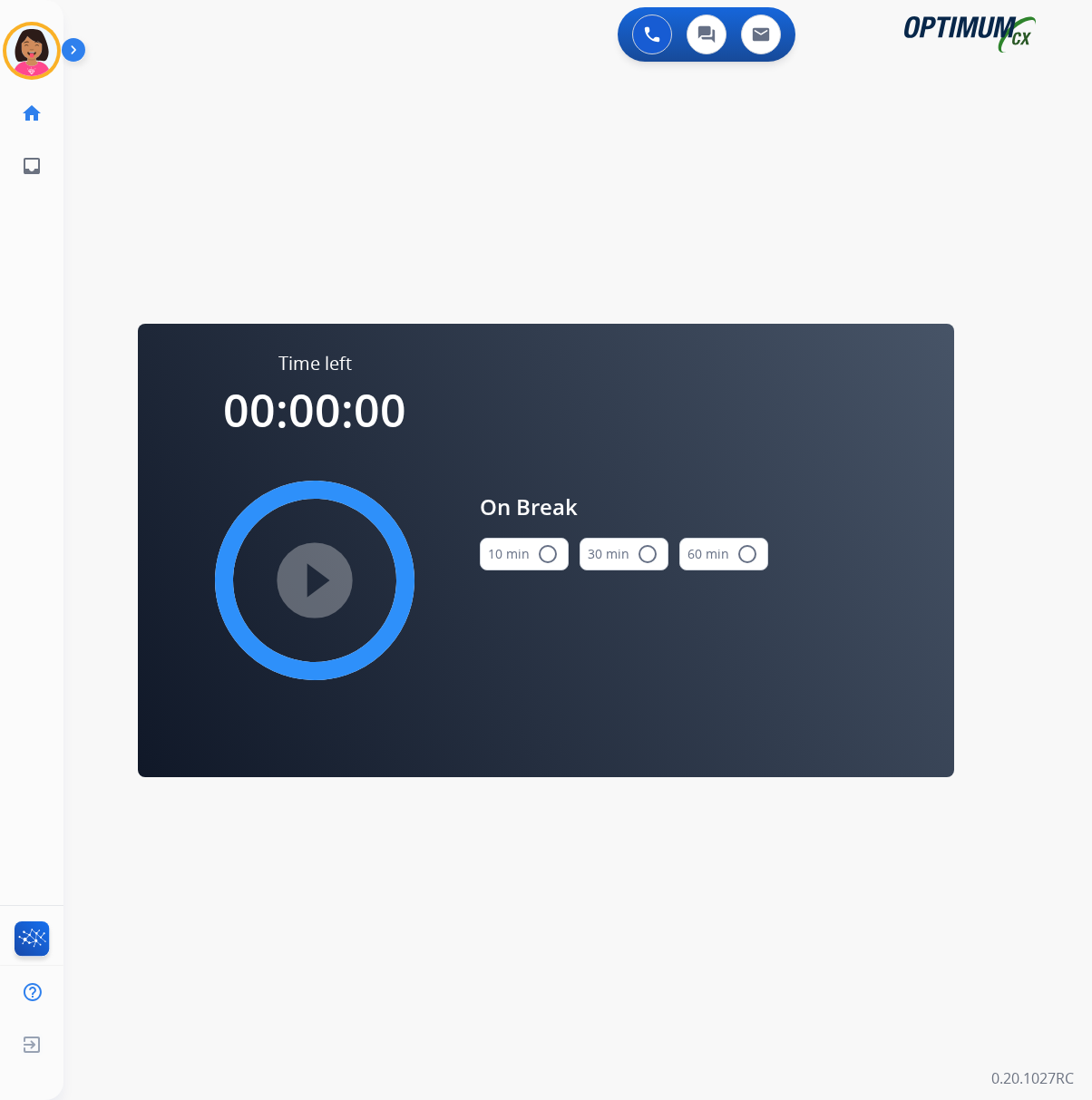 click on "10 min  radio_button_unchecked" at bounding box center [524, 554] 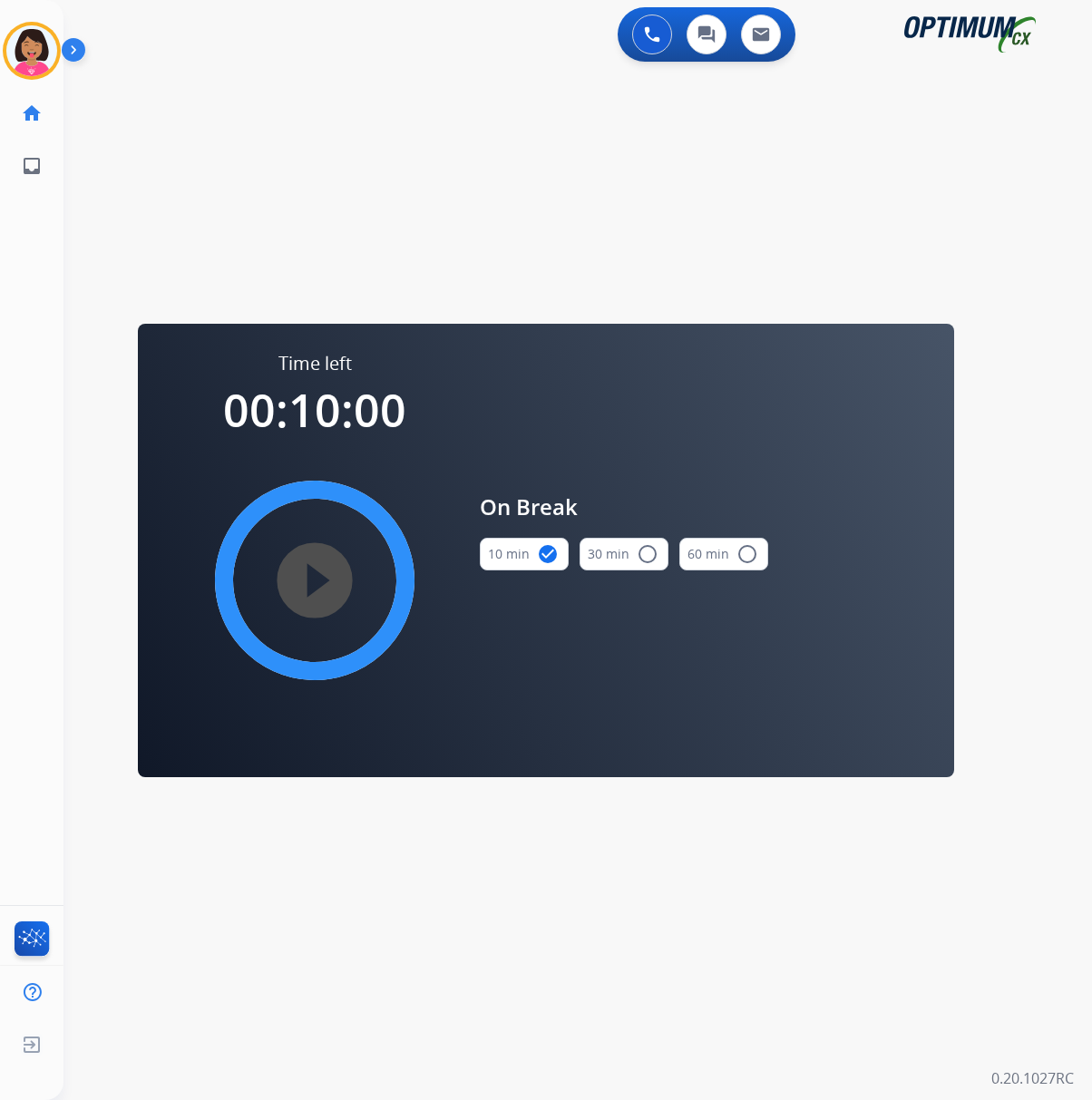 click on "0 Voice Interactions  0  Chat Interactions   0  Email Interactions swap_horiz Break voice bridge close_fullscreen Connect 3-Way Call merge_type Separate 3-Way Call Time left 00:10:00 play_circle_filled On Break  10 min  check_circle  30 min  radio_button_unchecked  60 min  radio_button_unchecked  Interaction Guide   Interaction History  Interaction Guide arrow_drop_up  Welcome to EngageHQ   Internal Queue Transfer: How To  Secure Pad expand_more Clear pad Candidate/Account ID: Contact Notes:                  0.20.1027RC" at bounding box center (578, 550) 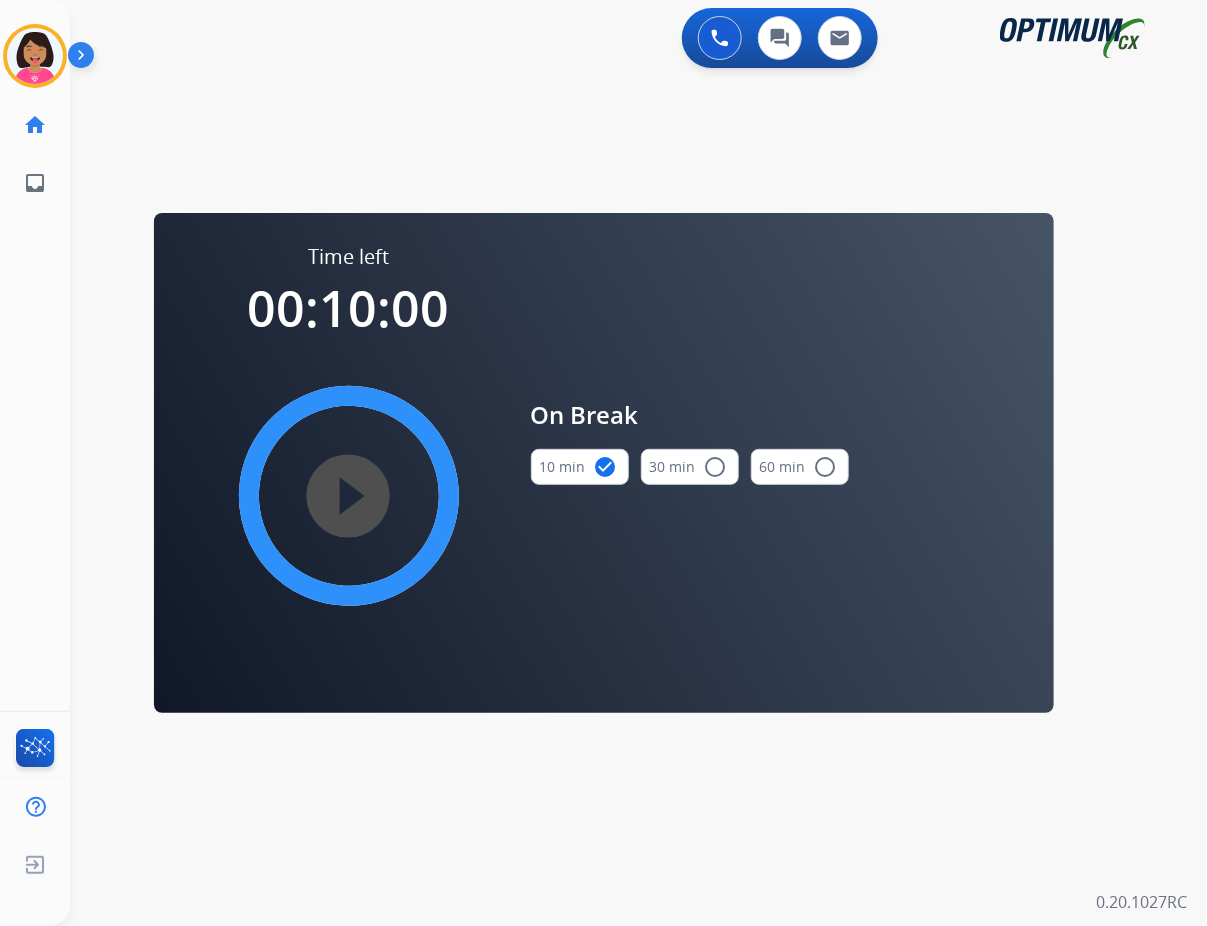 click on "Del   Break  Edit Avatar  Agent:   [PERSON_NAME] Profile:  OCX Training home  Home  Home inbox  Emails  Emails  FocalPoints  Help Center  Help Center  Log out  Log out" 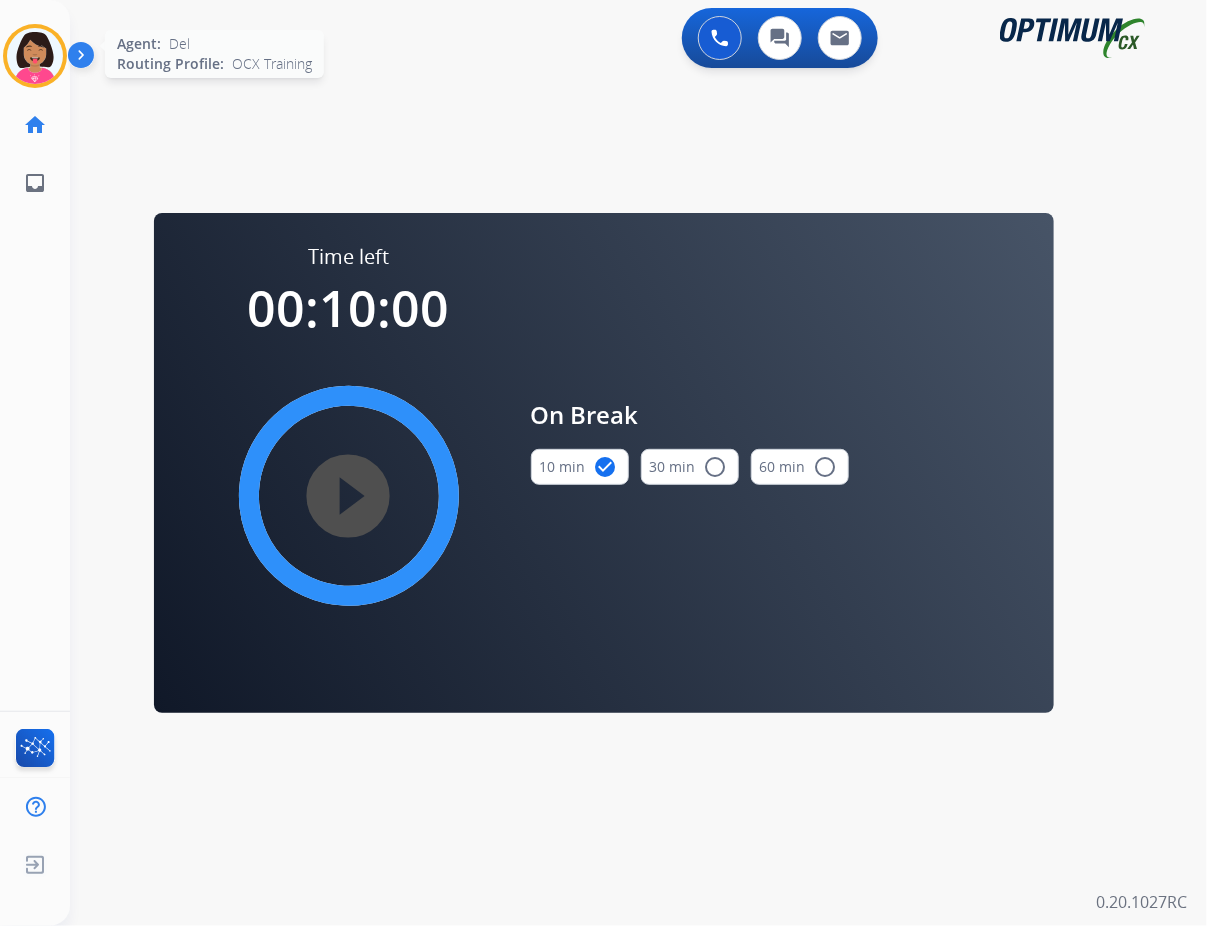 click at bounding box center [35, 56] 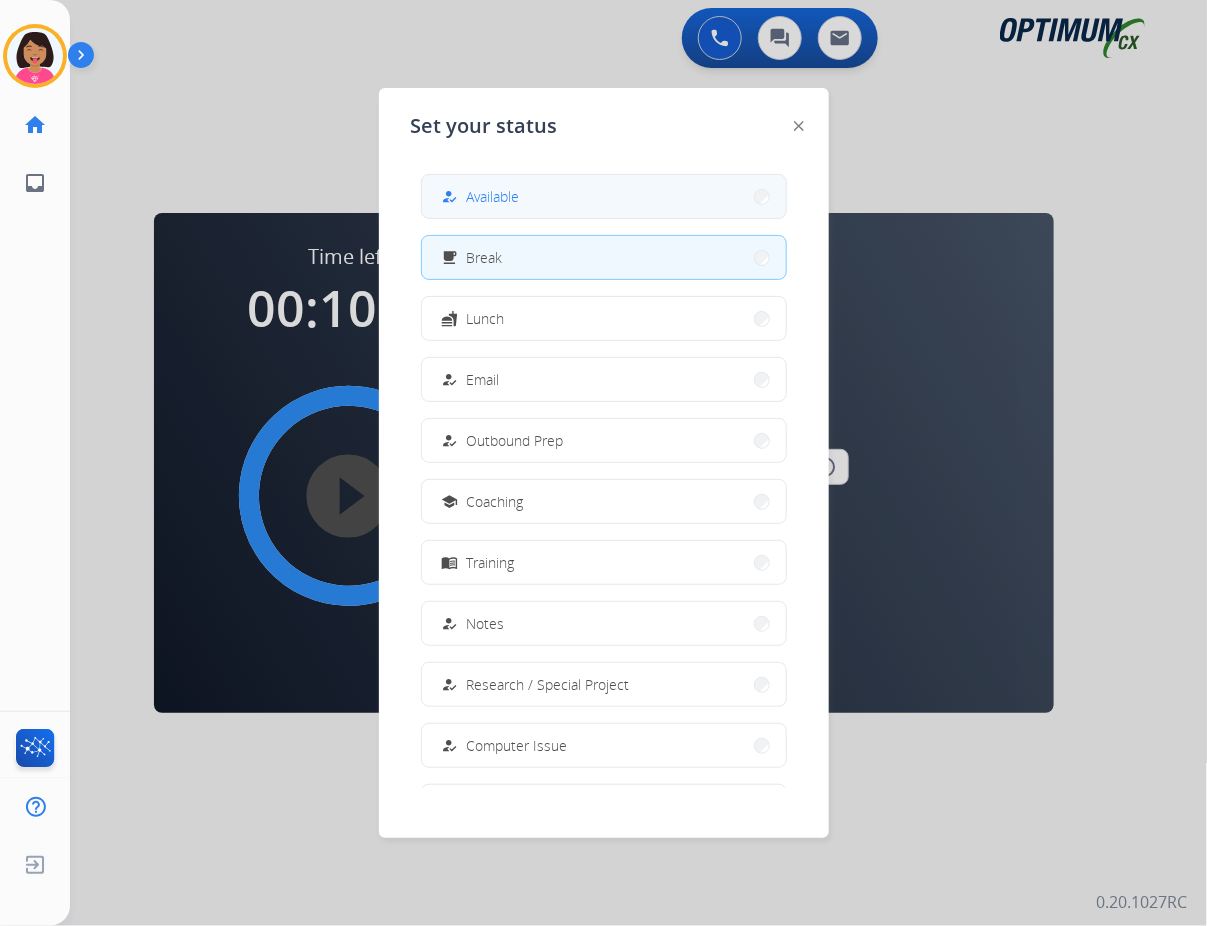 click on "Available" at bounding box center (493, 196) 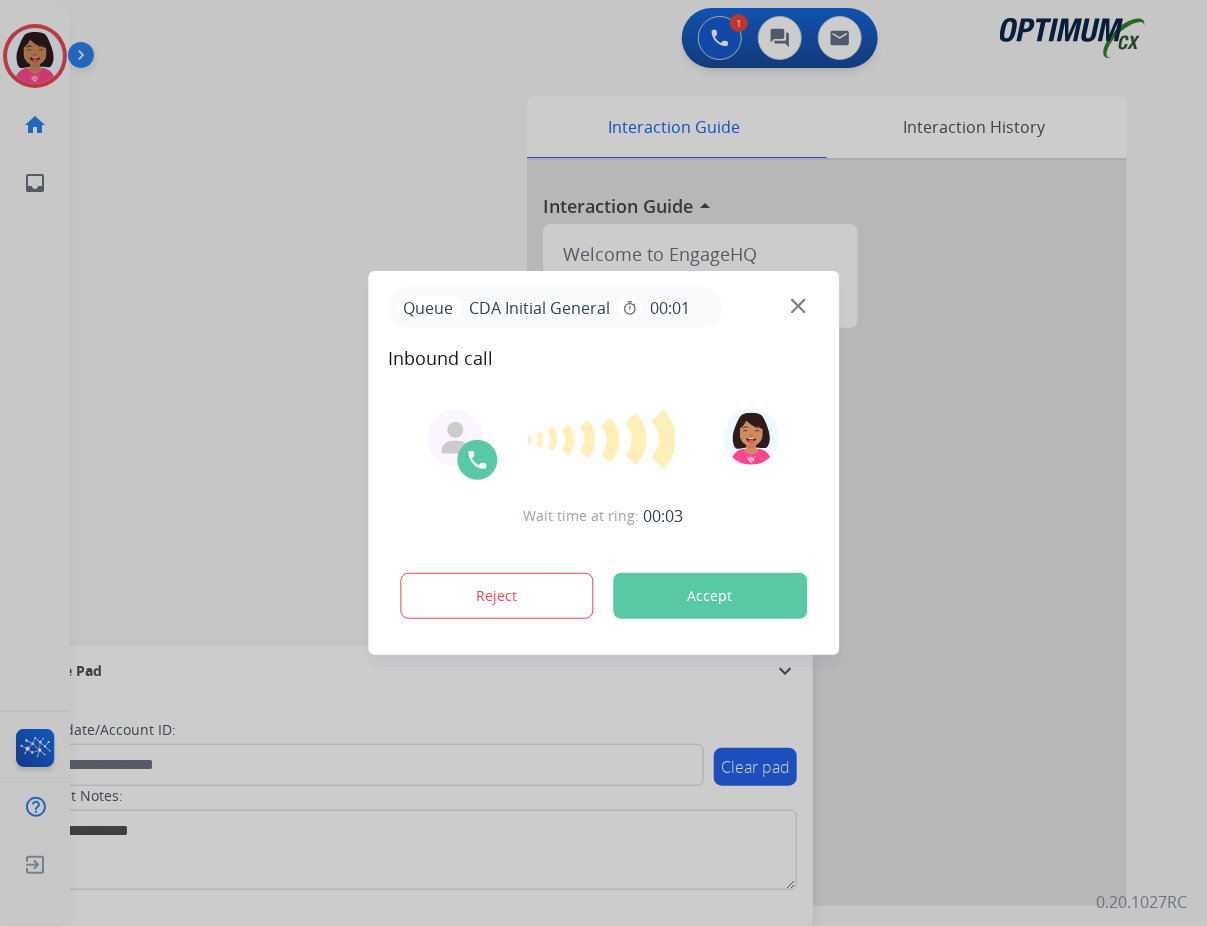 click on "Wait time at ring:  00:03 Reject Accept" at bounding box center (603, 515) 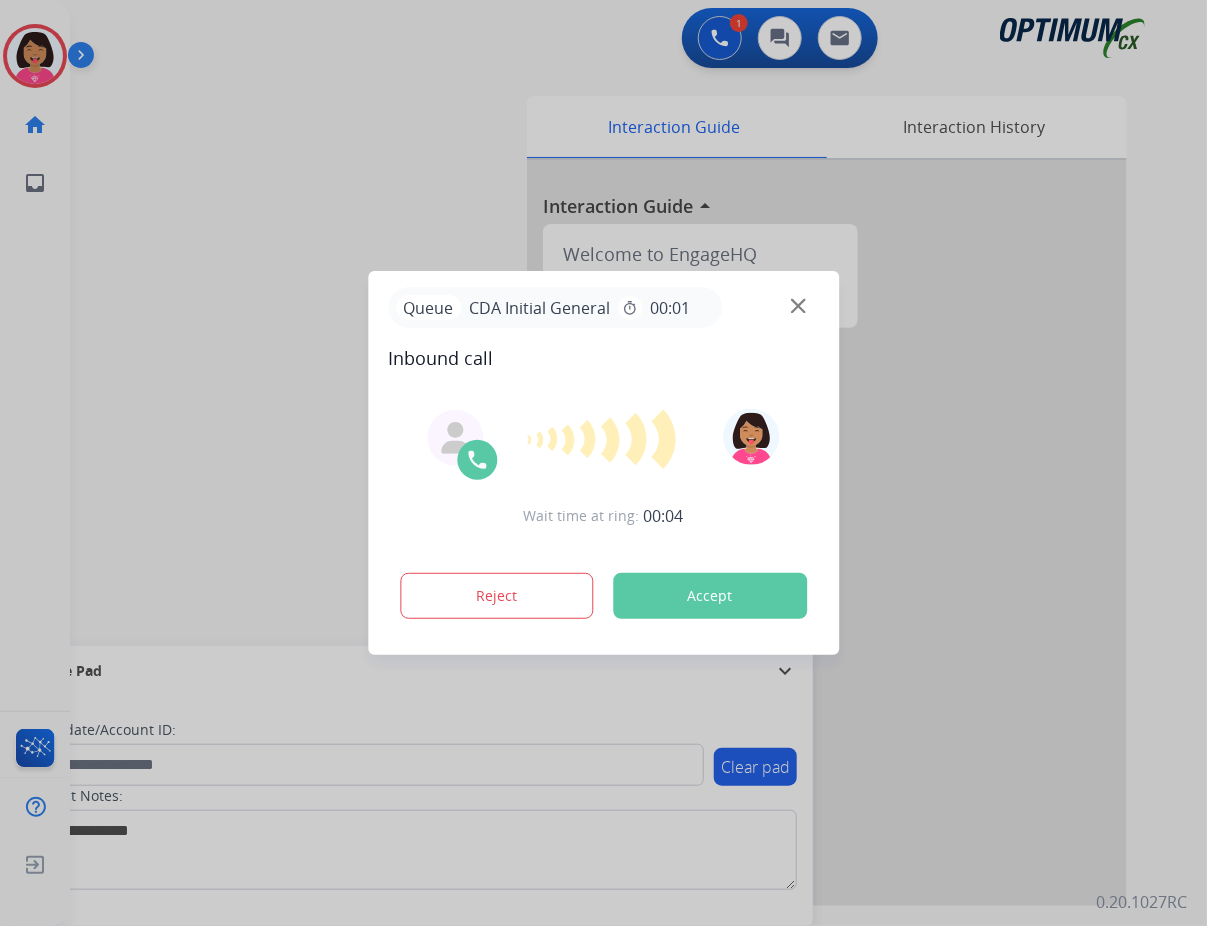 click at bounding box center (798, 306) 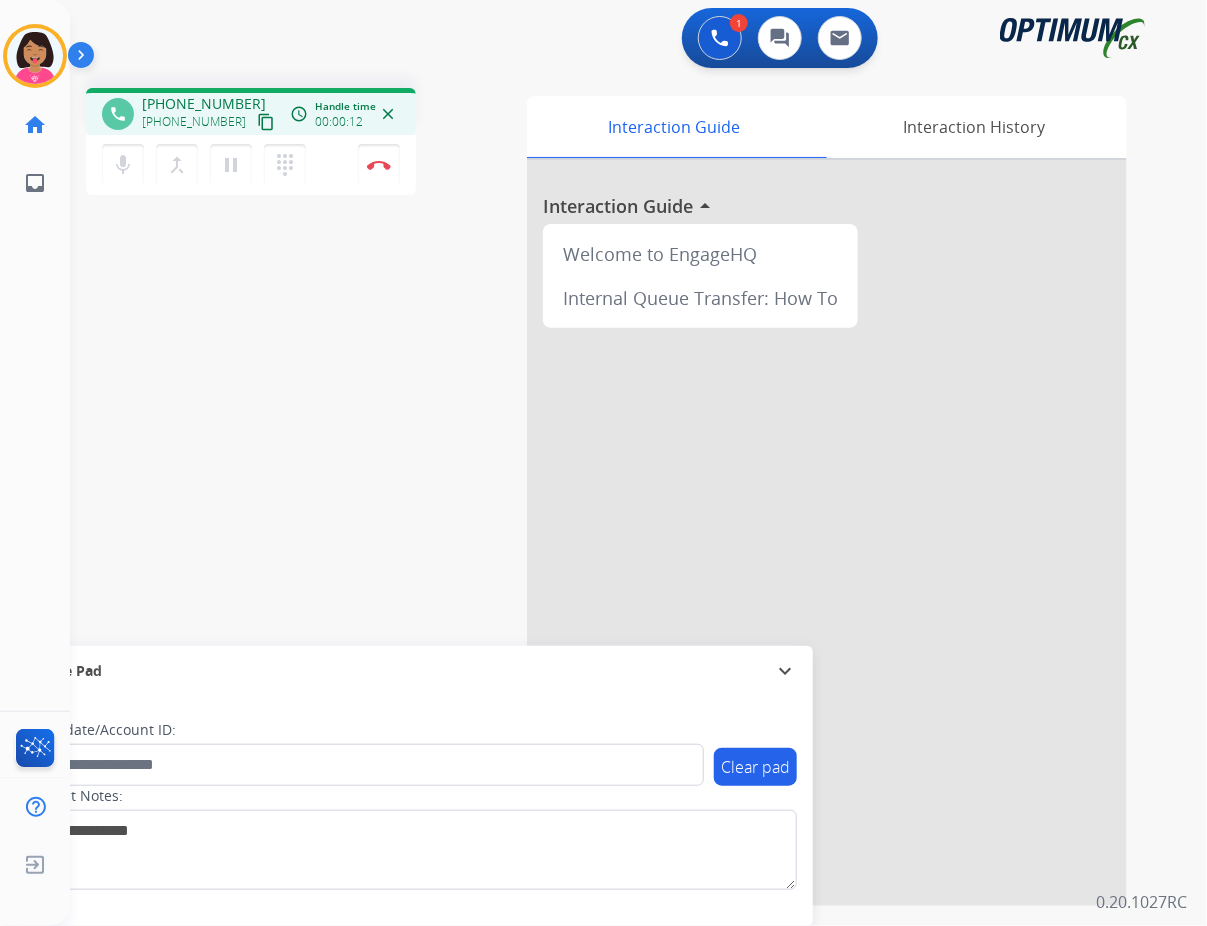 click on "content_copy" at bounding box center (266, 122) 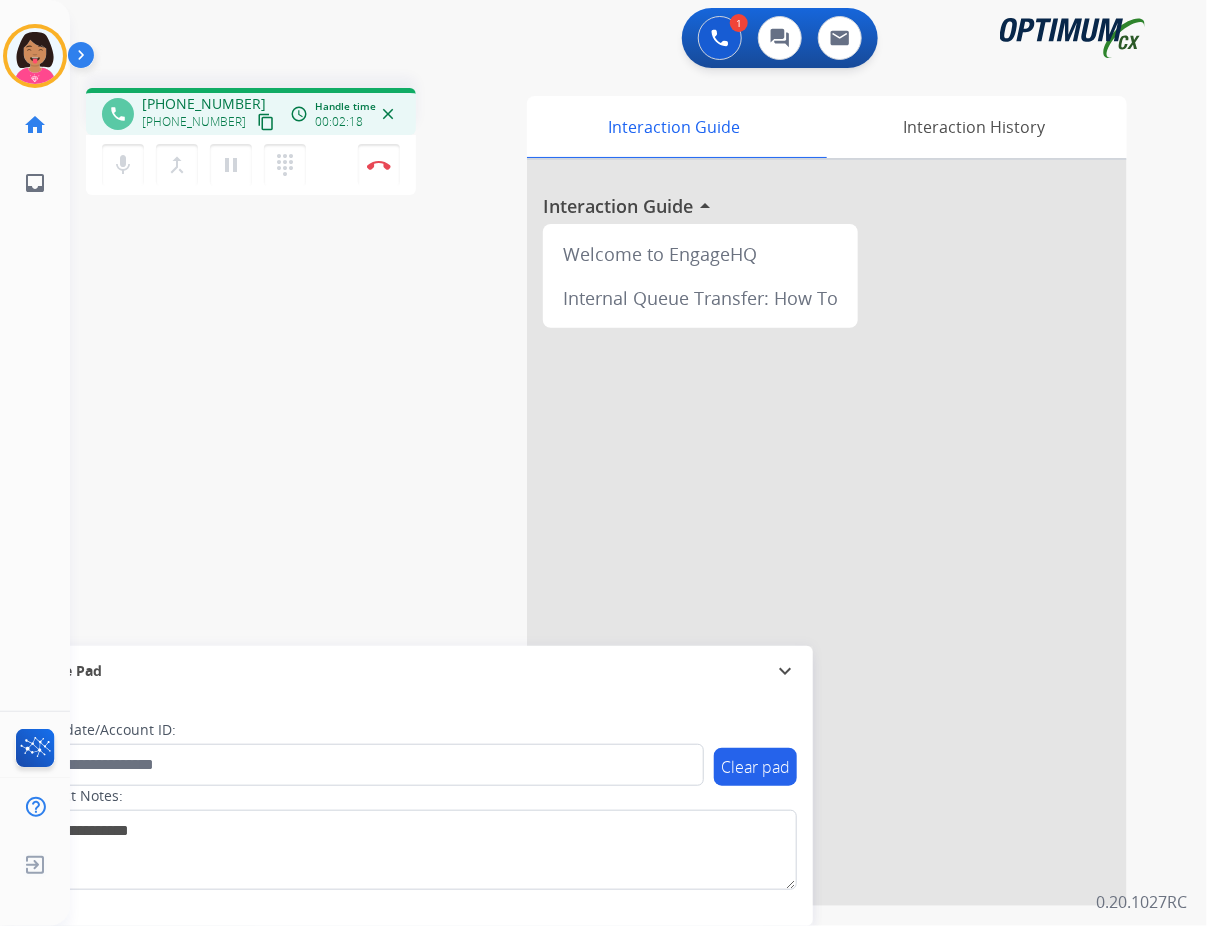 click on "Del   Busy  Edit Avatar  Agent:   [PERSON_NAME] Profile:  OCX Training home  Home  Home inbox  Emails  Emails  FocalPoints  Help Center  Help Center  Log out  Log out" 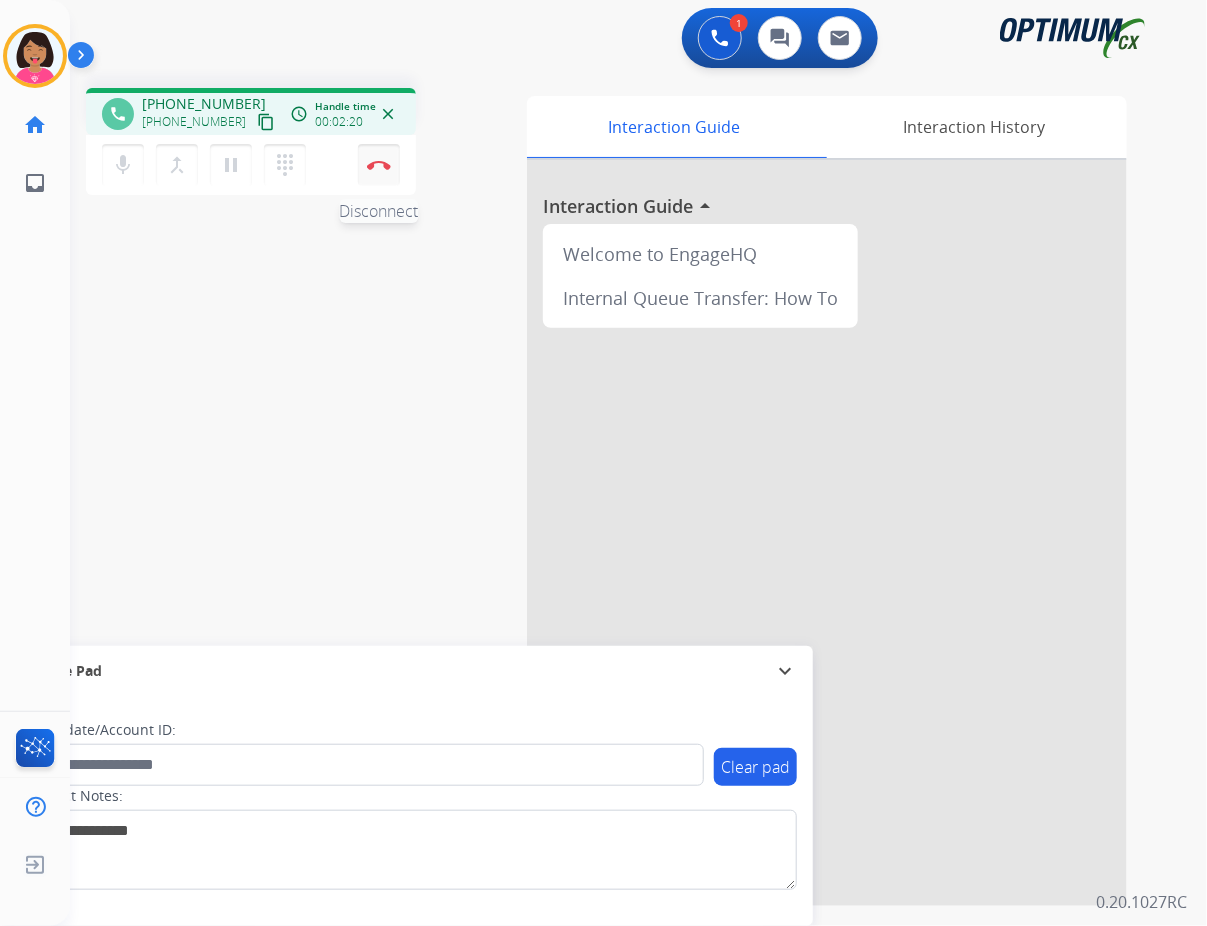 click on "Disconnect" at bounding box center (379, 165) 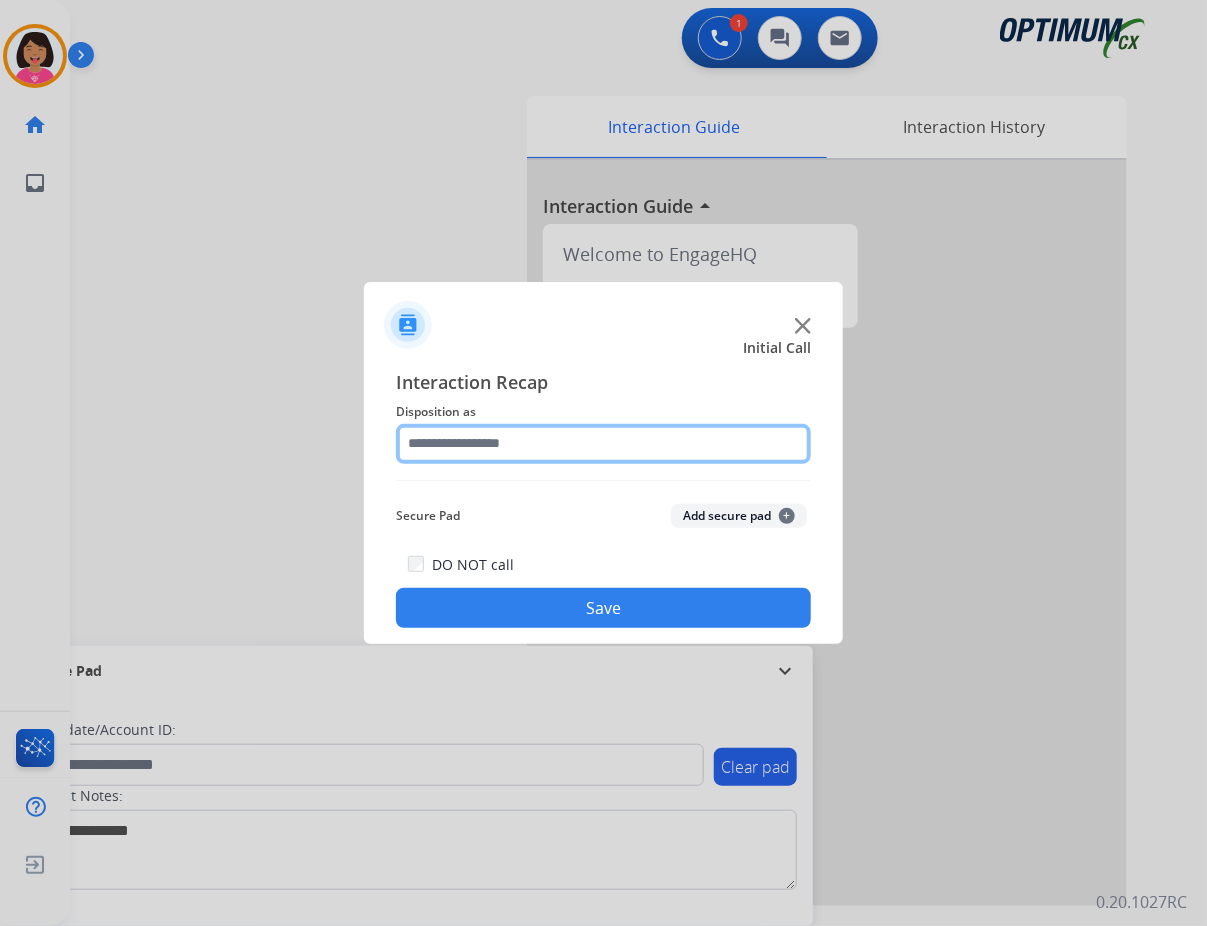 click 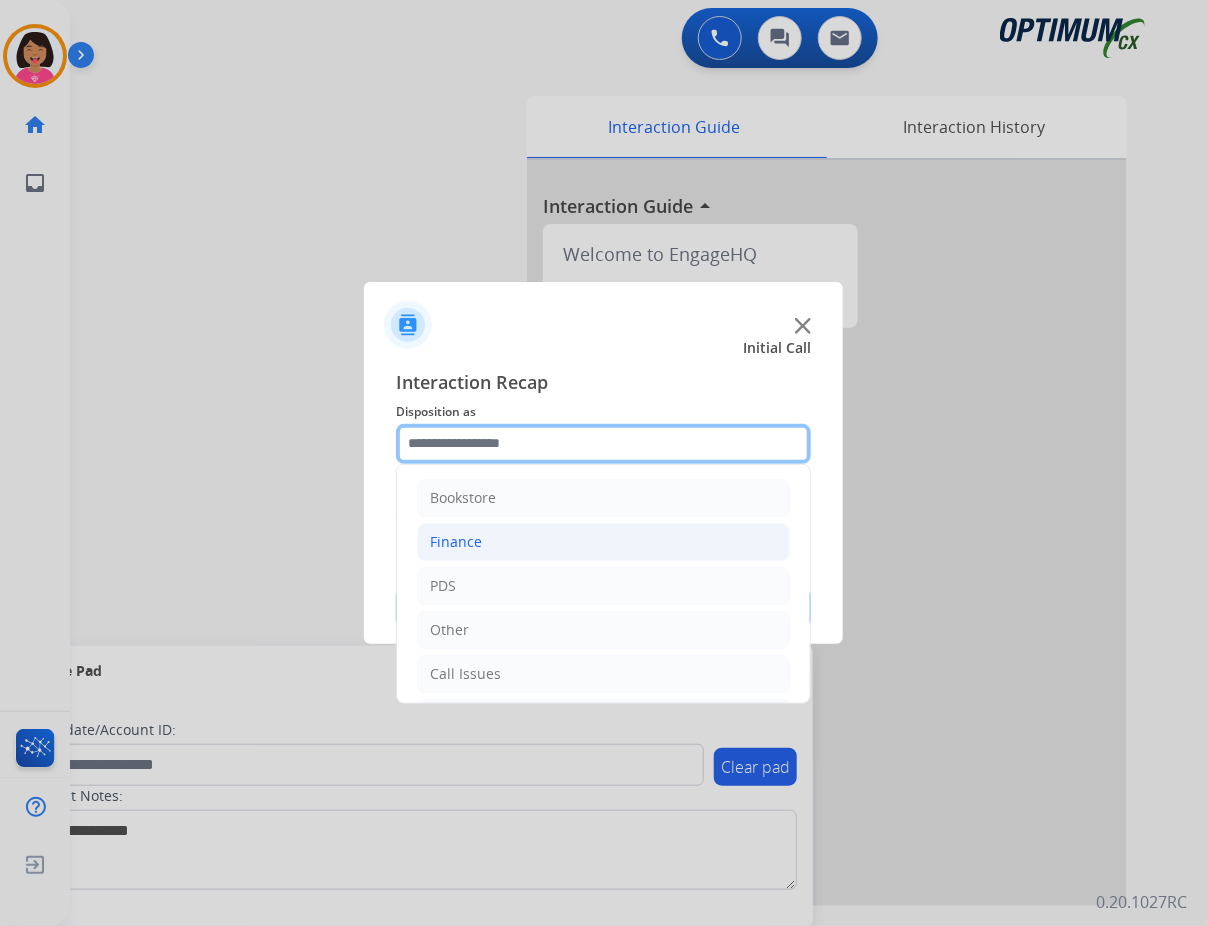 scroll, scrollTop: 137, scrollLeft: 0, axis: vertical 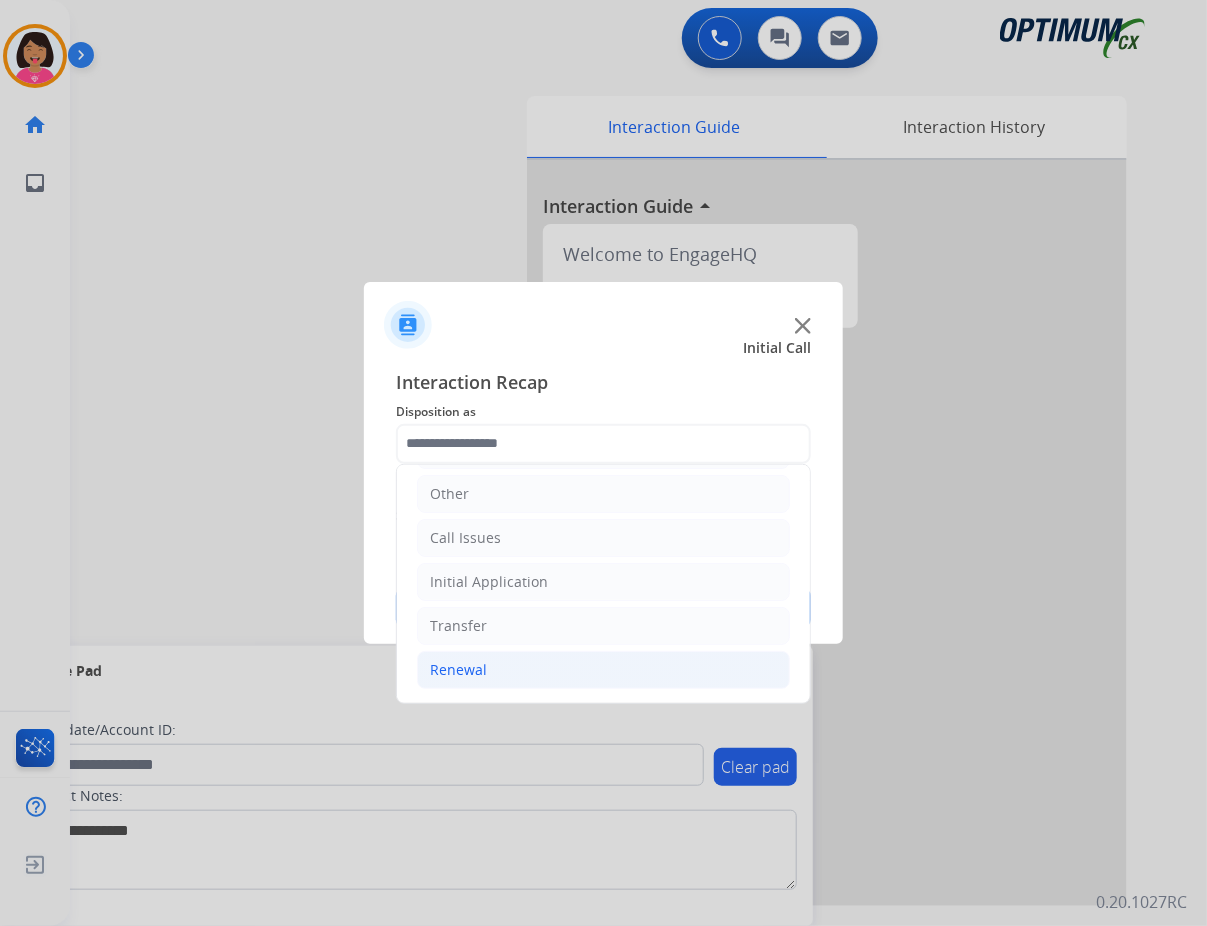 click on "Renewal" 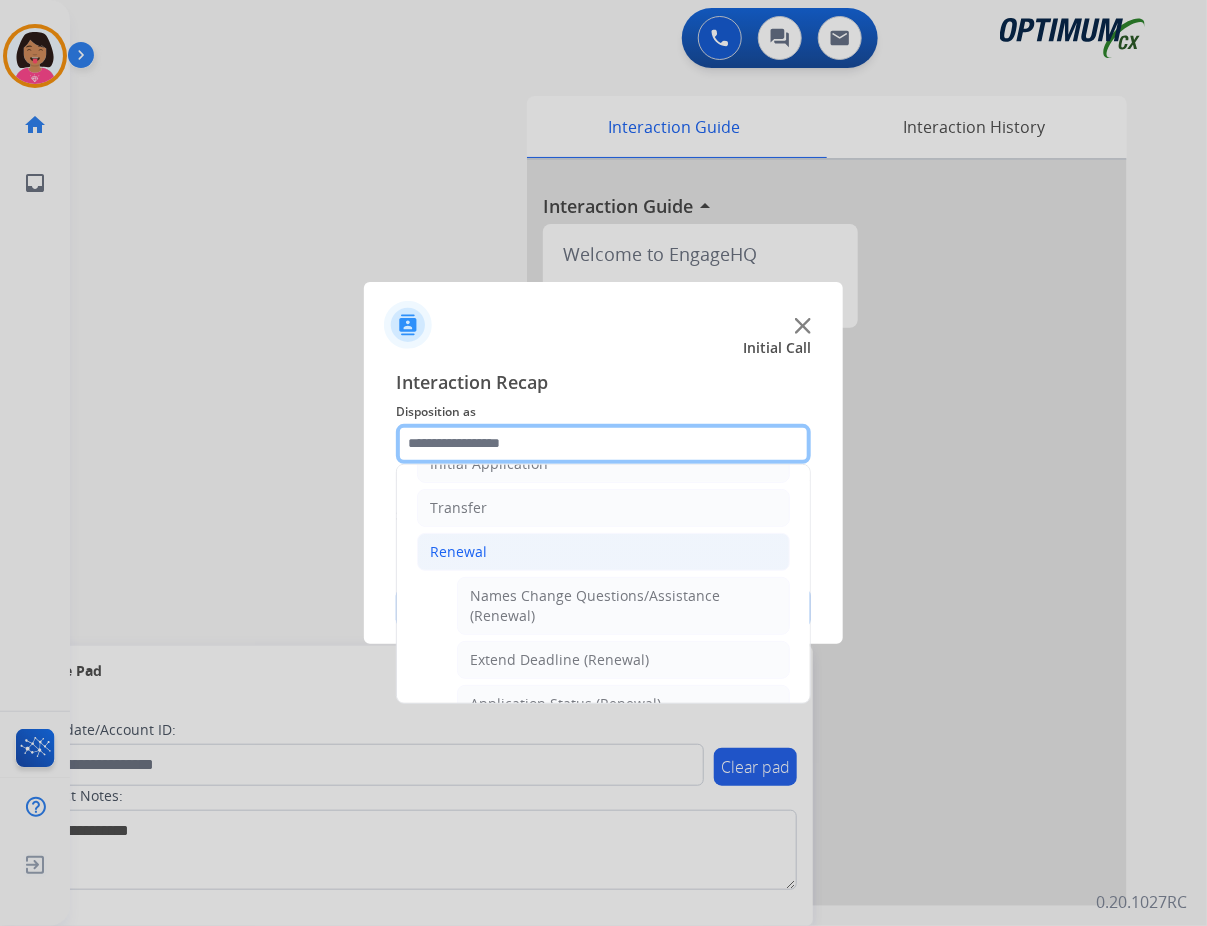scroll, scrollTop: 40, scrollLeft: 0, axis: vertical 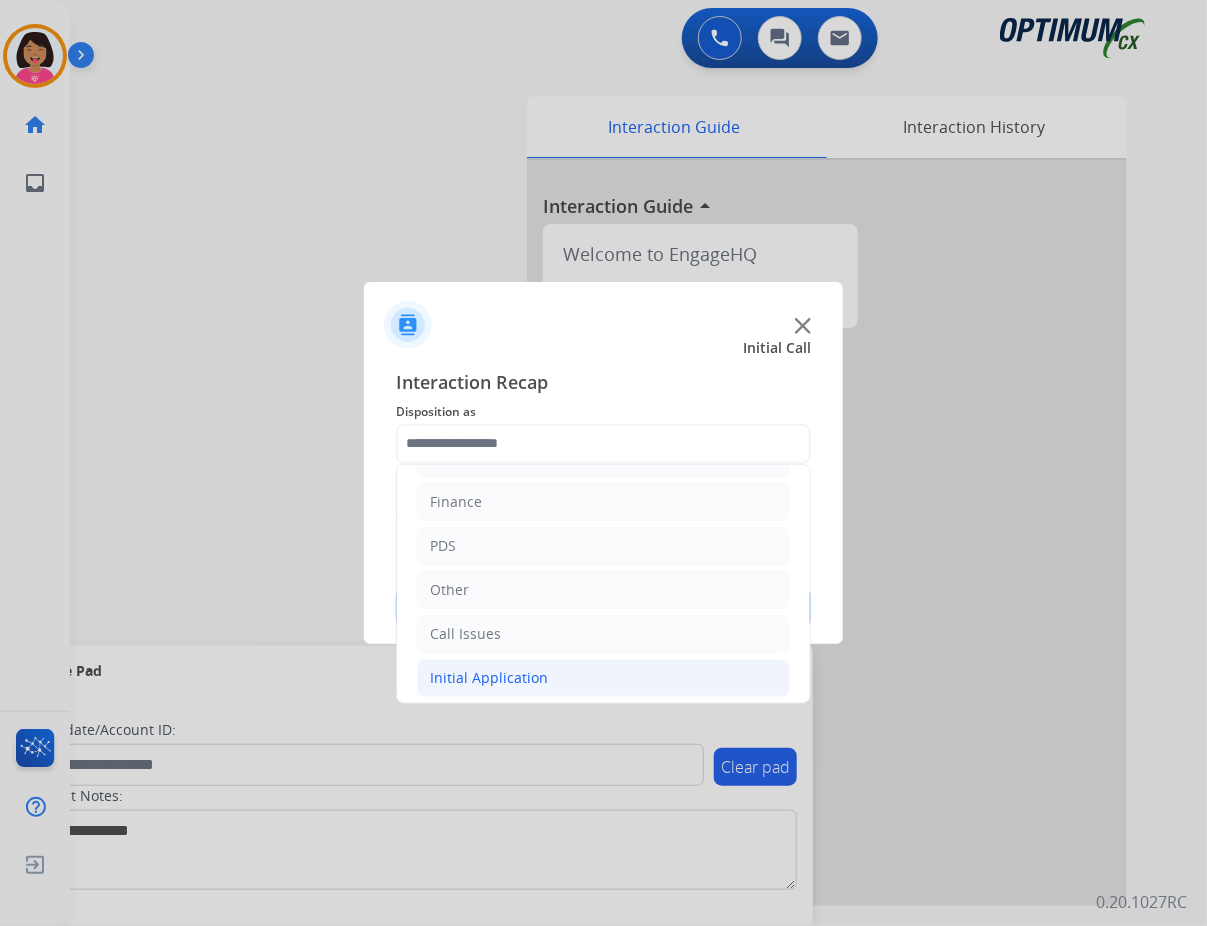 click on "Initial Application" 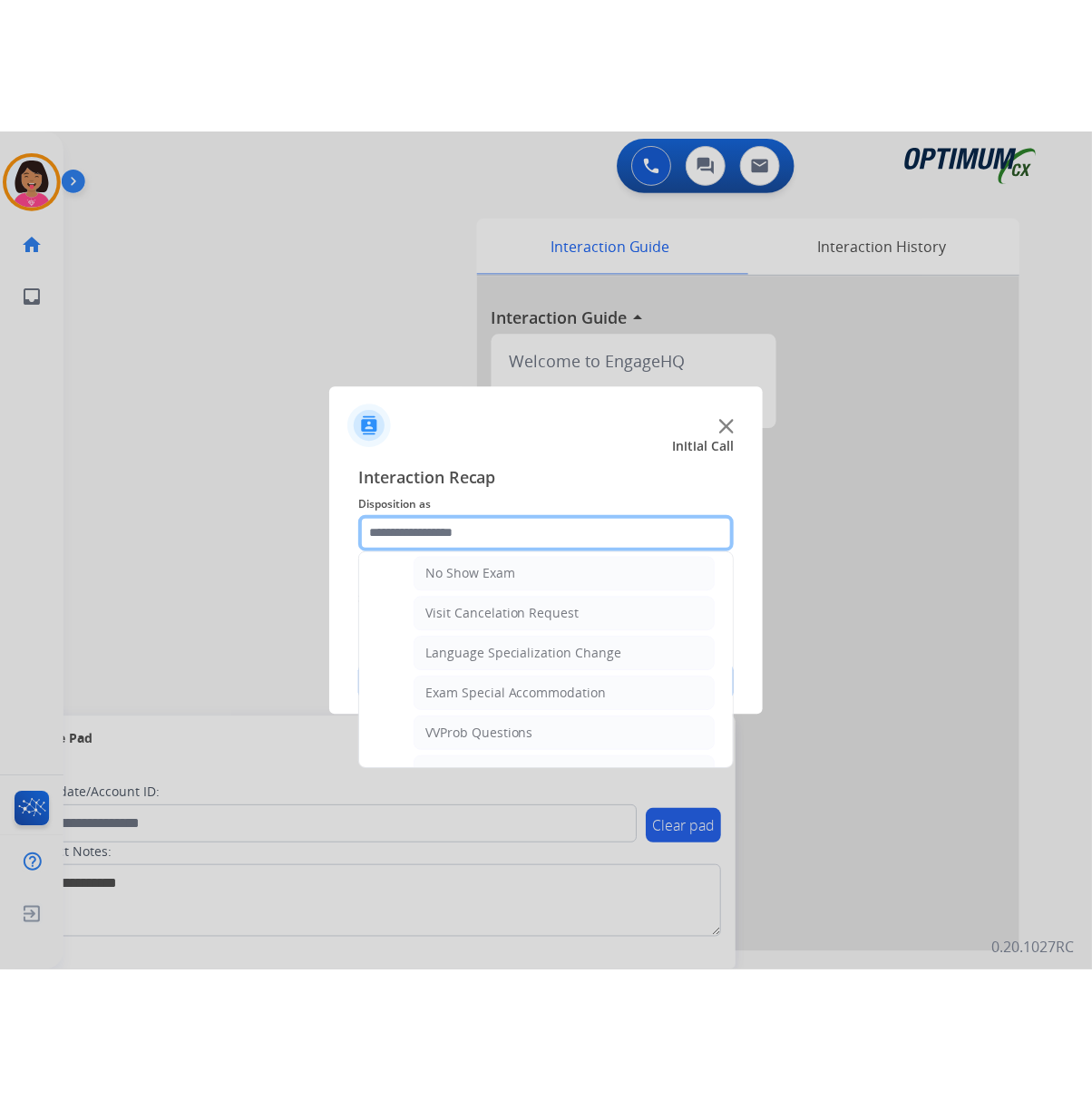 scroll, scrollTop: 900, scrollLeft: 0, axis: vertical 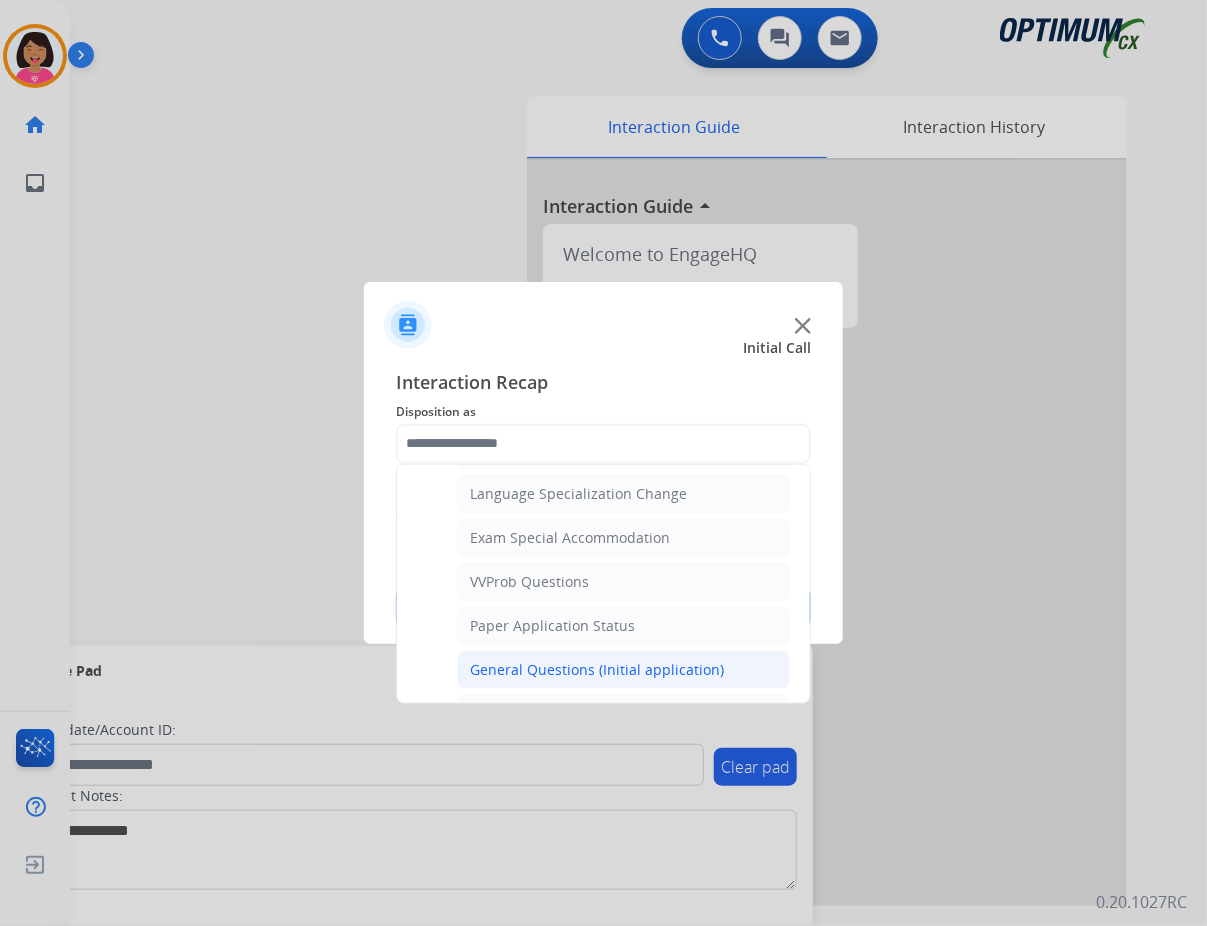 click on "General Questions (Initial application)" 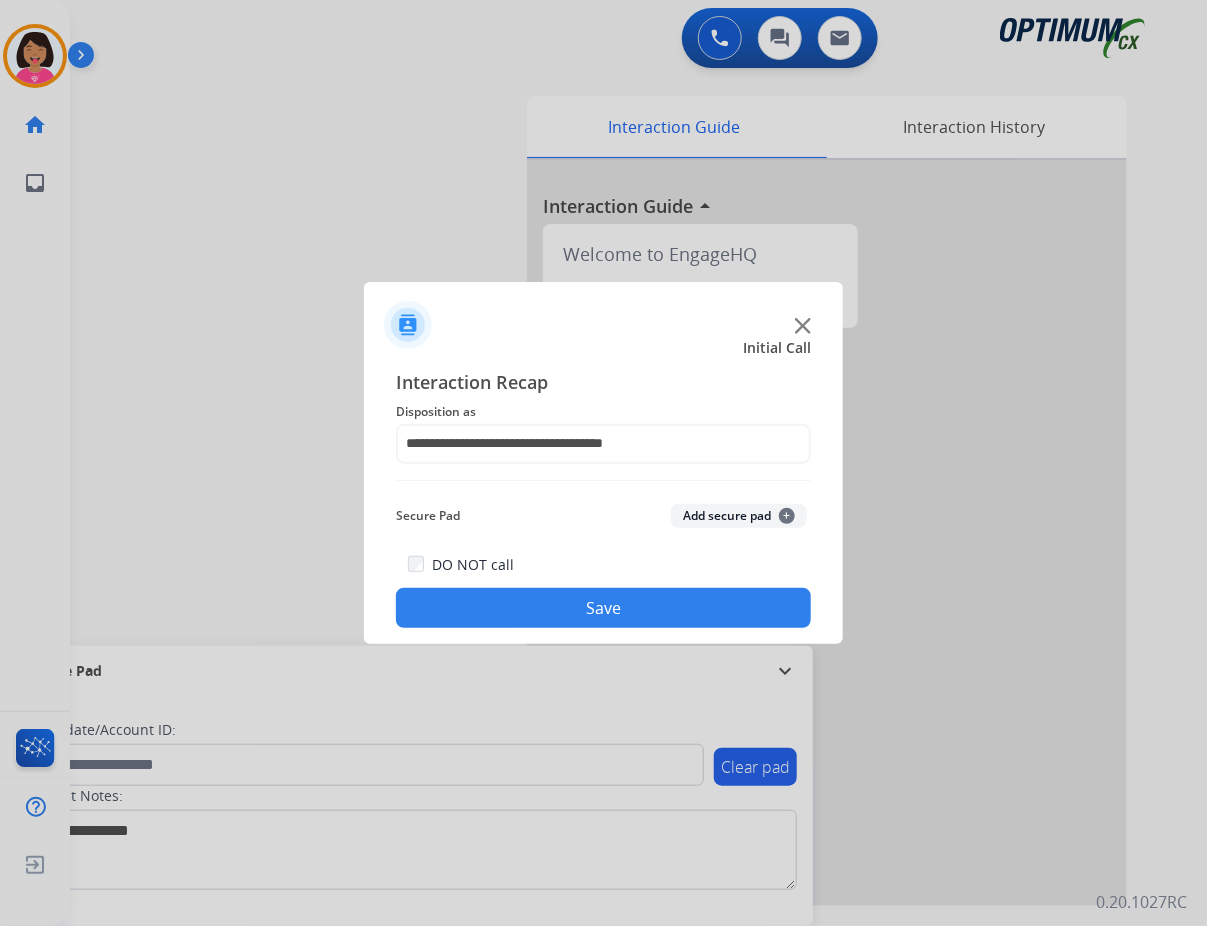 click on "Save" 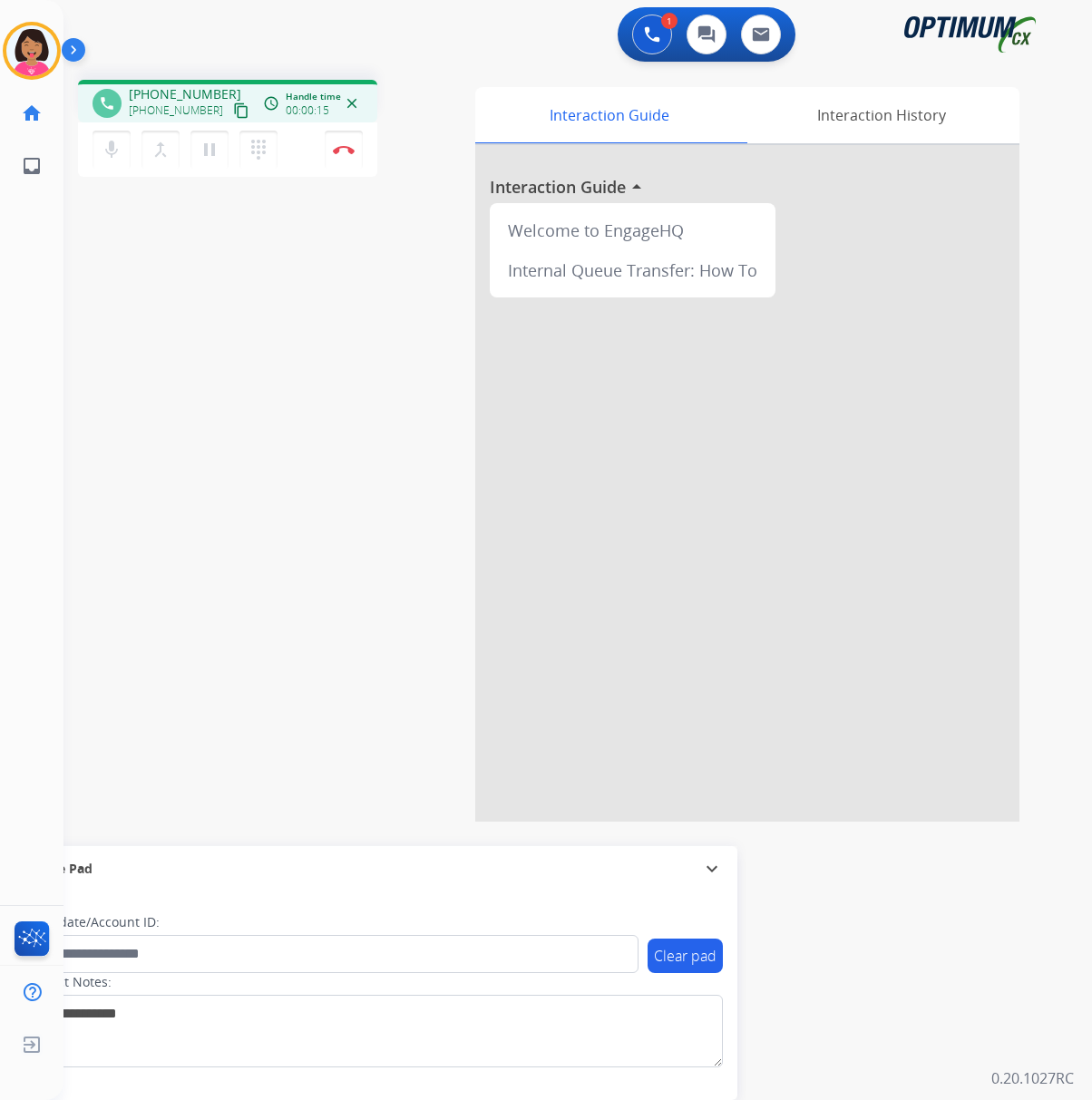 click on "phone [PHONE_NUMBER] [PHONE_NUMBER] content_copy access_time Call metrics Queue   00:07 Hold   00:00 Talk   00:09 Total   00:15 Handle time 00:00:15 close mic Mute merge_type Bridge pause Hold dialpad Dialpad Disconnect swap_horiz Break voice bridge close_fullscreen Connect 3-Way Call merge_type Separate 3-Way Call  Interaction Guide   Interaction History  Interaction Guide arrow_drop_up  Welcome to EngageHQ   Internal Queue Transfer: How To  Secure Pad expand_more Clear pad Candidate/Account ID: Contact Notes:" at bounding box center (556, 443) 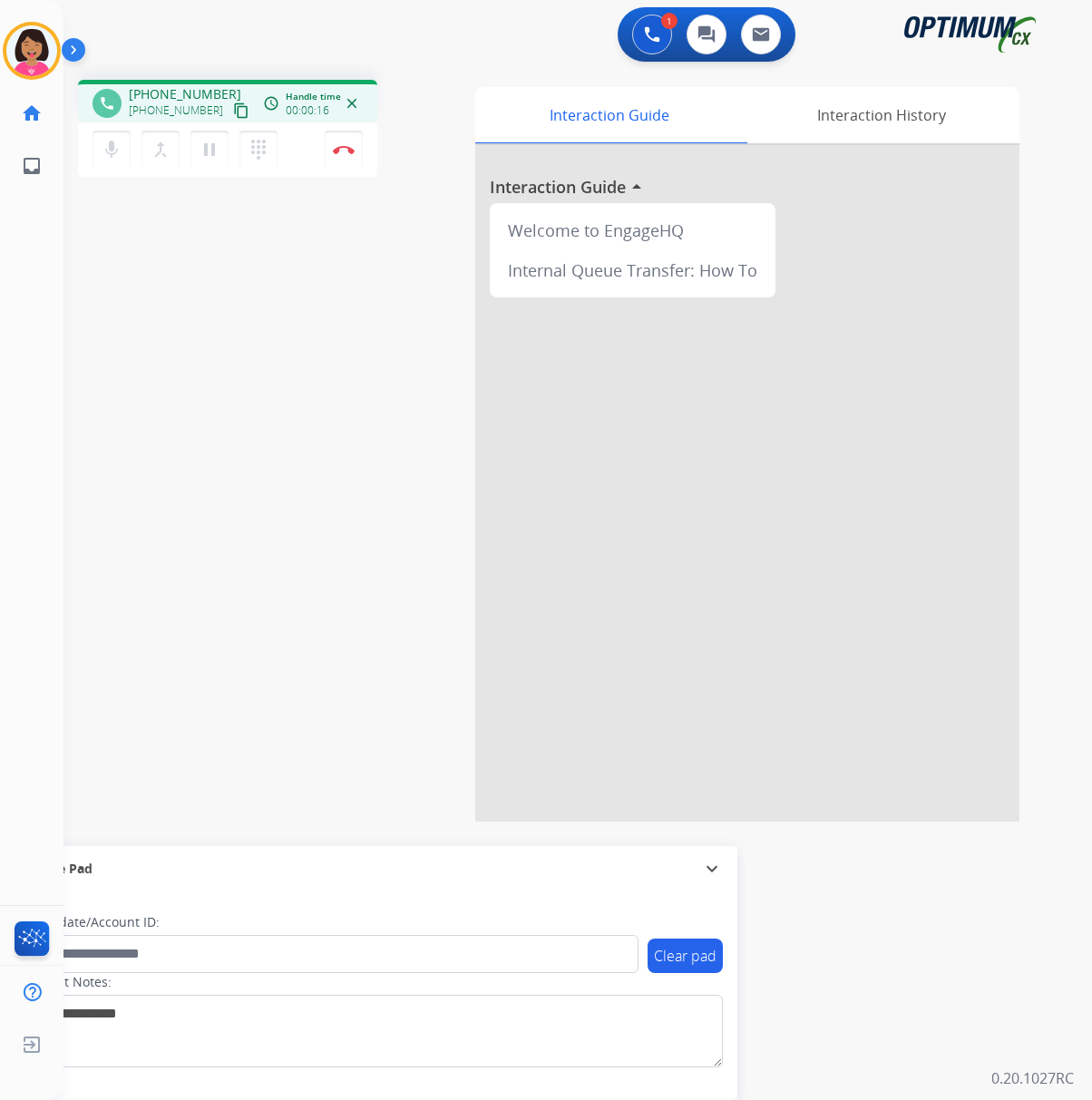click on "content_copy" at bounding box center [241, 111] 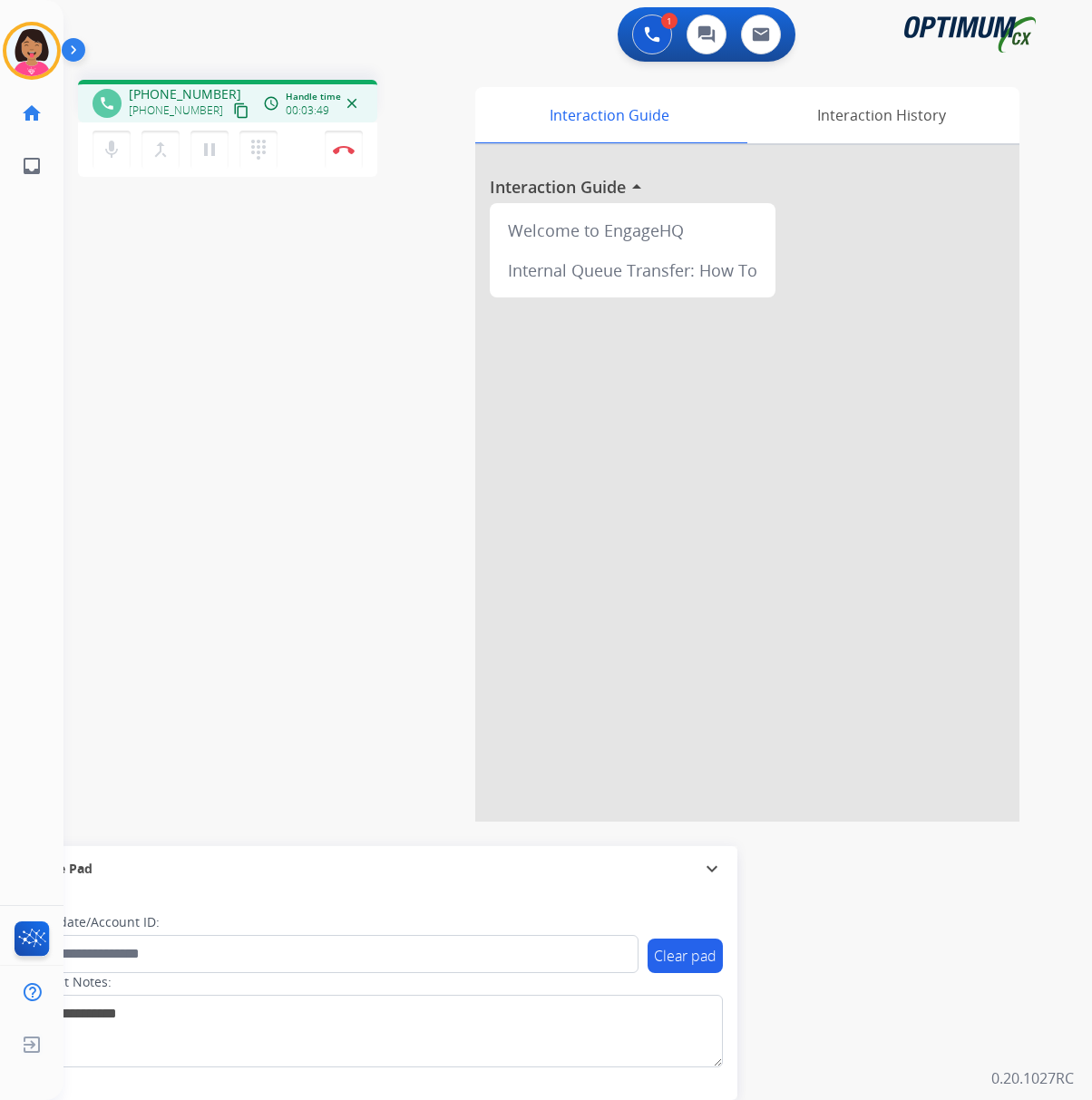 click on "Del   Busy  Edit Avatar  Agent:   [PERSON_NAME] Profile:  OCX Training home  Home  Home inbox  Emails  Emails  FocalPoints  Help Center  Help Center  Log out  Log out" 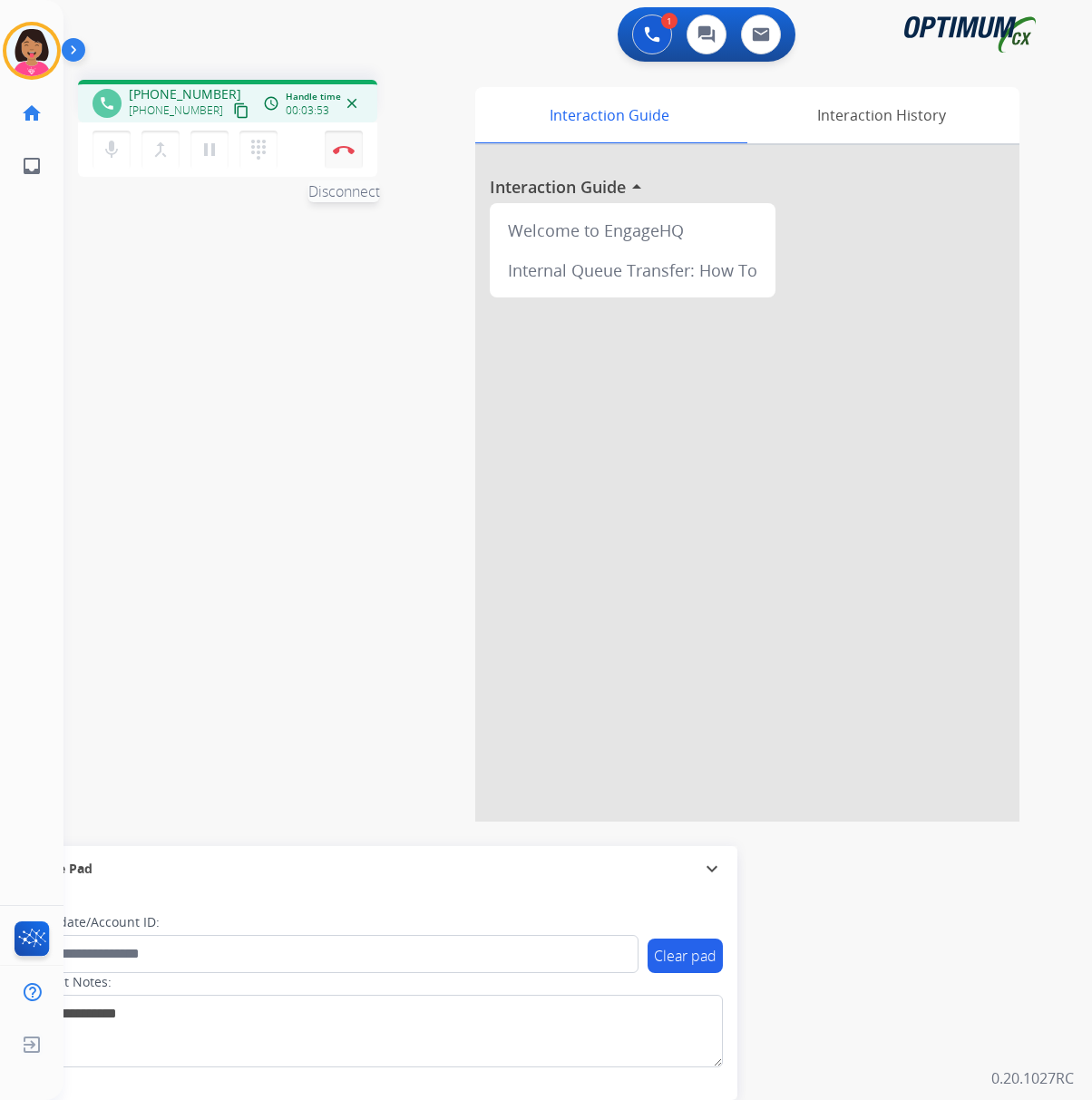 click on "Disconnect" at bounding box center (344, 150) 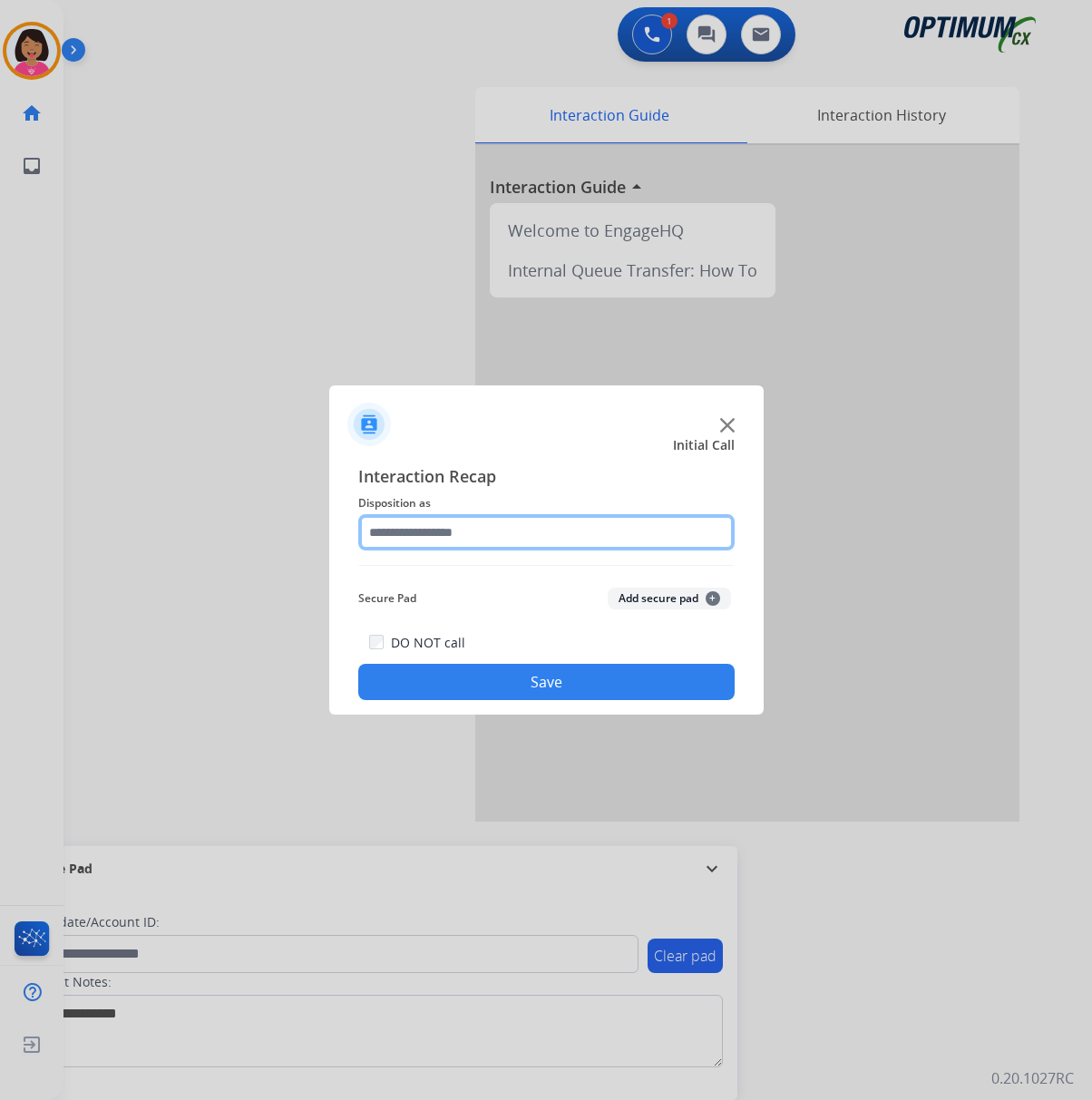 click 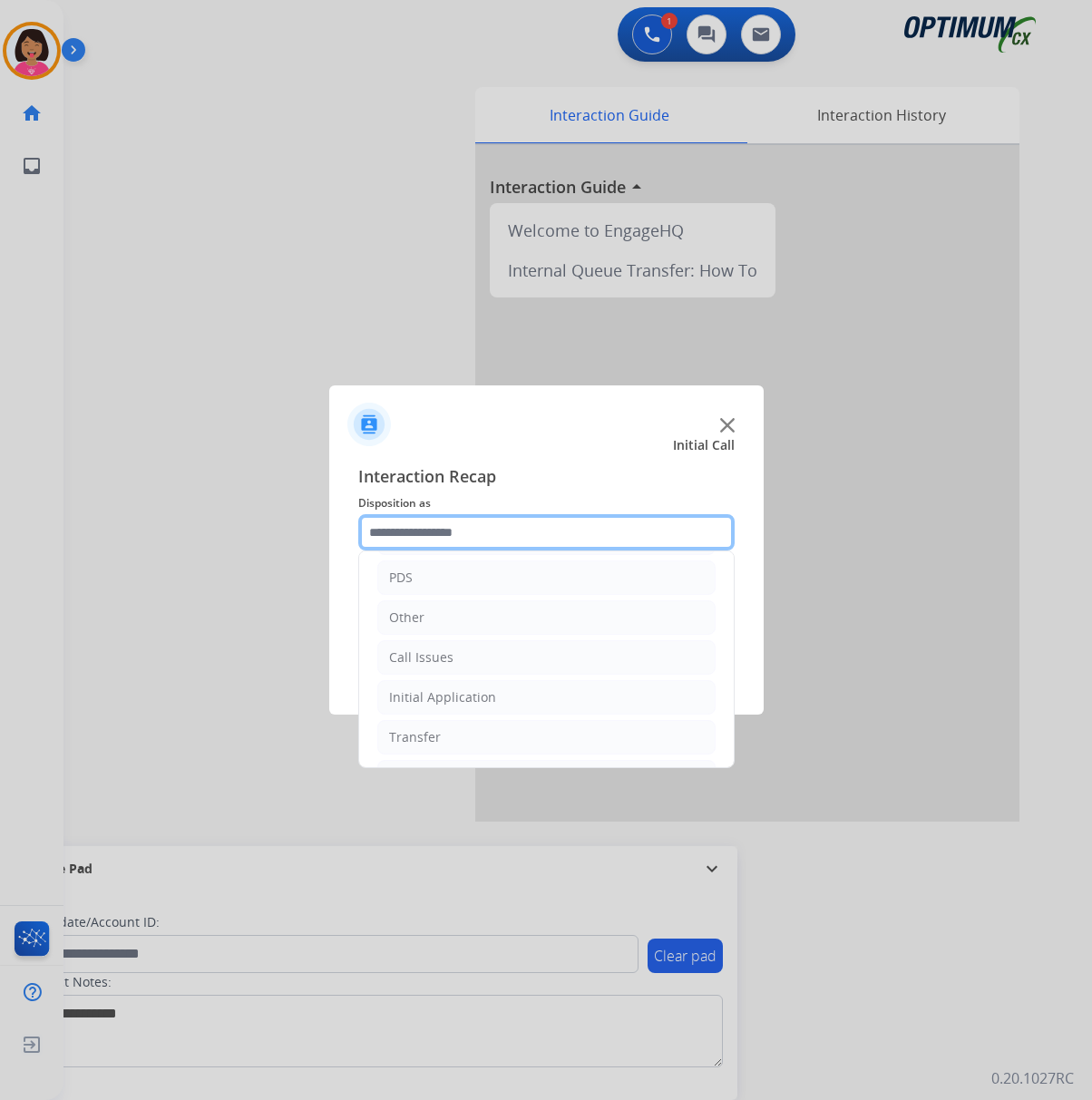 scroll, scrollTop: 129, scrollLeft: 0, axis: vertical 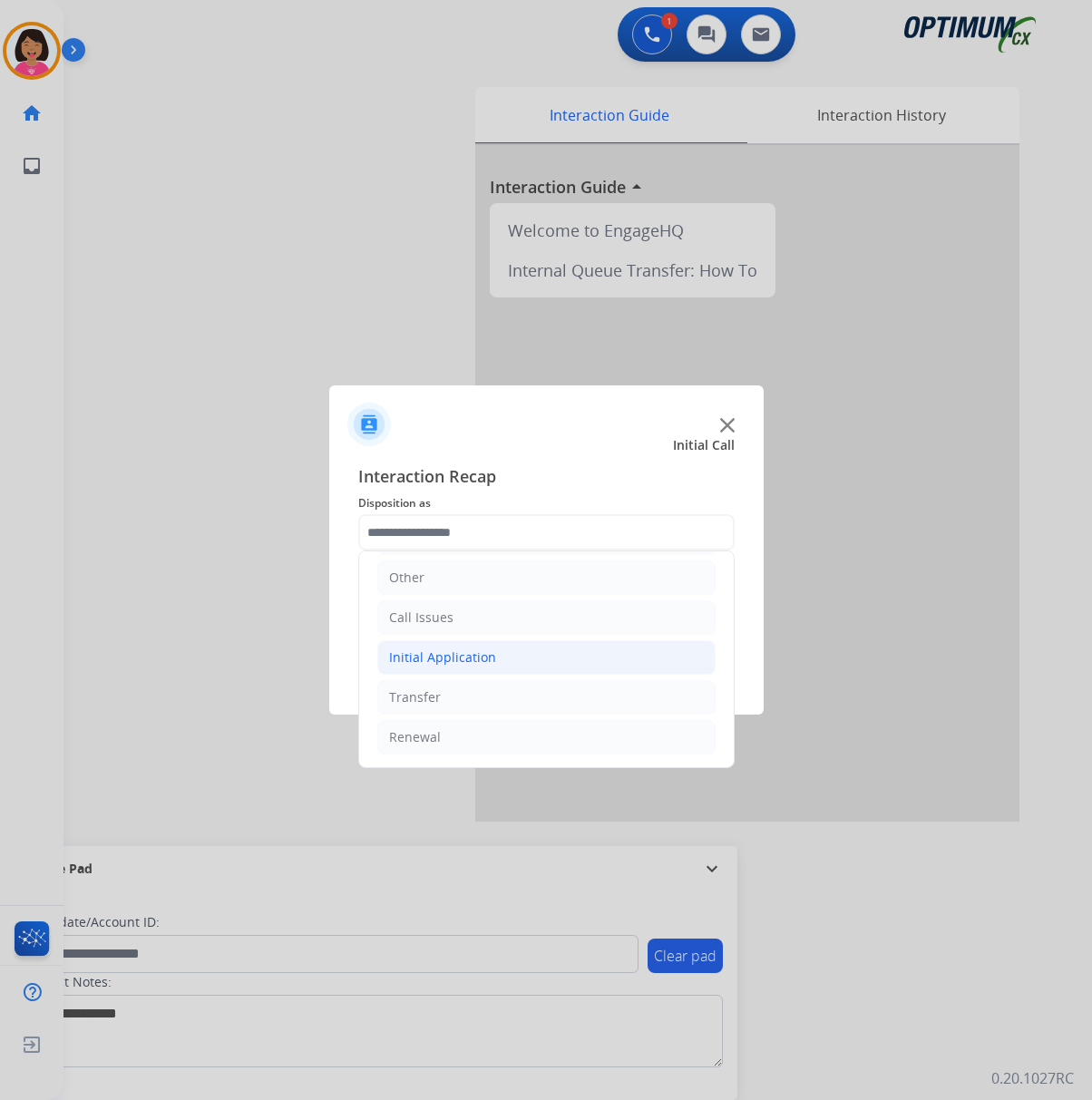 click on "Initial Application" 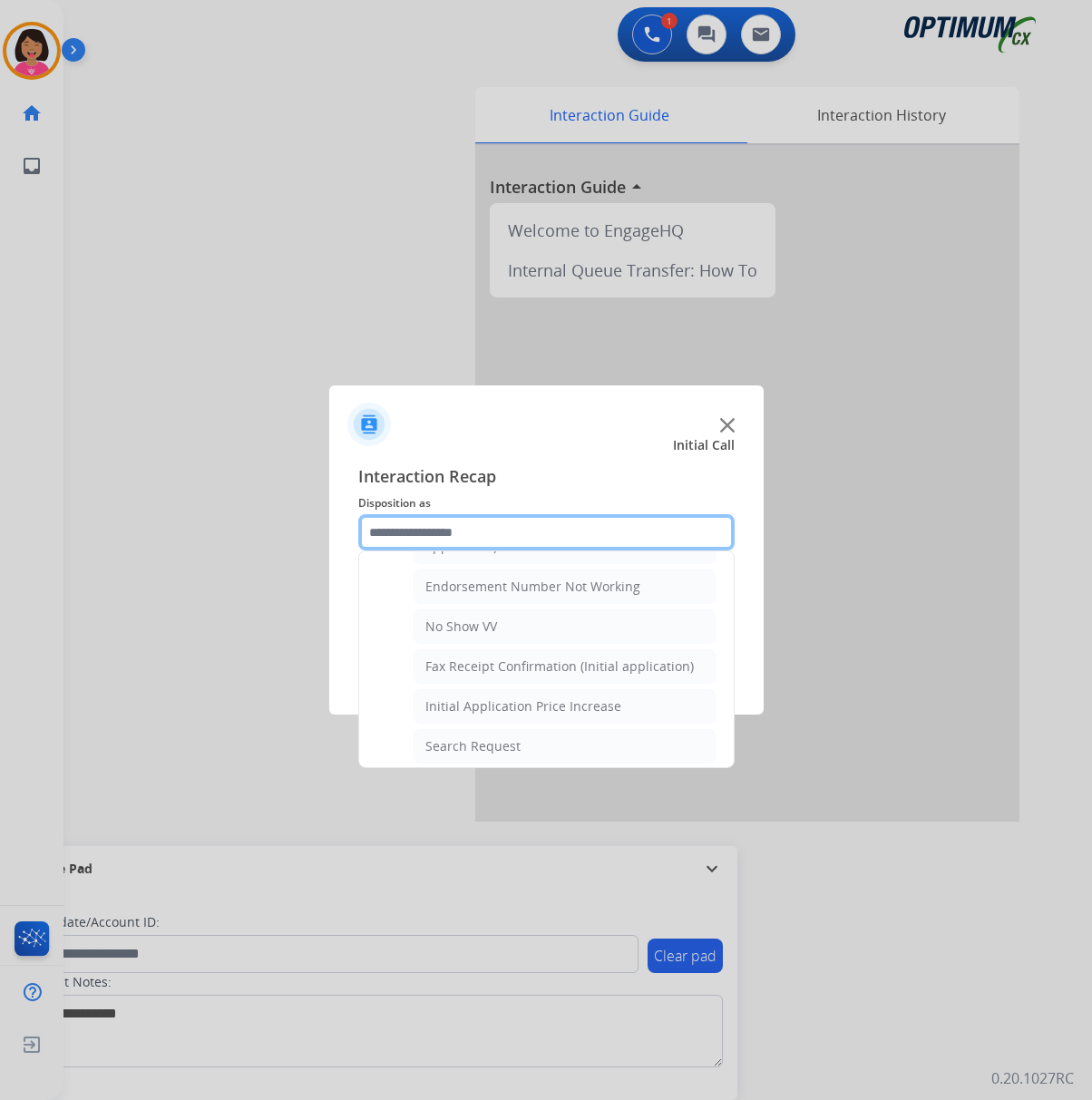 scroll, scrollTop: 1096, scrollLeft: 0, axis: vertical 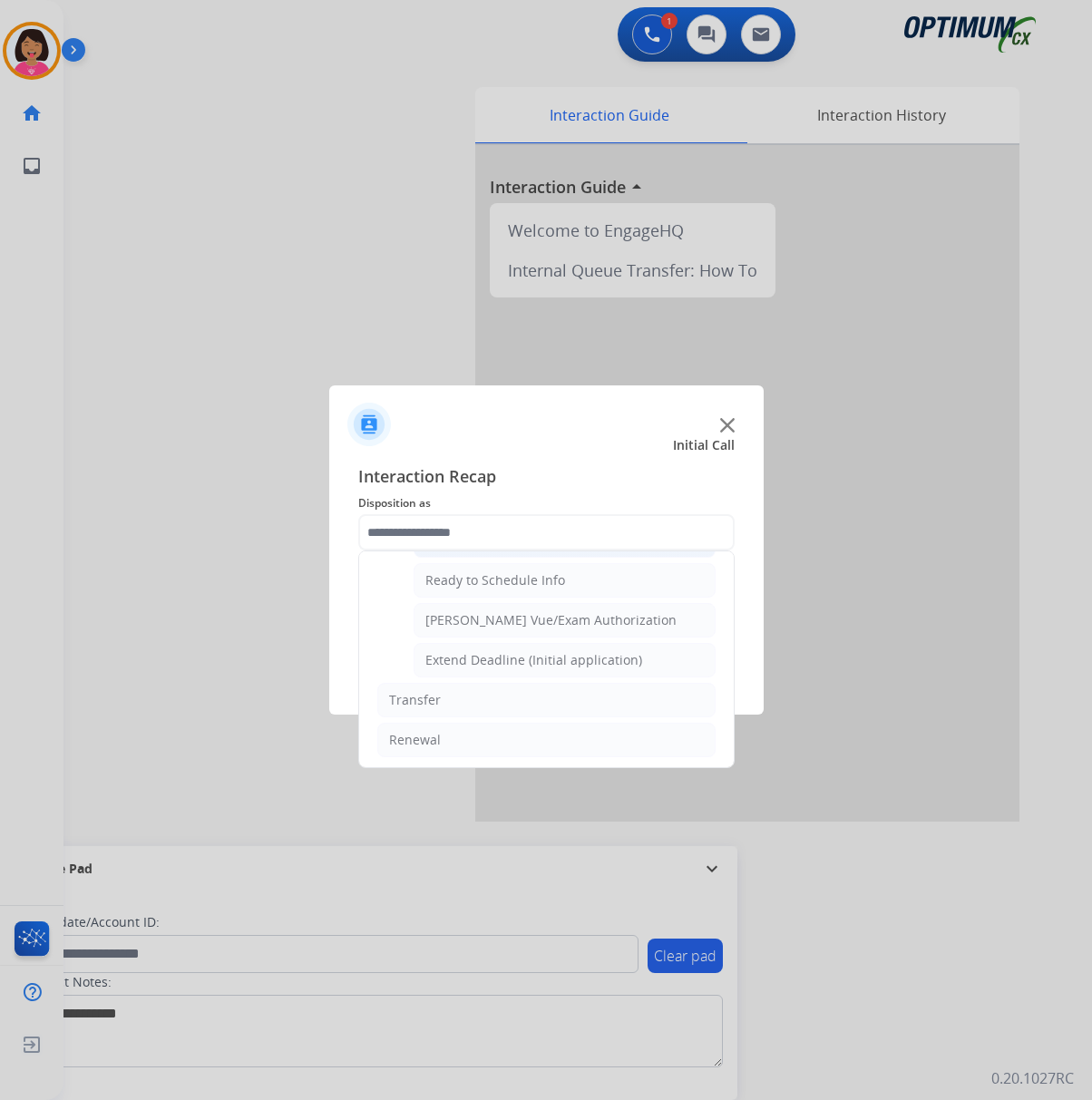 click on "General Questions (Initial application)" 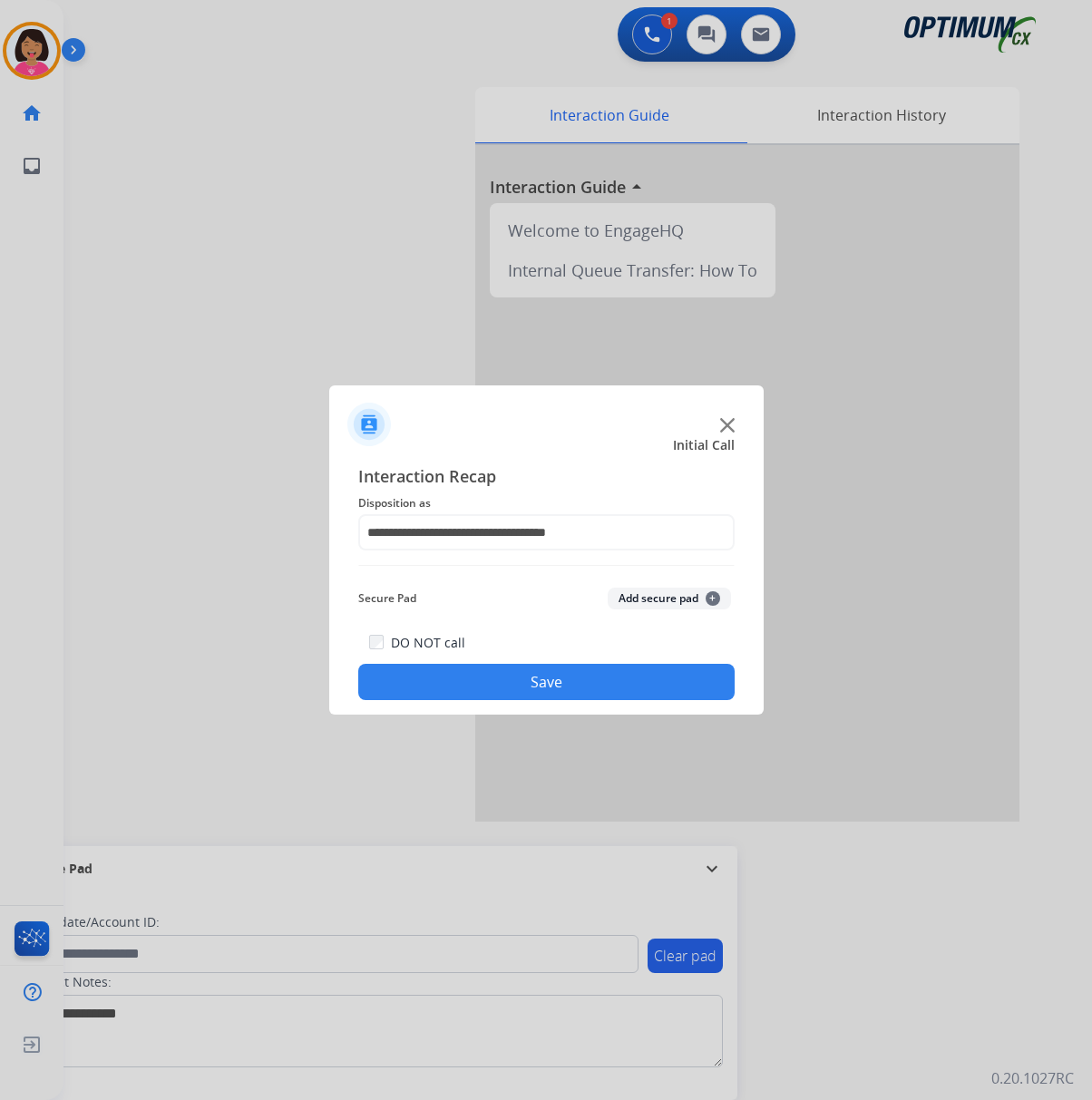 click on "Save" 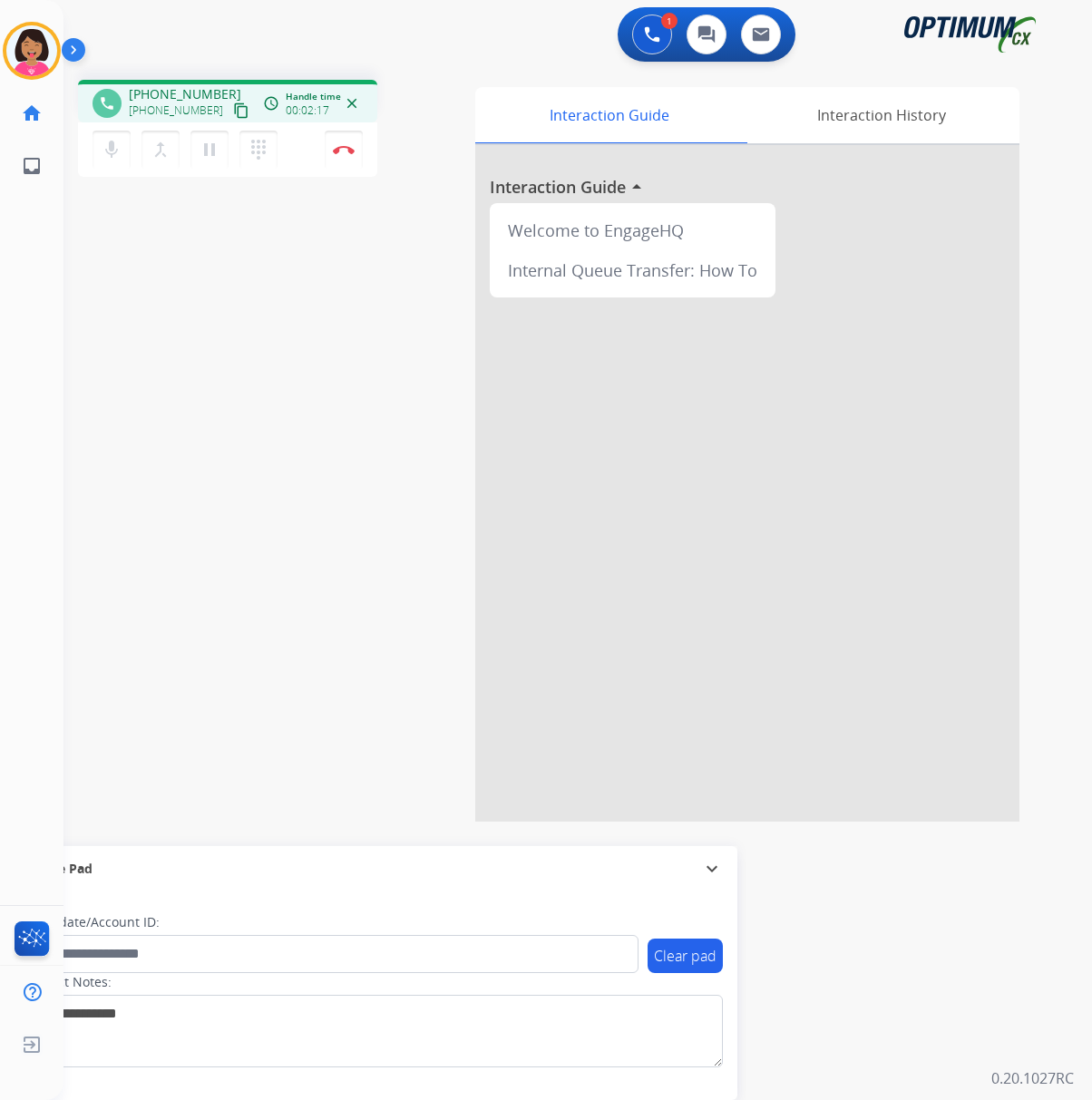 drag, startPoint x: 44, startPoint y: 294, endPoint x: 60, endPoint y: 277, distance: 23.345235 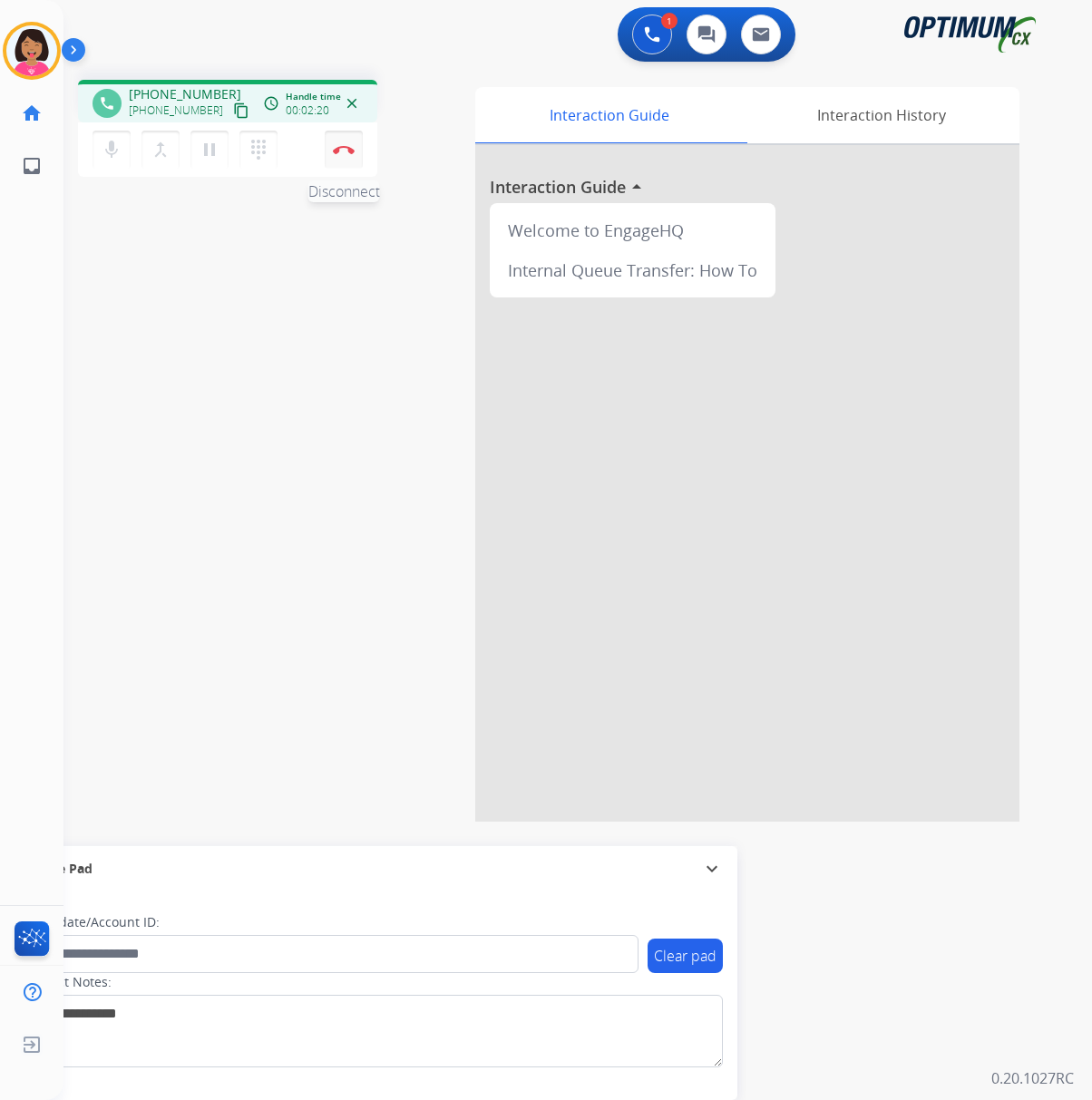 click on "Disconnect" at bounding box center (344, 150) 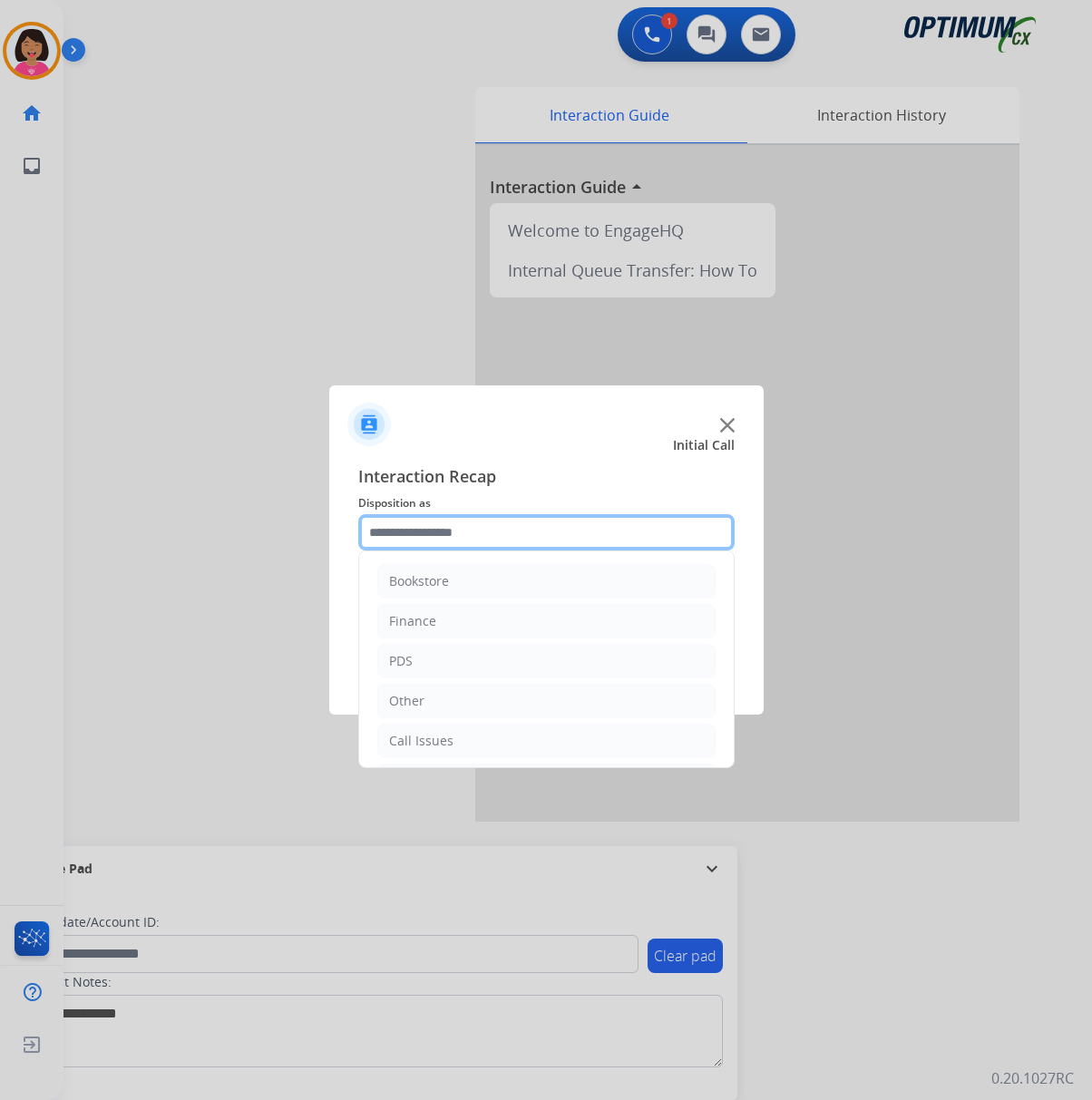 click 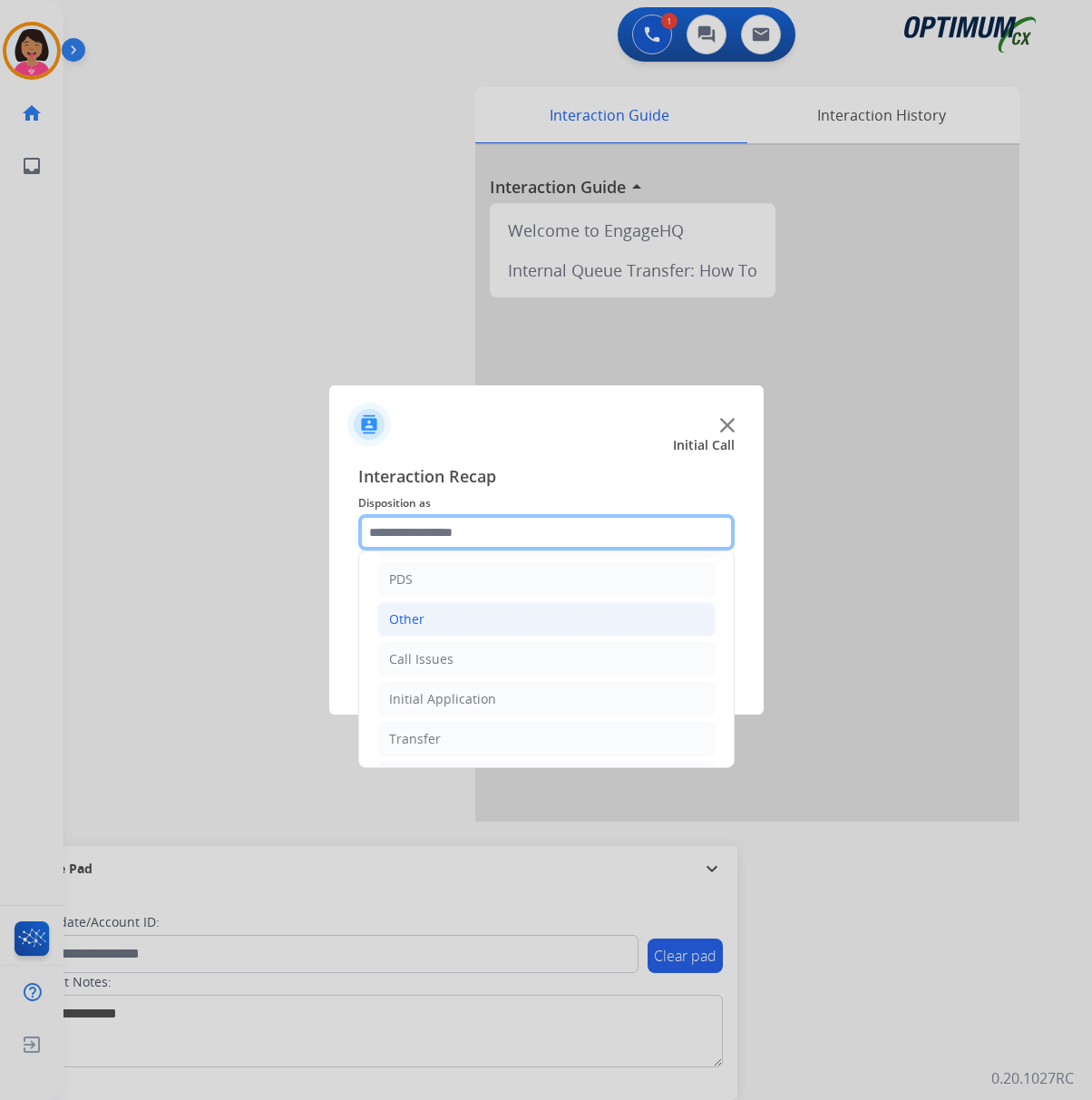 scroll, scrollTop: 129, scrollLeft: 0, axis: vertical 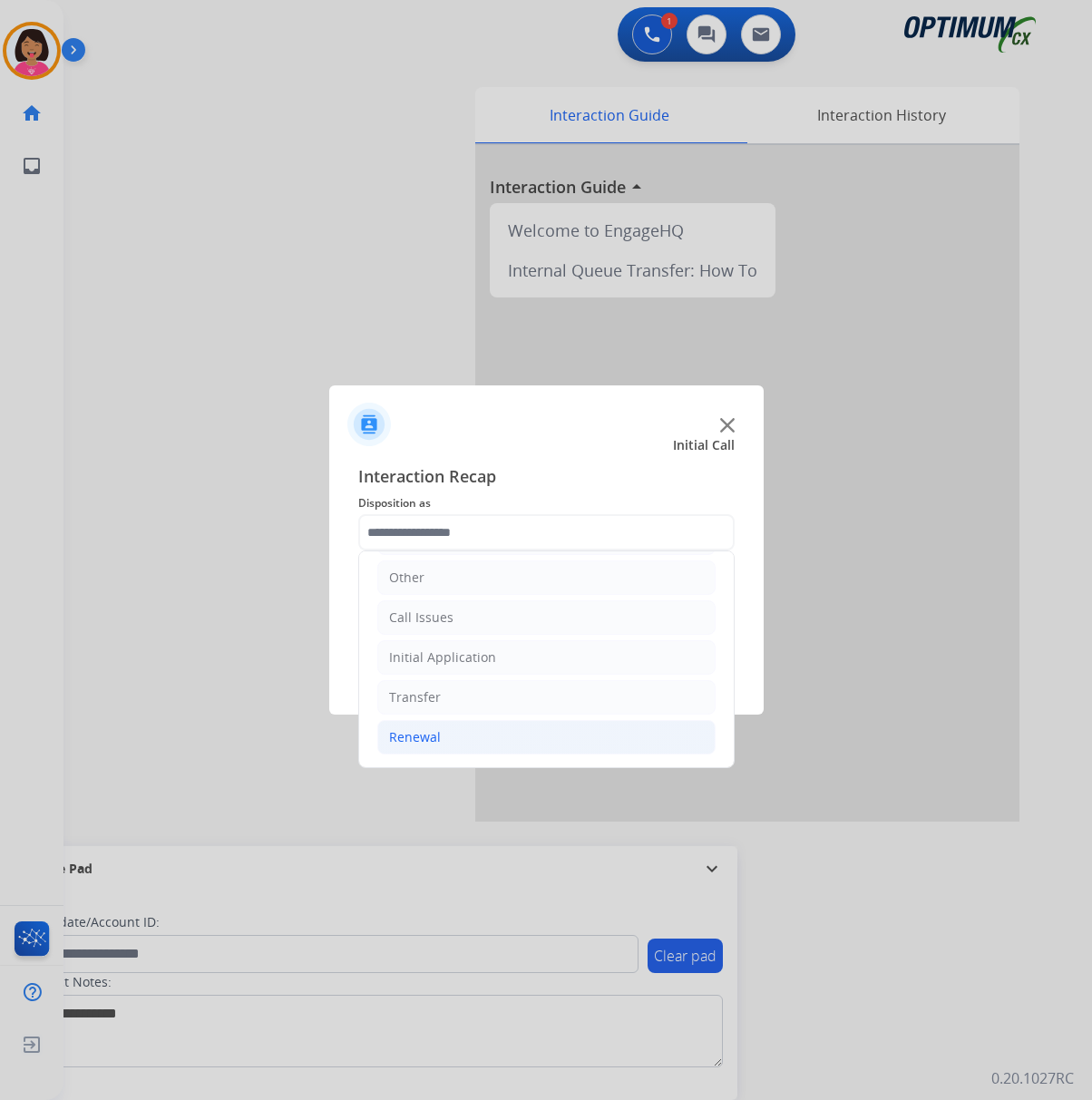 click on "Renewal" 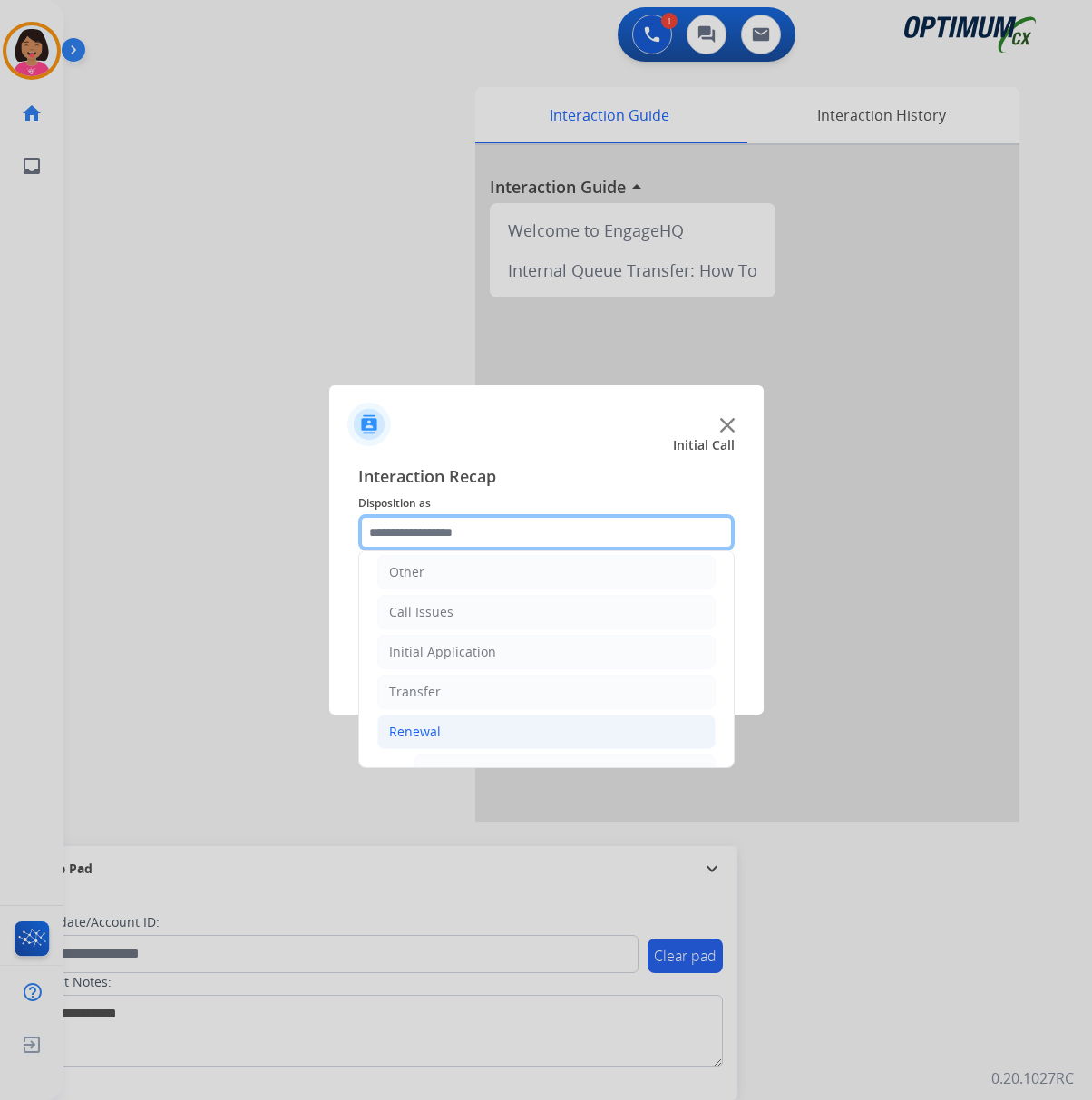 scroll, scrollTop: 715, scrollLeft: 0, axis: vertical 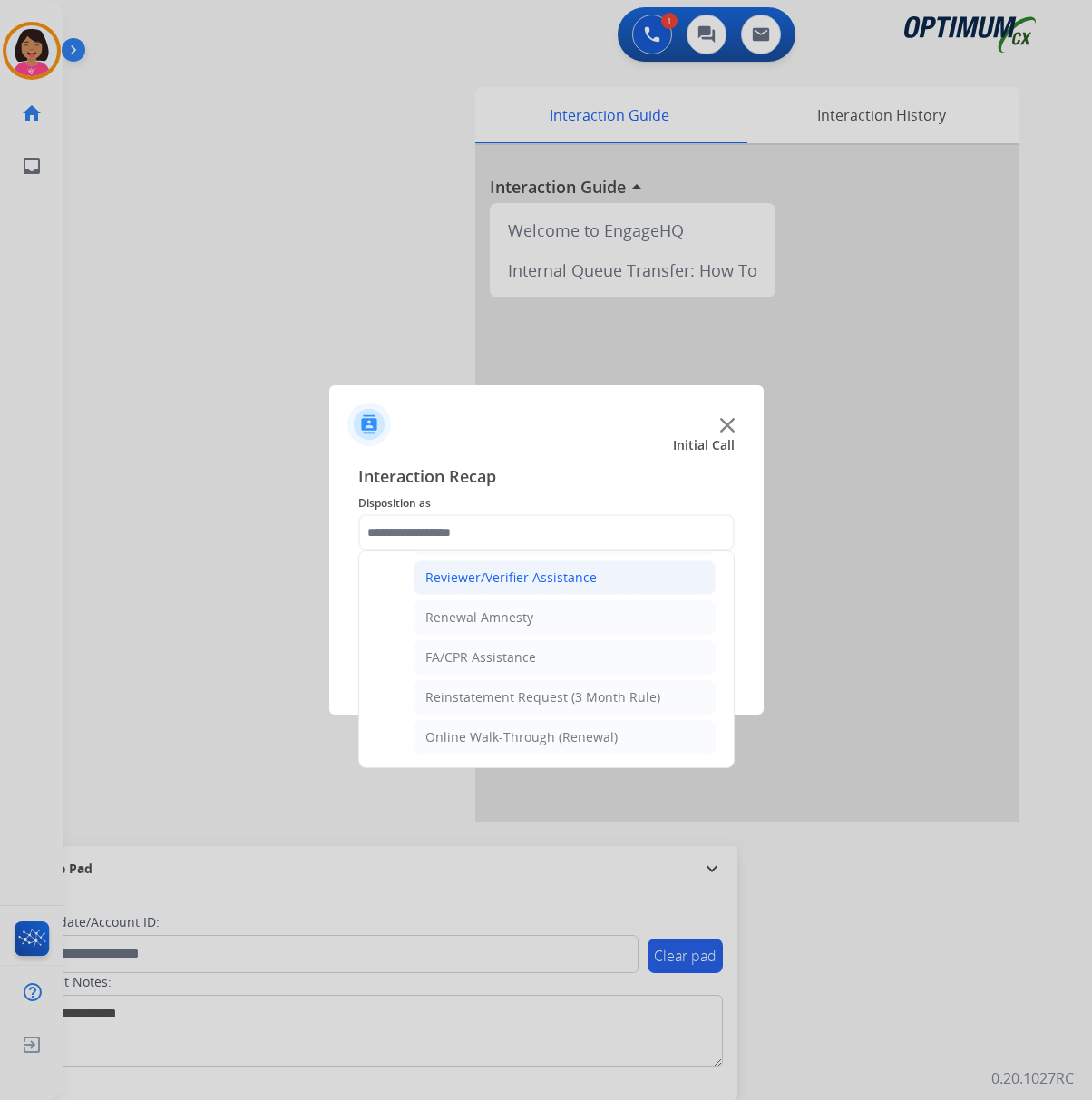 click on "Reviewer/Verifier Assistance" 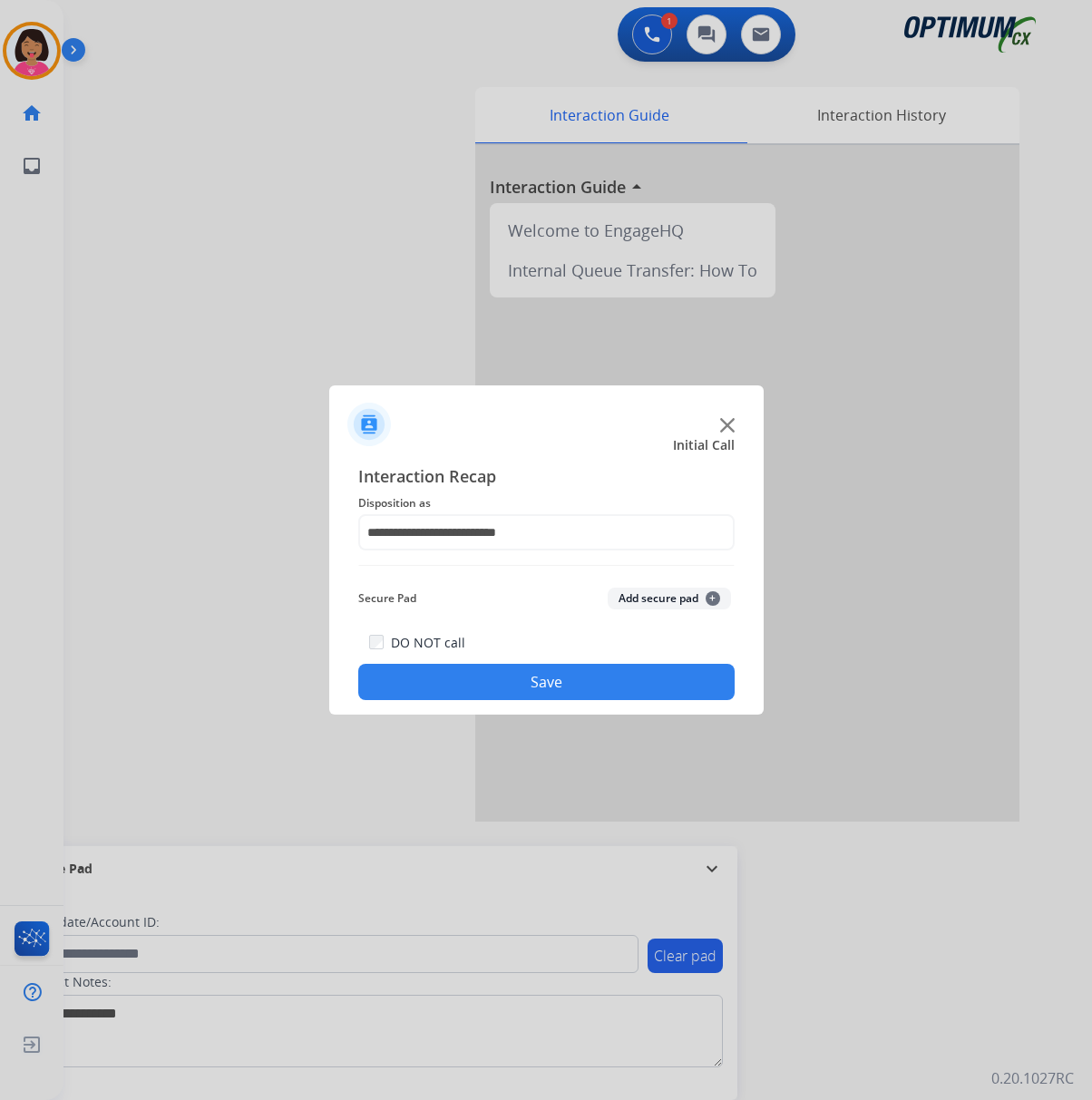 click on "Save" 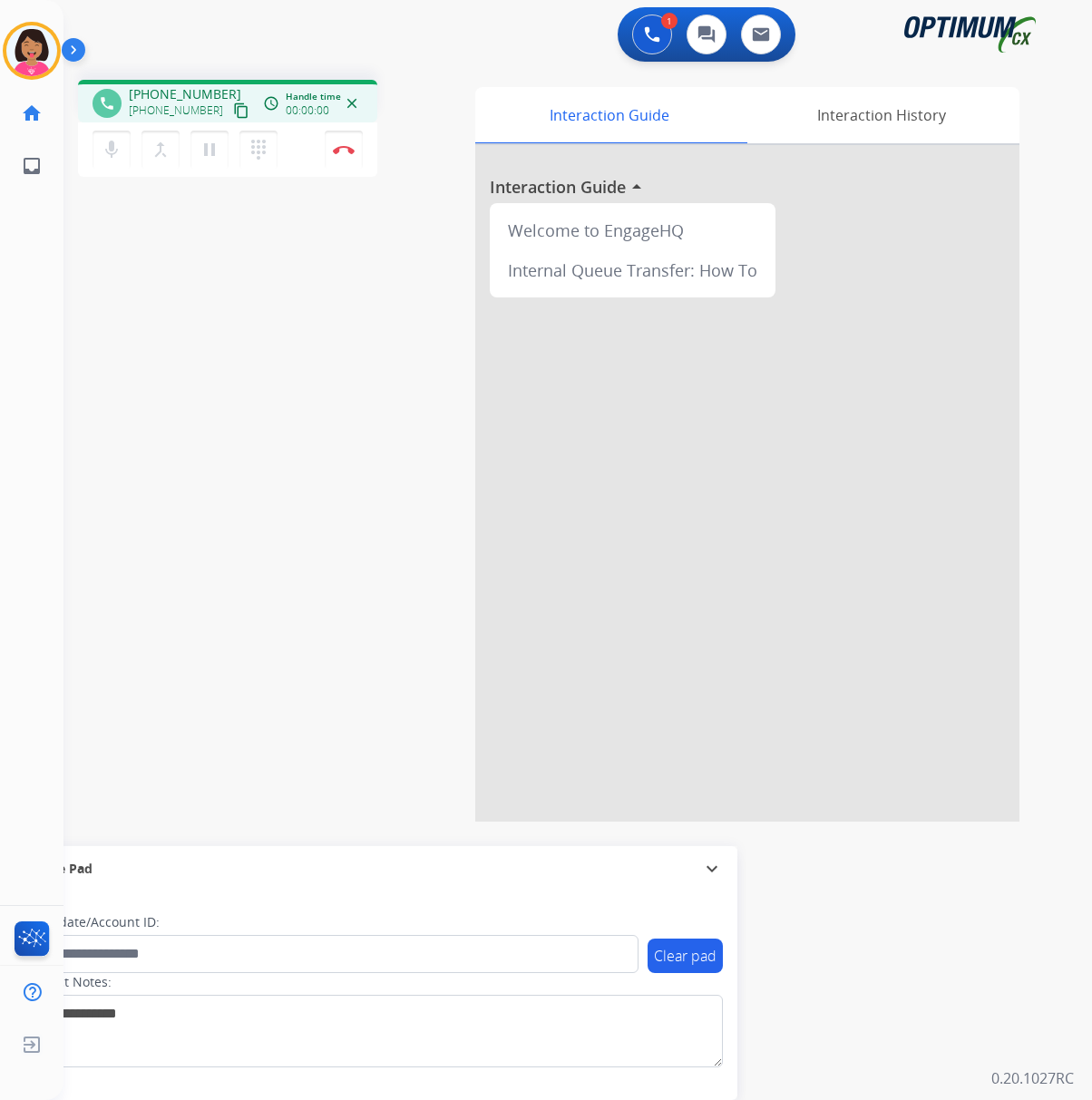 click on "phone [PHONE_NUMBER] [PHONE_NUMBER] content_copy access_time Call metrics Queue   00:07 Hold   00:00 Talk   00:00:00 Total   00:00:00 Handle time 00:00:00 close mic Mute merge_type Bridge pause Hold dialpad Dialpad Disconnect swap_horiz Break voice bridge close_fullscreen Connect 3-Way Call merge_type Separate 3-Way Call  Interaction Guide   Interaction History  Interaction Guide arrow_drop_up  Welcome to EngageHQ   Internal Queue Transfer: How To  Secure Pad expand_more Clear pad Candidate/Account ID: Contact Notes:" at bounding box center (556, 443) 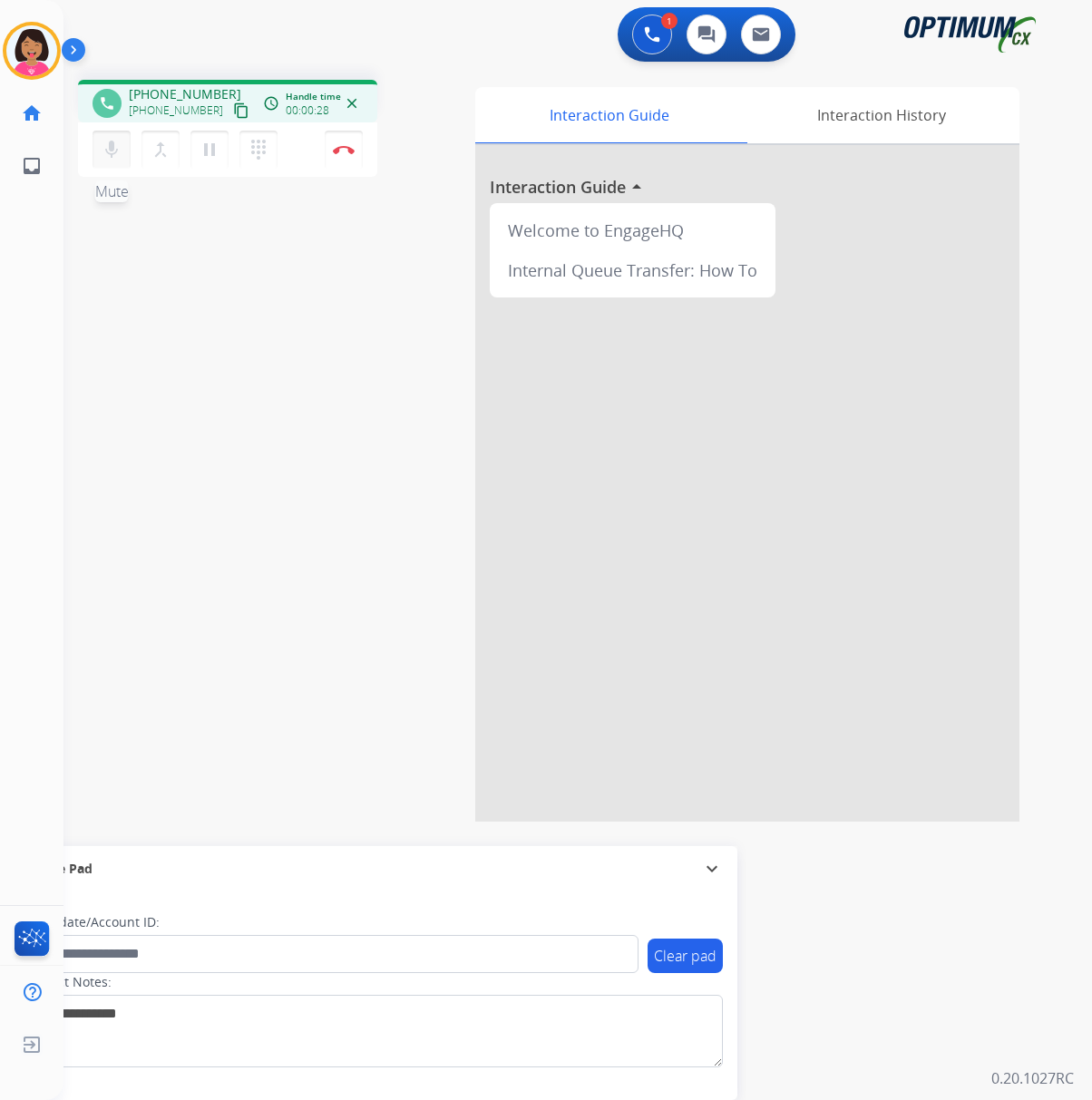 click on "mic Mute" at bounding box center [112, 150] 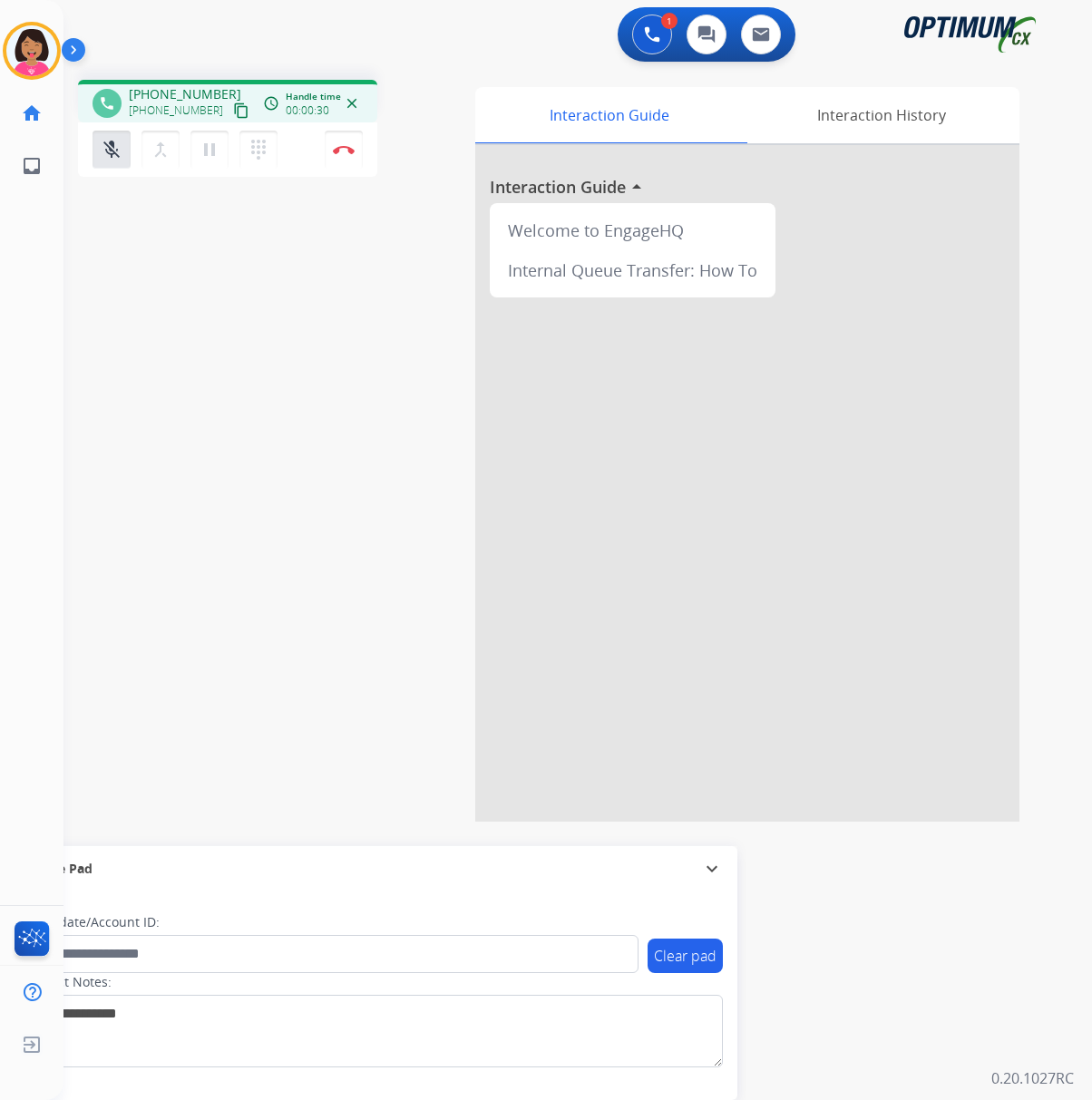 drag, startPoint x: 107, startPoint y: 152, endPoint x: 911, endPoint y: 262, distance: 811.48999 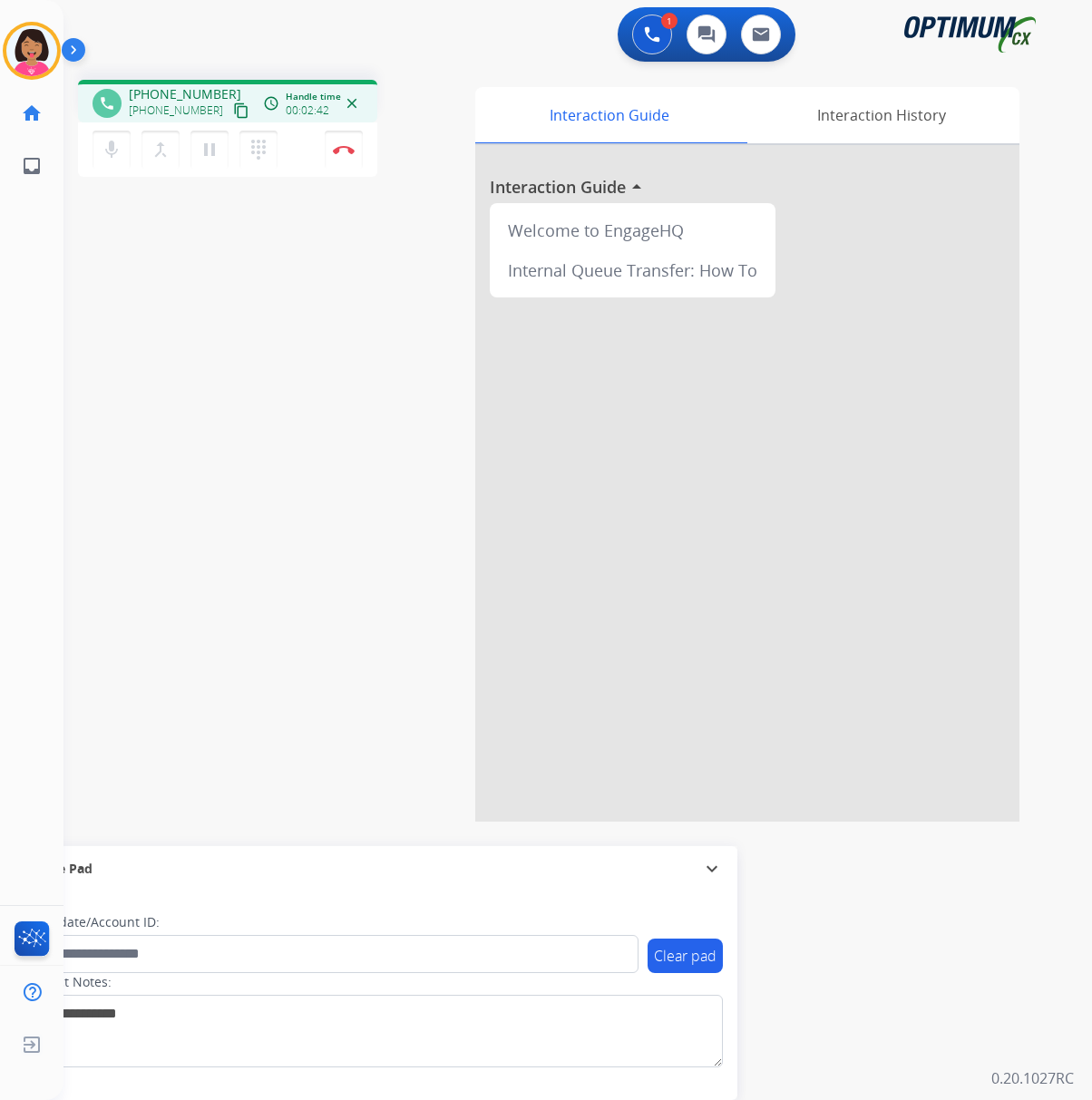 click on "phone [PHONE_NUMBER] [PHONE_NUMBER] content_copy access_time Call metrics Queue   00:07 Hold   00:00 Talk   02:43 Total   02:49 Handle time 00:02:42 close mic Mute merge_type Bridge pause Hold dialpad Dialpad Disconnect swap_horiz Break voice bridge close_fullscreen Connect 3-Way Call merge_type Separate 3-Way Call  Interaction Guide   Interaction History  Interaction Guide arrow_drop_up  Welcome to EngageHQ   Internal Queue Transfer: How To  Secure Pad expand_more Clear pad Candidate/Account ID: Contact Notes:" at bounding box center [556, 443] 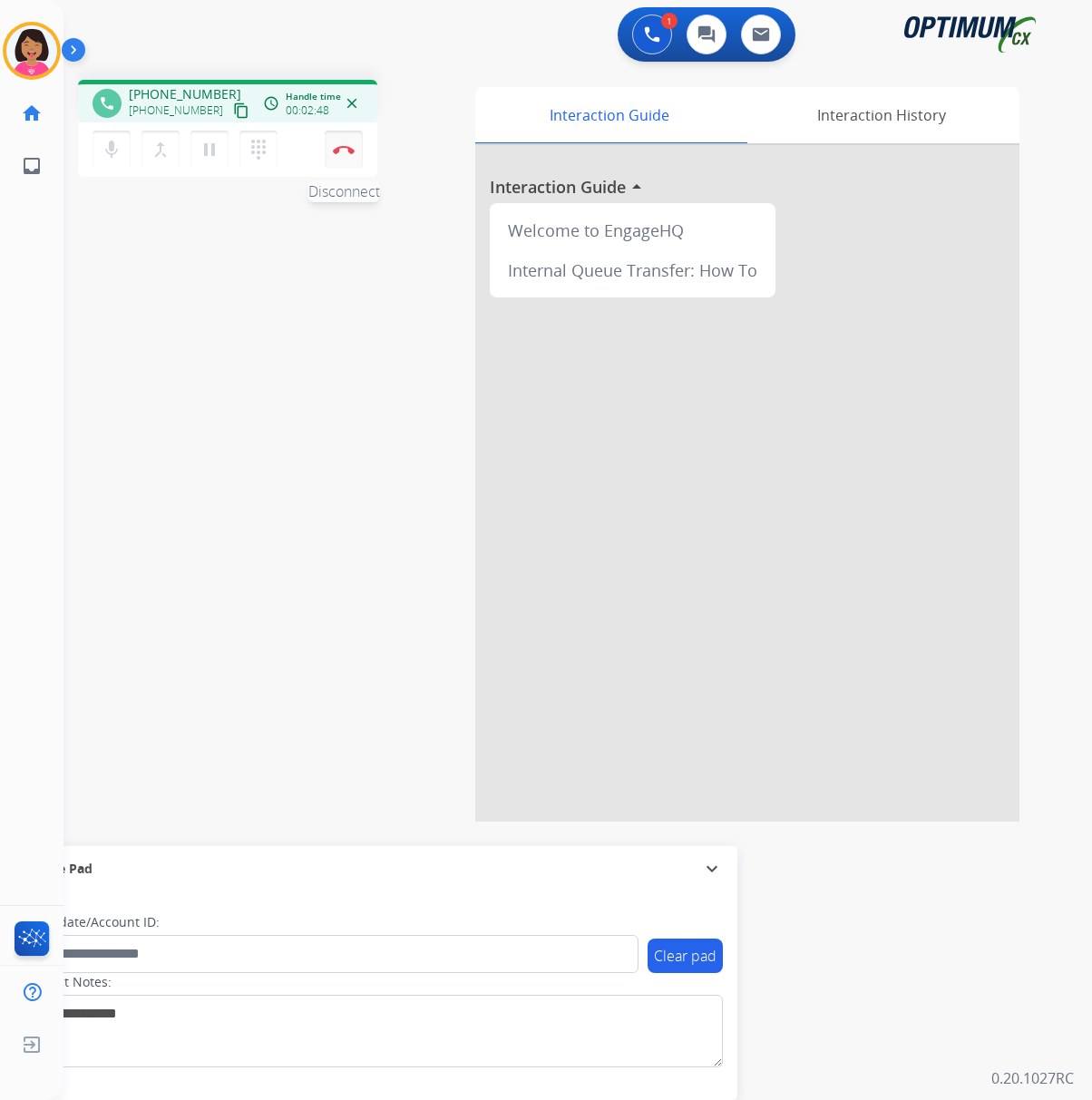 click at bounding box center (344, 150) 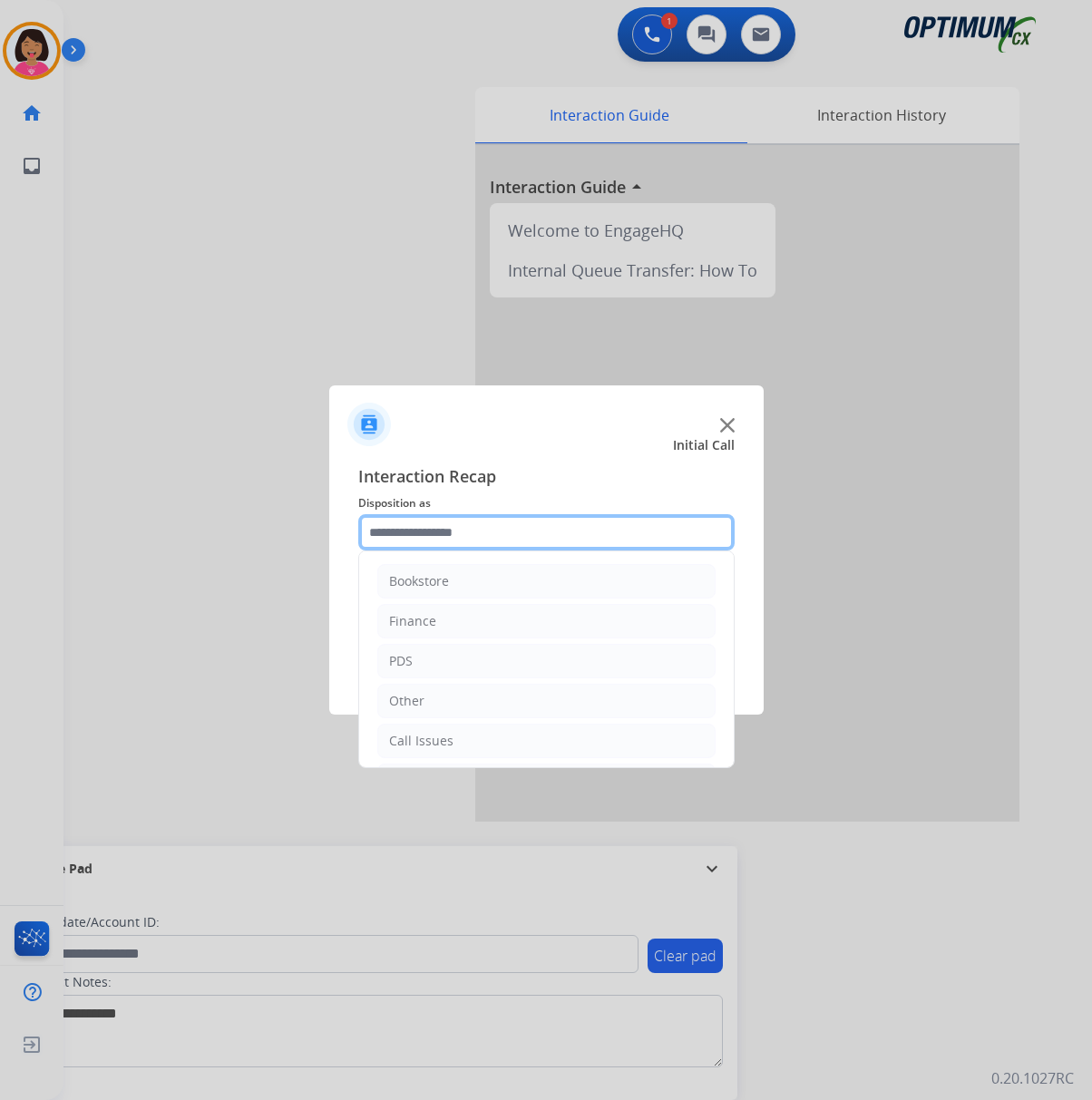 click 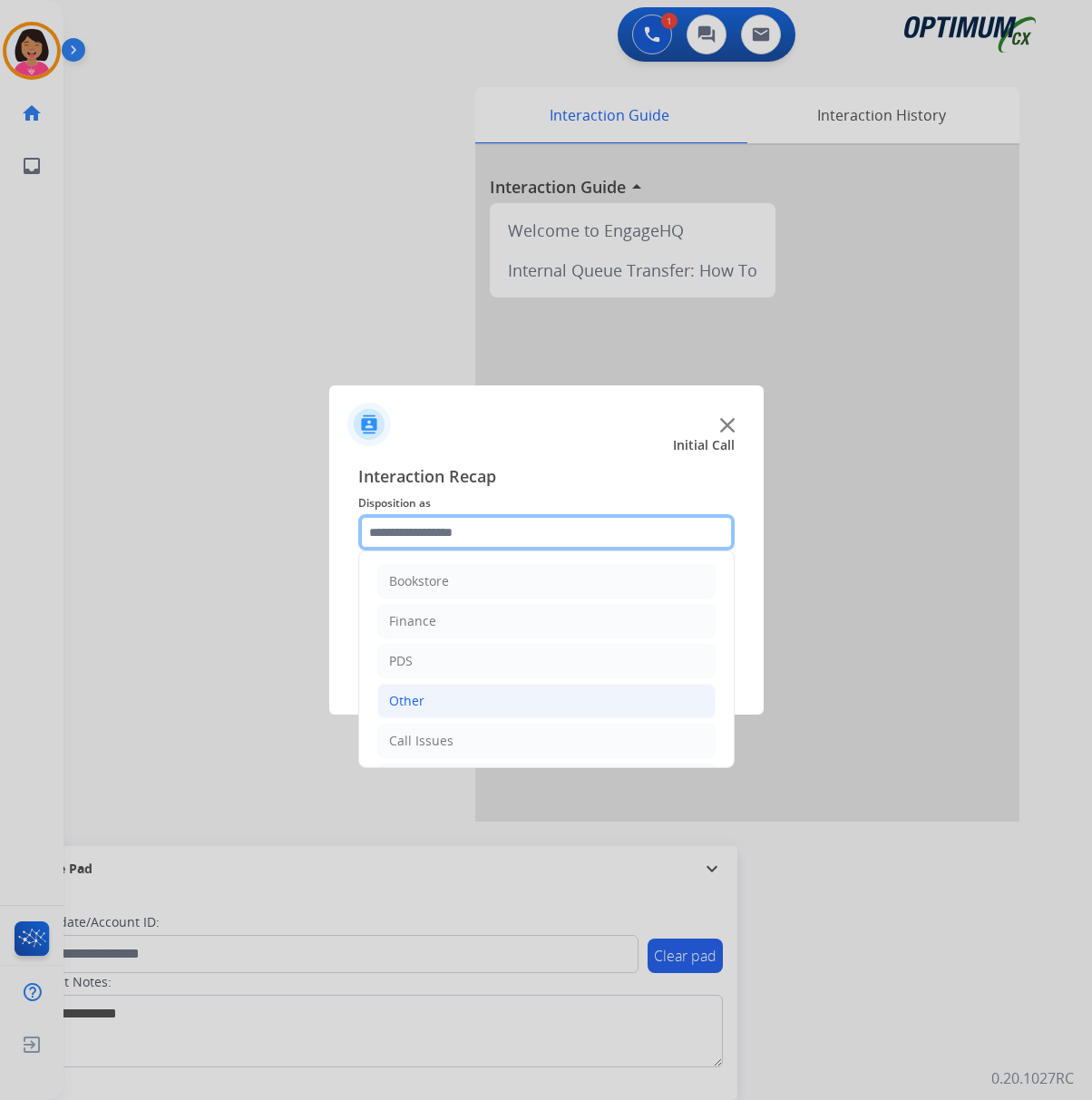 scroll, scrollTop: 129, scrollLeft: 0, axis: vertical 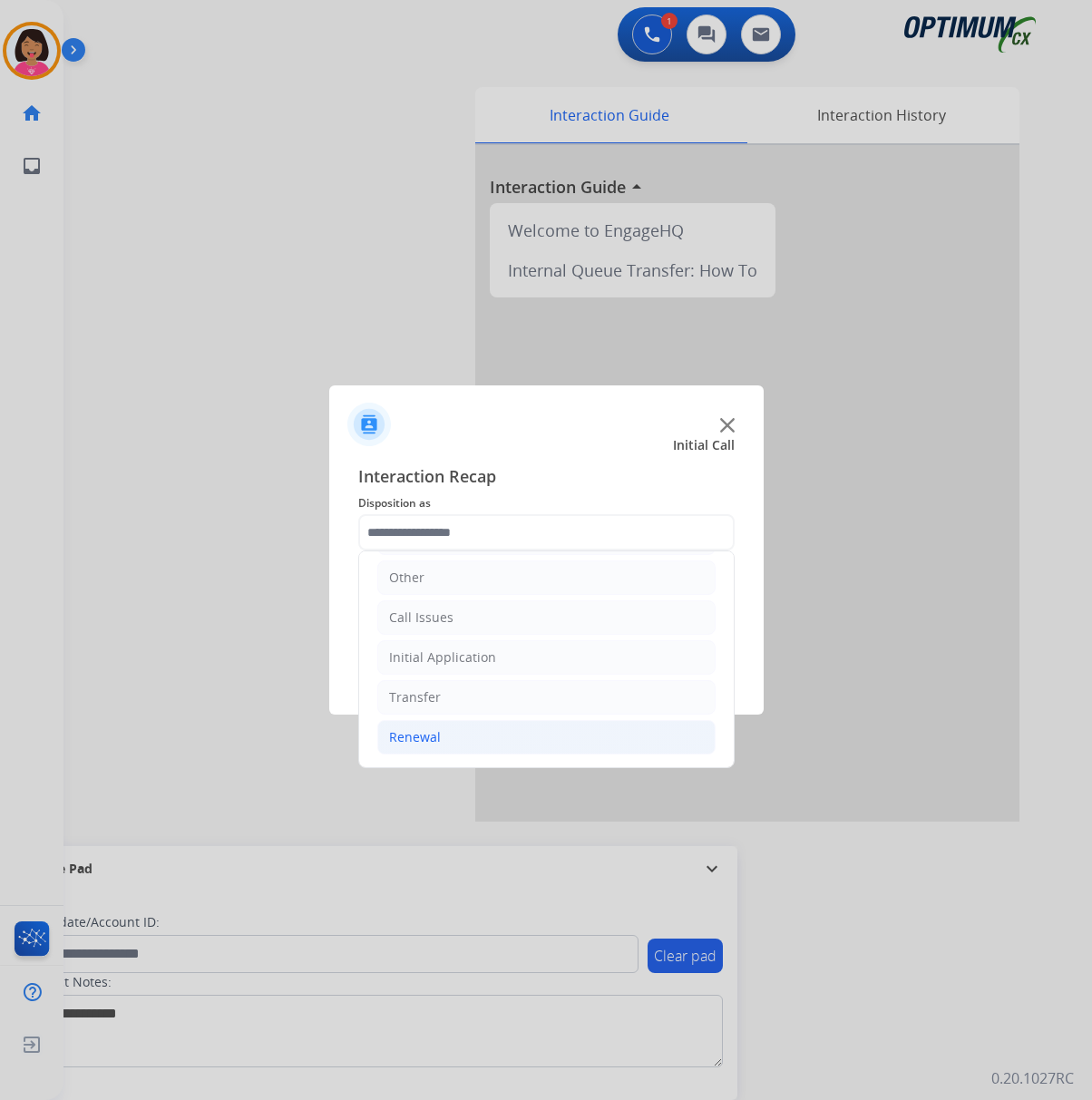 click on "Renewal" 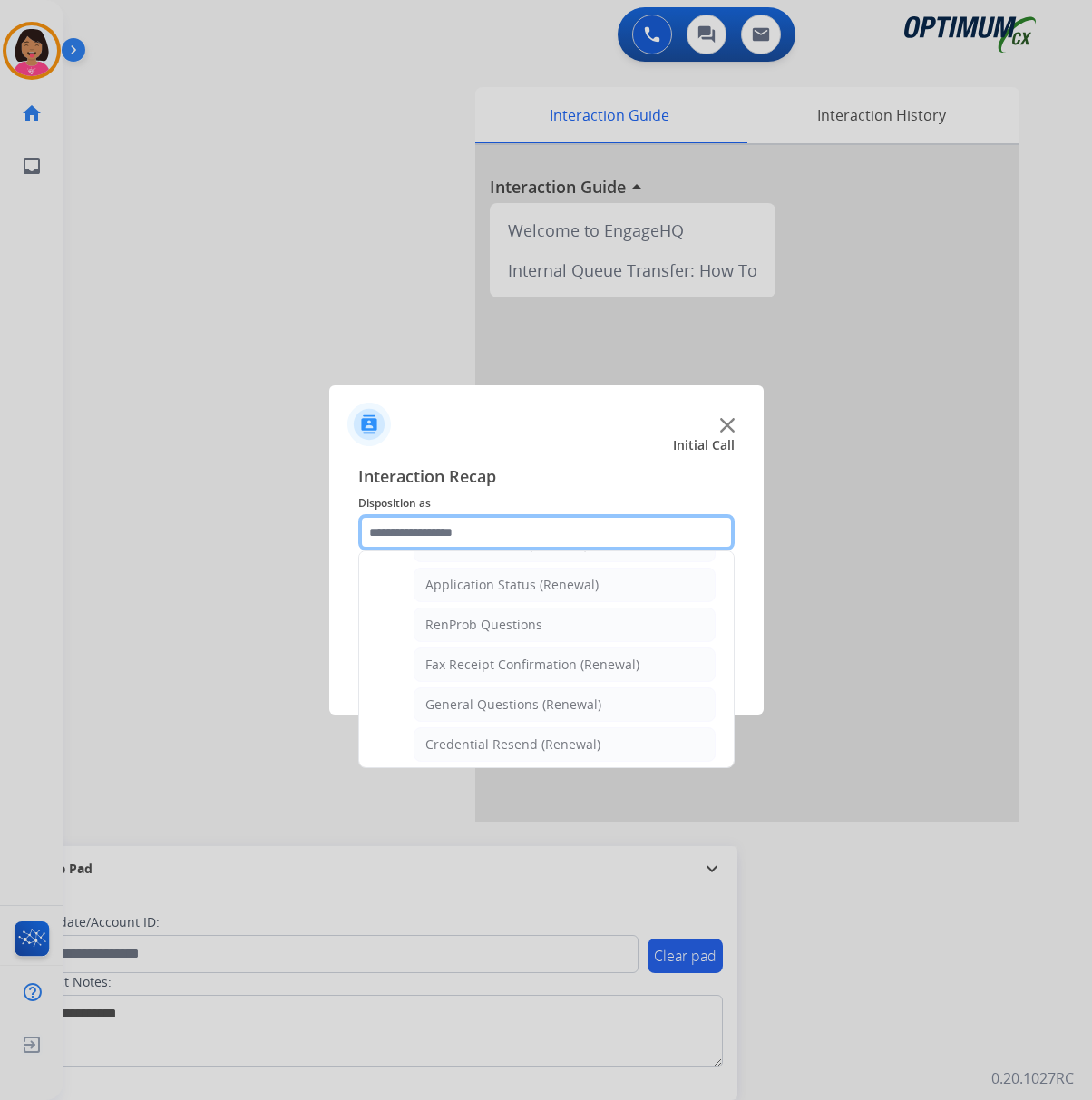 scroll, scrollTop: 492, scrollLeft: 0, axis: vertical 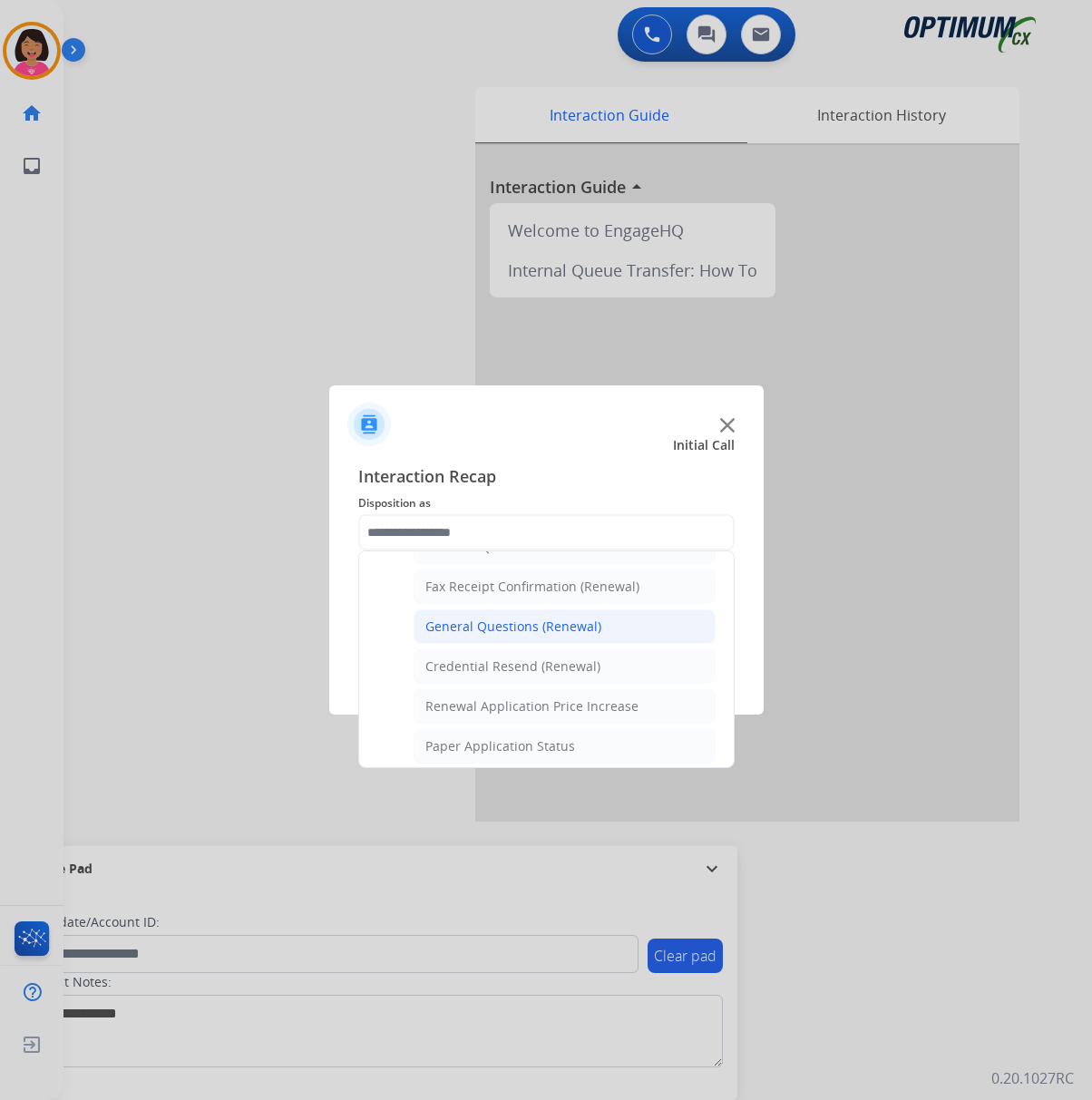 click on "General Questions (Renewal)" 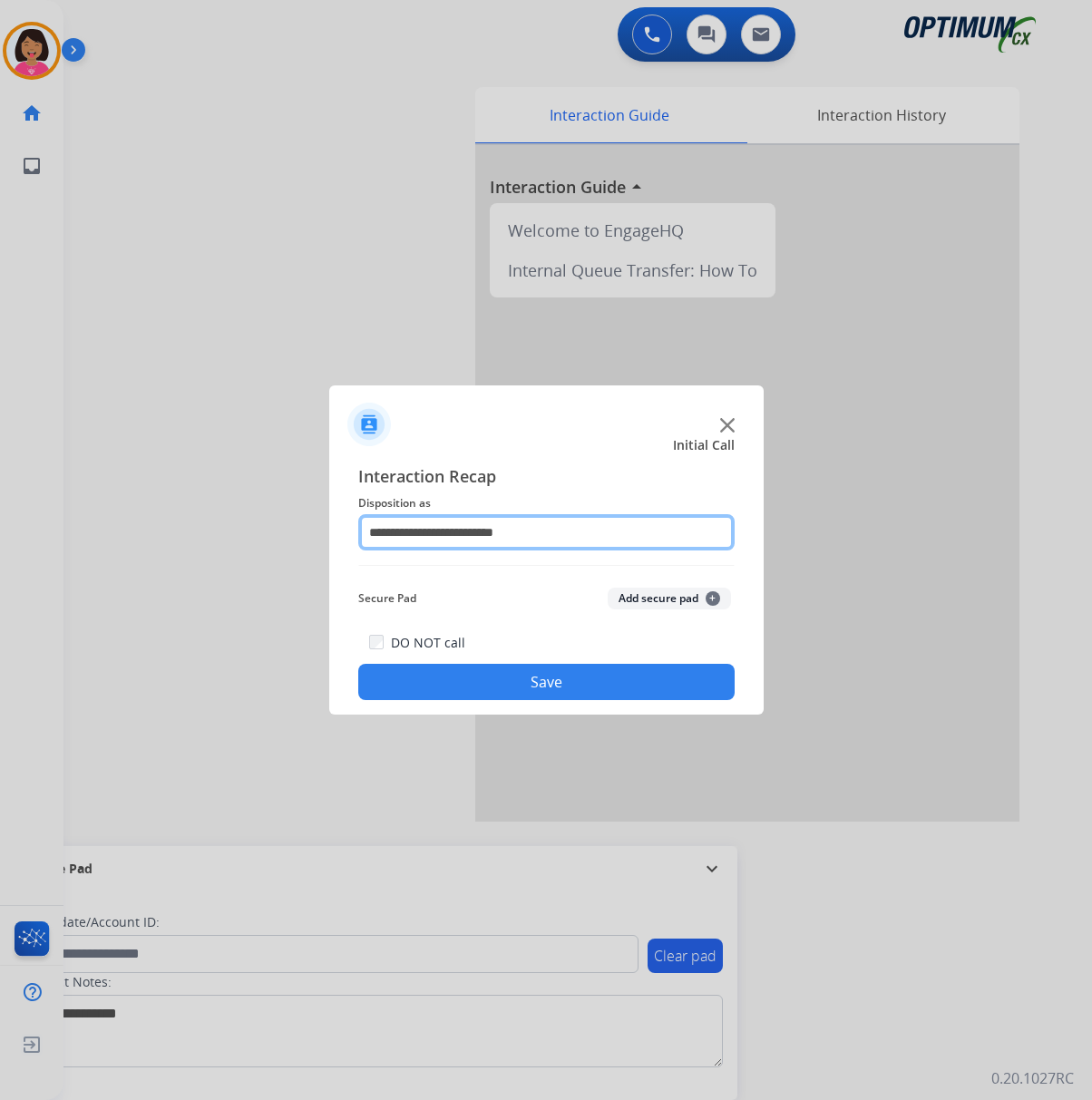 click on "**********" 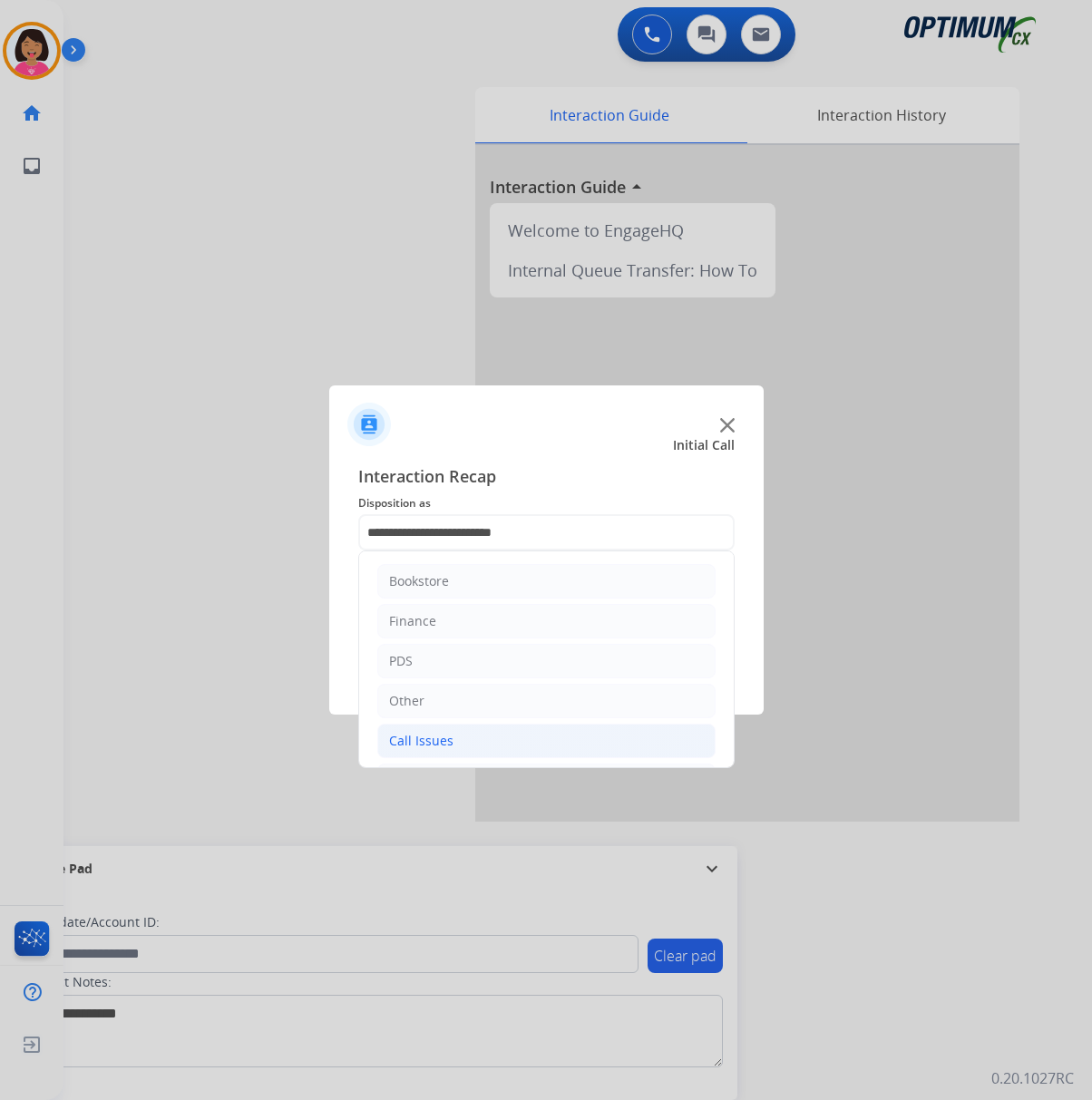 click on "Call Issues" 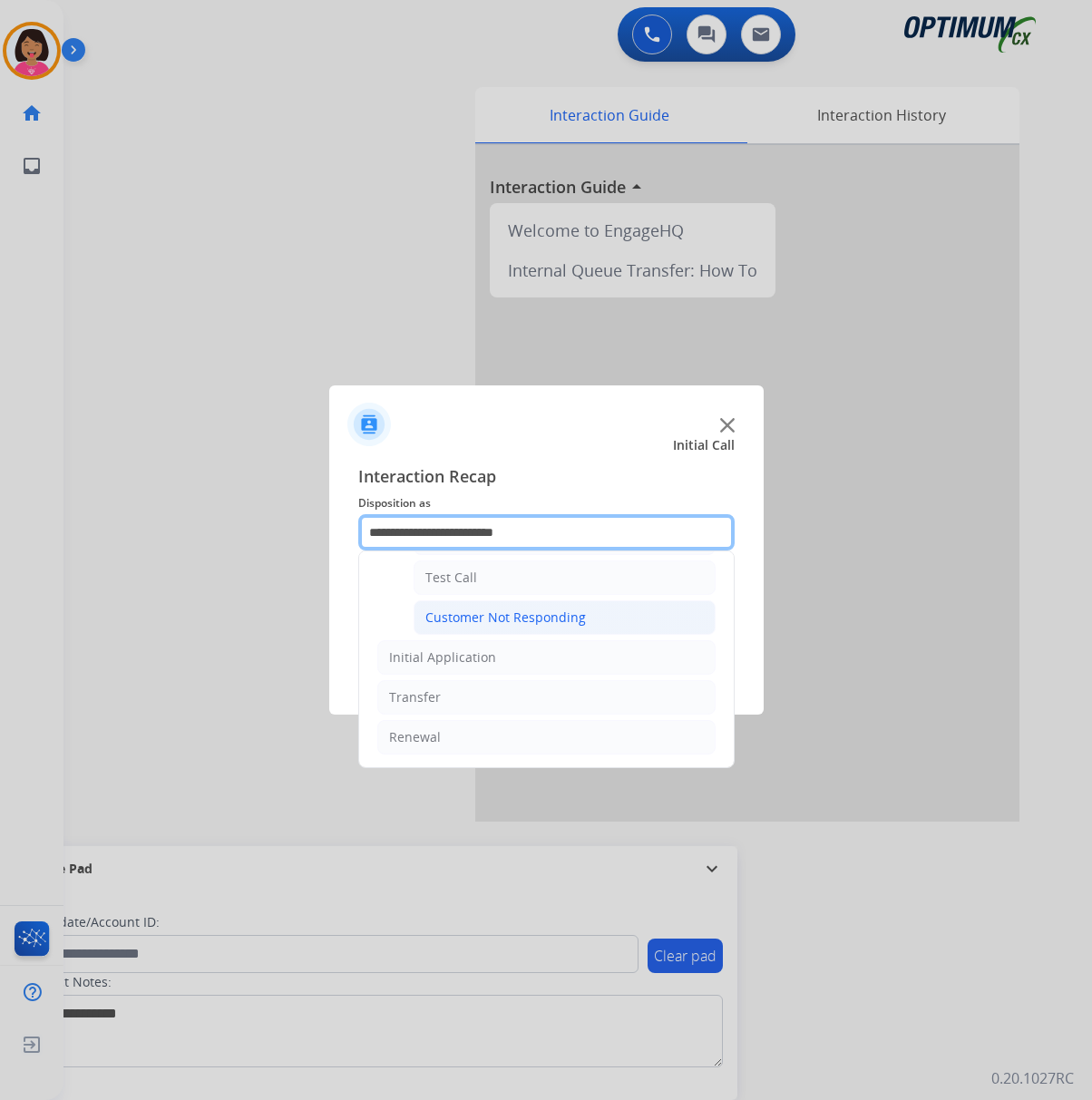 scroll, scrollTop: 210, scrollLeft: 0, axis: vertical 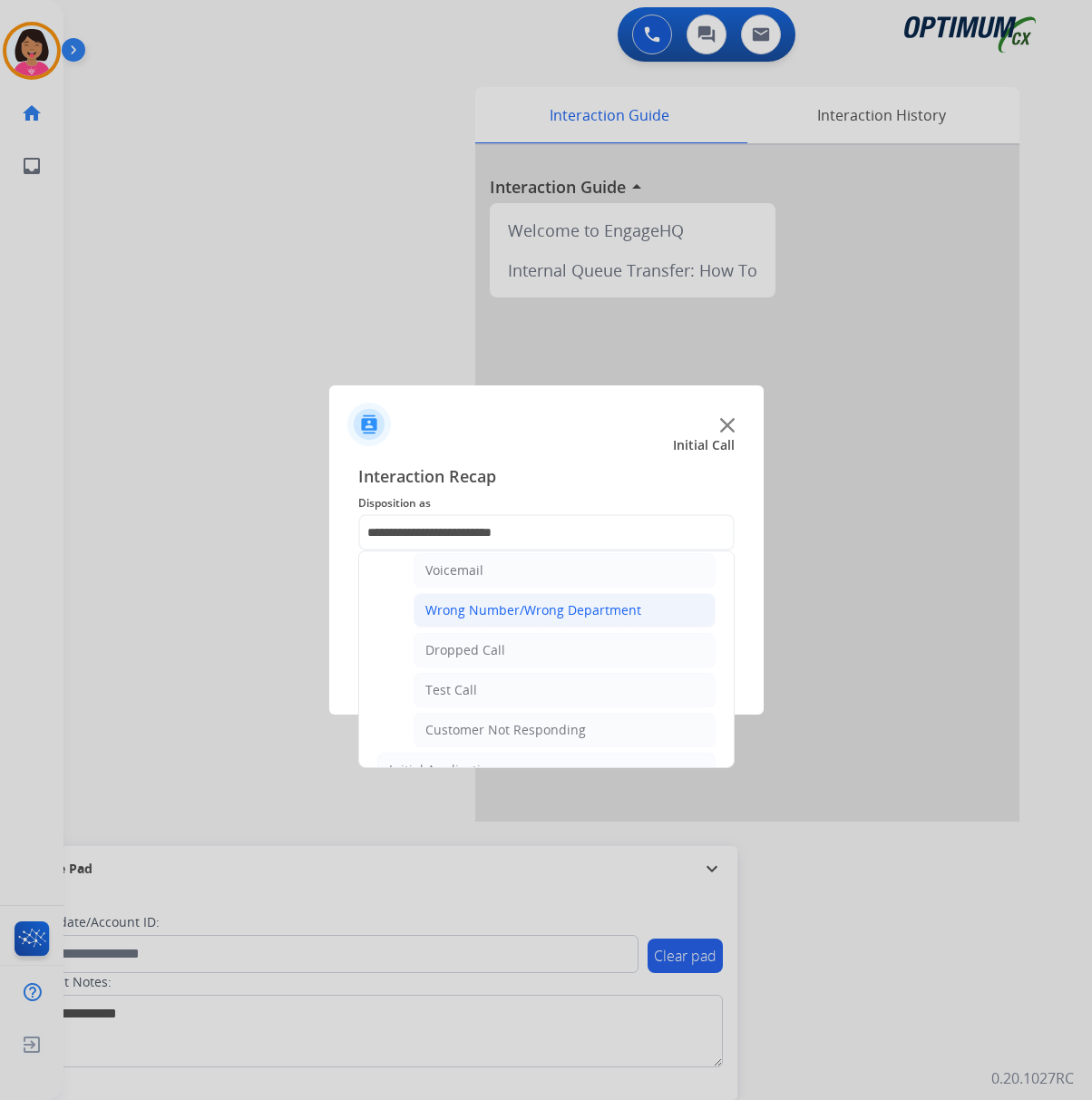 click on "Wrong Number/Wrong Department" 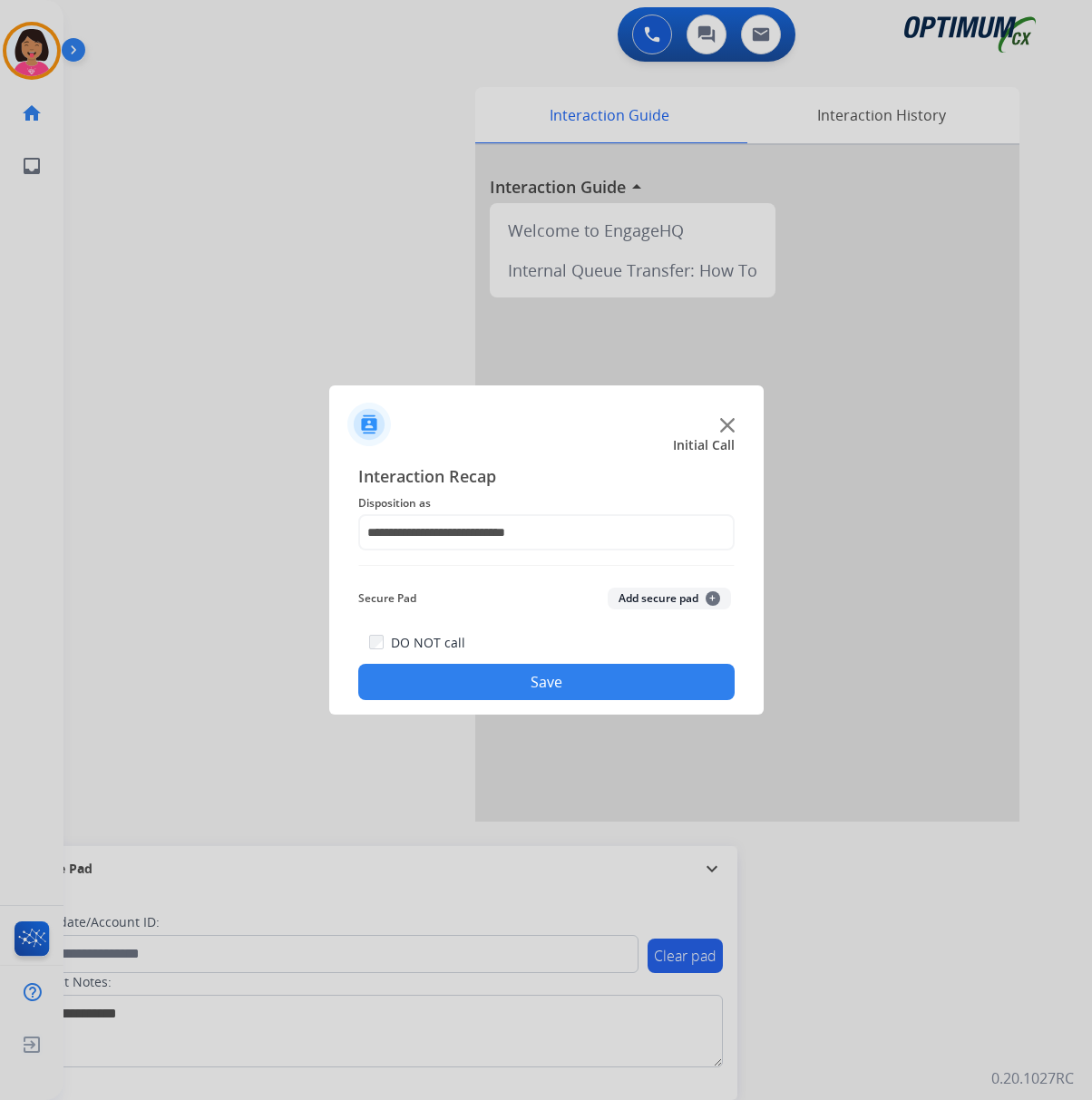 click on "Save" 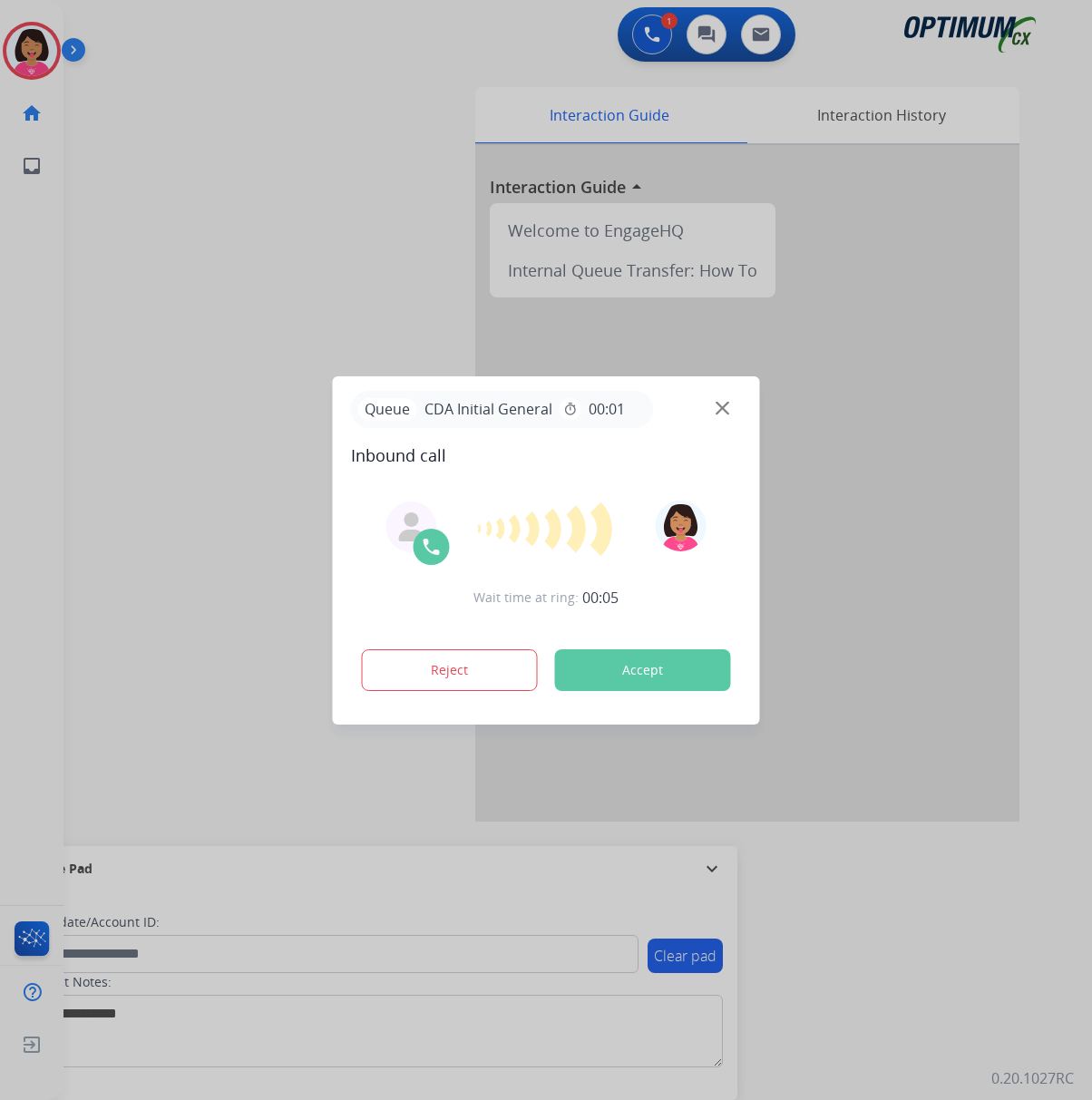 click at bounding box center (546, 550) 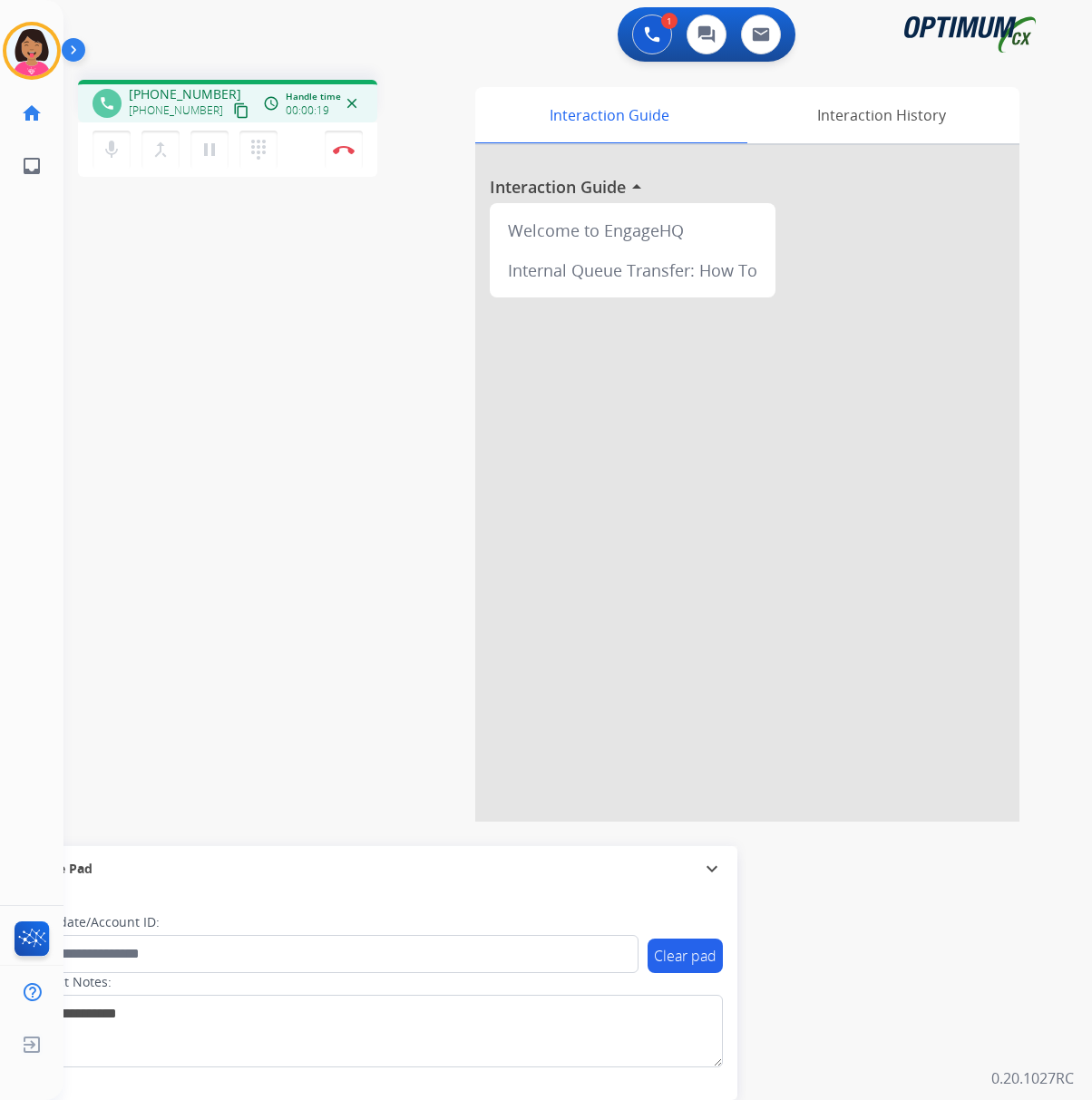 click on "content_copy" at bounding box center (241, 111) 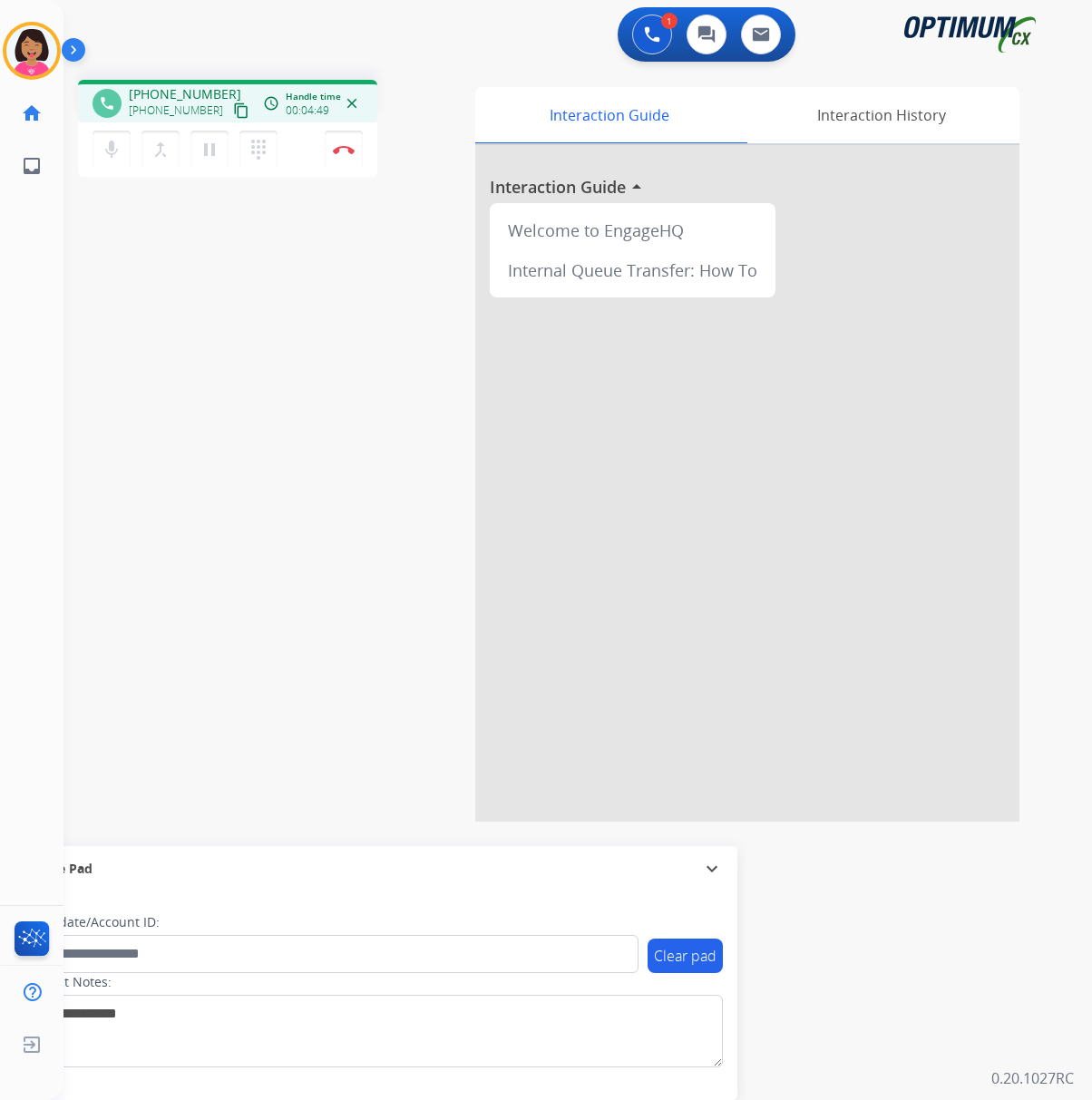 click on "phone [PHONE_NUMBER] [PHONE_NUMBER] content_copy access_time Call metrics Queue   00:07 Hold   00:00 Talk   04:50 Total   04:56 Handle time 00:04:49 close mic Mute merge_type Bridge pause Hold dialpad Dialpad Disconnect swap_horiz Break voice bridge close_fullscreen Connect 3-Way Call merge_type Separate 3-Way Call  Interaction Guide   Interaction History  Interaction Guide arrow_drop_up  Welcome to EngageHQ   Internal Queue Transfer: How To  Secure Pad expand_more Clear pad Candidate/Account ID: Contact Notes:" at bounding box center [556, 443] 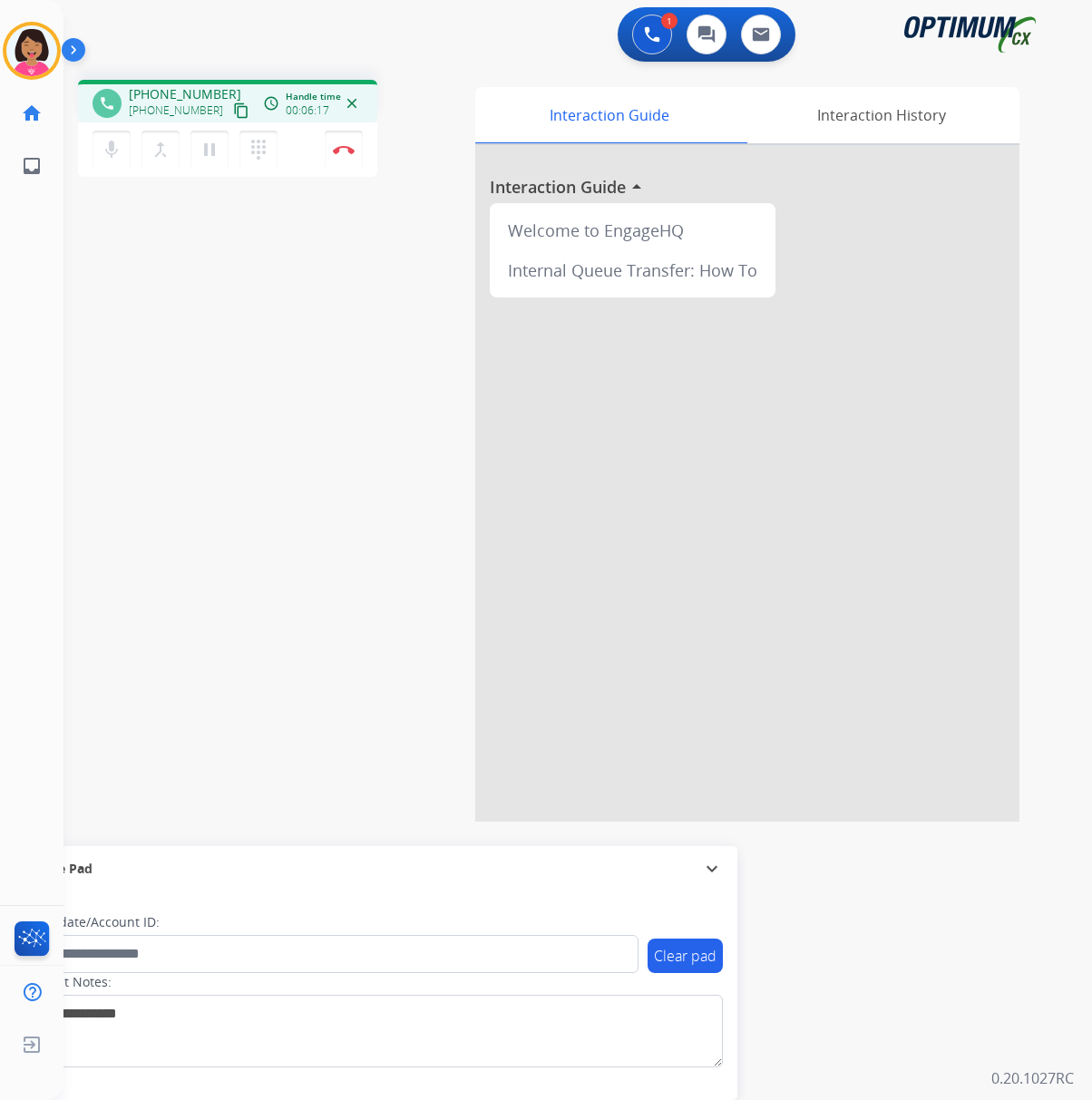 click on "phone [PHONE_NUMBER] [PHONE_NUMBER] content_copy access_time Call metrics Queue   00:07 Hold   00:00 Talk   06:18 Total   06:24 Handle time 00:06:17 close mic Mute merge_type Bridge pause Hold dialpad Dialpad Disconnect swap_horiz Break voice bridge close_fullscreen Connect 3-Way Call merge_type Separate 3-Way Call  Interaction Guide   Interaction History  Interaction Guide arrow_drop_up  Welcome to EngageHQ   Internal Queue Transfer: How To  Secure Pad expand_more Clear pad Candidate/Account ID: Contact Notes:" at bounding box center (556, 443) 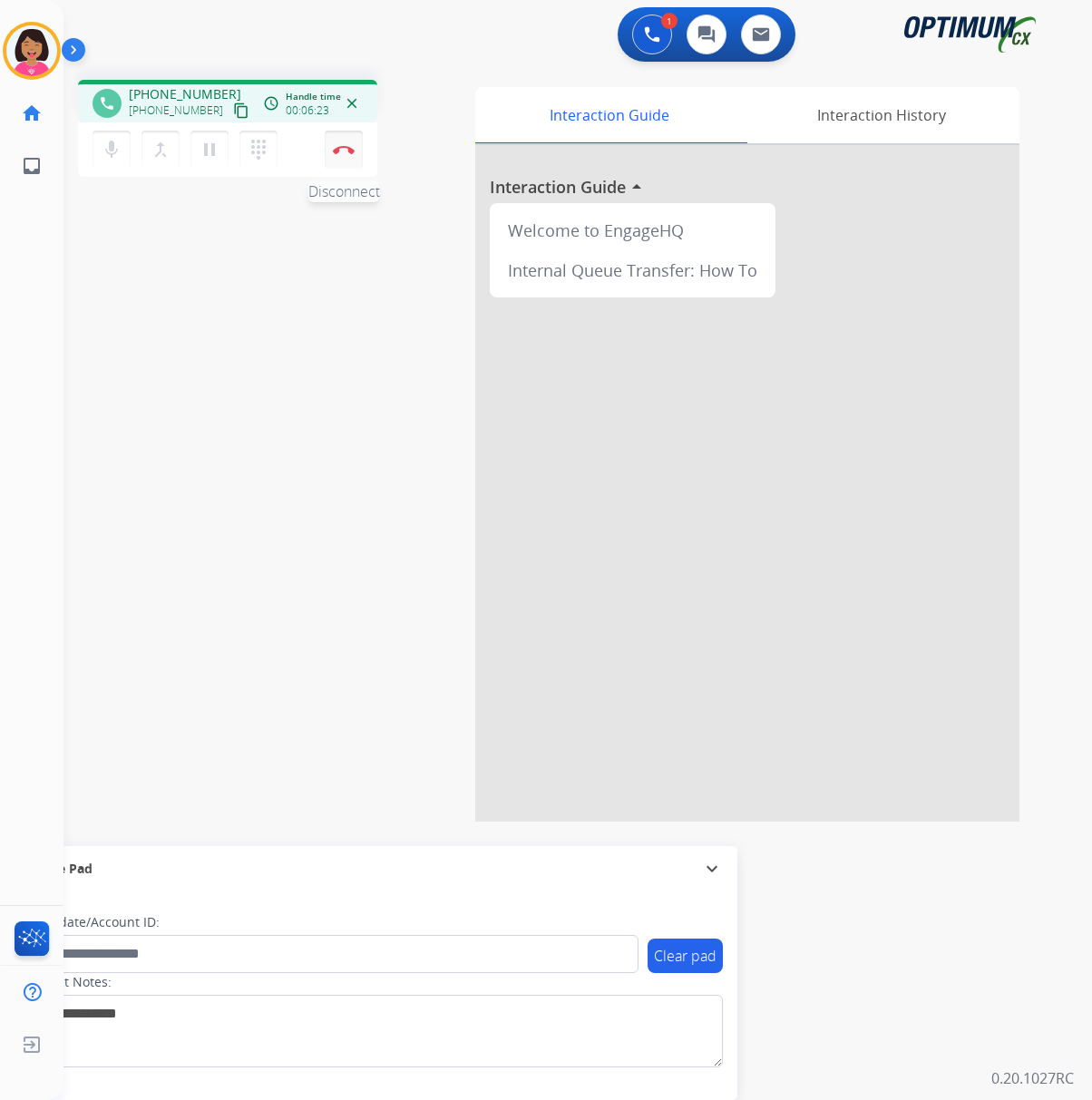 click at bounding box center (344, 150) 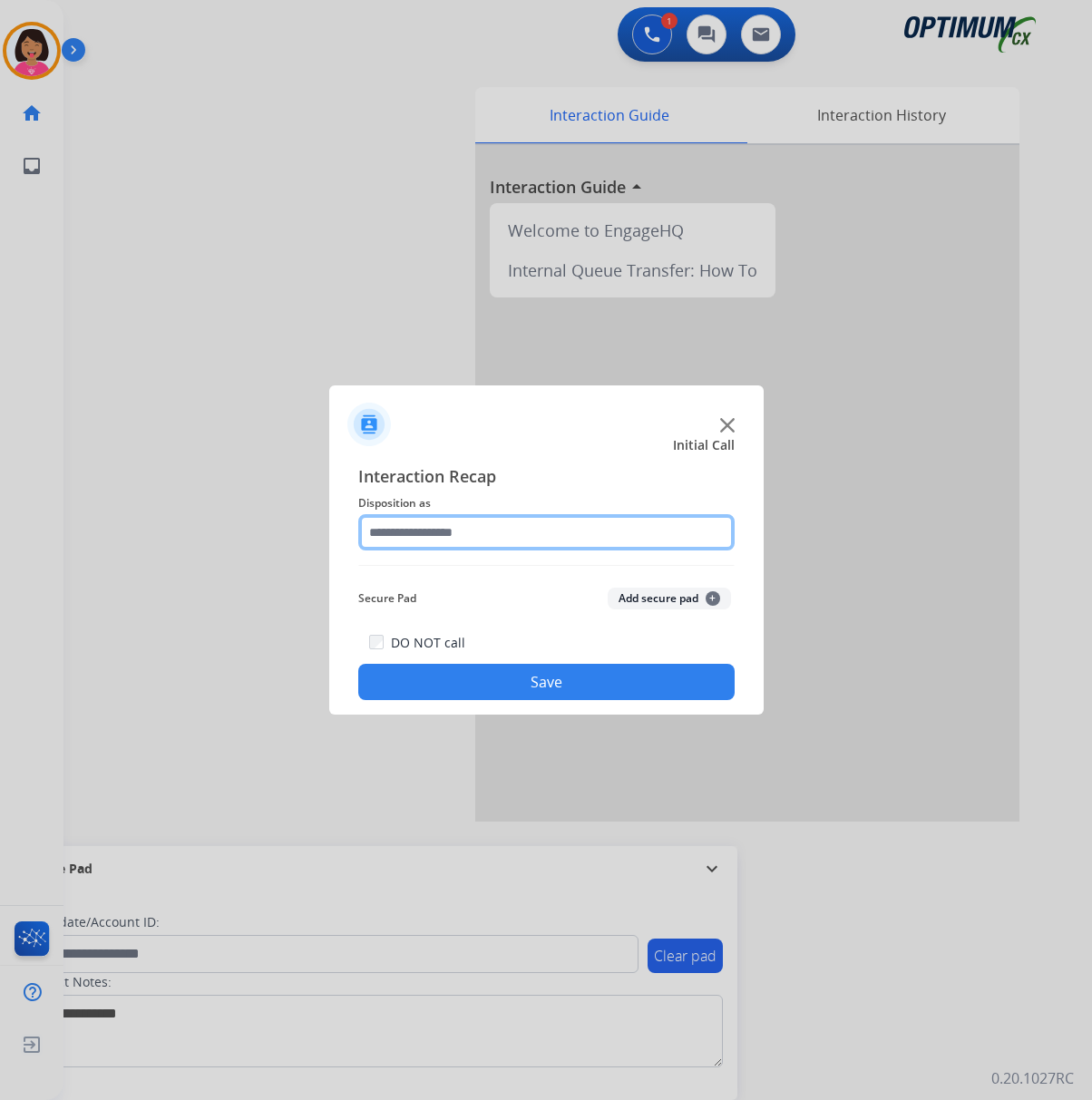 click 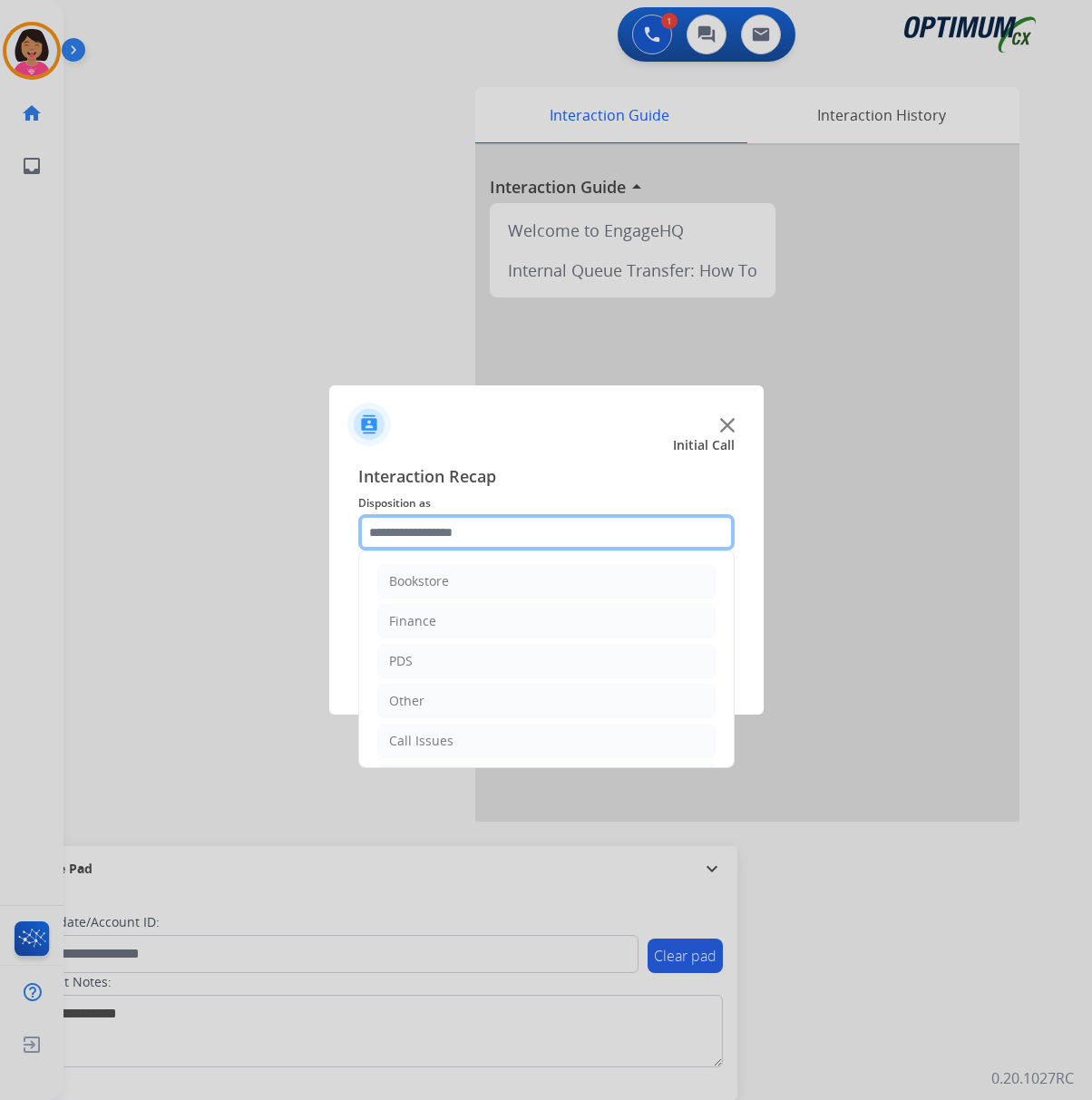scroll, scrollTop: 129, scrollLeft: 0, axis: vertical 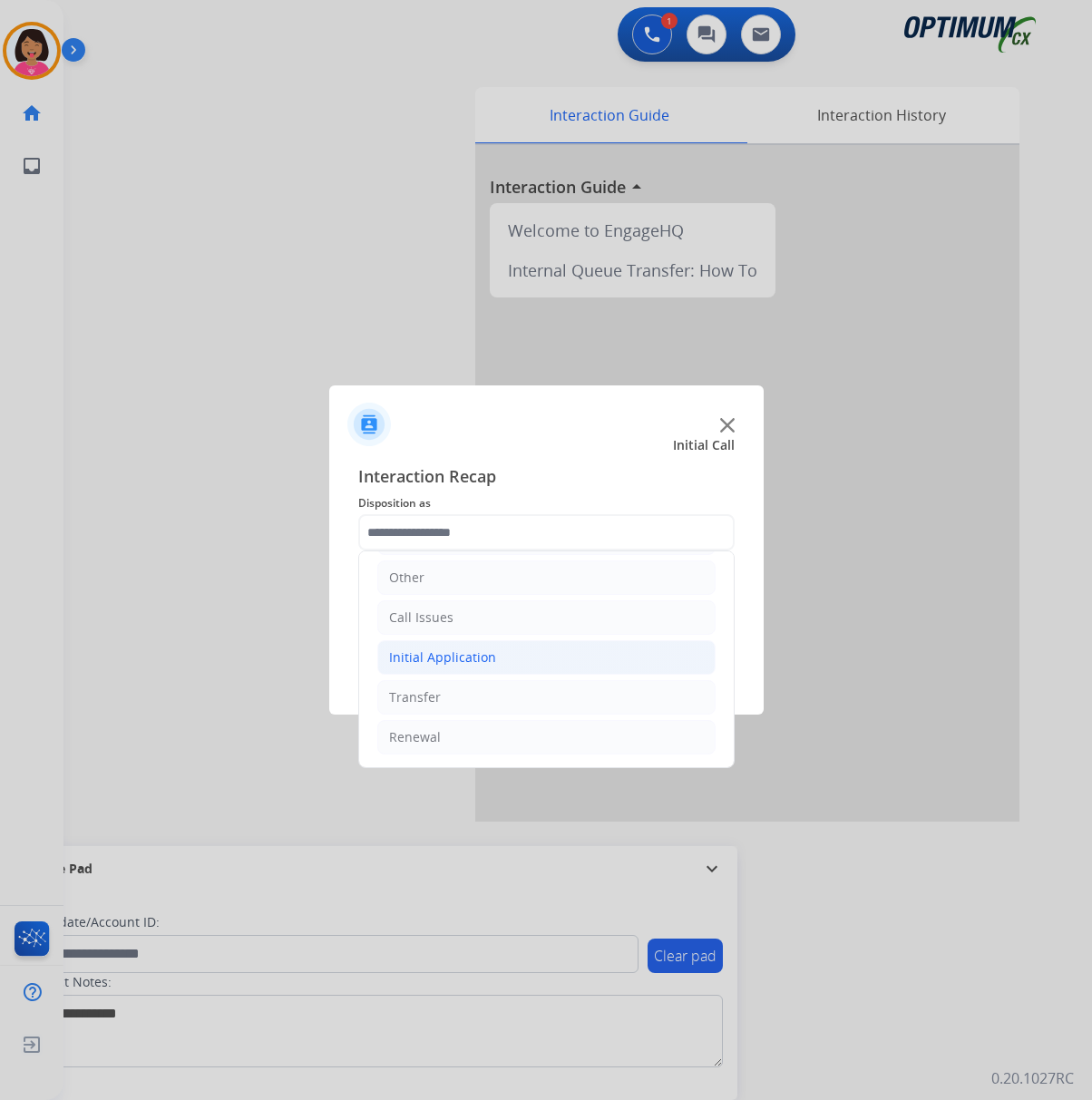 click on "Initial Application" 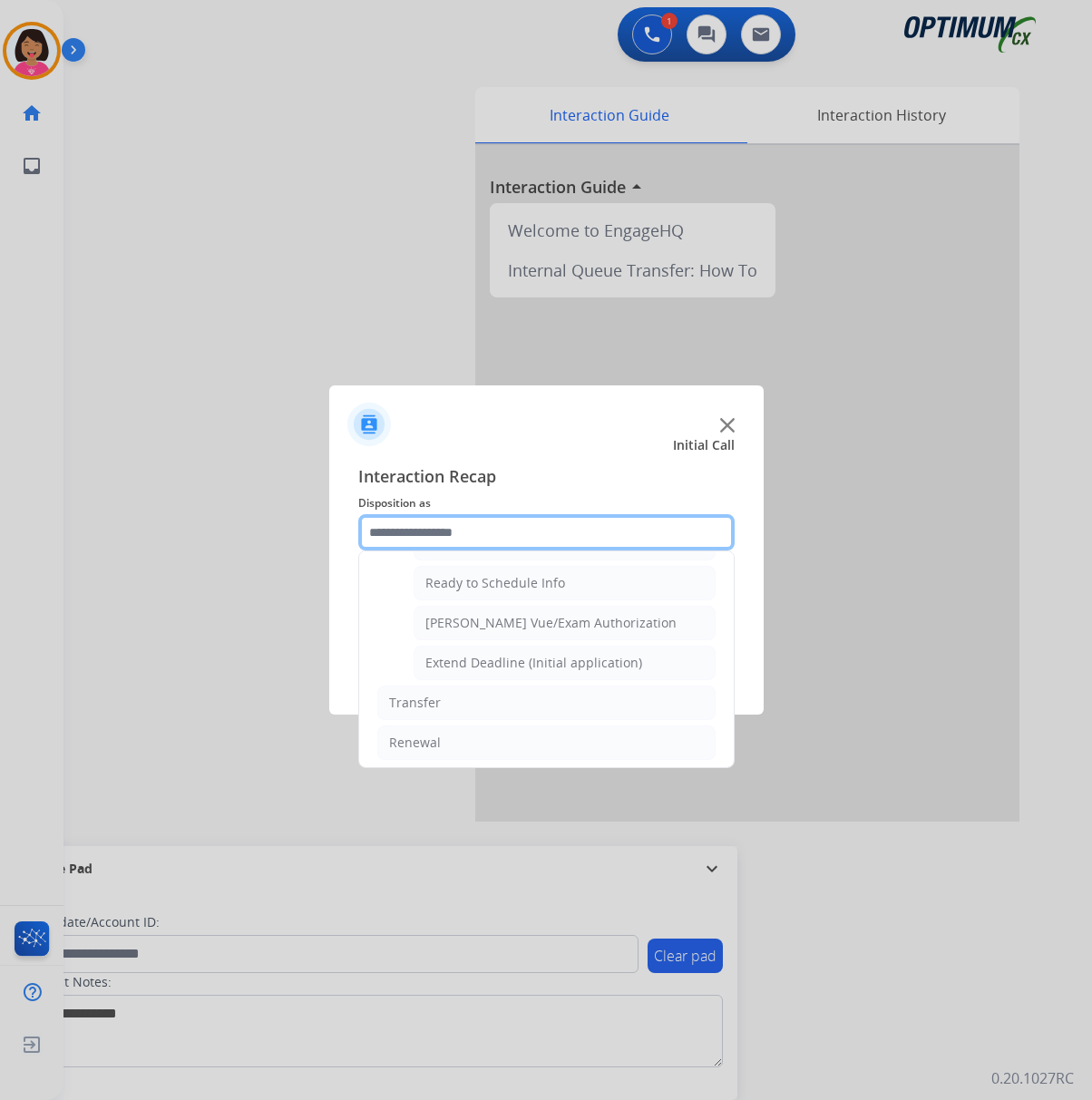 scroll, scrollTop: 1096, scrollLeft: 0, axis: vertical 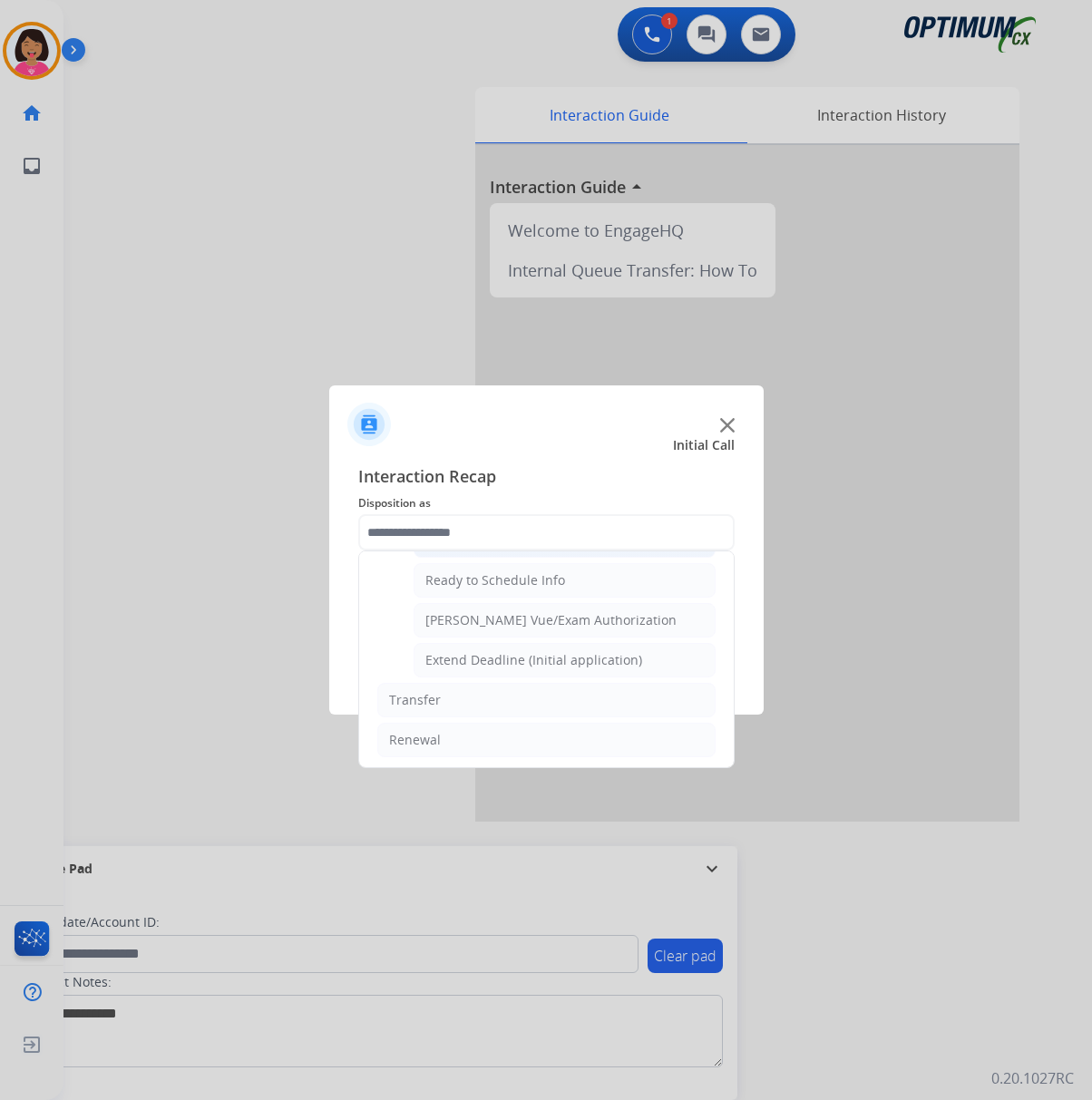 click on "General Questions (Initial application)" 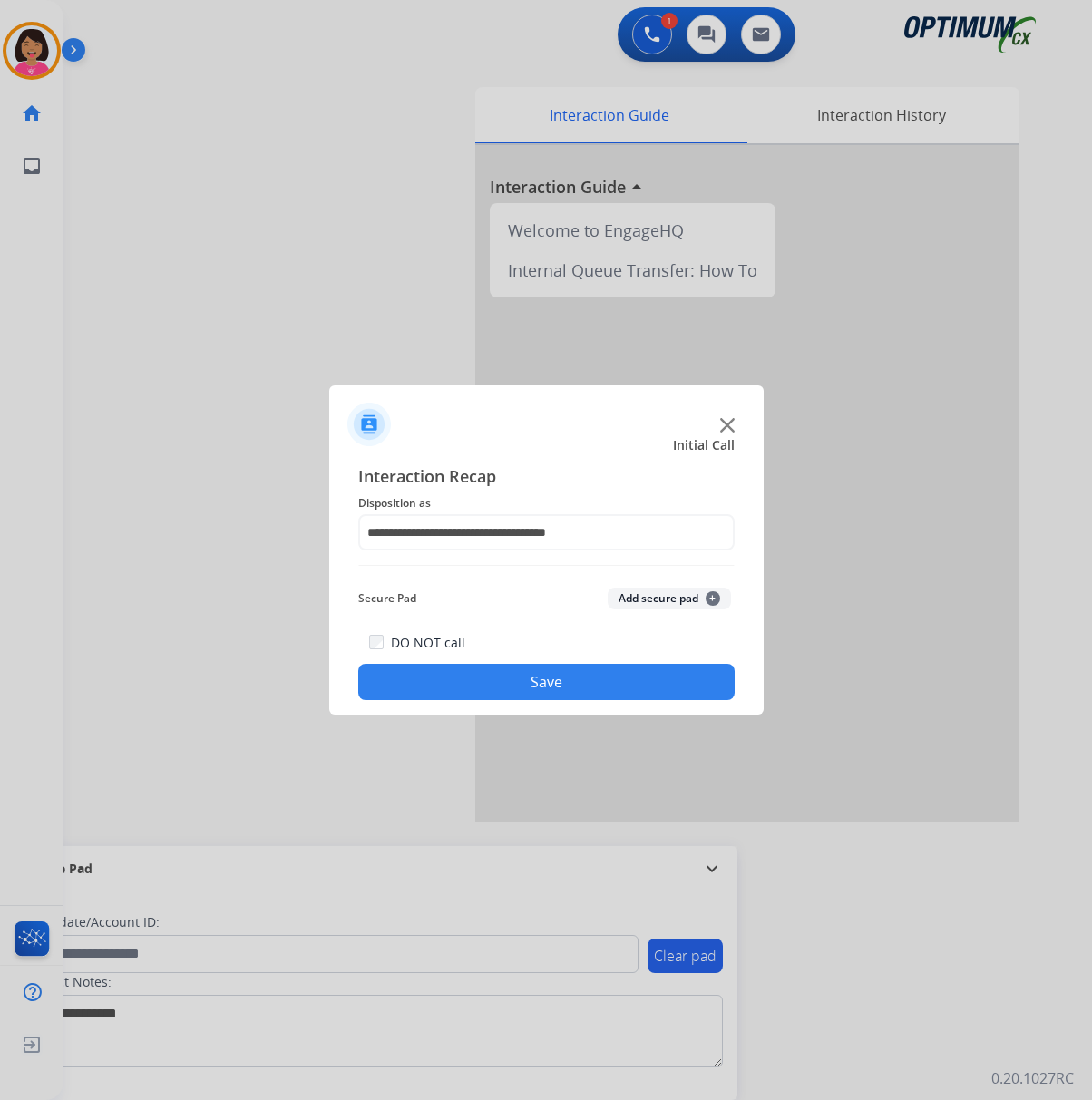 click on "Save" 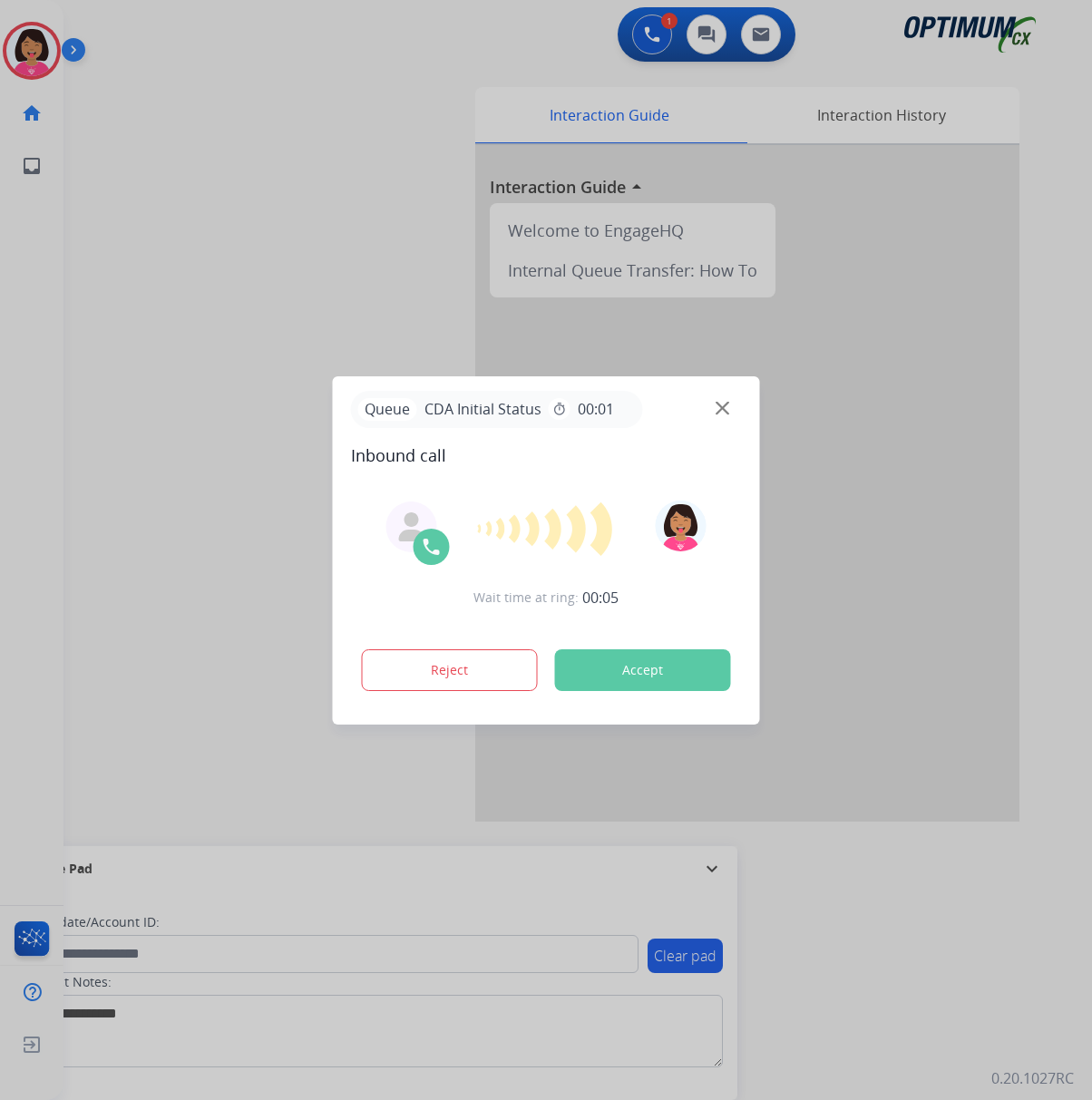 click at bounding box center [546, 550] 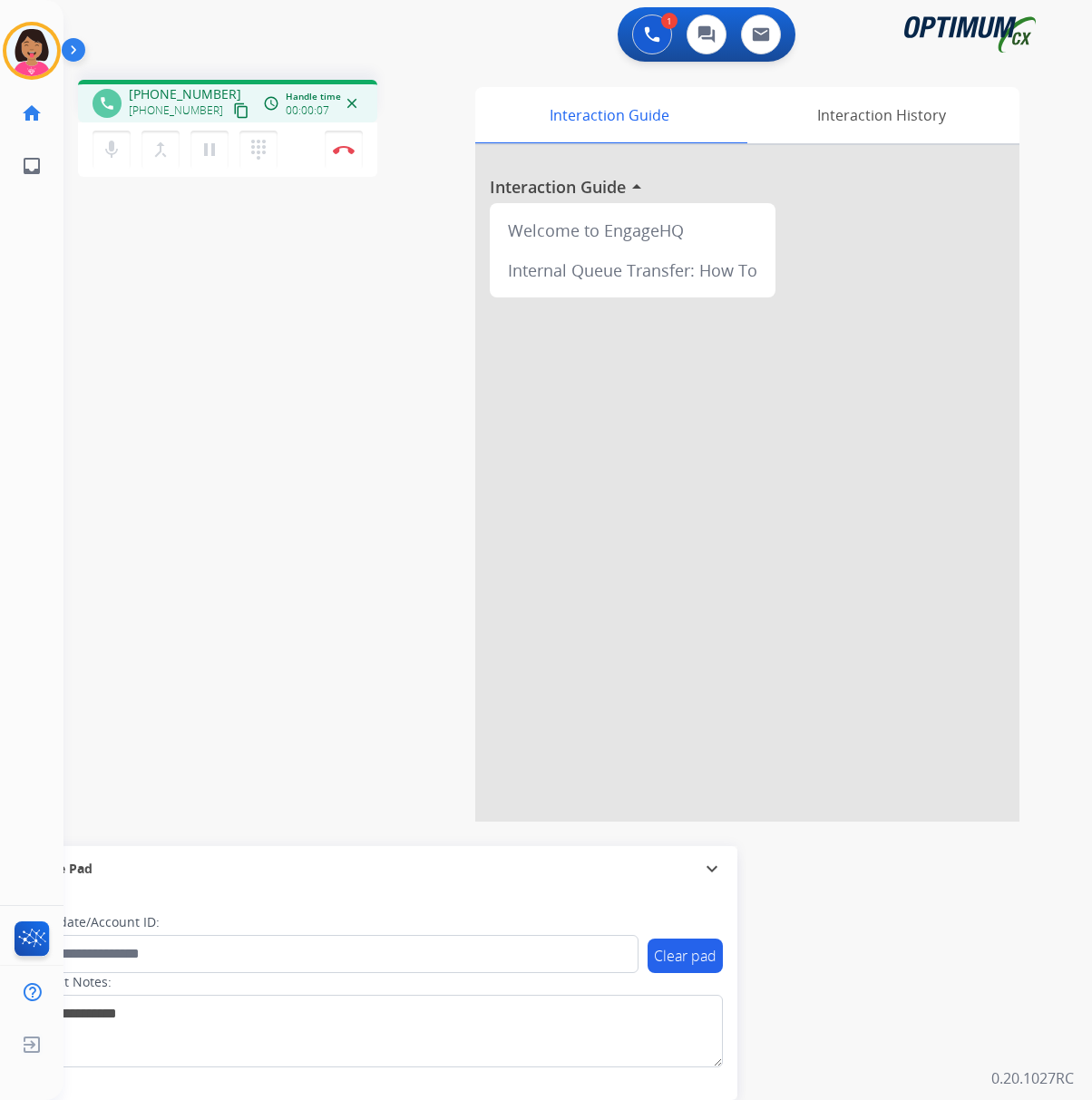 click on "content_copy" at bounding box center (241, 111) 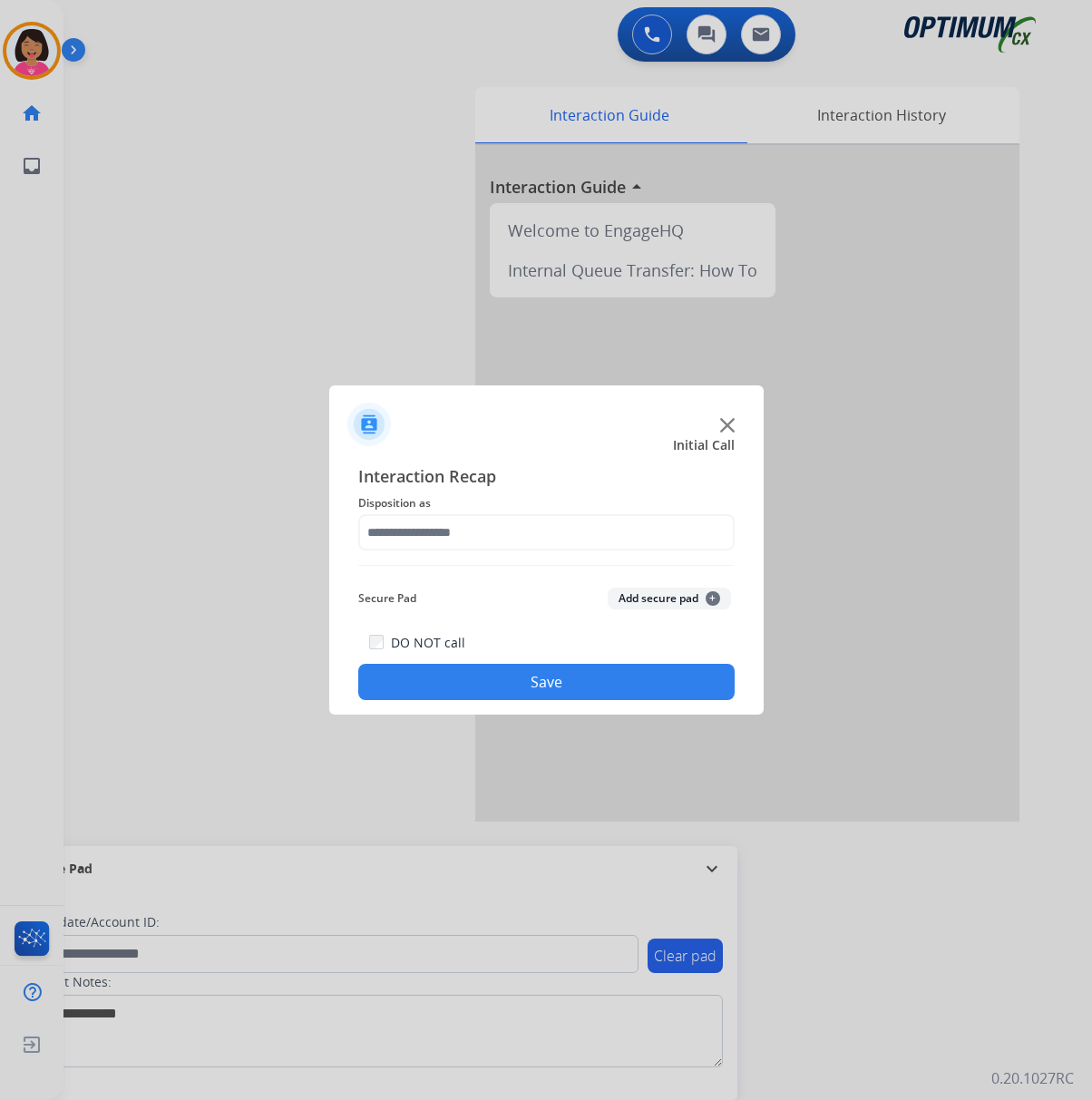 click at bounding box center [546, 550] 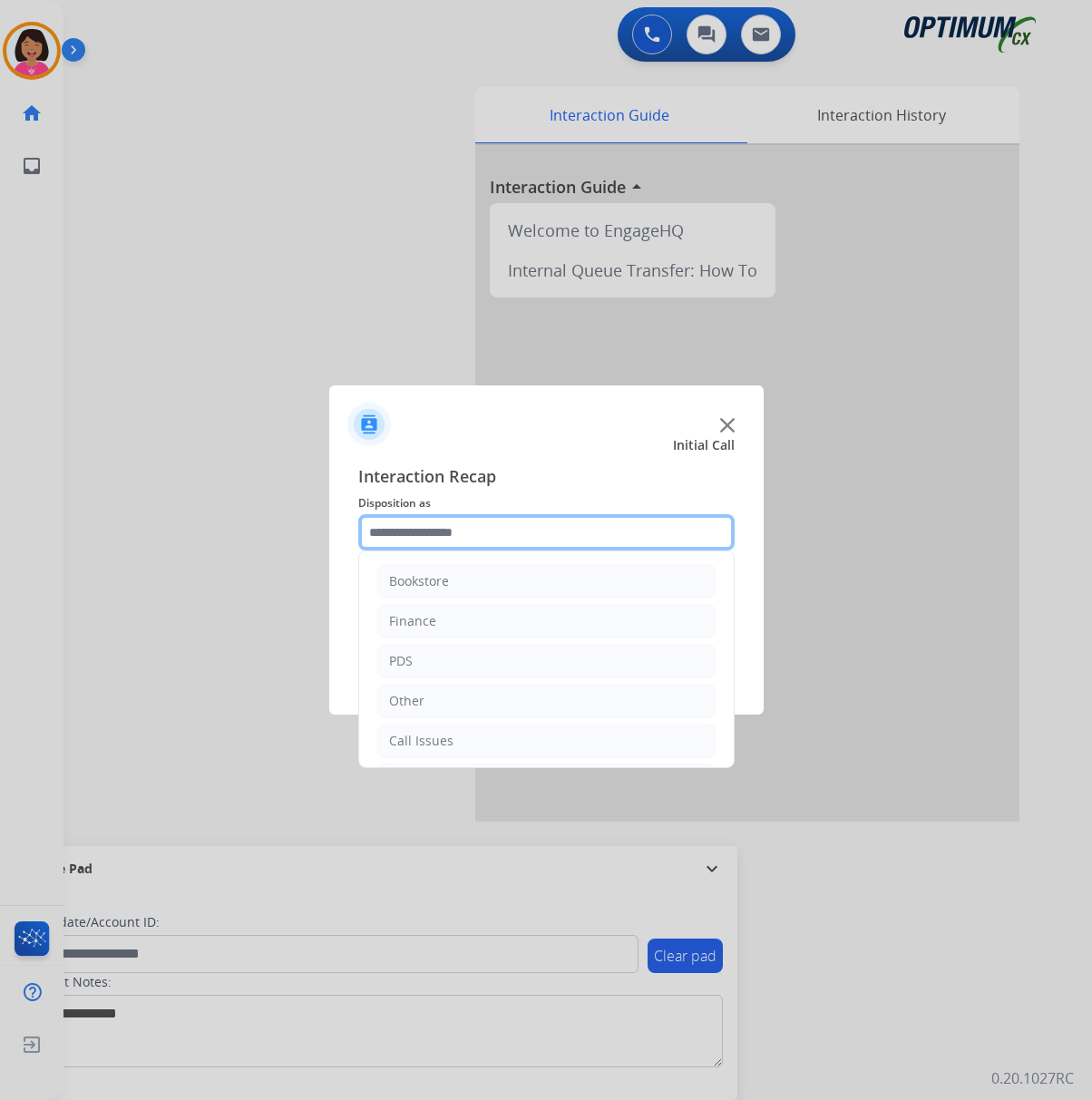 click 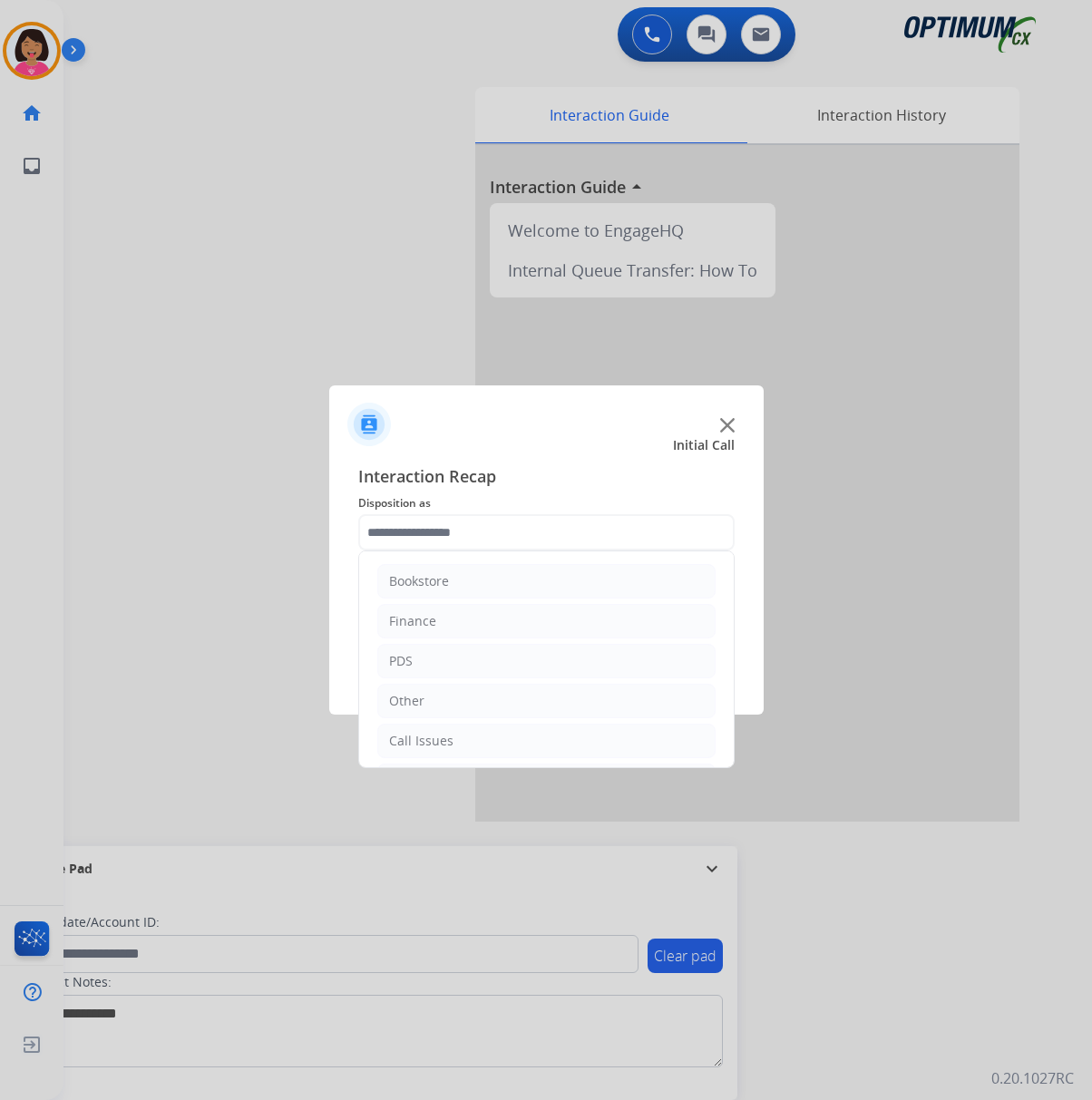 click on "Bookstore   Finance   PDS   Other   Call Issues   Initial Application   Transfer   Renewal" 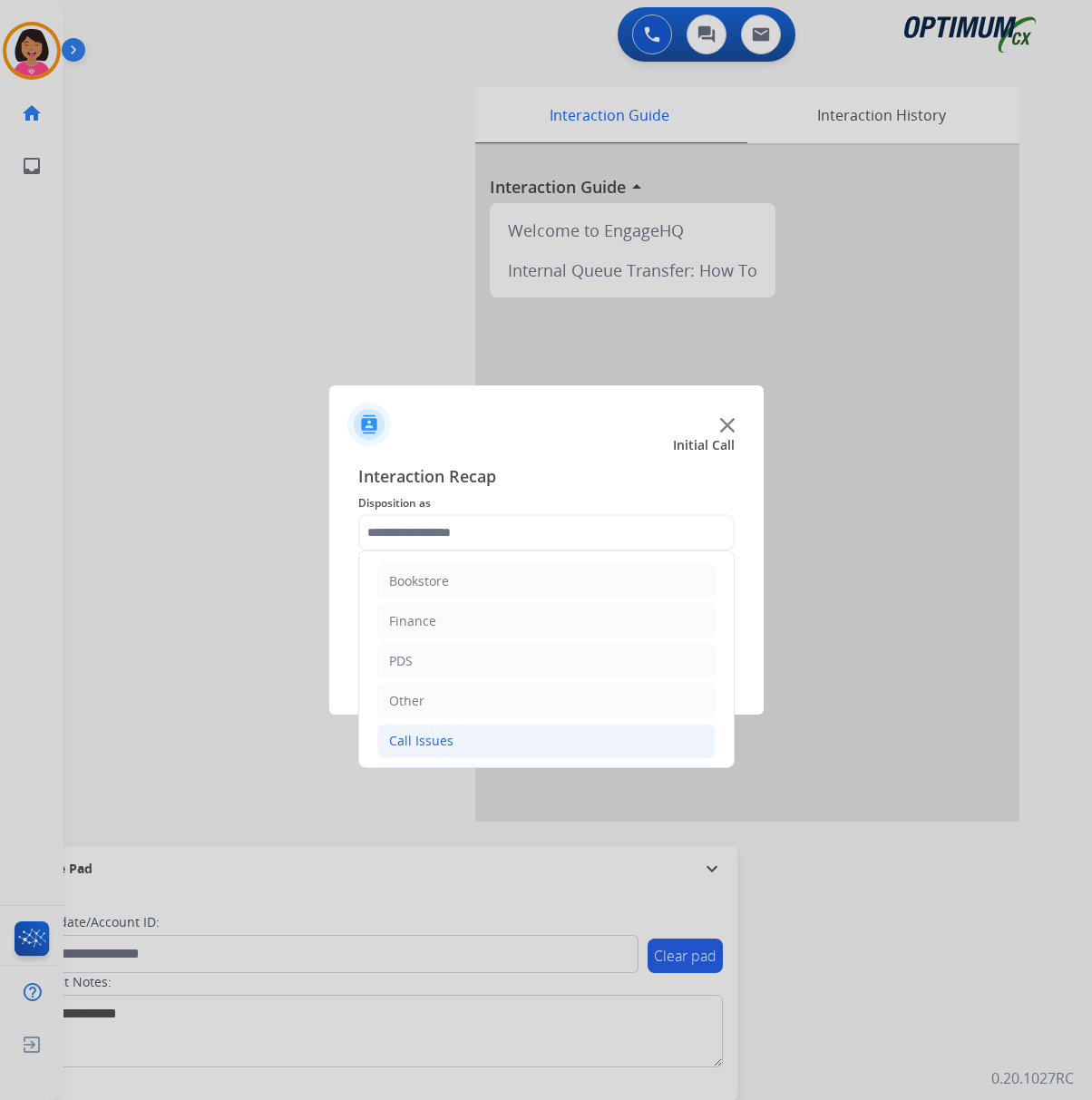 click on "Call Issues" 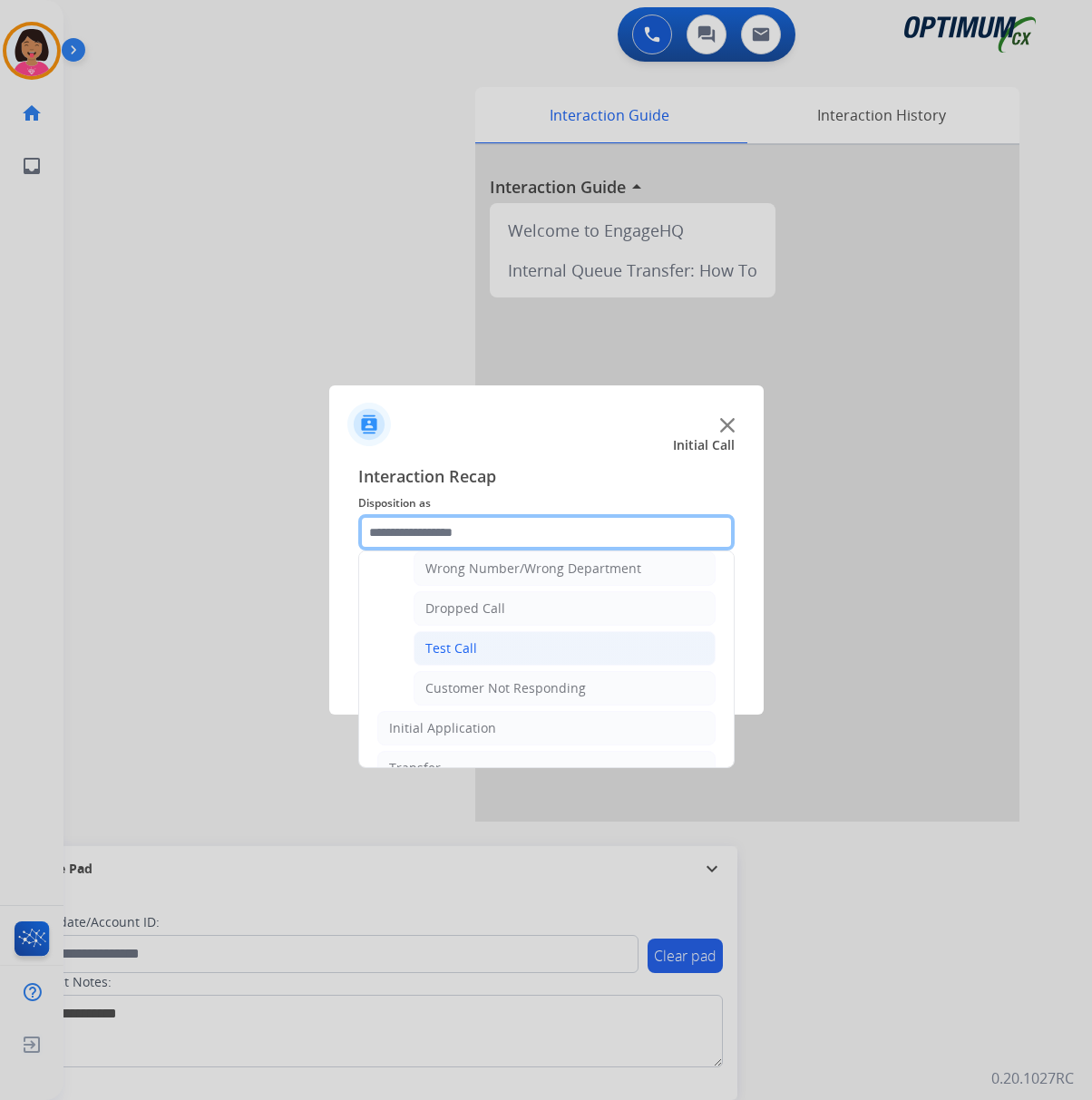 scroll, scrollTop: 210, scrollLeft: 0, axis: vertical 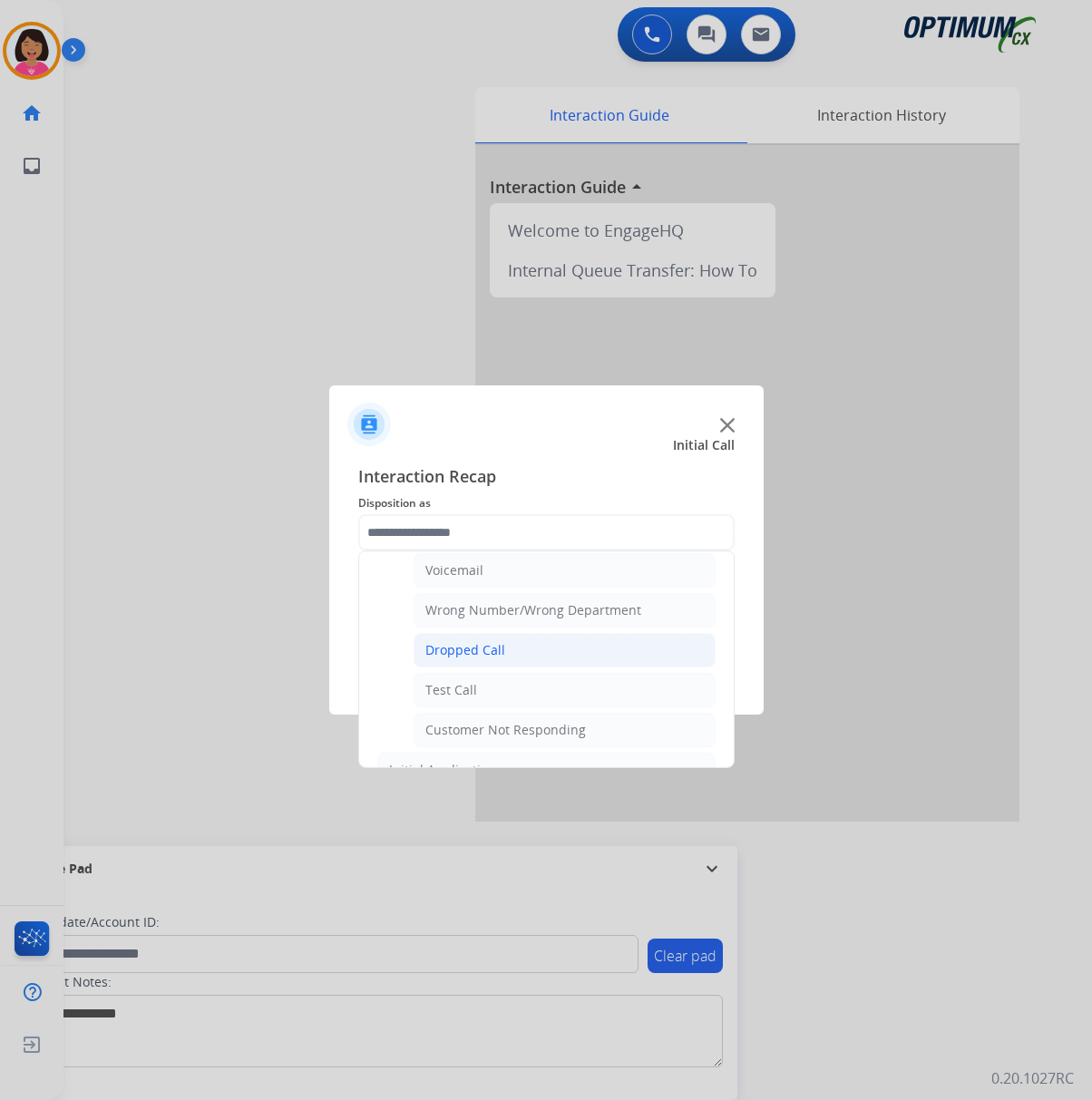 click on "Dropped Call" 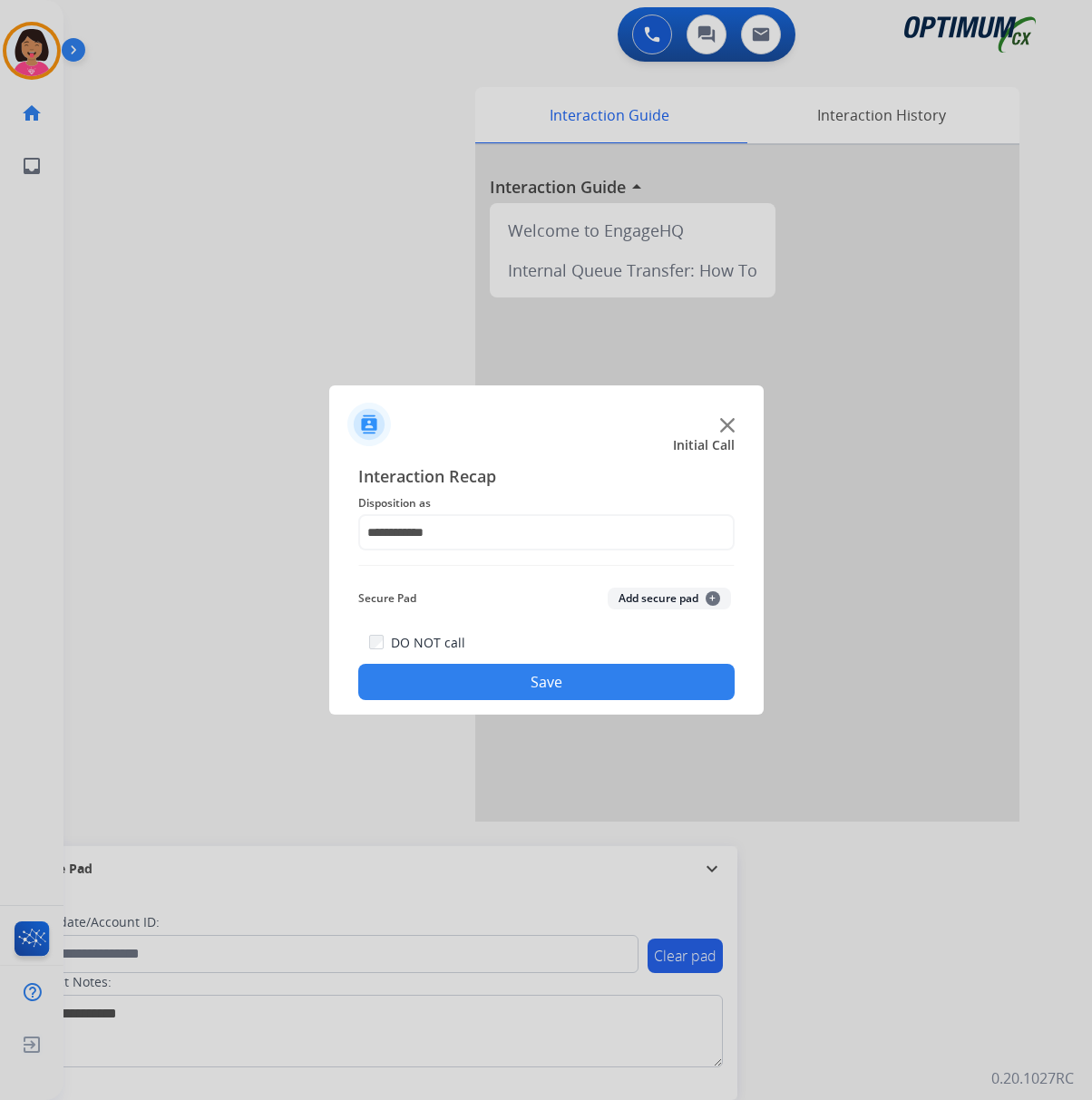 click on "Save" 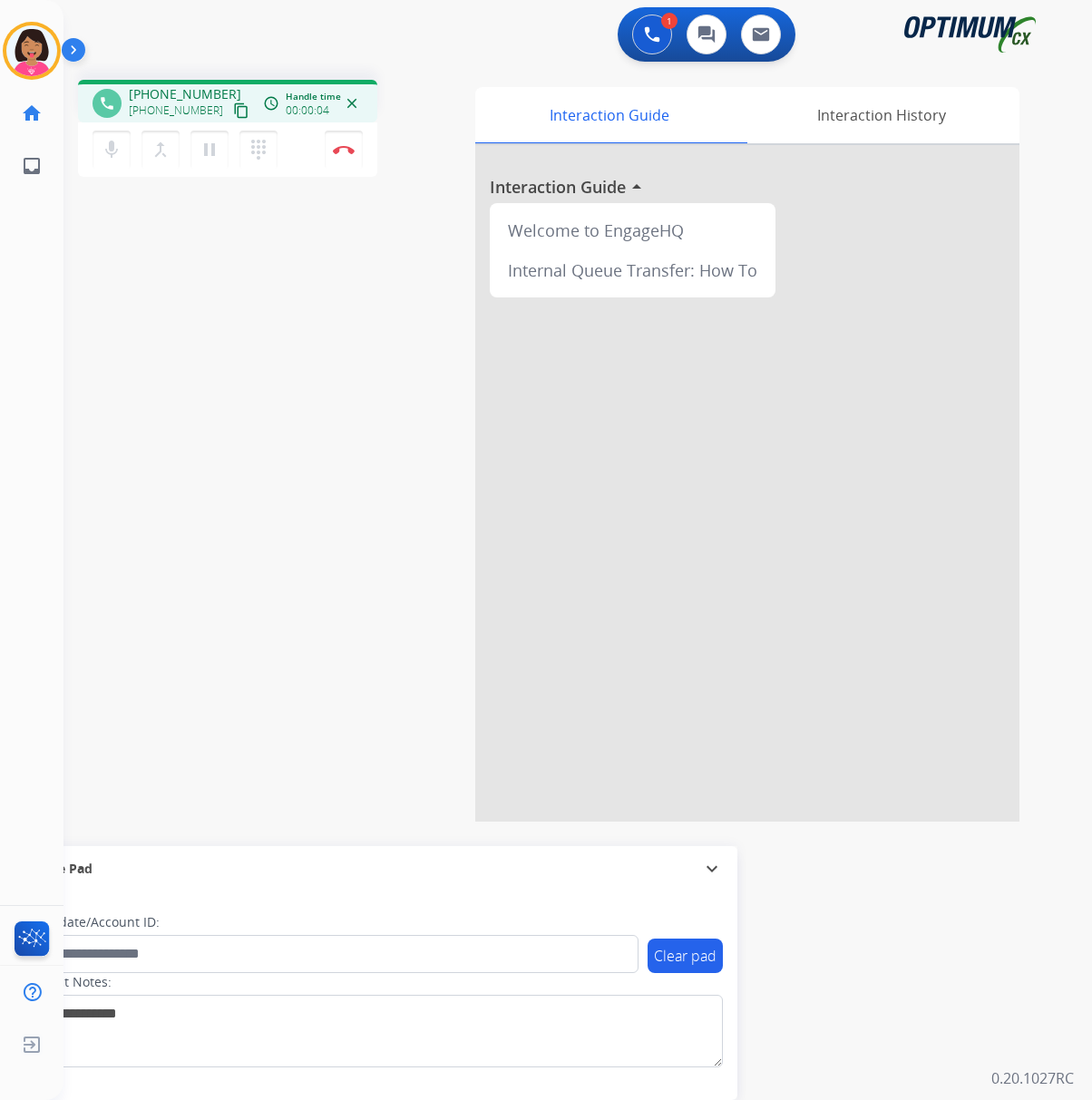 click on "content_copy" at bounding box center (241, 111) 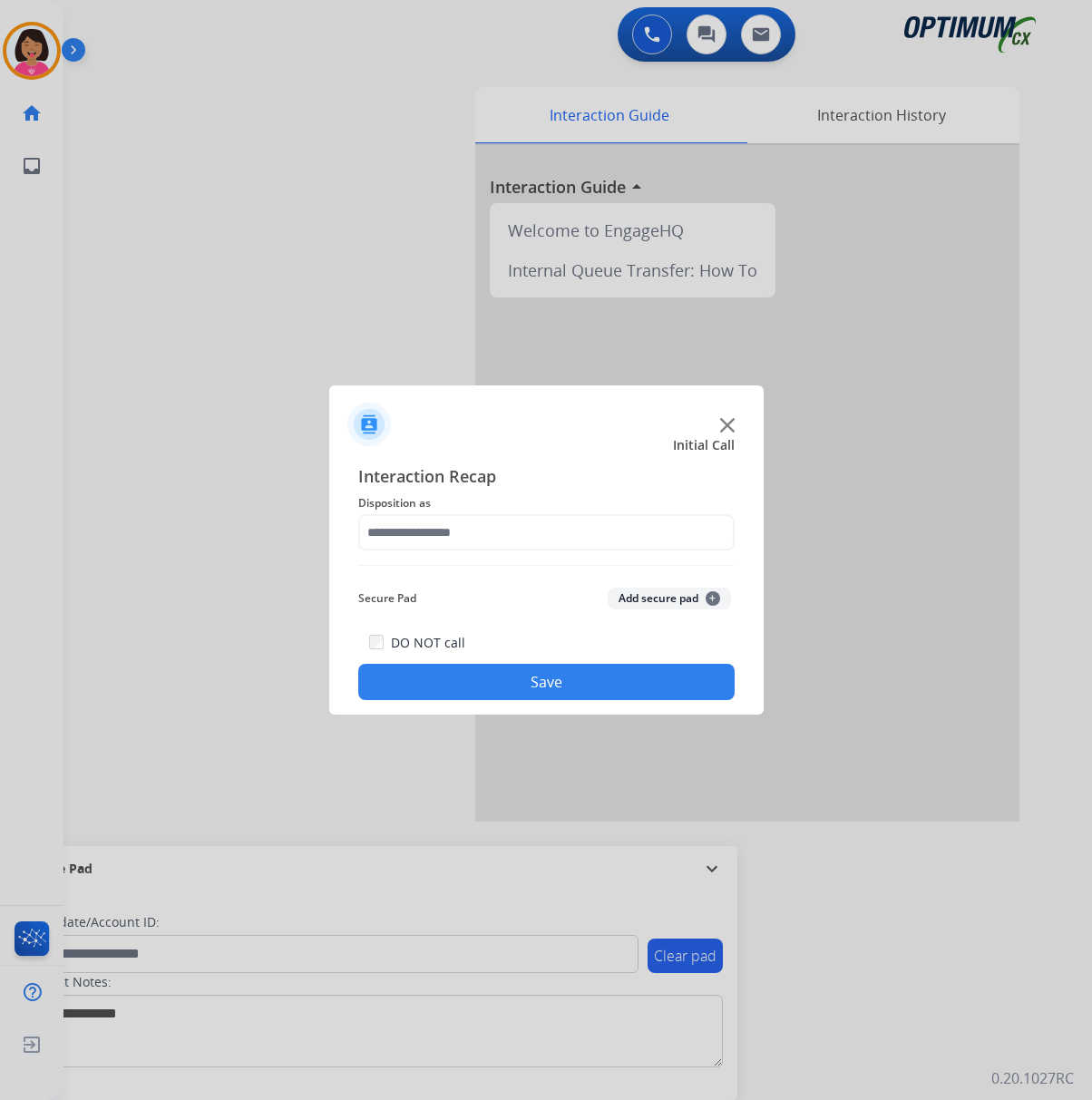 click at bounding box center (546, 550) 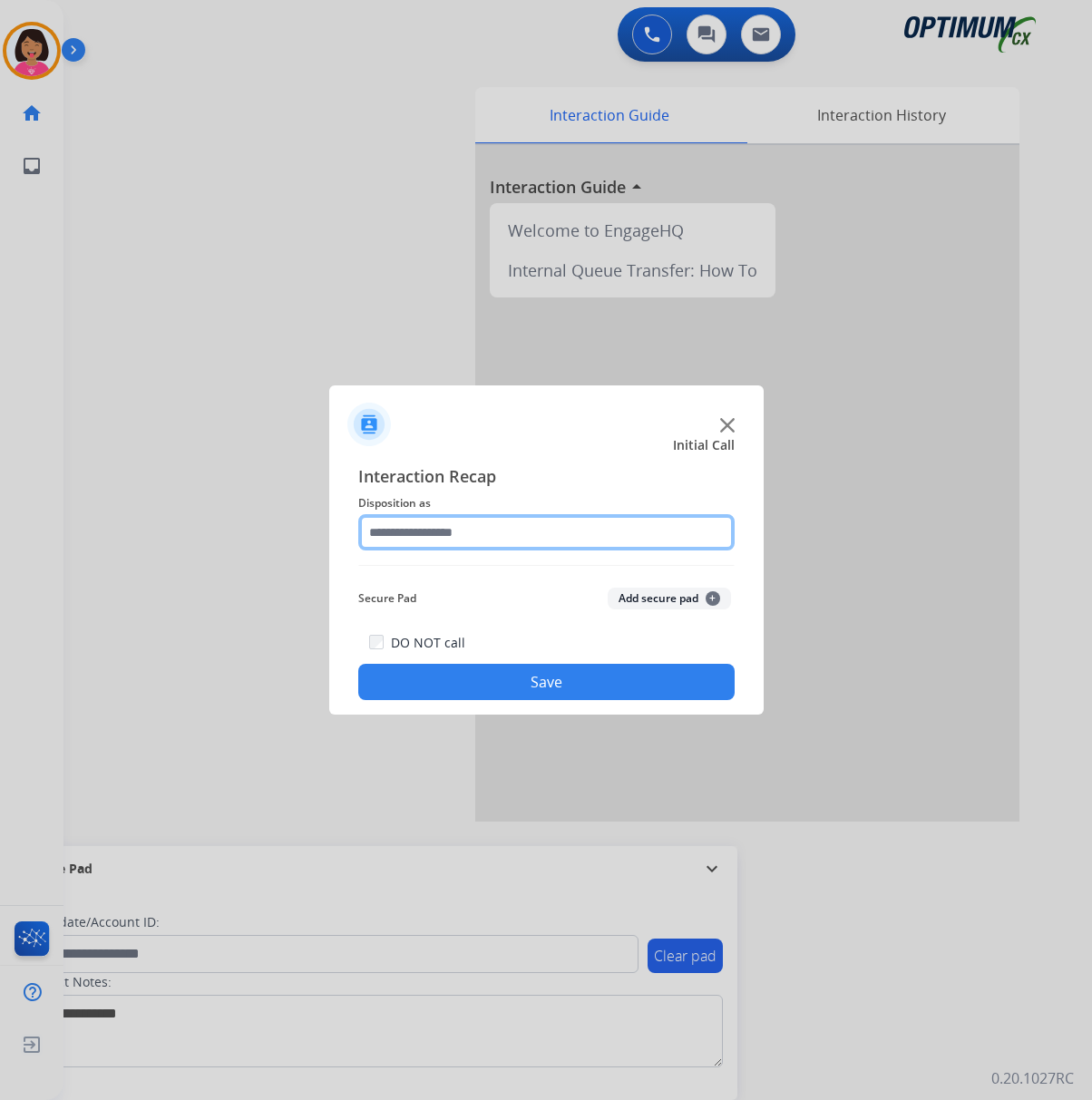 click 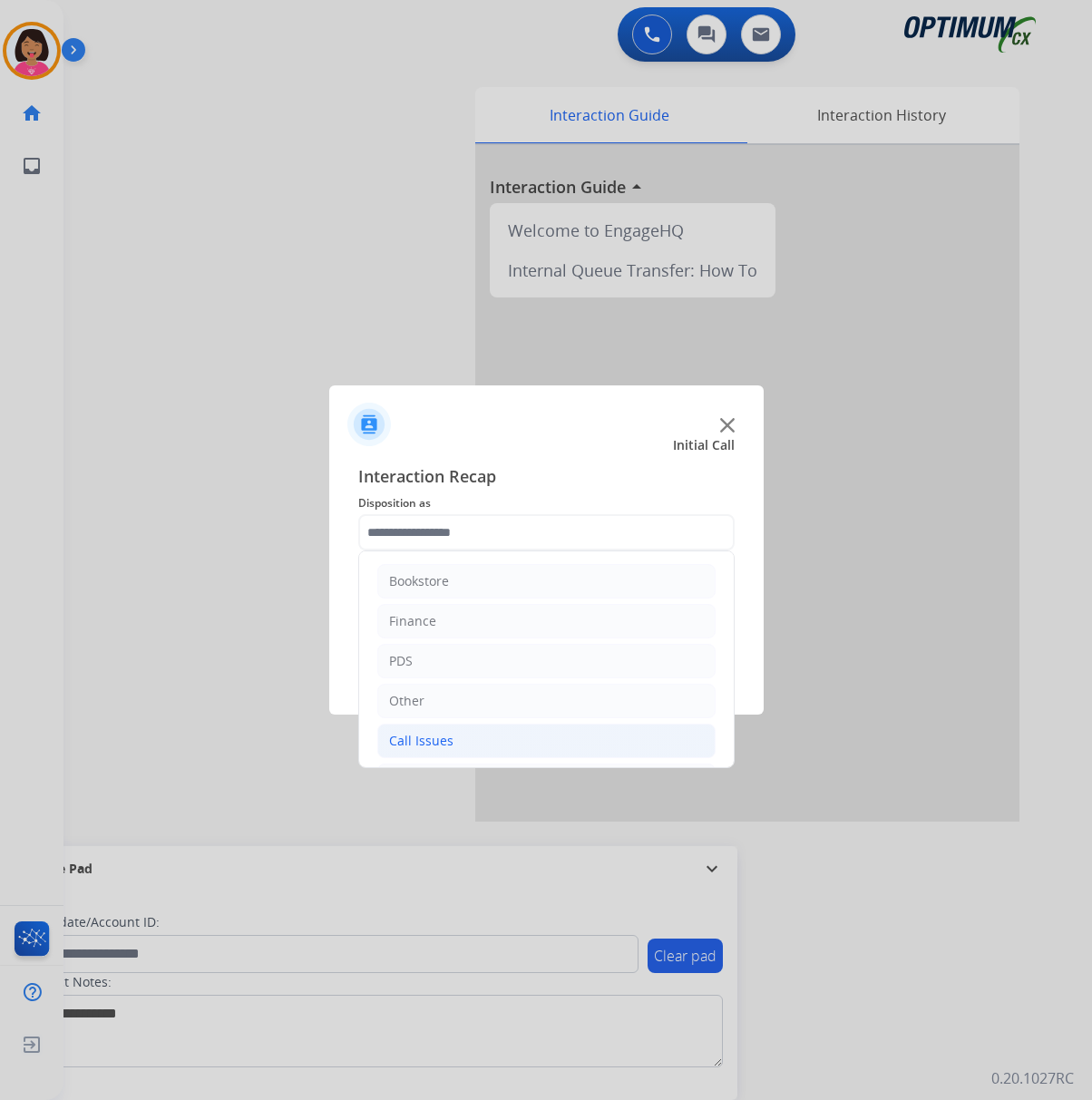click on "Call Issues" 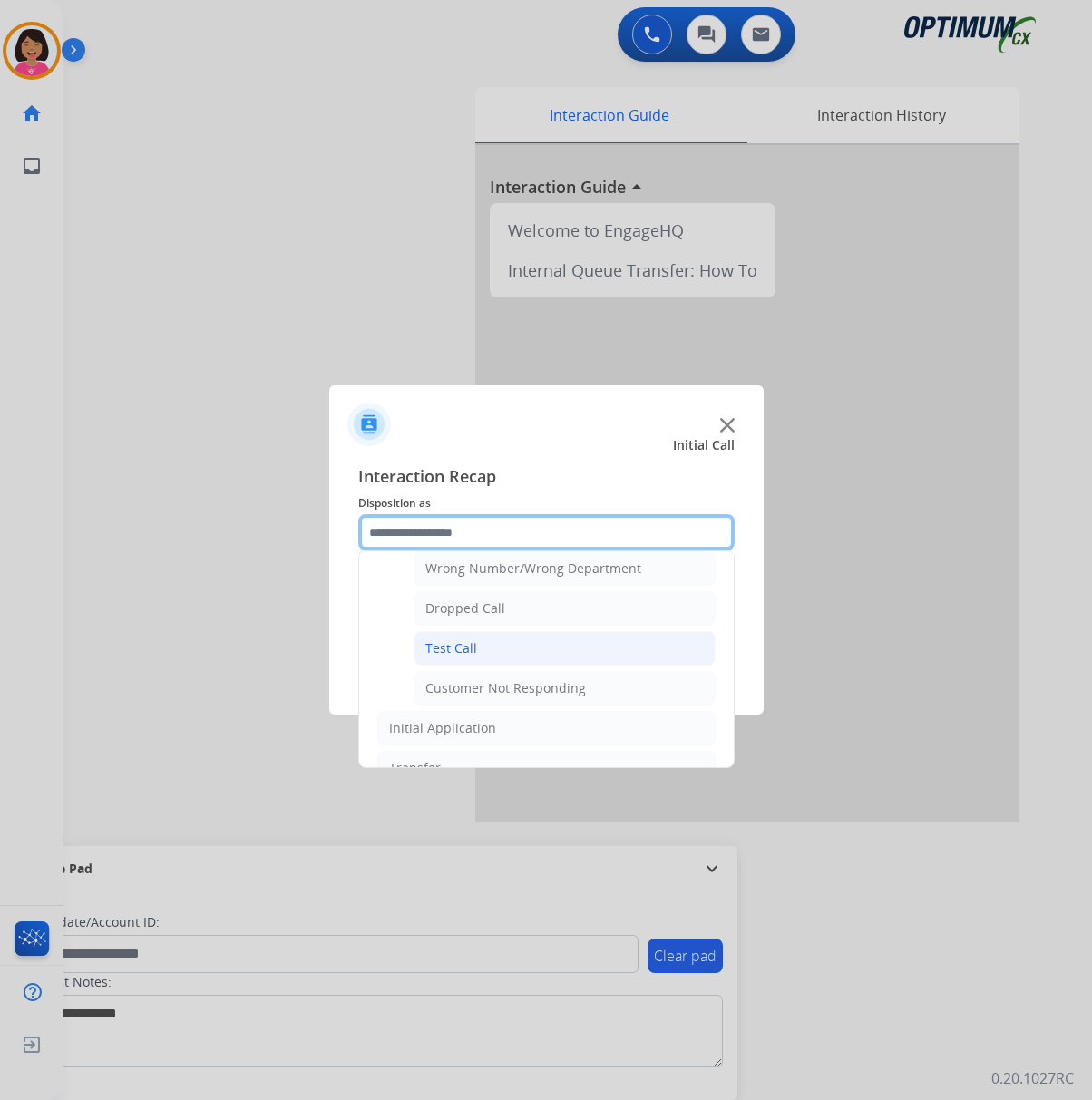 scroll, scrollTop: 210, scrollLeft: 0, axis: vertical 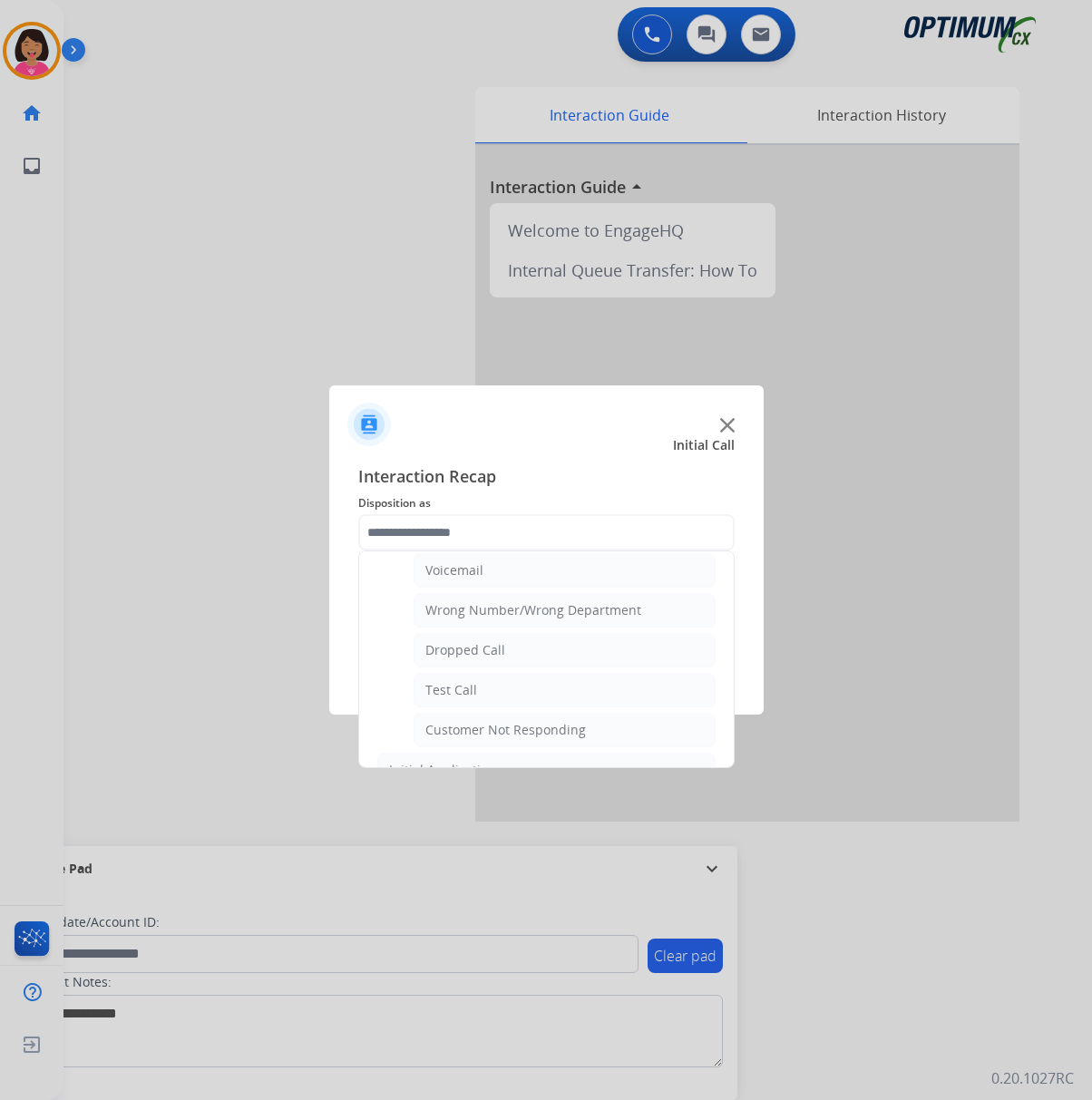 click on "Voicemail   Wrong Number/Wrong Department    Dropped Call   Test Call   Customer Not Responding" 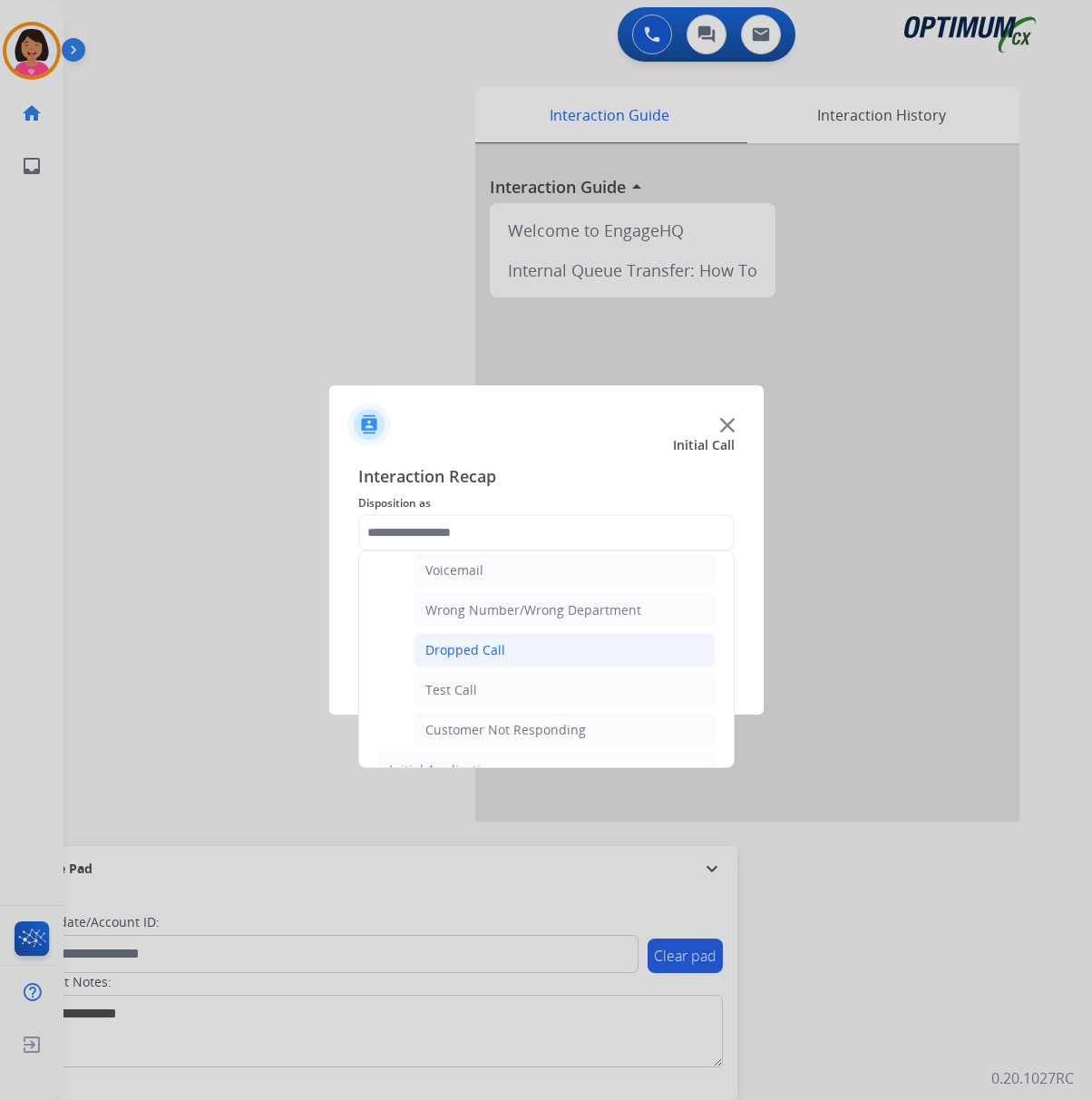 click on "Dropped Call" 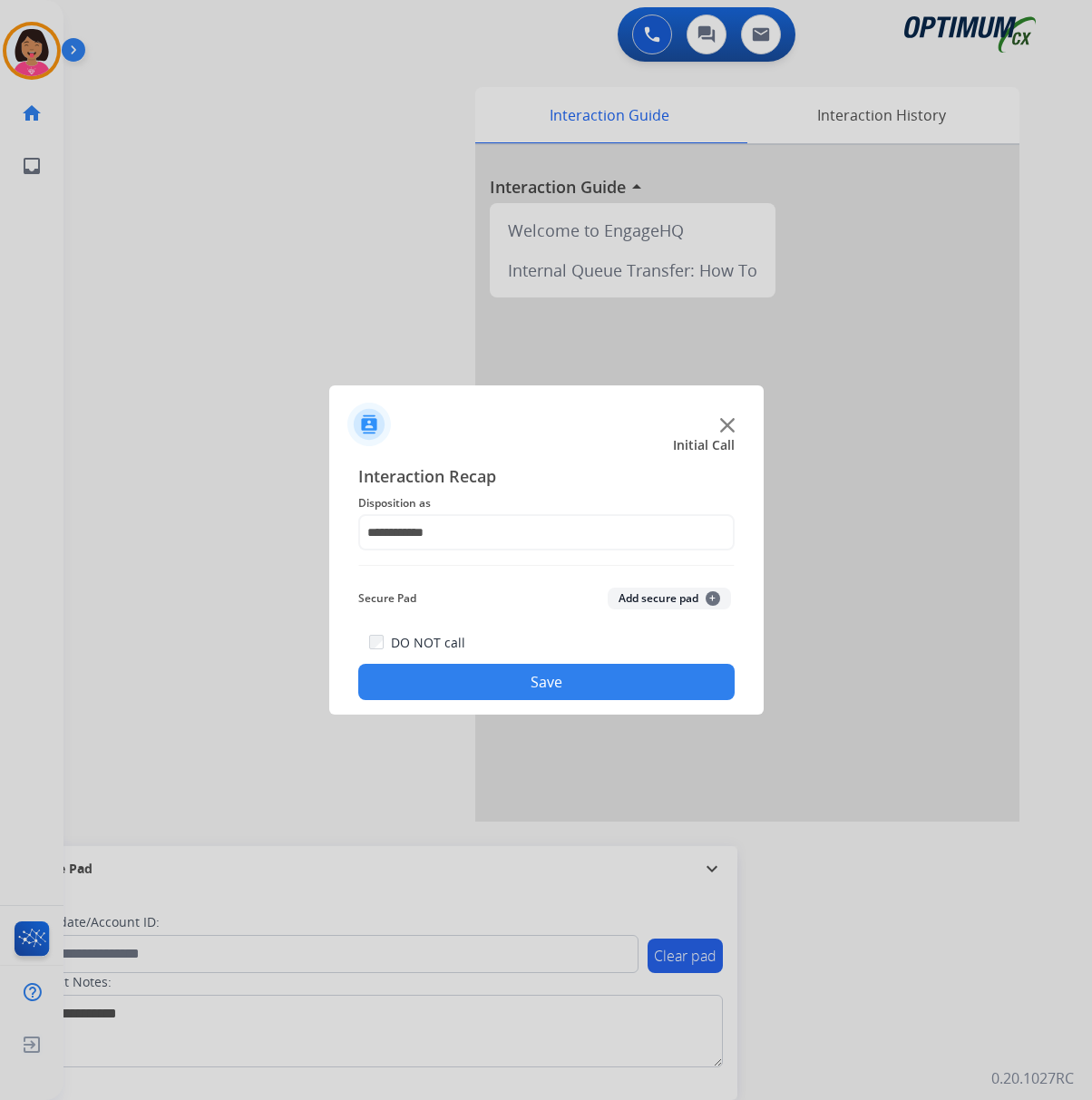 click on "Save" 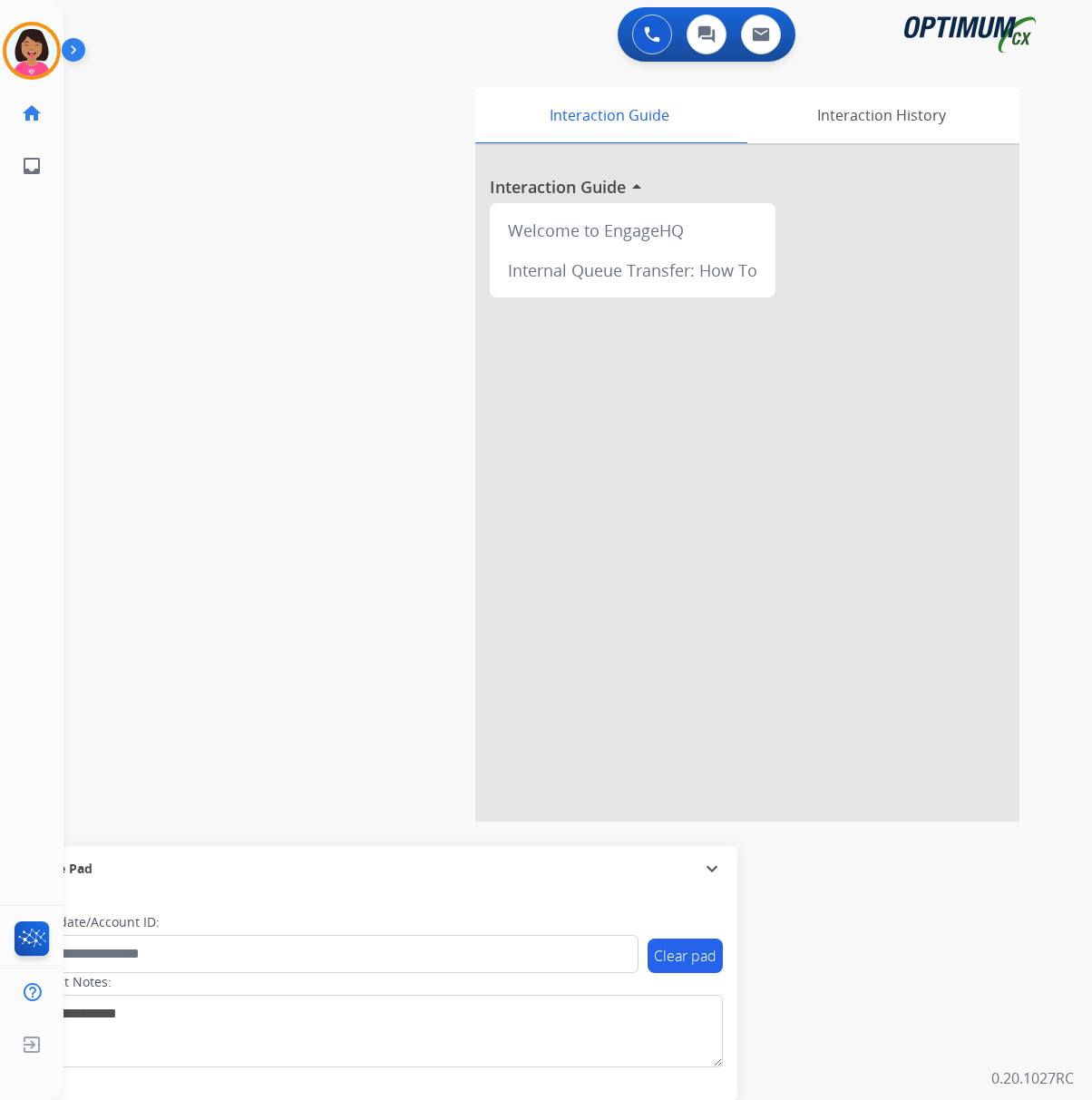 click on "Interaction Guide   Interaction History  Interaction Guide arrow_drop_up  Welcome to EngageHQ   Internal Queue Transfer: How To" at bounding box center [762, 451] 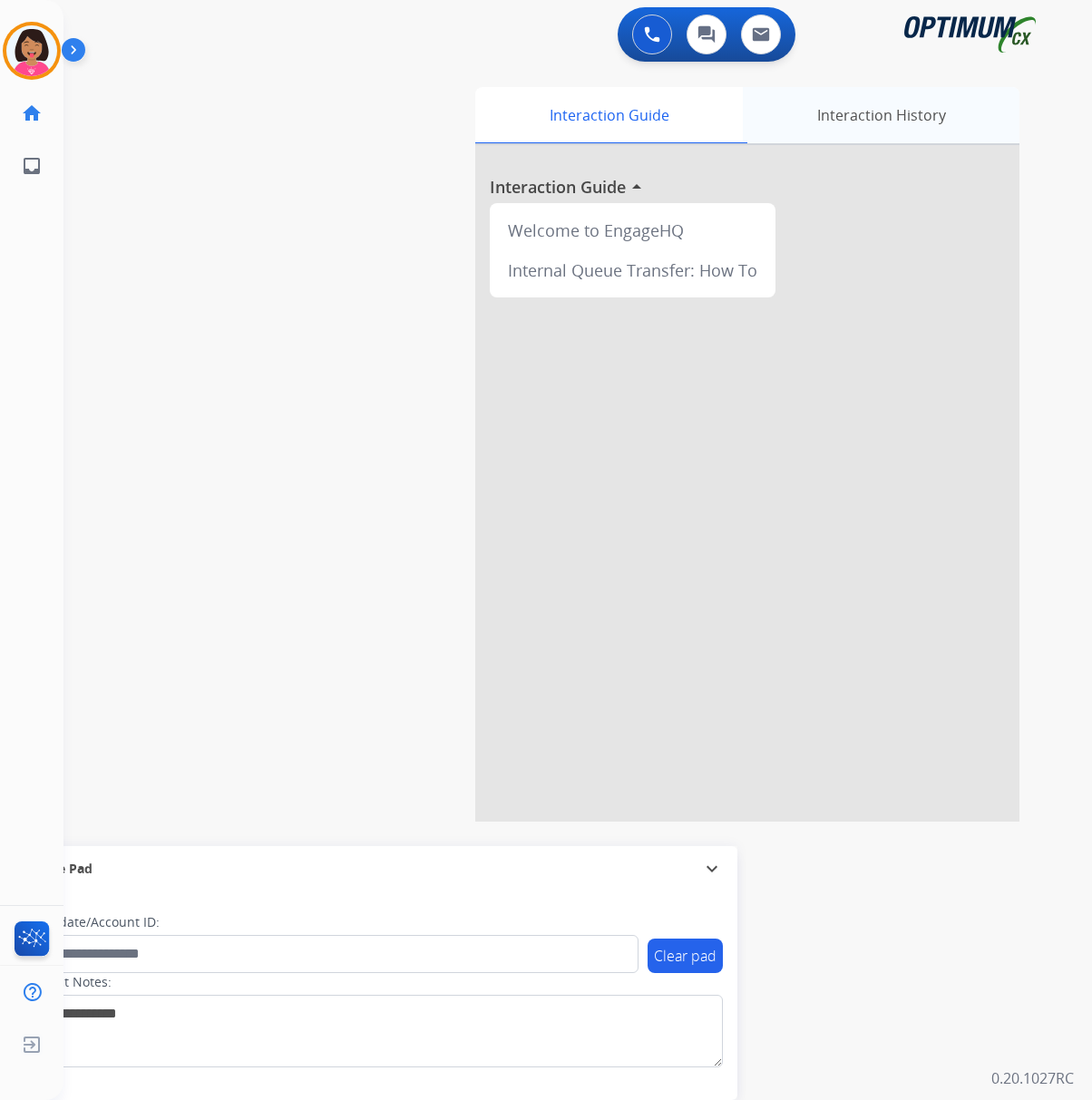 click on "Interaction History" at bounding box center (881, 115) 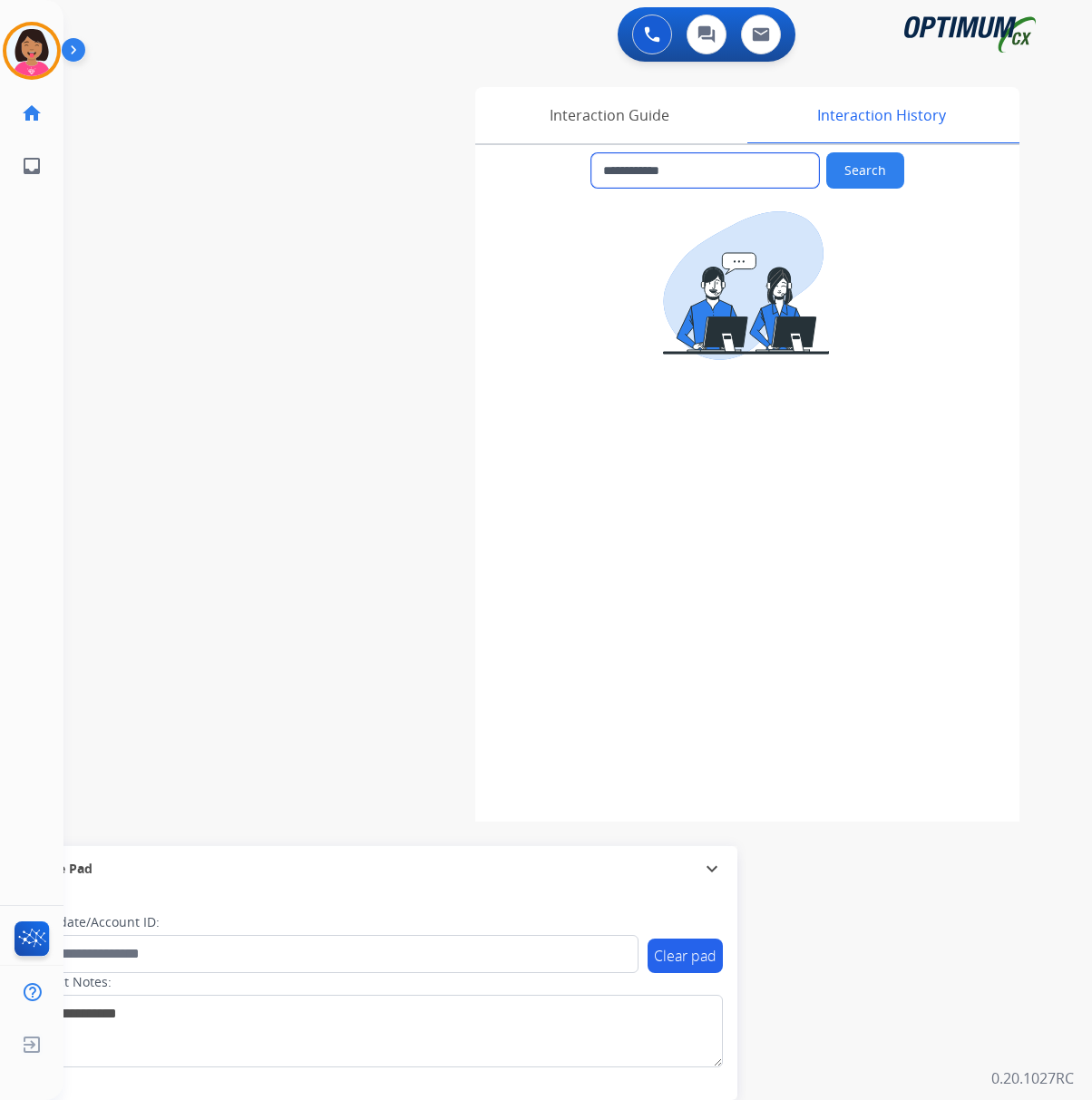drag, startPoint x: 746, startPoint y: 168, endPoint x: 615, endPoint y: 169, distance: 131.00382 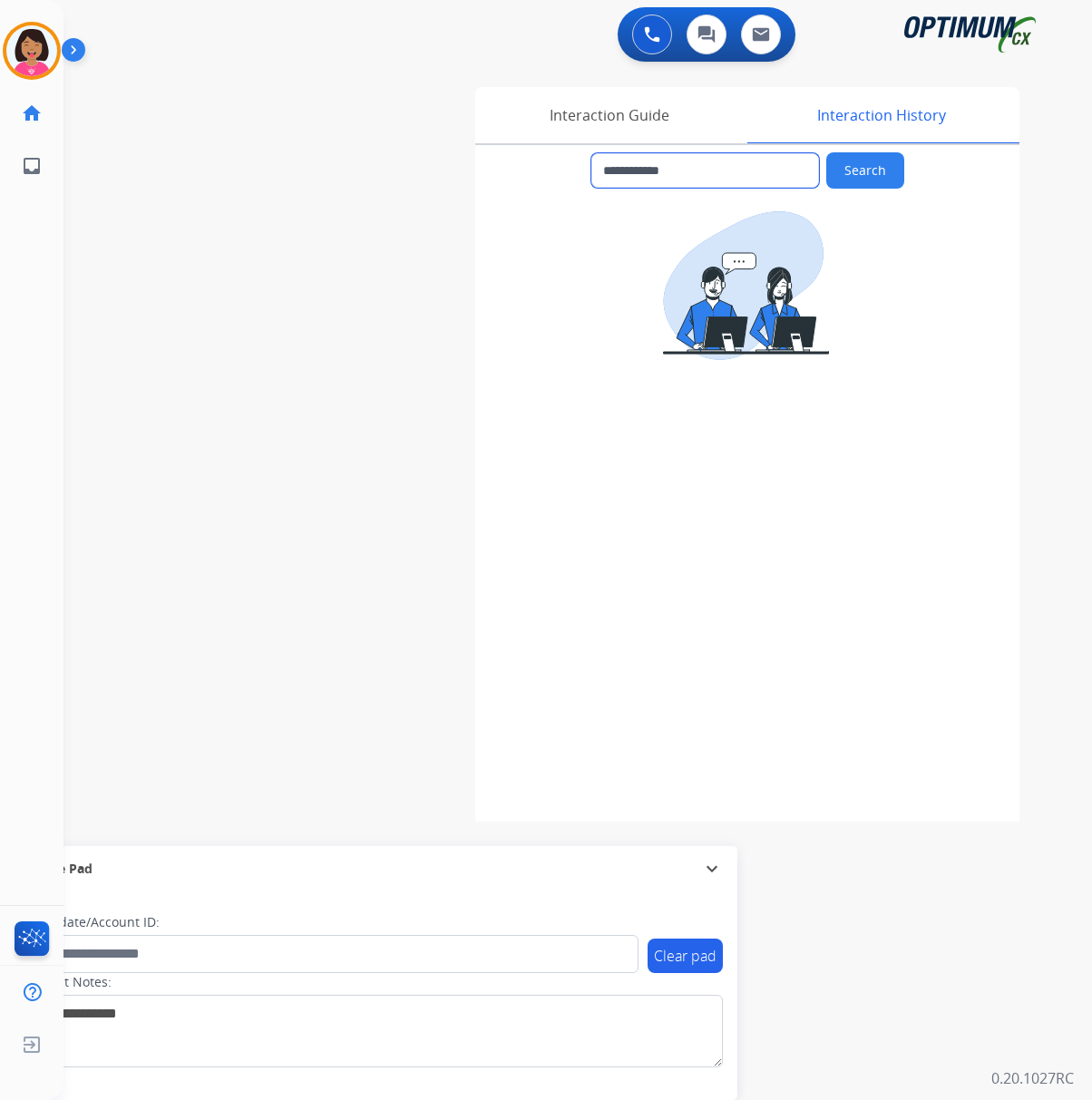 click on "**********" at bounding box center (705, 170) 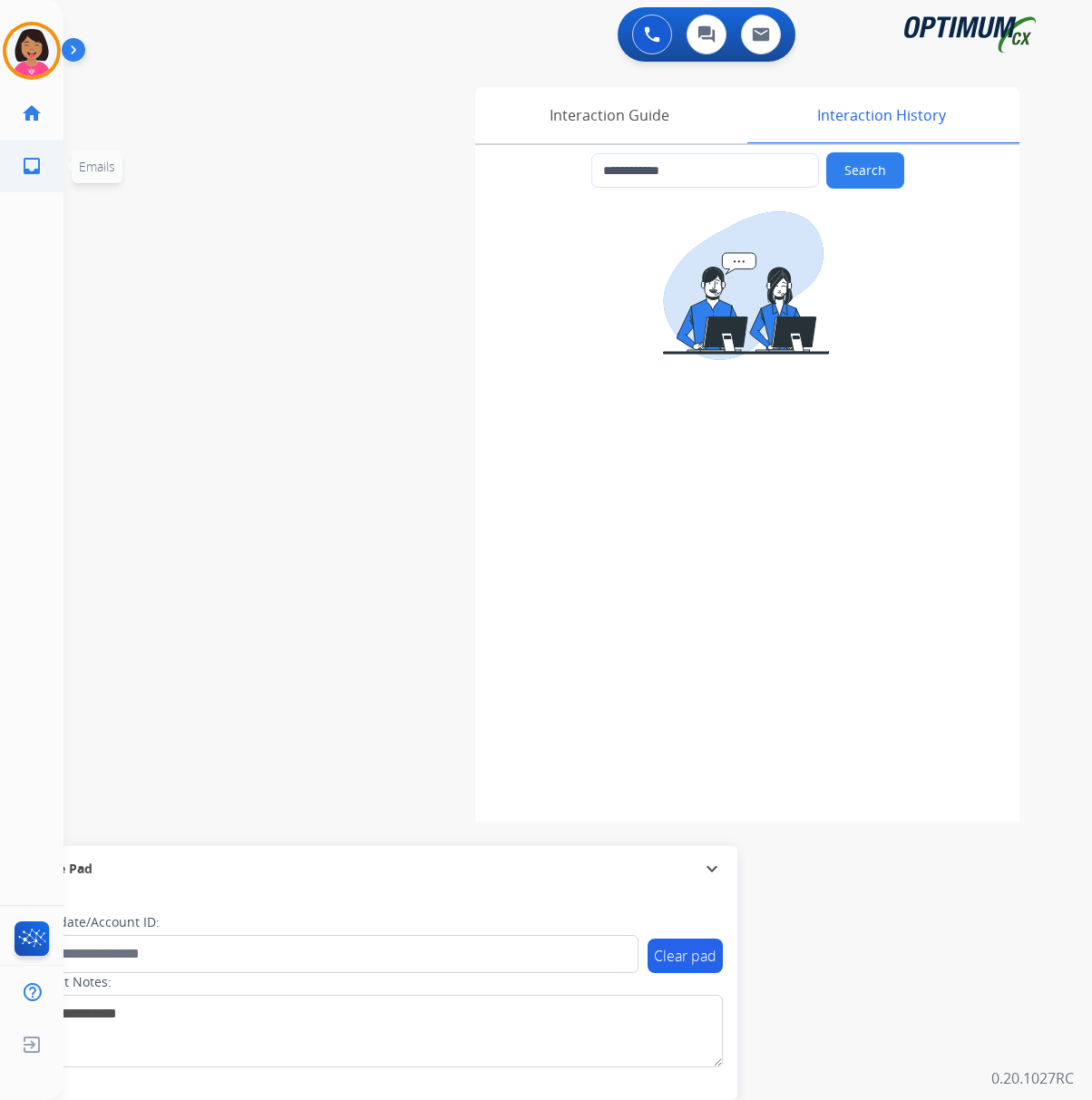 click on "inbox  Emails" 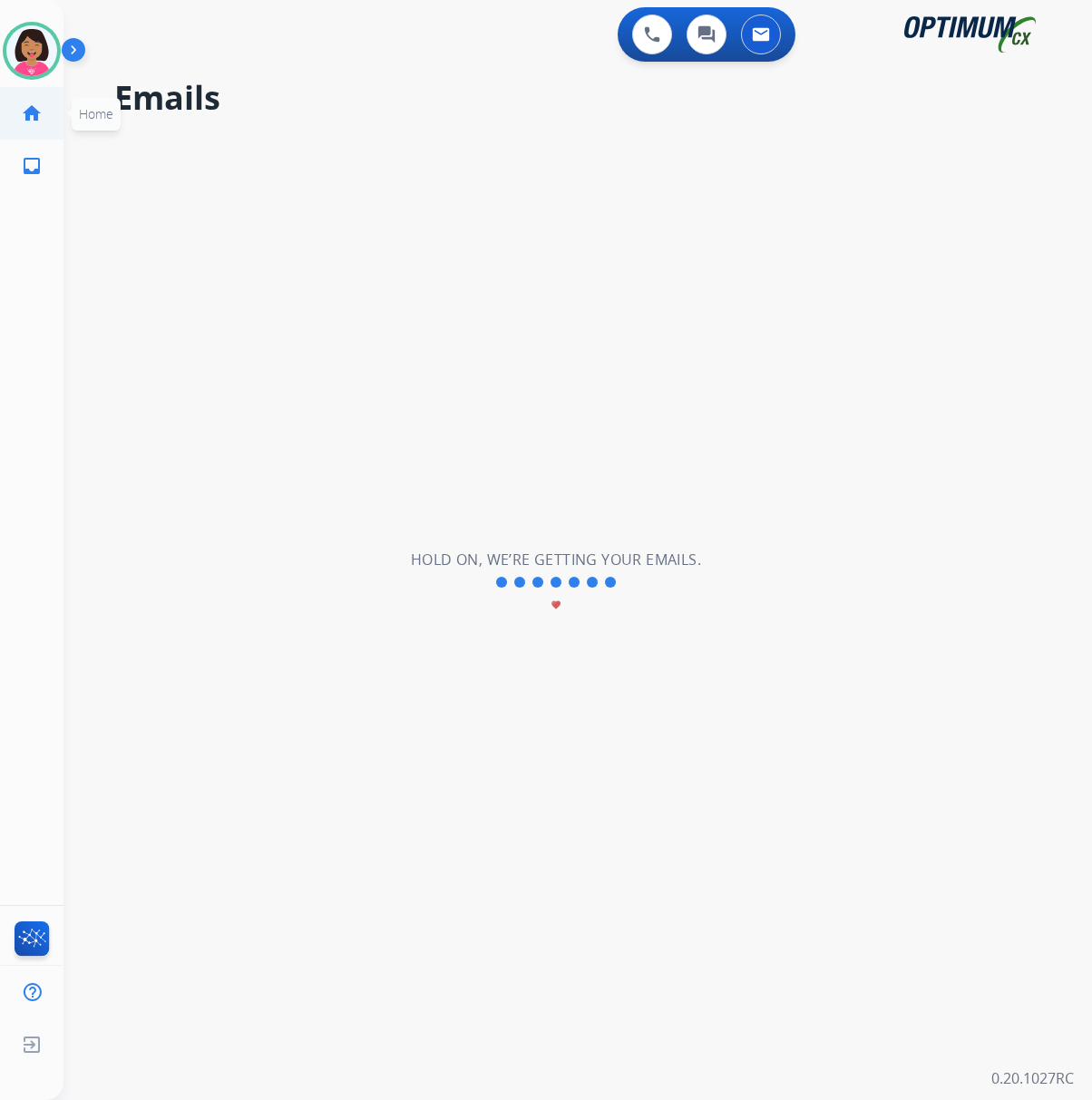click on "home" 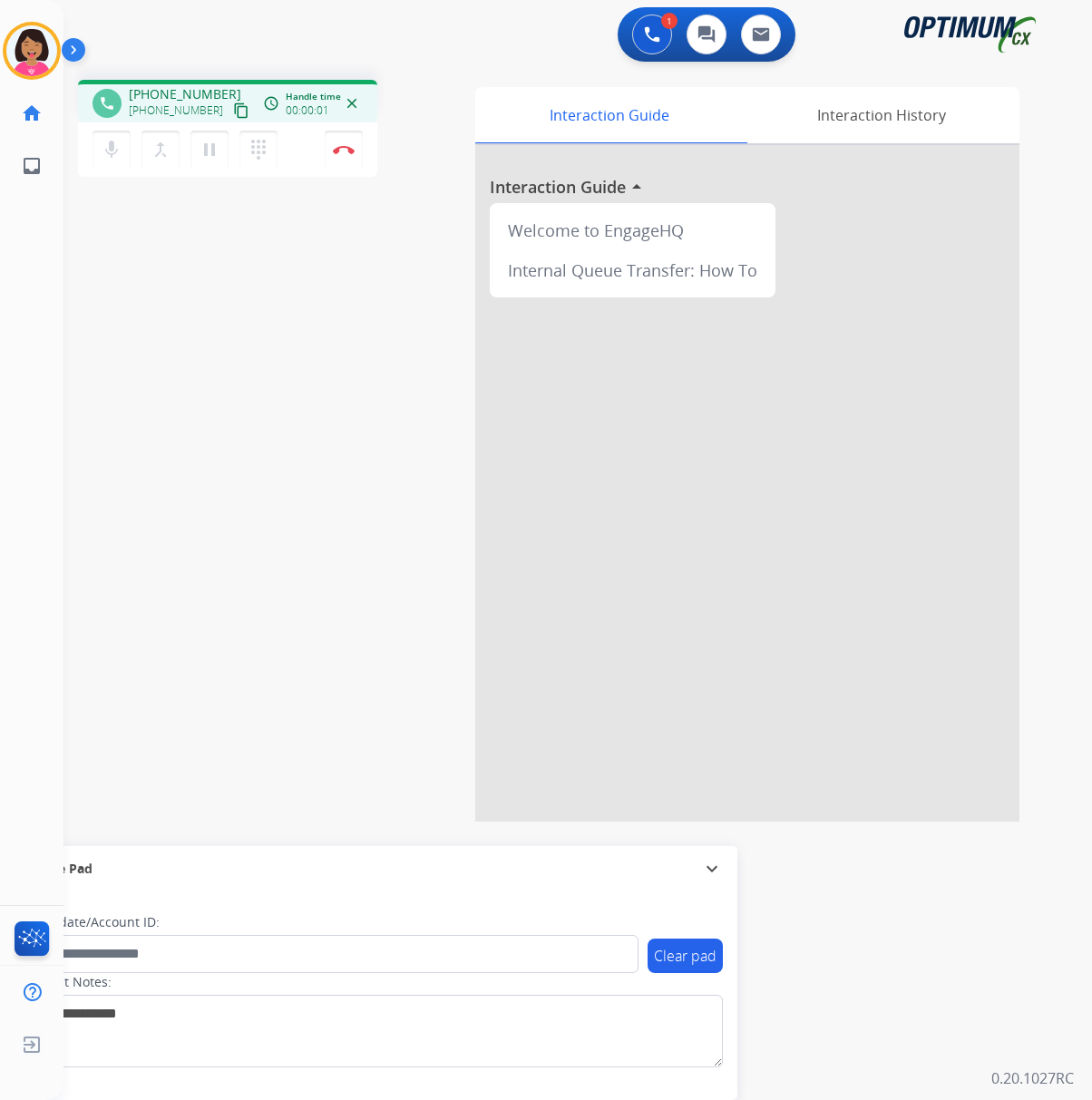click on "content_copy" at bounding box center (241, 111) 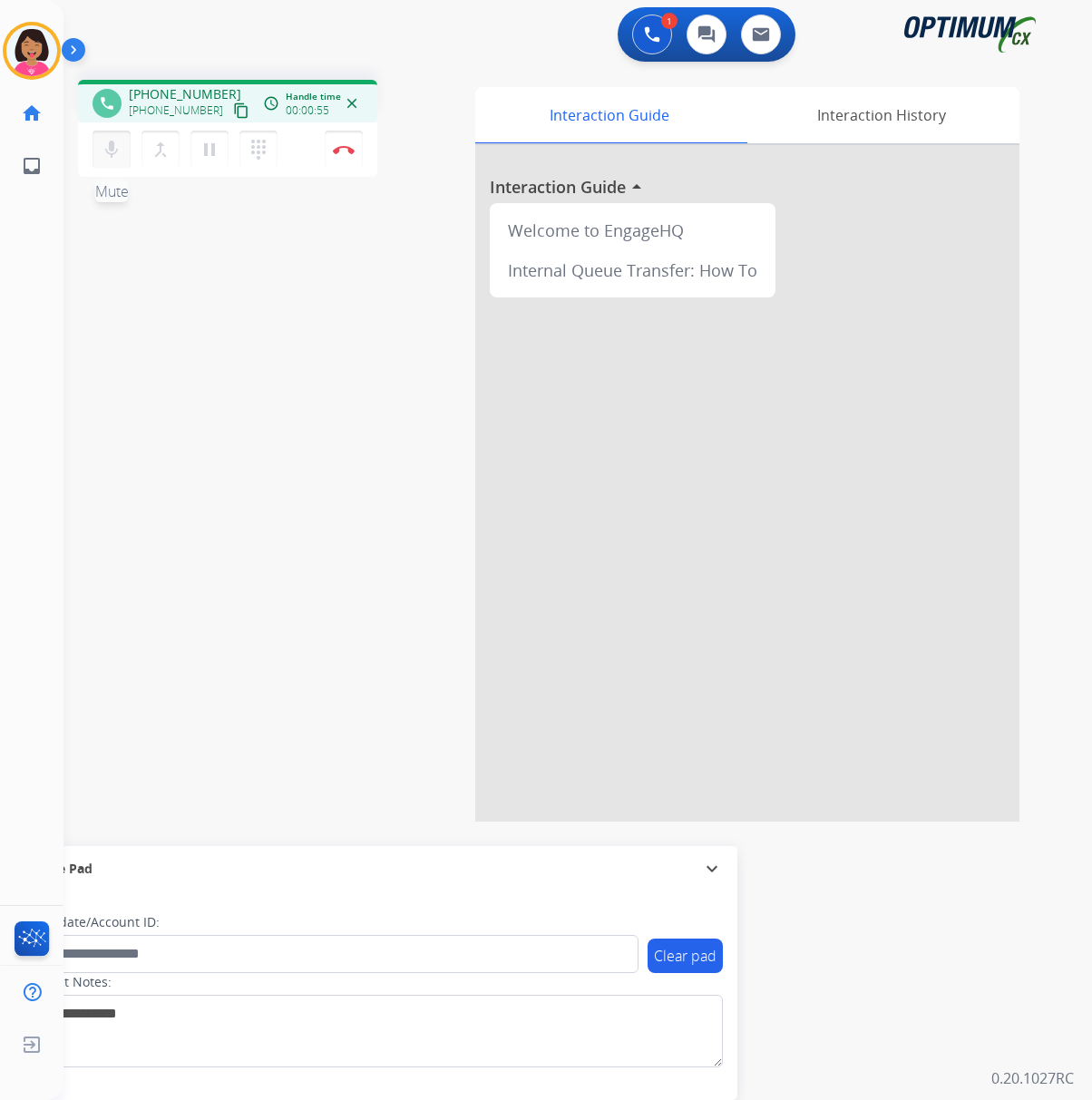 click on "mic" at bounding box center [112, 150] 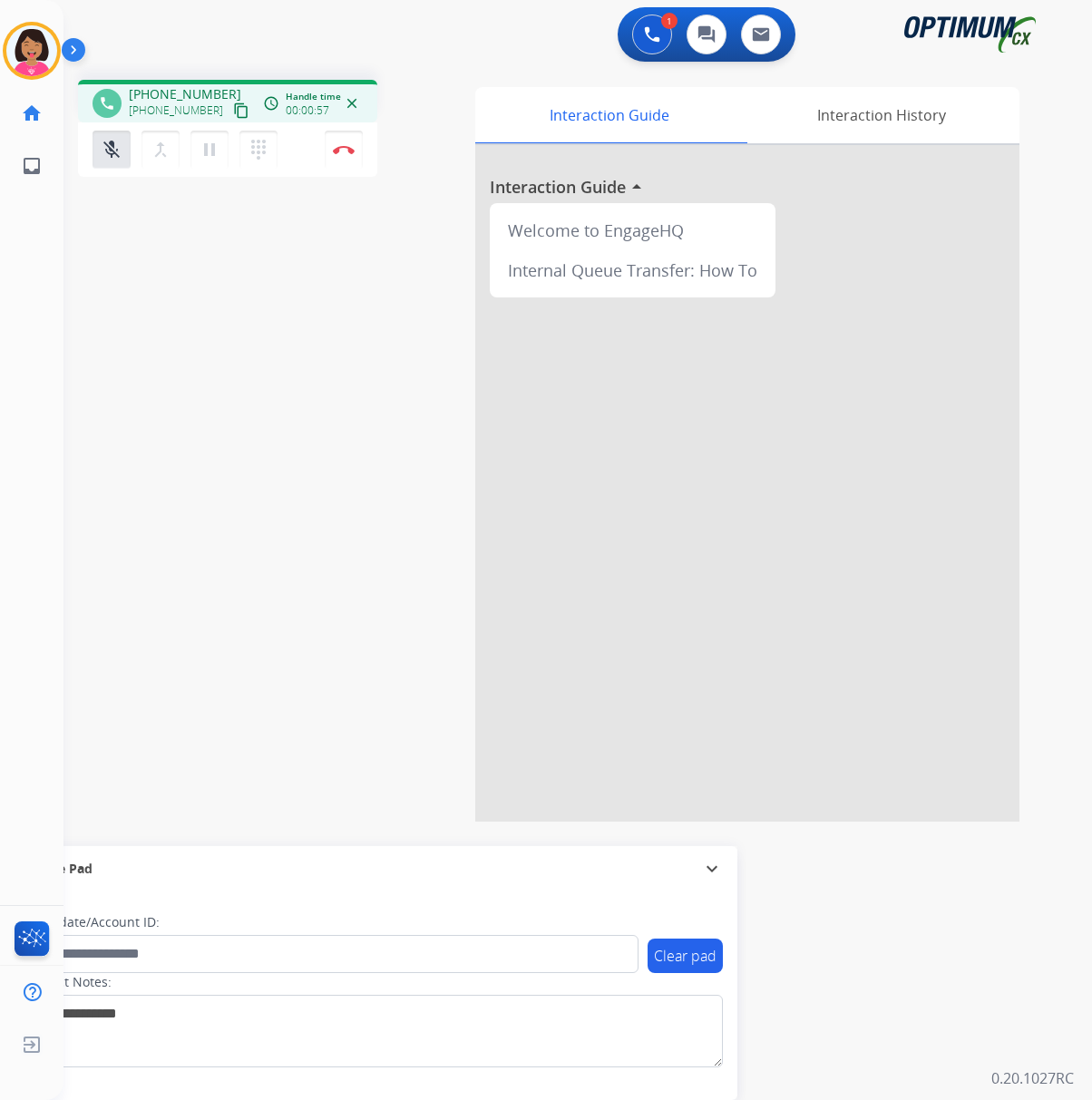 drag, startPoint x: 121, startPoint y: 156, endPoint x: 828, endPoint y: 418, distance: 753.9847 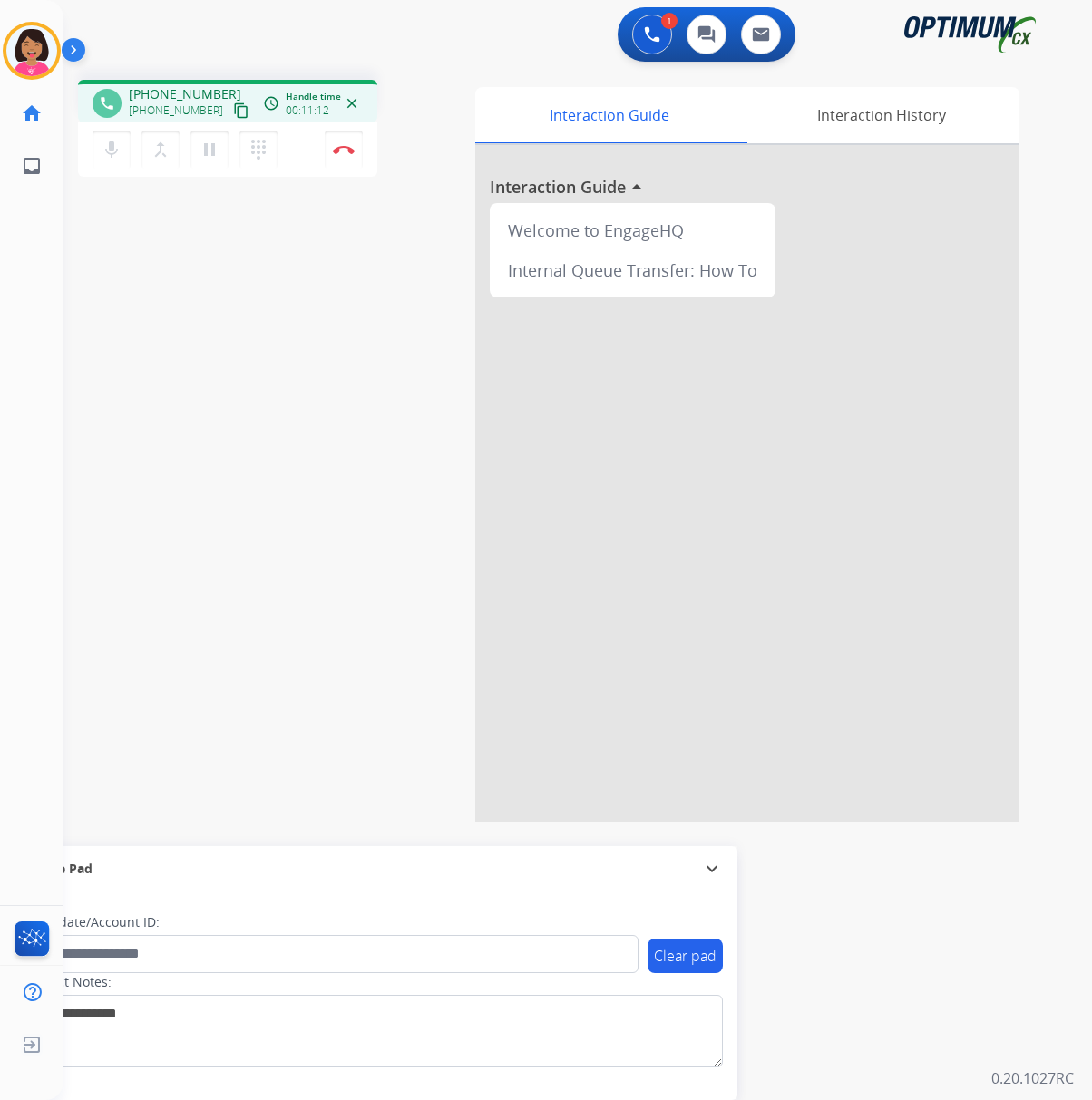 click on "phone [PHONE_NUMBER] [PHONE_NUMBER] content_copy access_time Call metrics Queue   00:08 Hold   00:00 Talk   11:13 Total   11:20 Handle time 00:11:12 close mic Mute merge_type Bridge pause Hold dialpad Dialpad Disconnect swap_horiz Break voice bridge close_fullscreen Connect 3-Way Call merge_type Separate 3-Way Call  Interaction Guide   Interaction History  Interaction Guide arrow_drop_up  Welcome to EngageHQ   Internal Queue Transfer: How To  Secure Pad expand_more Clear pad Candidate/Account ID: Contact Notes:" at bounding box center (556, 443) 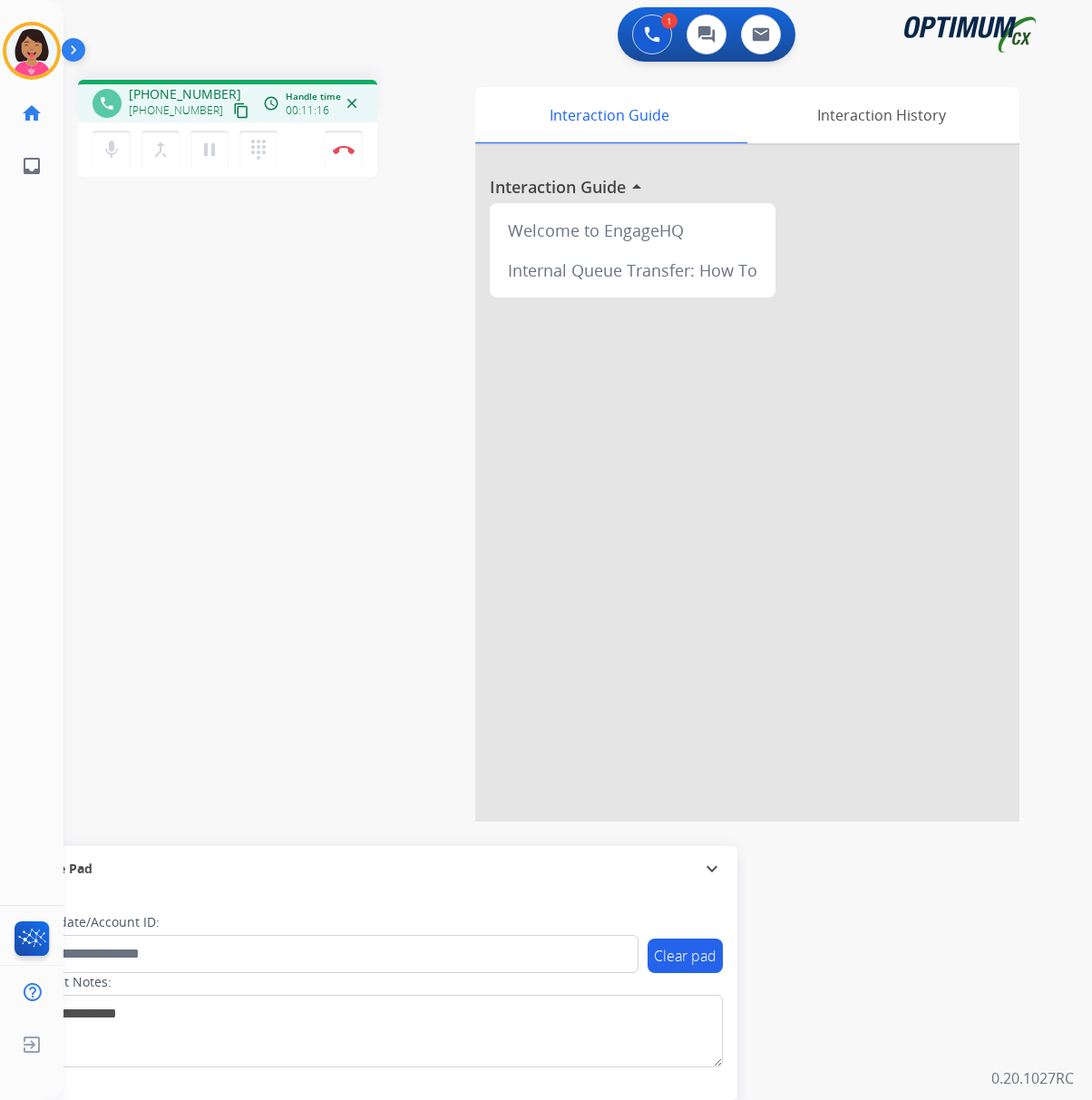 click on "phone [PHONE_NUMBER] [PHONE_NUMBER] content_copy access_time Call metrics Queue   00:08 Hold   00:00 Talk   11:17 Total   11:24 Handle time 00:11:16 close mic Mute merge_type Bridge pause Hold dialpad Dialpad Disconnect swap_horiz Break voice bridge close_fullscreen Connect 3-Way Call merge_type Separate 3-Way Call  Interaction Guide   Interaction History  Interaction Guide arrow_drop_up  Welcome to EngageHQ   Internal Queue Transfer: How To  Secure Pad expand_more Clear pad Candidate/Account ID: Contact Notes:" at bounding box center [556, 443] 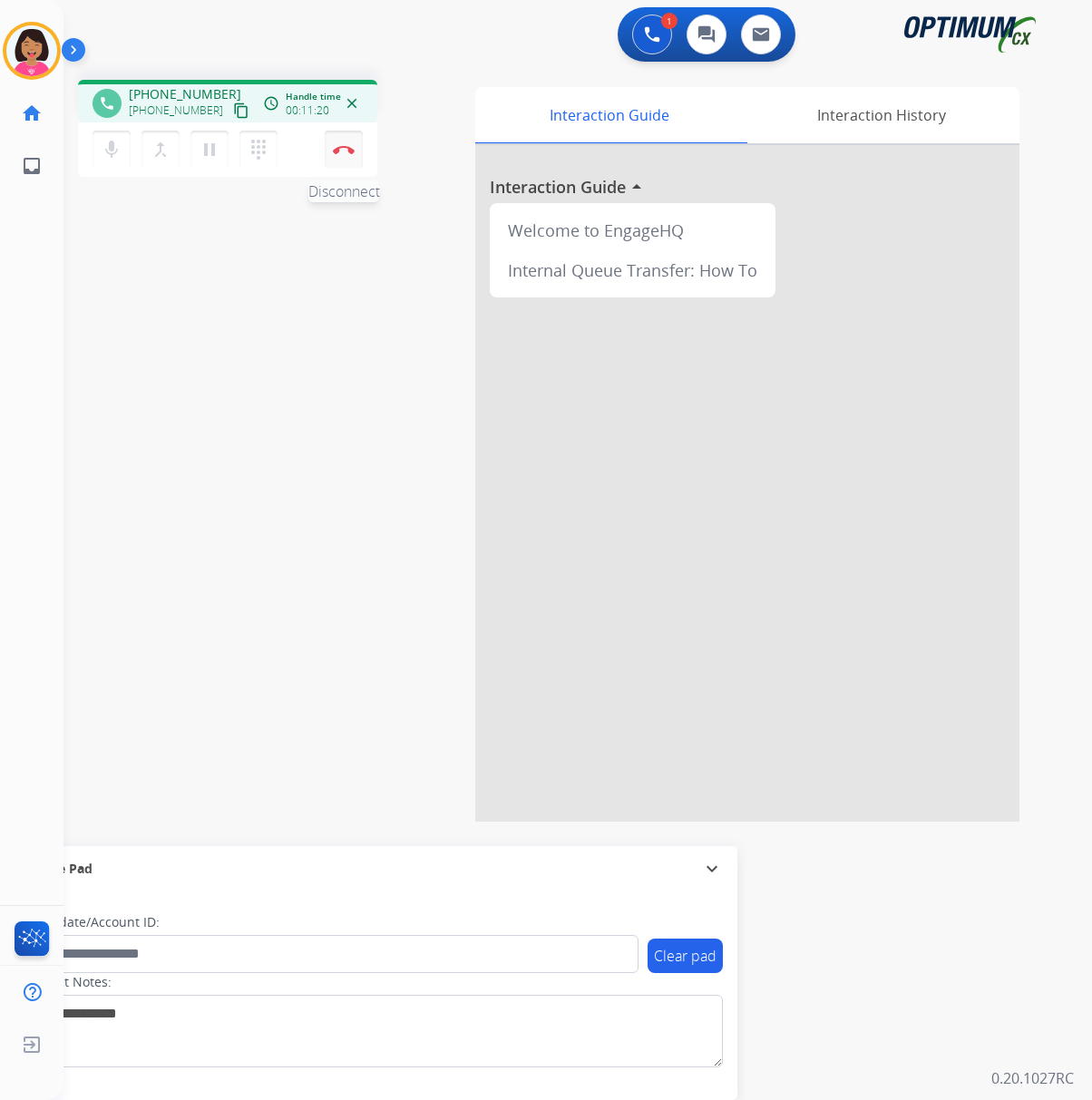 click at bounding box center [344, 150] 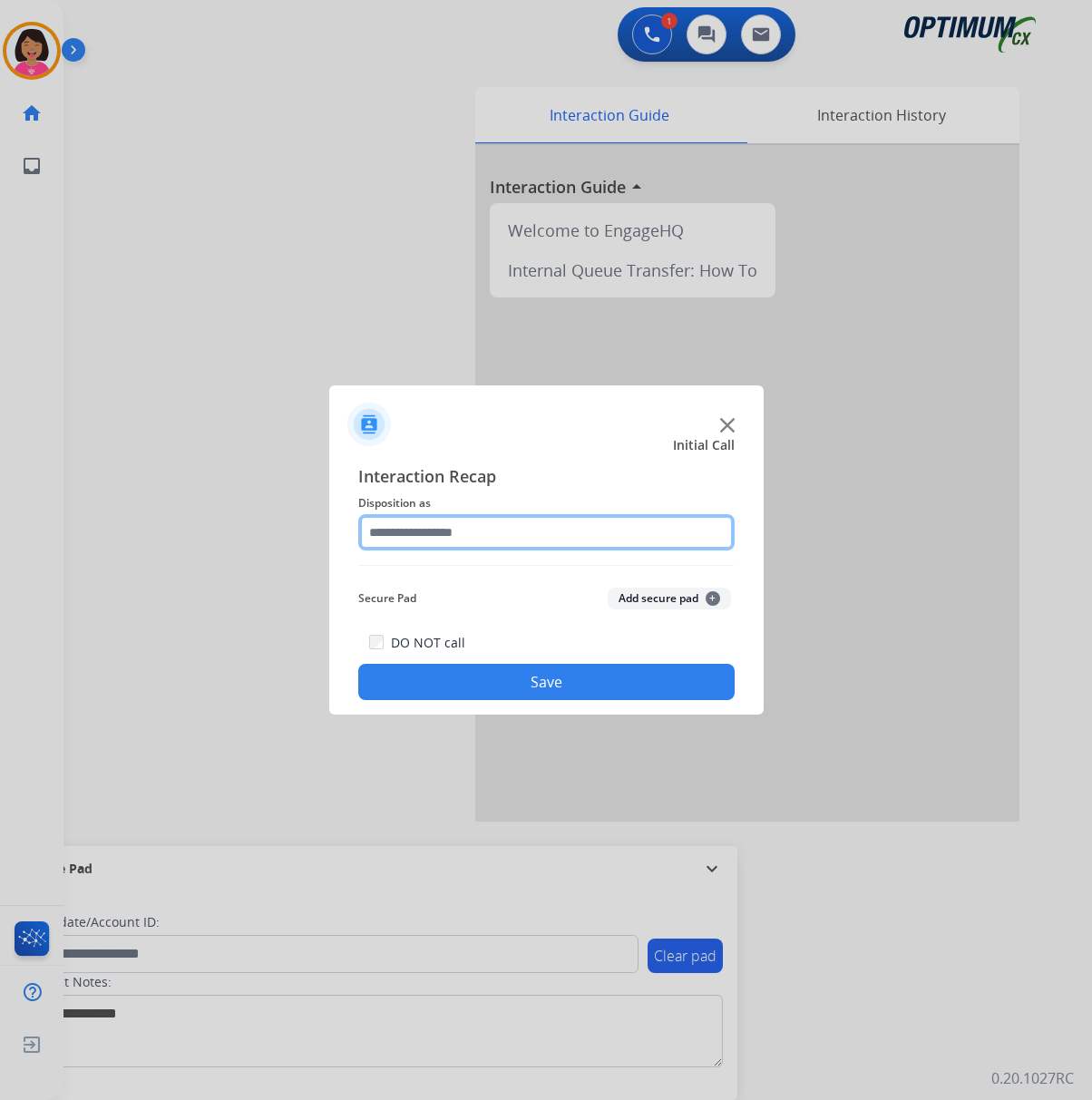 click 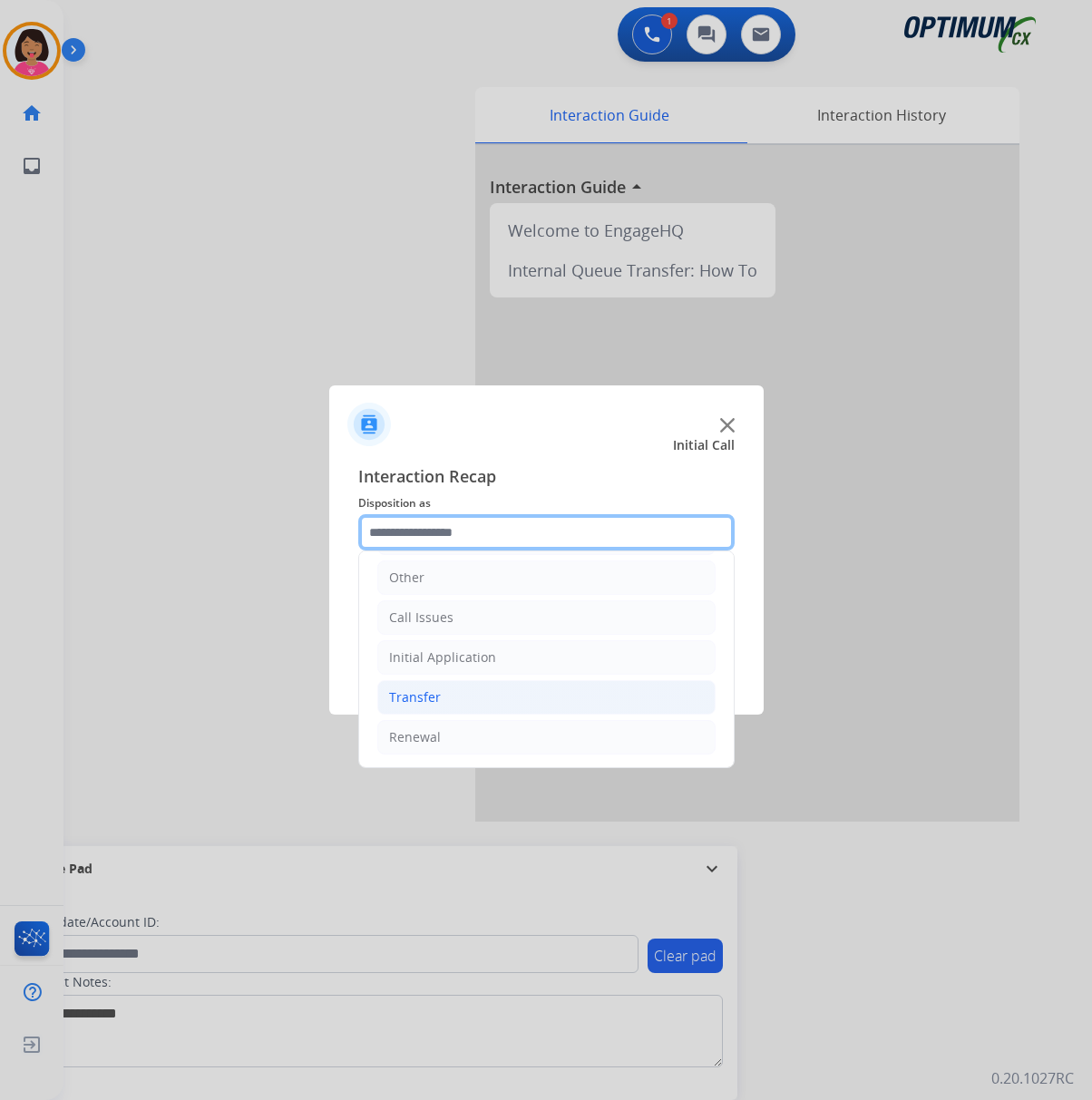 scroll, scrollTop: 129, scrollLeft: 0, axis: vertical 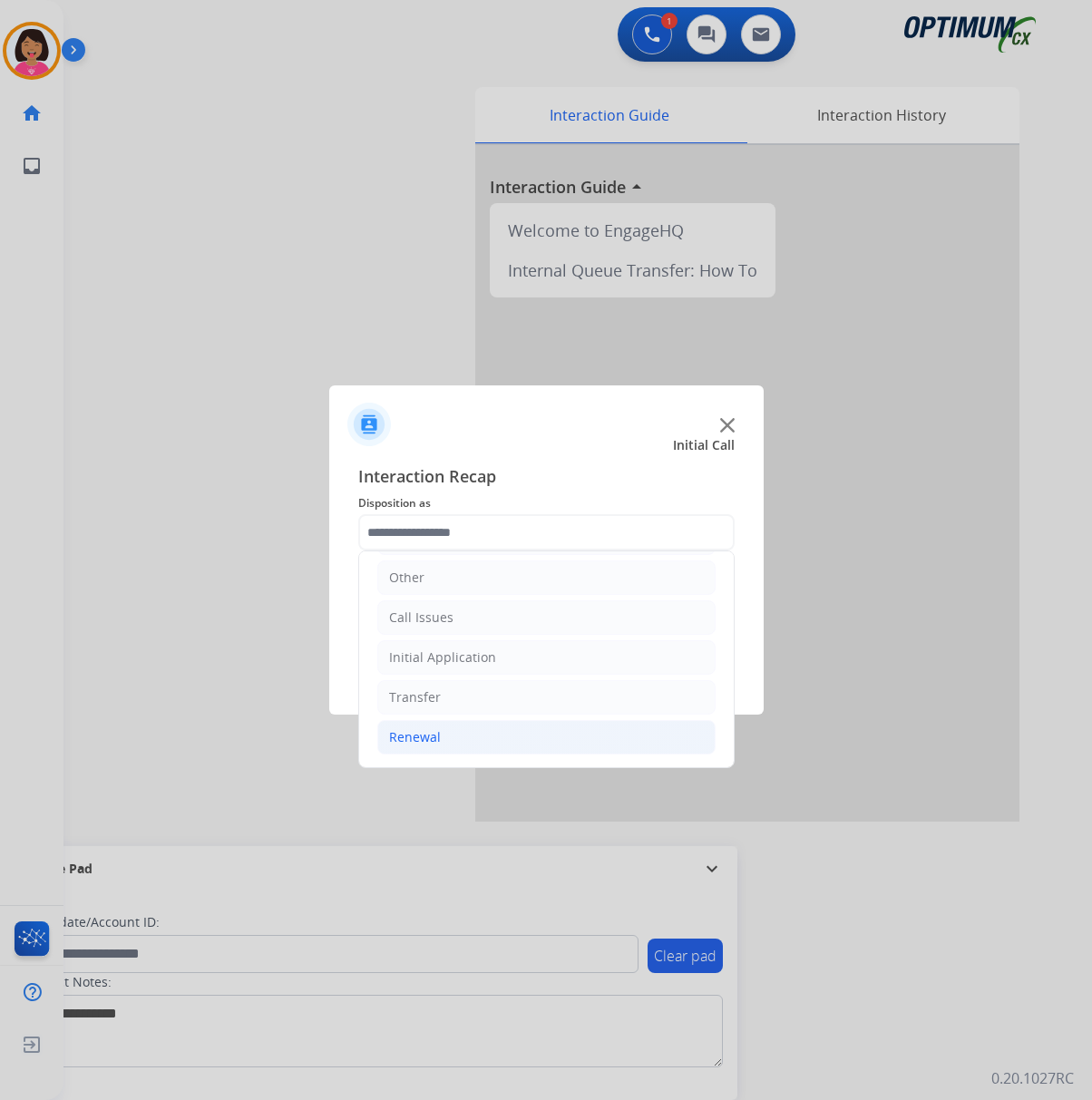 click on "Renewal" 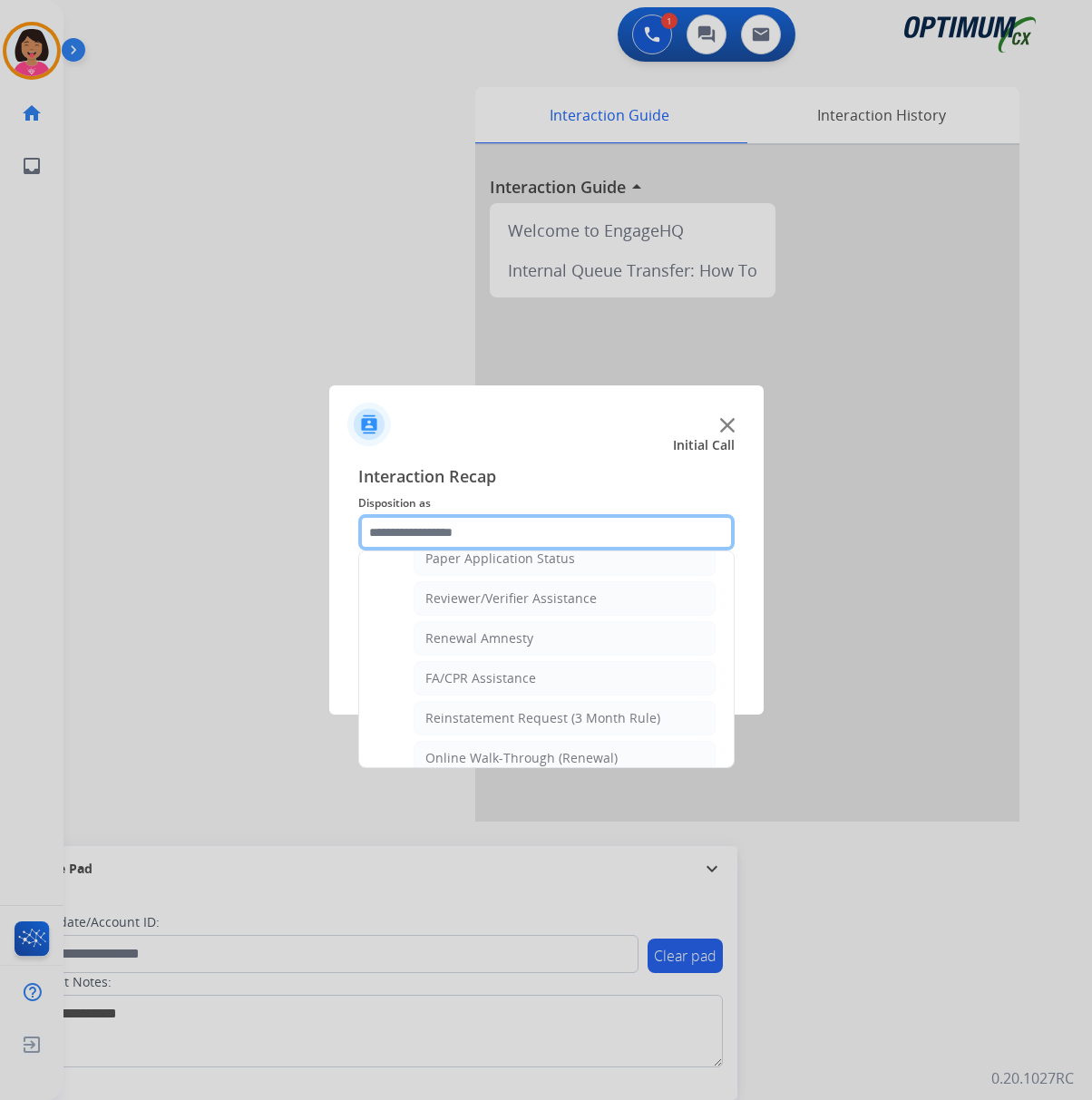 scroll, scrollTop: 715, scrollLeft: 0, axis: vertical 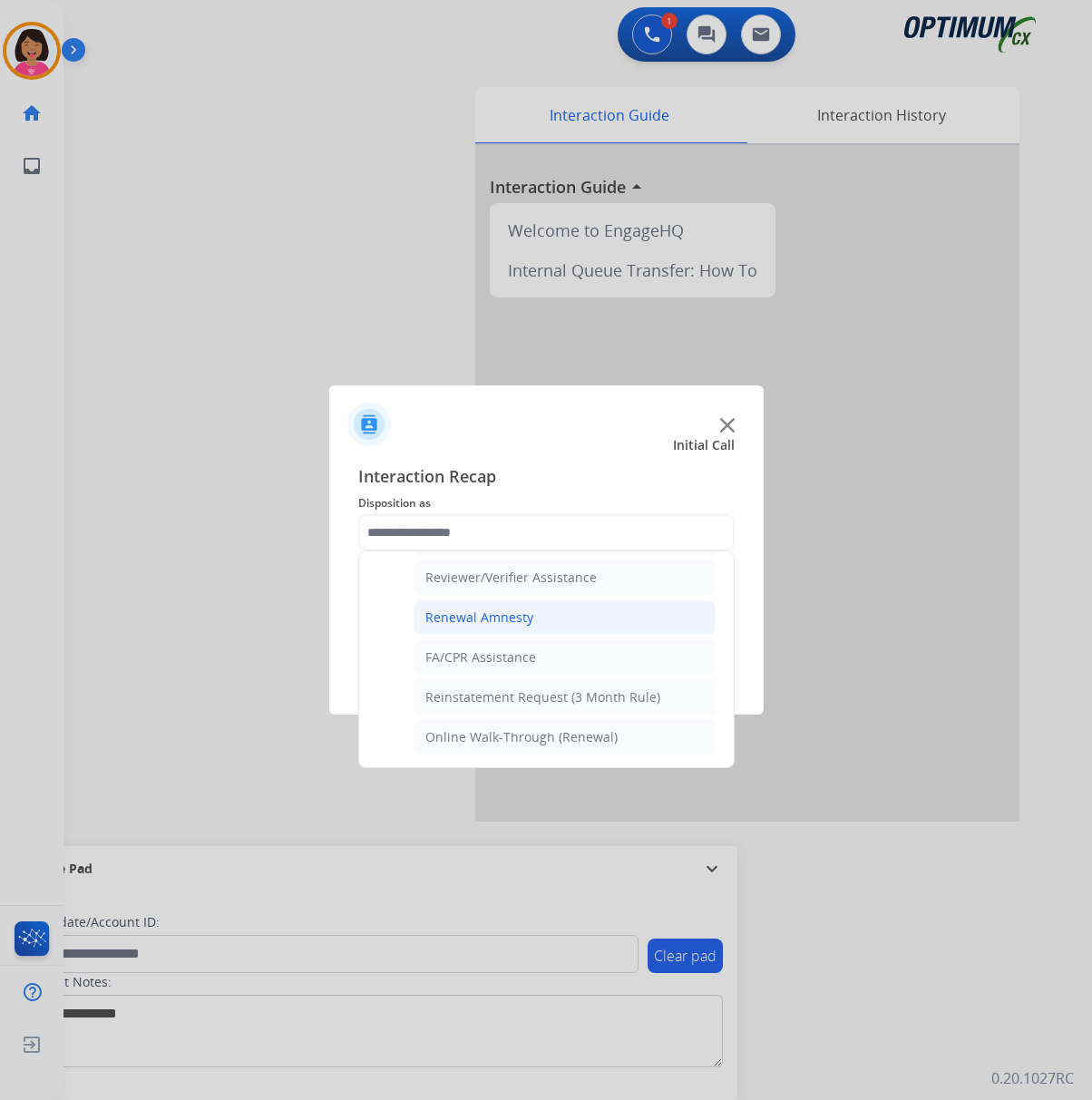 click on "Renewal Amnesty" 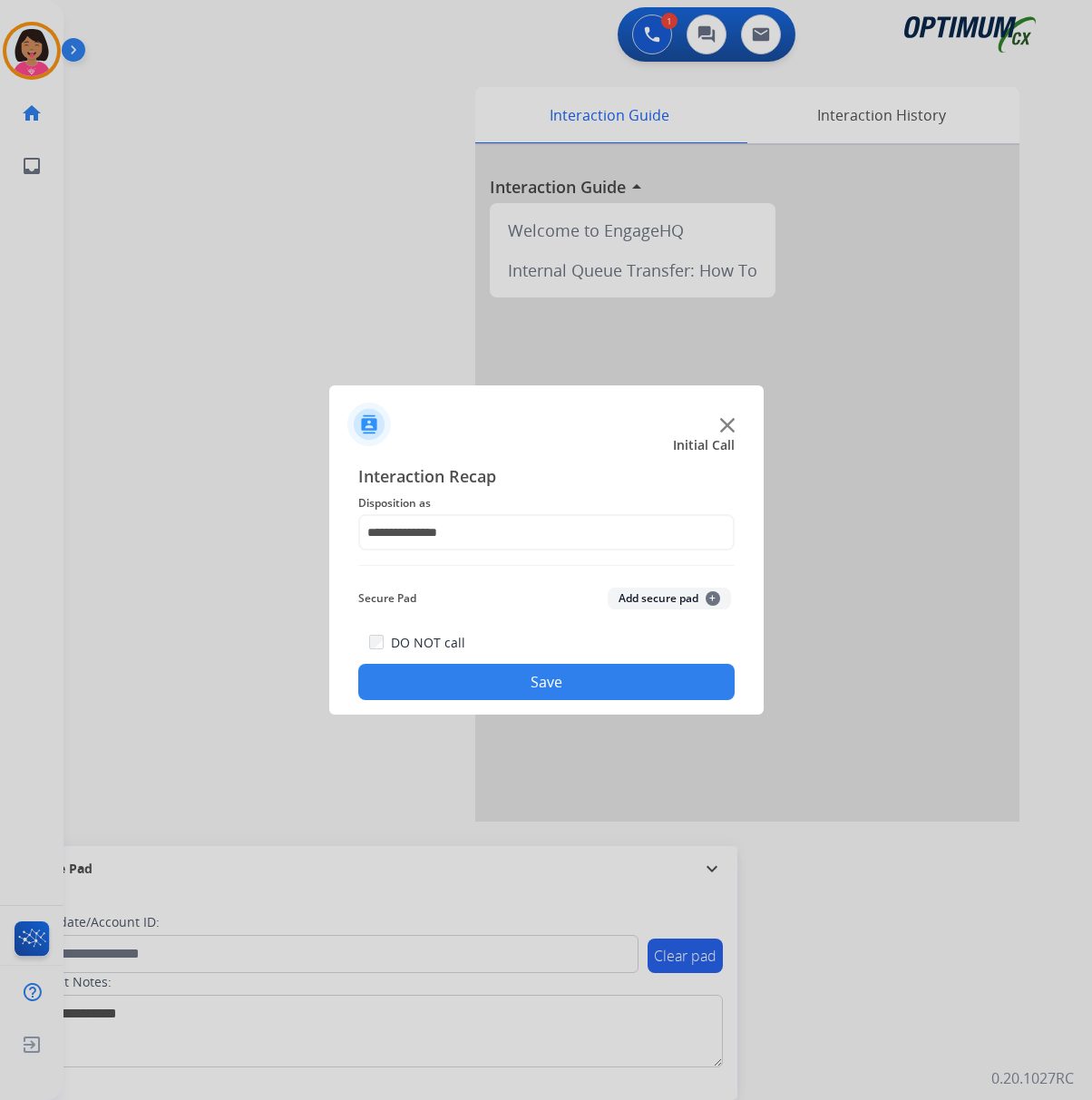 click on "Save" 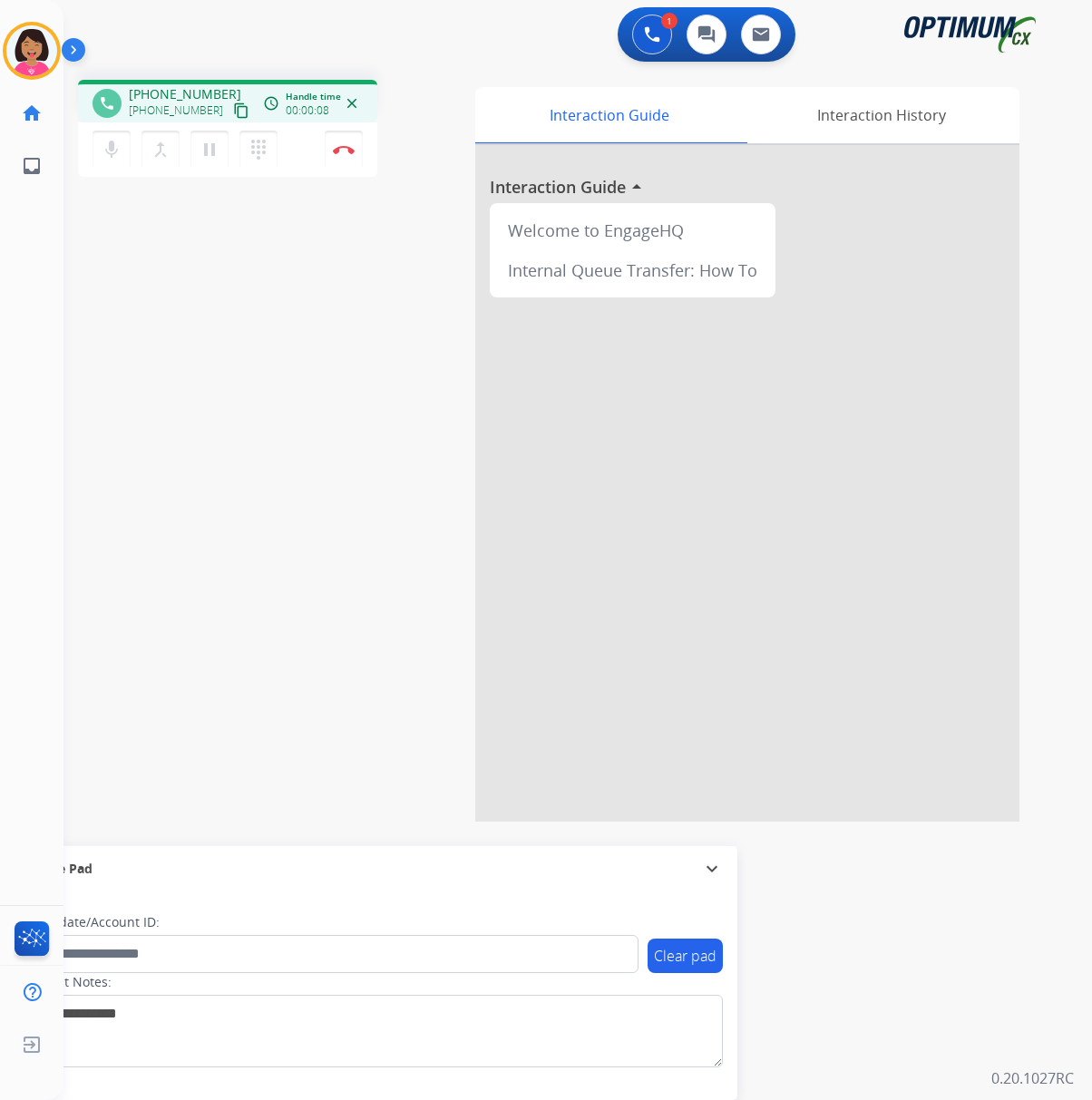 click on "mic Mute merge_type Bridge pause Hold dialpad Dialpad Disconnect" at bounding box center [228, 150] 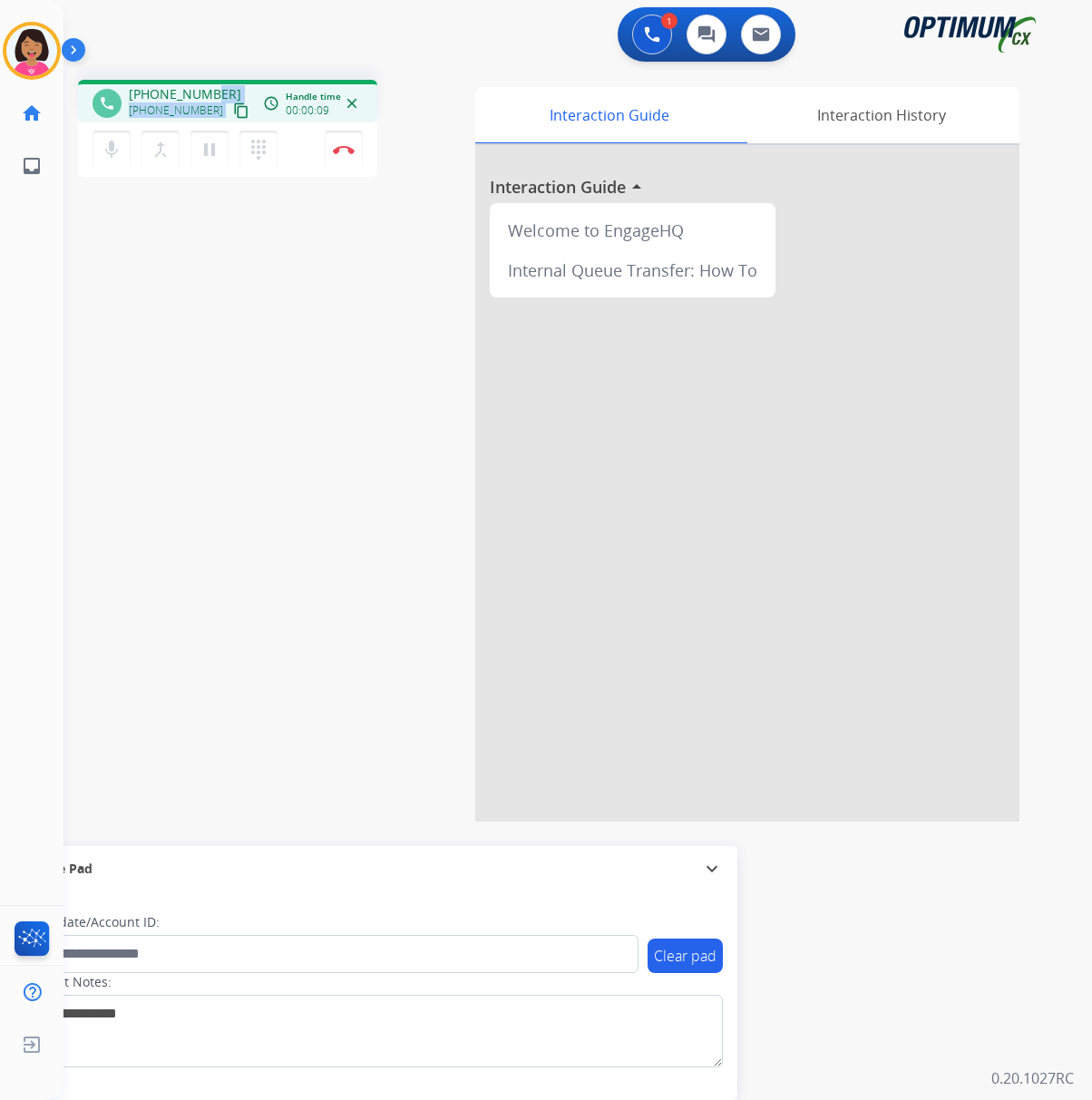 click on "[PHONE_NUMBER] [PHONE_NUMBER] content_copy" at bounding box center [190, 103] 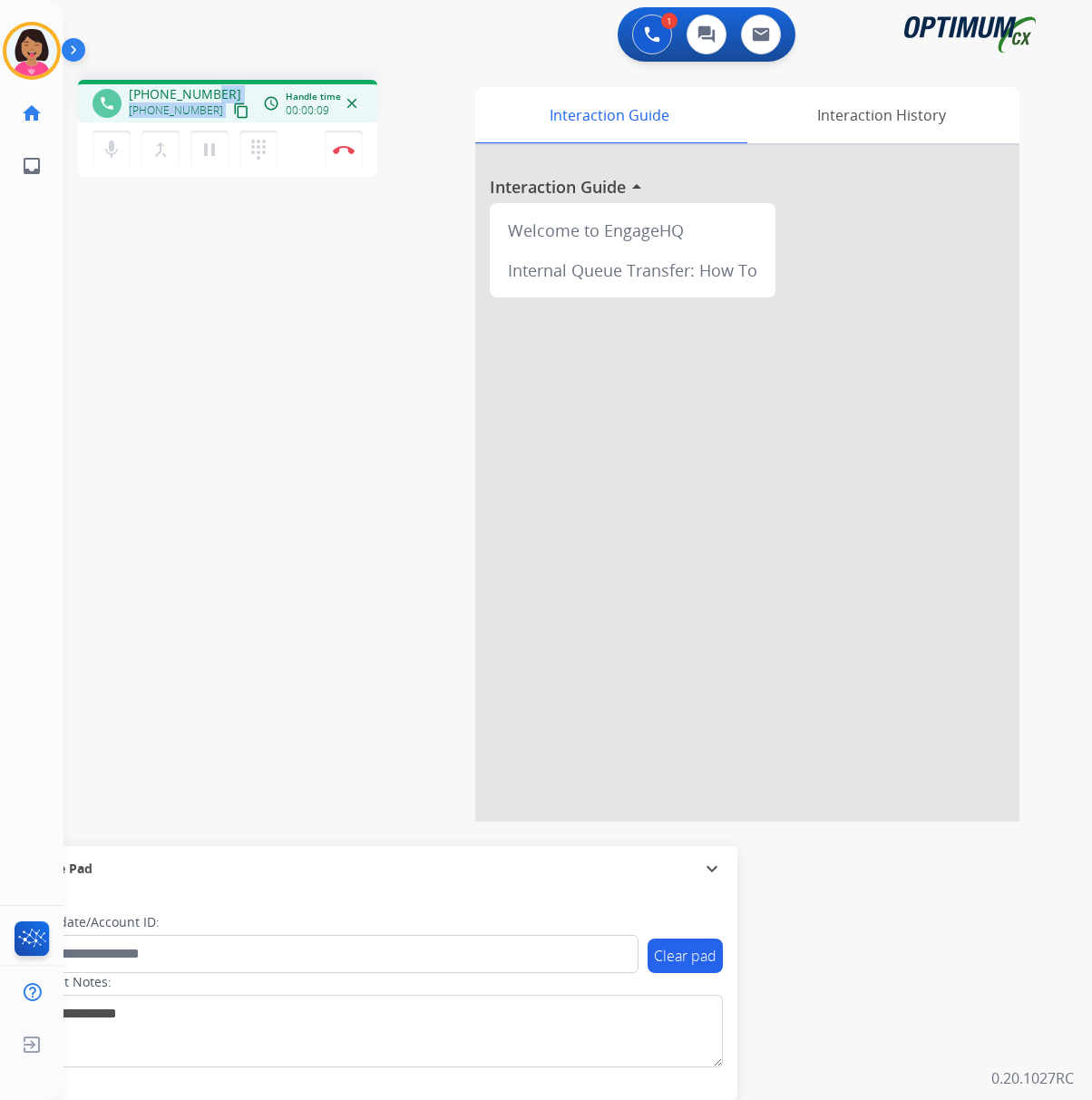 drag, startPoint x: 222, startPoint y: 96, endPoint x: 223, endPoint y: 116, distance: 20.024984 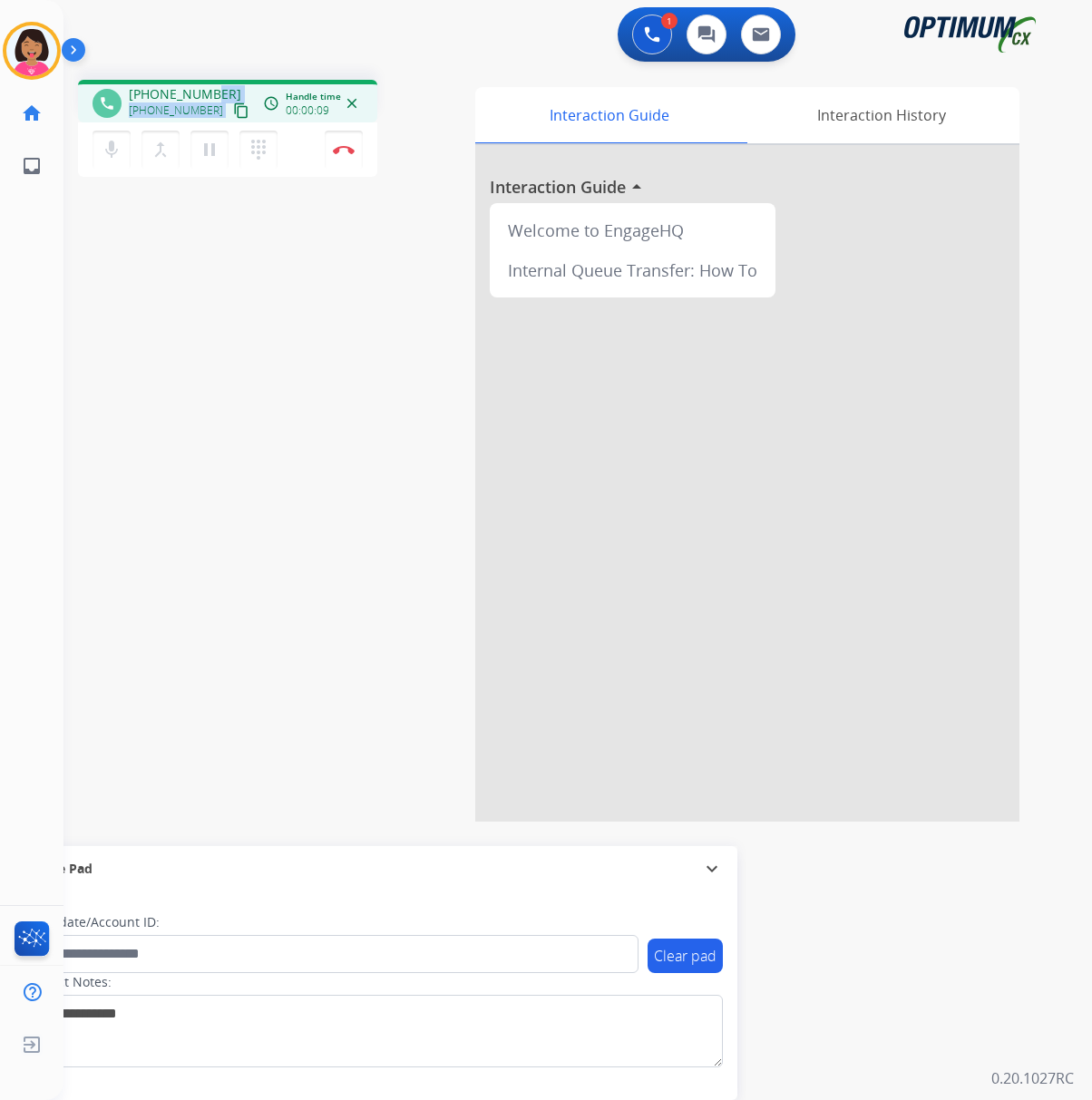 click on "[PHONE_NUMBER] [PHONE_NUMBER] content_copy" at bounding box center (190, 103) 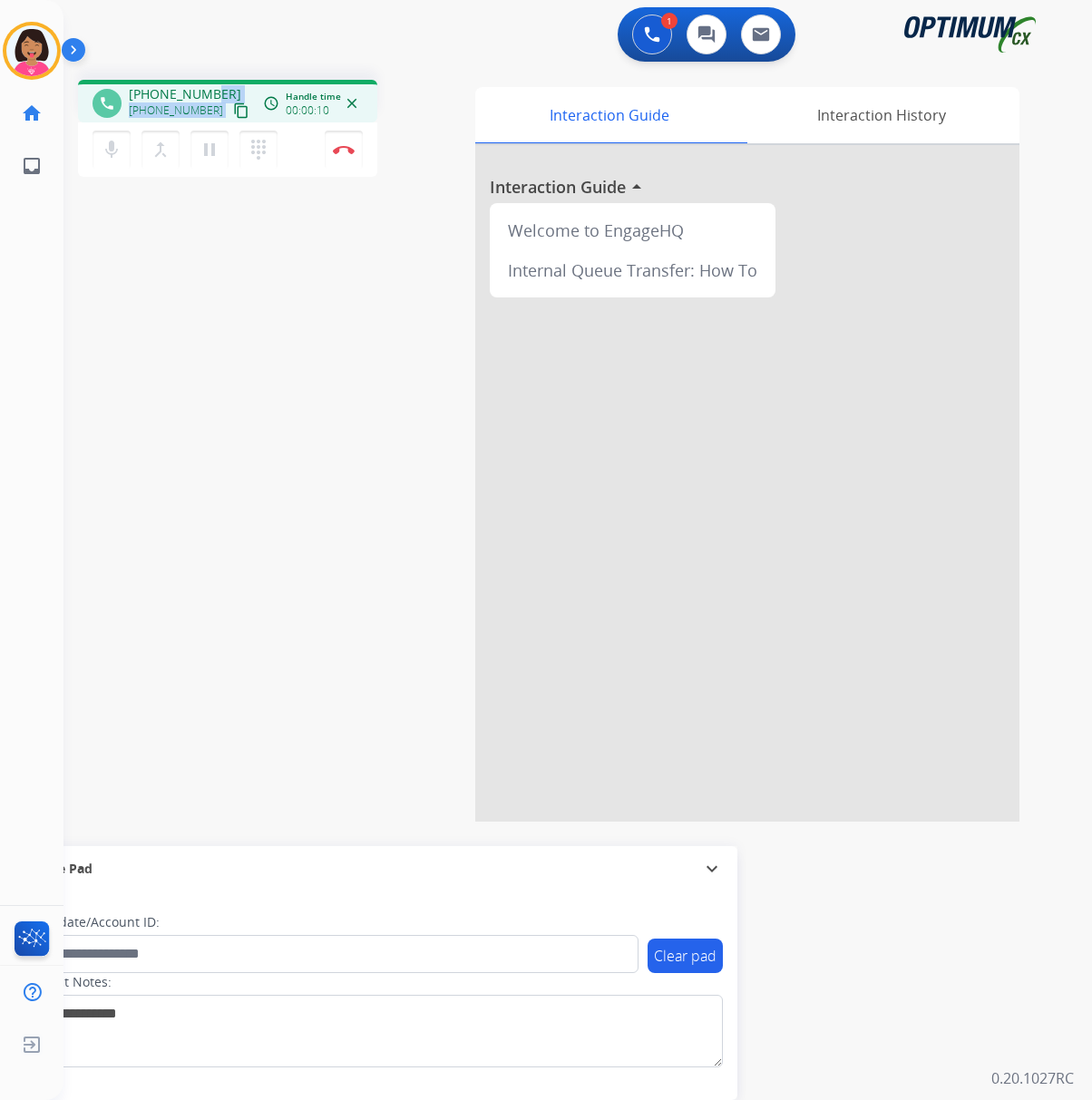 click on "content_copy" at bounding box center (241, 111) 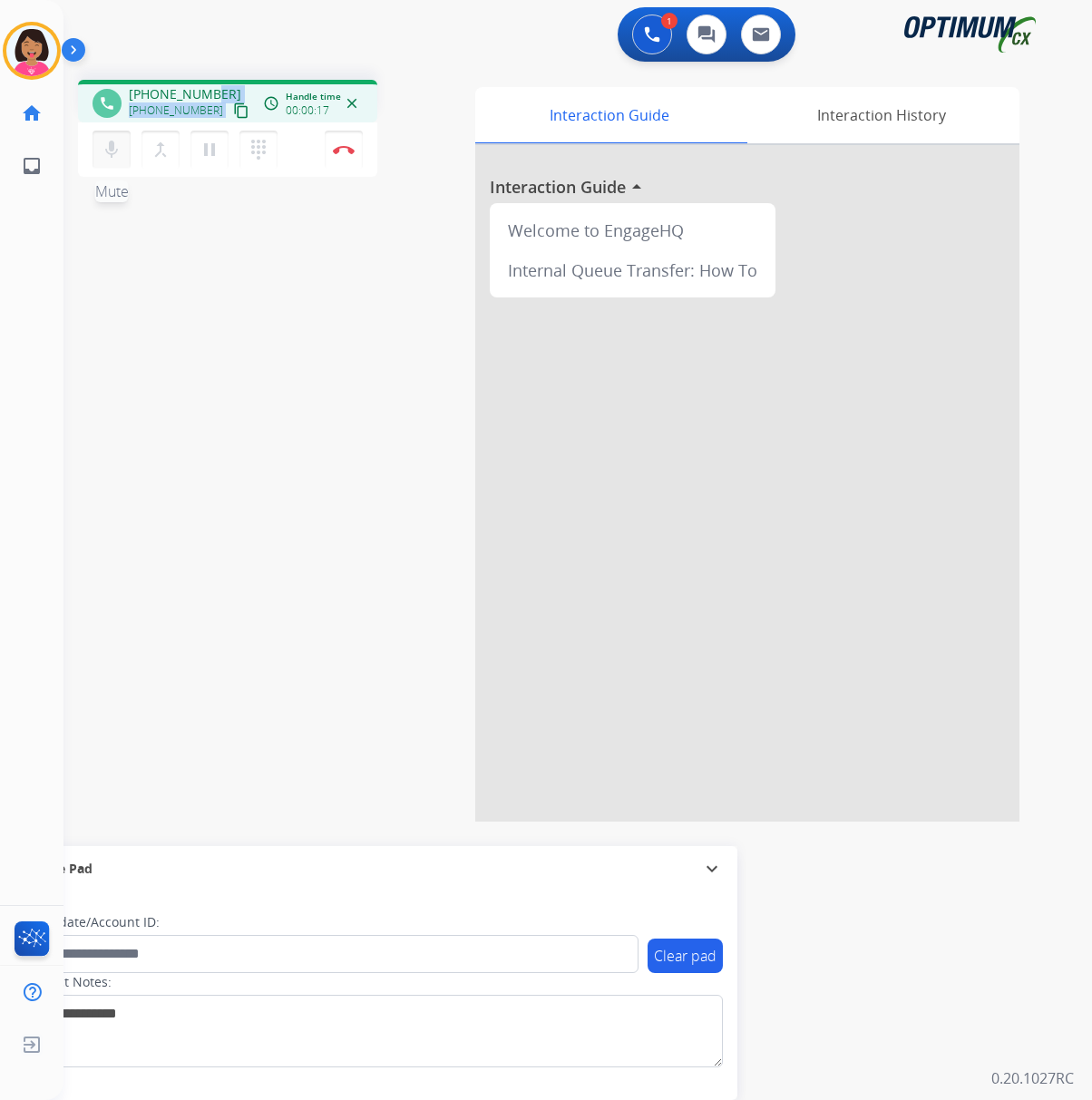 click on "mic" at bounding box center [112, 150] 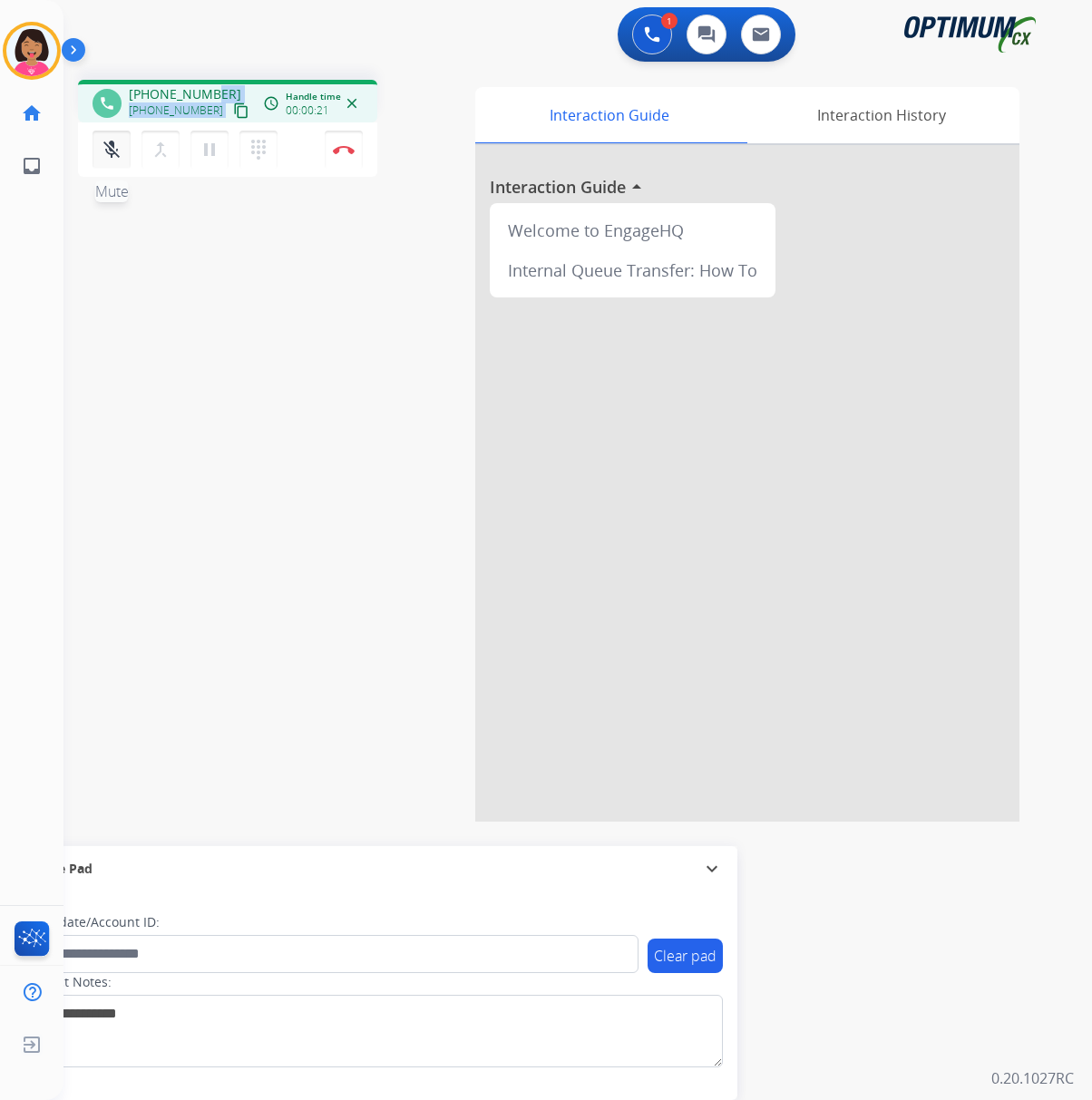click on "mic_off" at bounding box center (112, 150) 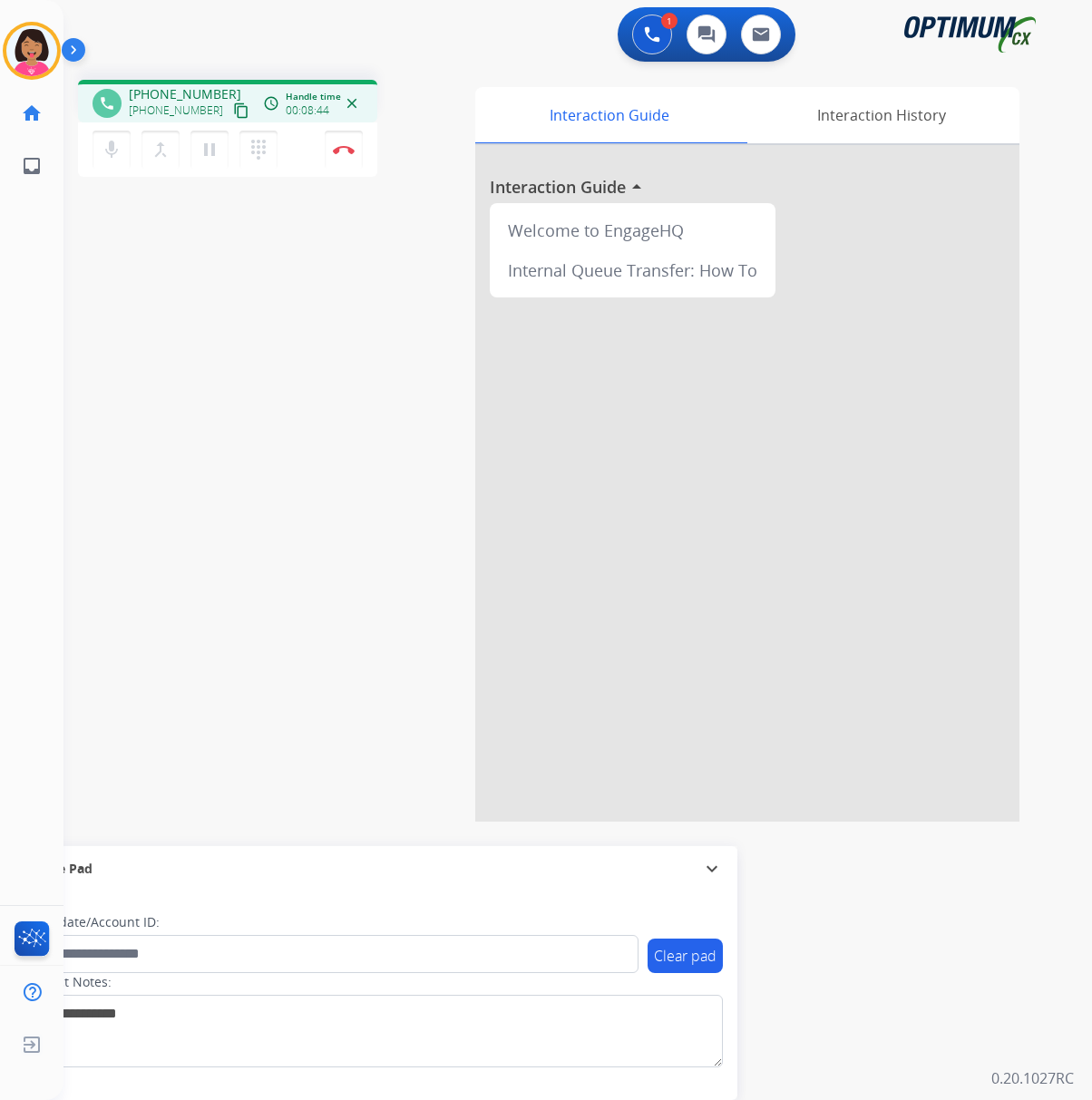 click on "phone [PHONE_NUMBER] [PHONE_NUMBER] content_copy access_time Call metrics Queue   00:06 Hold   00:00 Talk   08:45 Total   08:50 Handle time 00:08:44 close mic Mute merge_type Bridge pause Hold dialpad Dialpad Disconnect swap_horiz Break voice bridge close_fullscreen Connect 3-Way Call merge_type Separate 3-Way Call  Interaction Guide   Interaction History  Interaction Guide arrow_drop_up  Welcome to EngageHQ   Internal Queue Transfer: How To  Secure Pad expand_more Clear pad Candidate/Account ID: Contact Notes:" at bounding box center (556, 443) 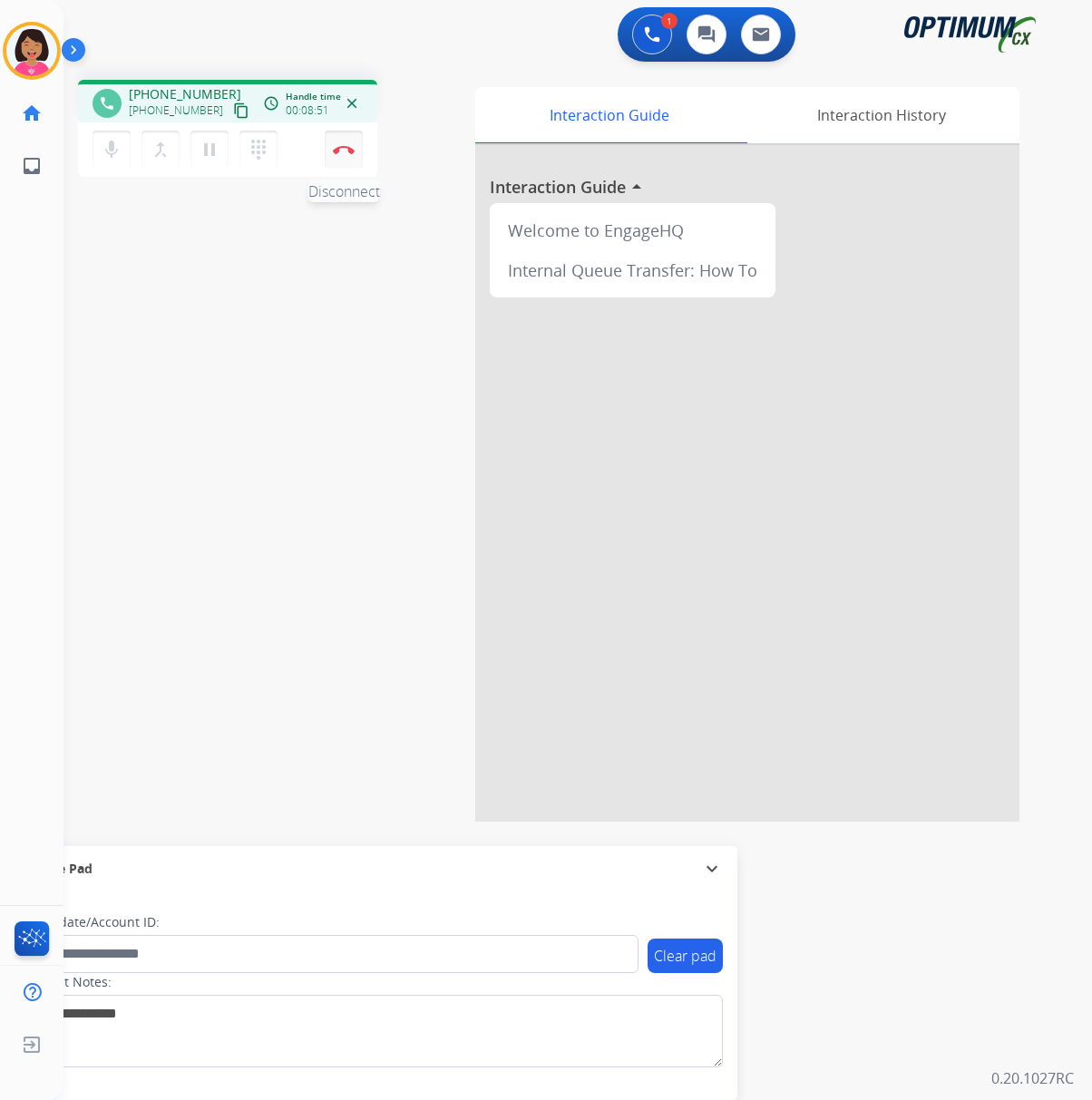 click at bounding box center [344, 150] 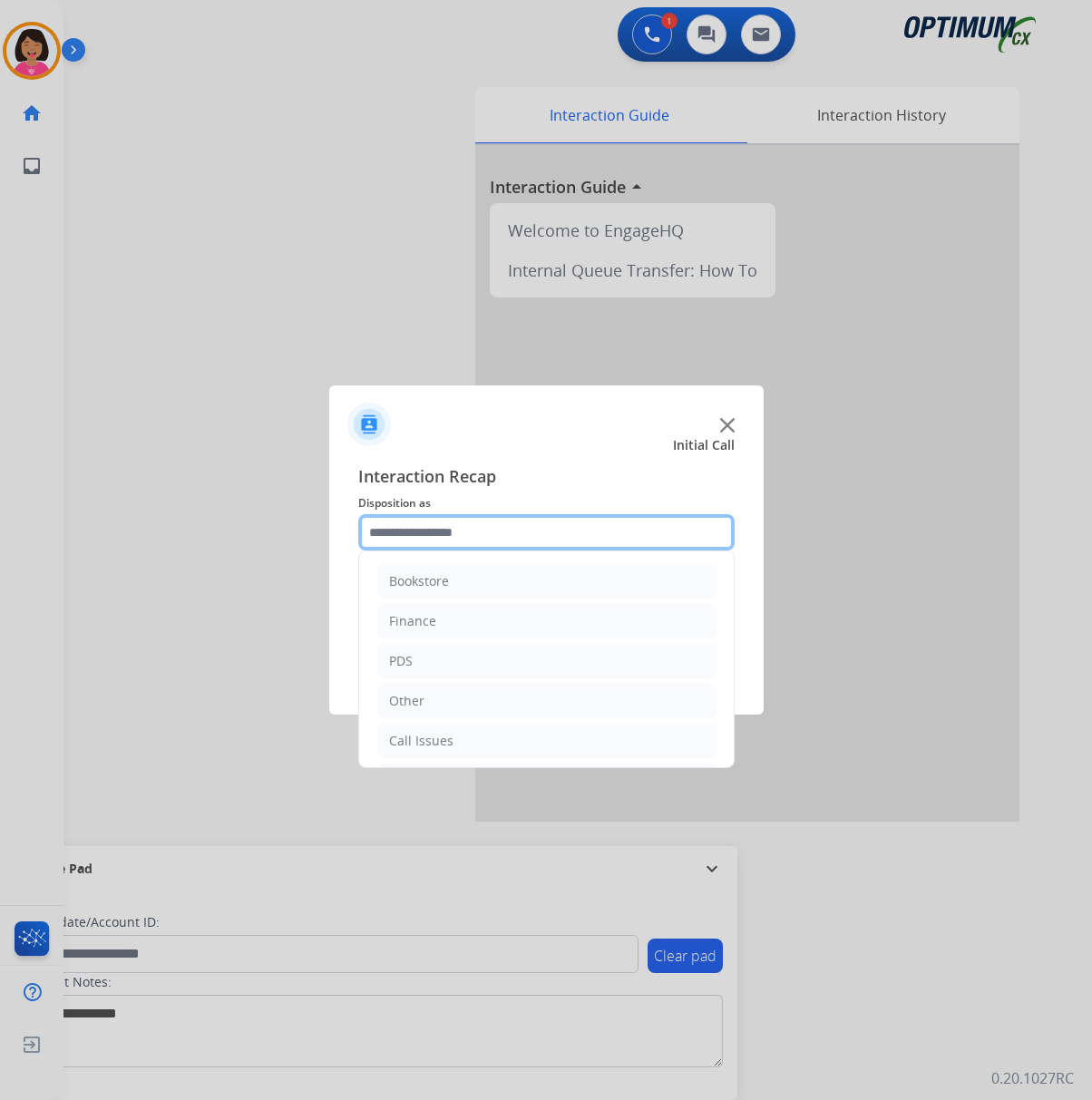 click 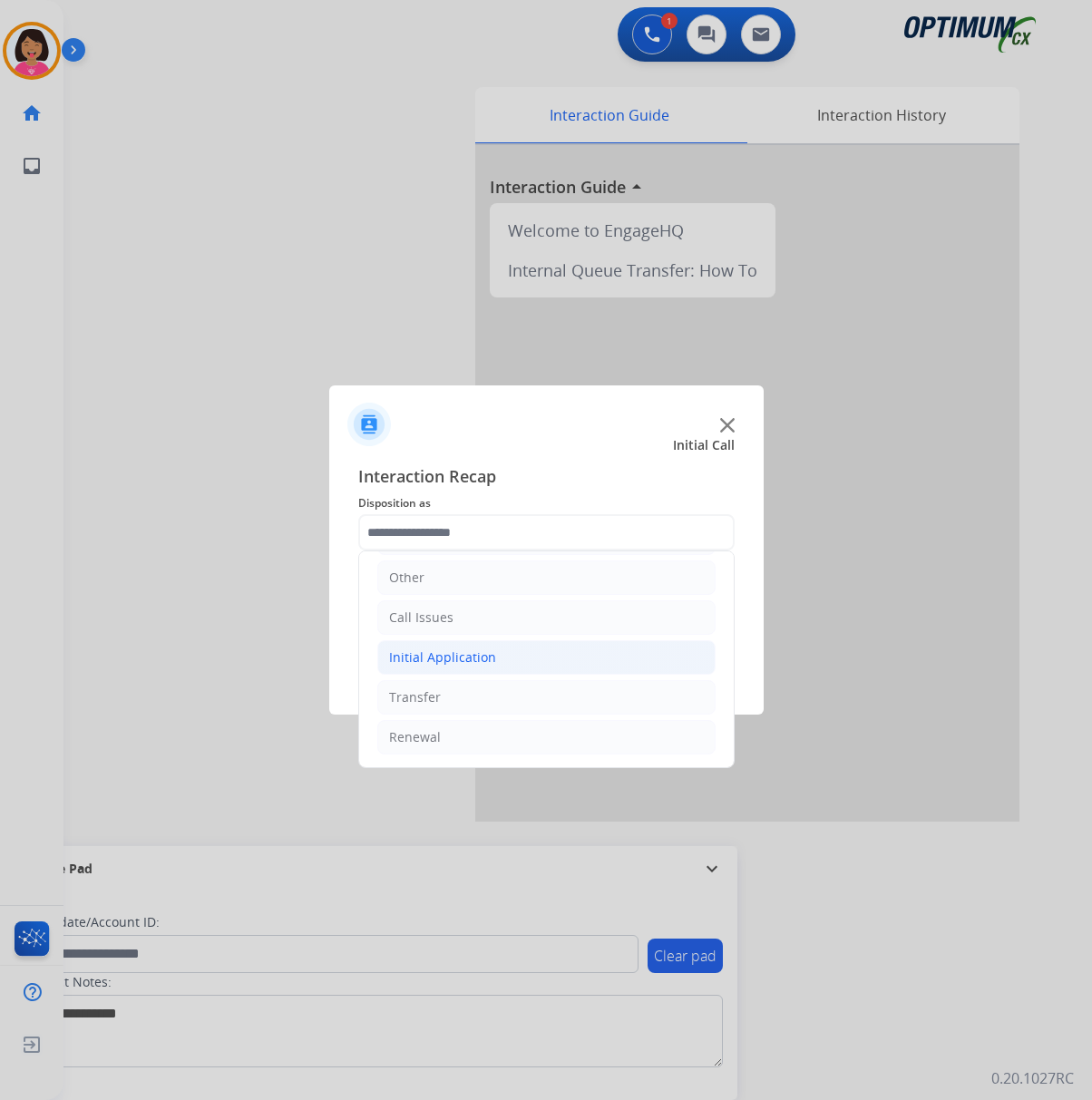 click on "Initial Application" 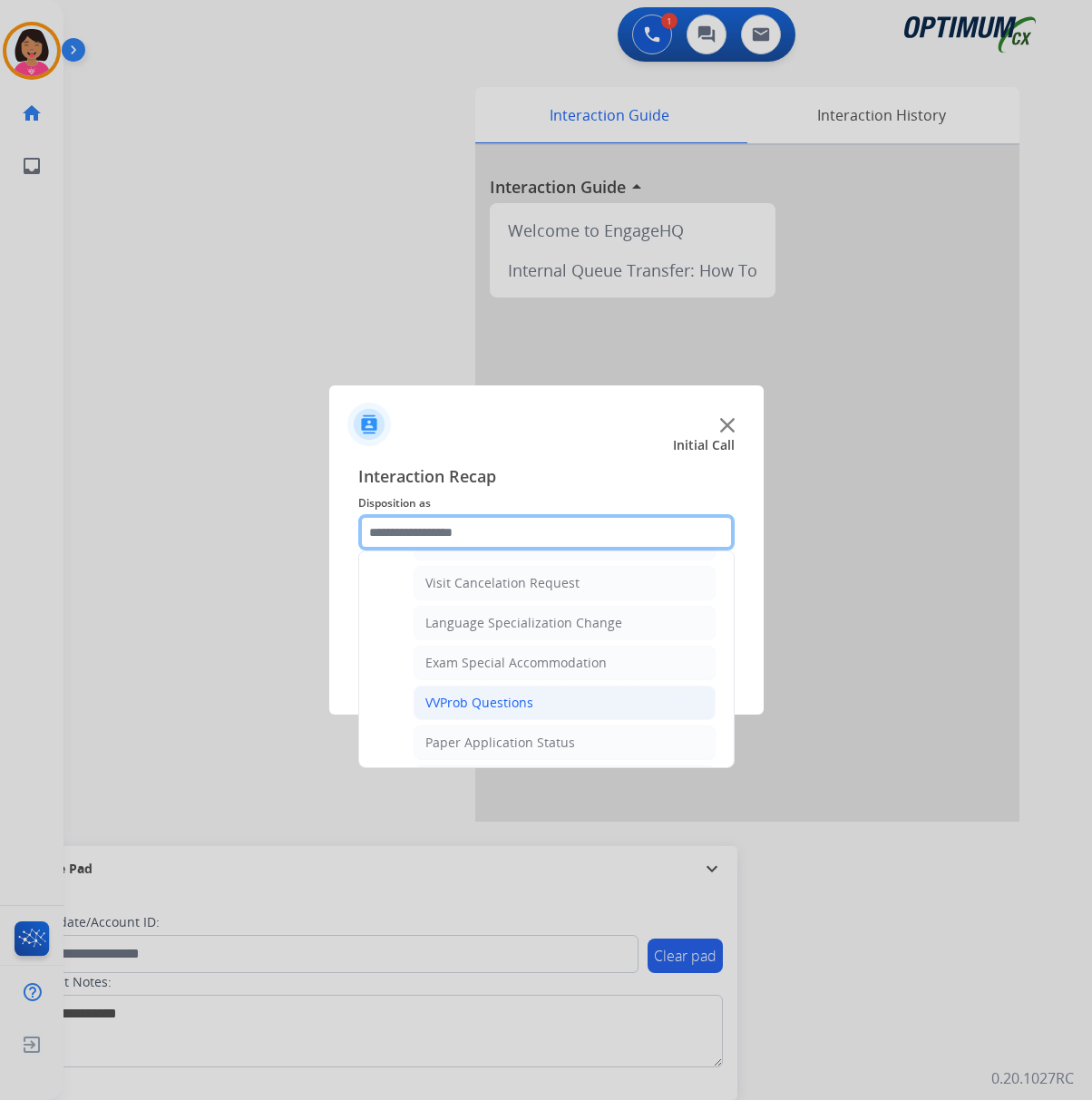 scroll, scrollTop: 976, scrollLeft: 0, axis: vertical 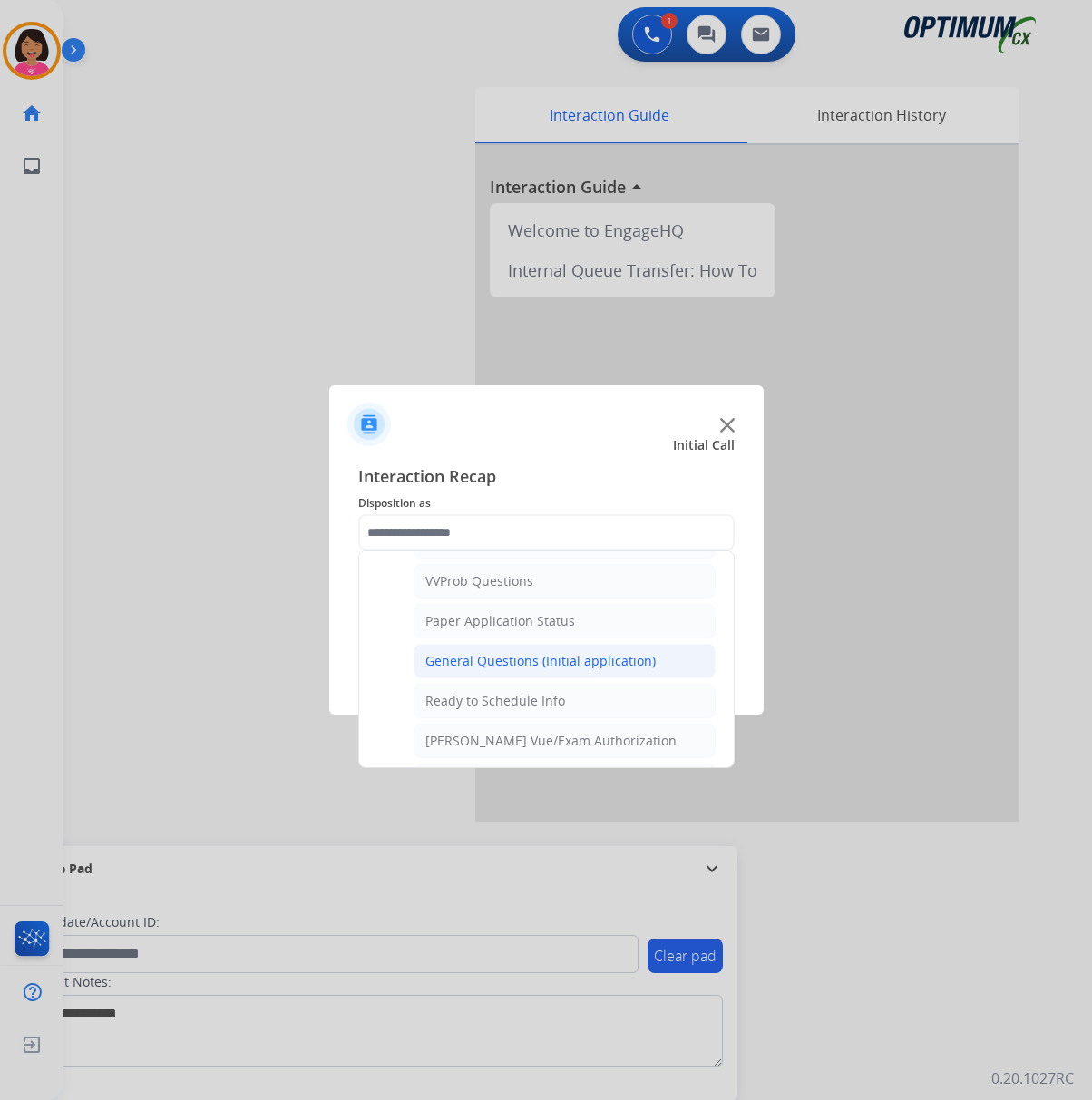click on "General Questions (Initial application)" 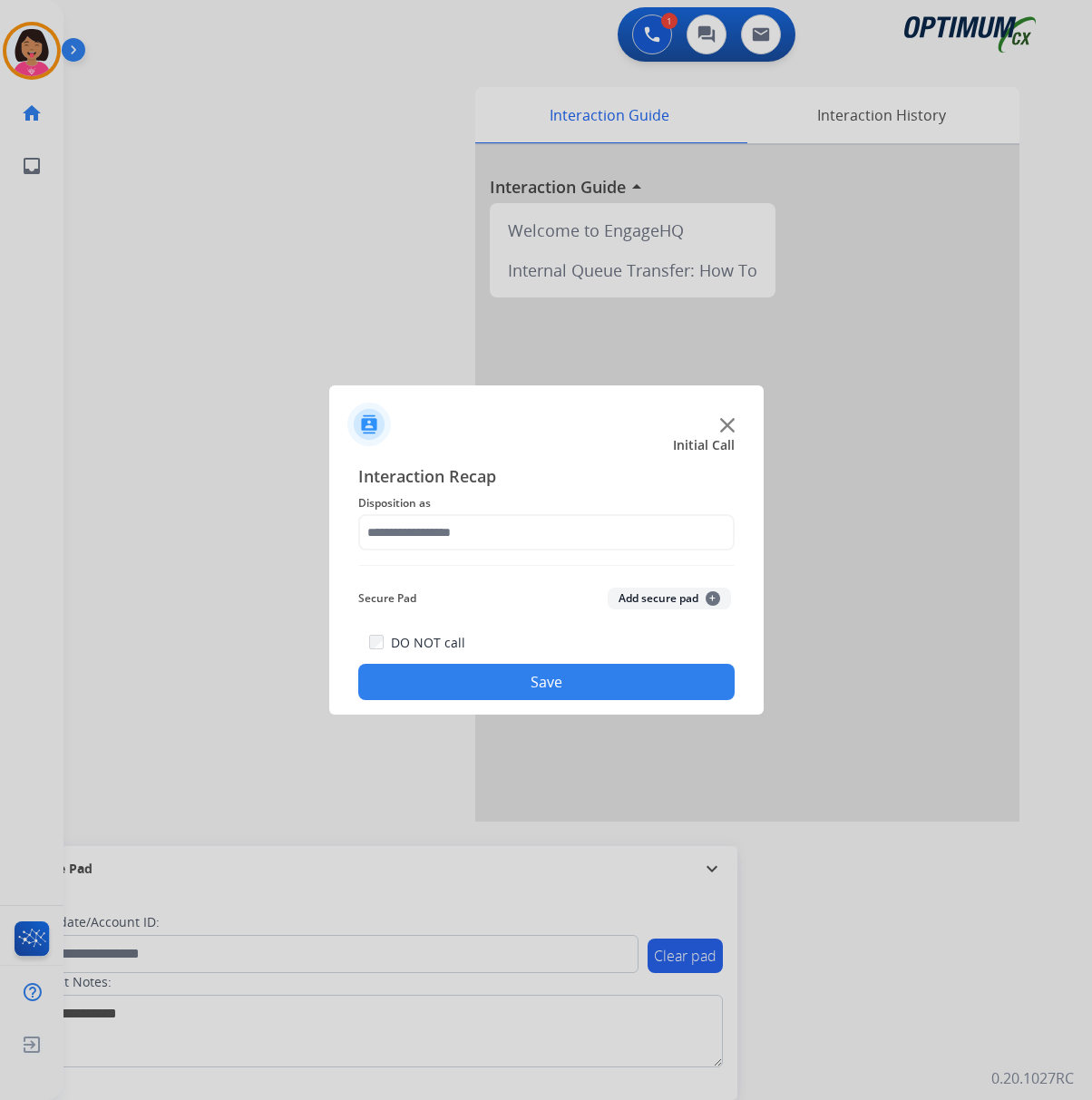 type on "**********" 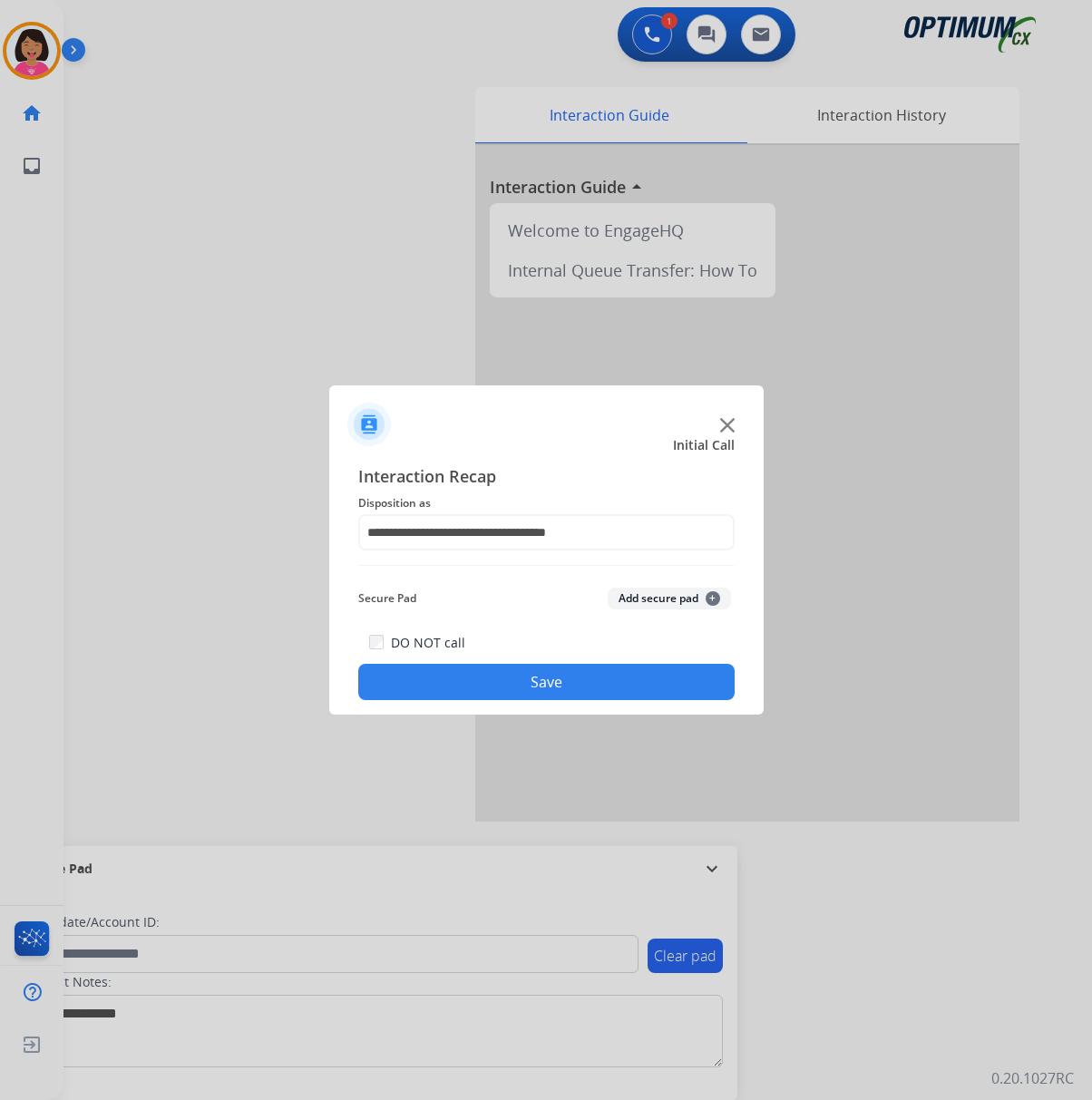 click on "Save" 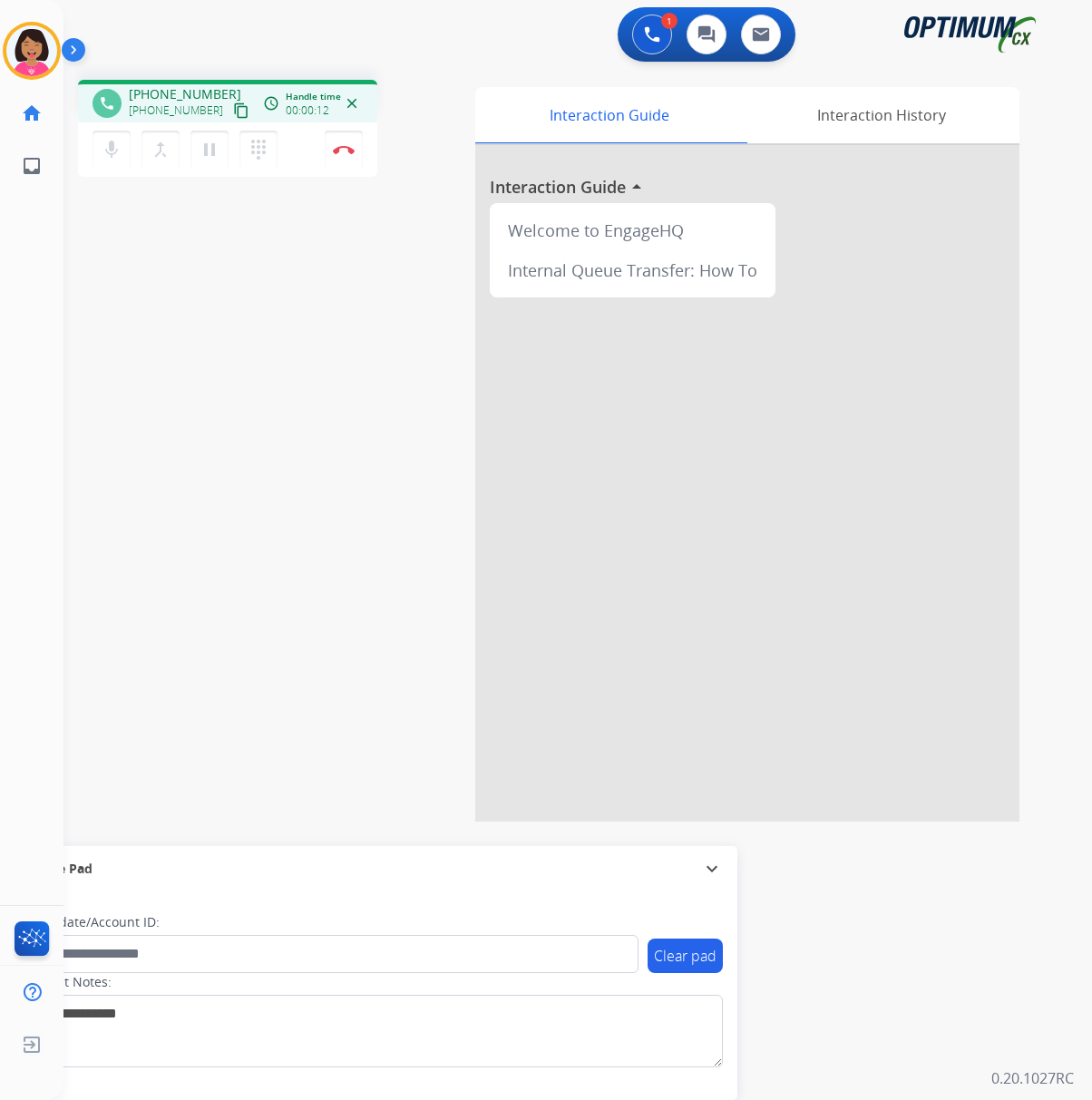 click on "phone [PHONE_NUMBER] [PHONE_NUMBER] content_copy access_time Call metrics Queue   00:07 Hold   00:00 Talk   00:13 Total   00:19 Handle time 00:00:12 close mic Mute merge_type Bridge pause Hold dialpad Dialpad Disconnect swap_horiz Break voice bridge close_fullscreen Connect 3-Way Call merge_type Separate 3-Way Call  Interaction Guide   Interaction History  Interaction Guide arrow_drop_up  Welcome to EngageHQ   Internal Queue Transfer: How To  Secure Pad expand_more Clear pad Candidate/Account ID: Contact Notes:" at bounding box center (556, 443) 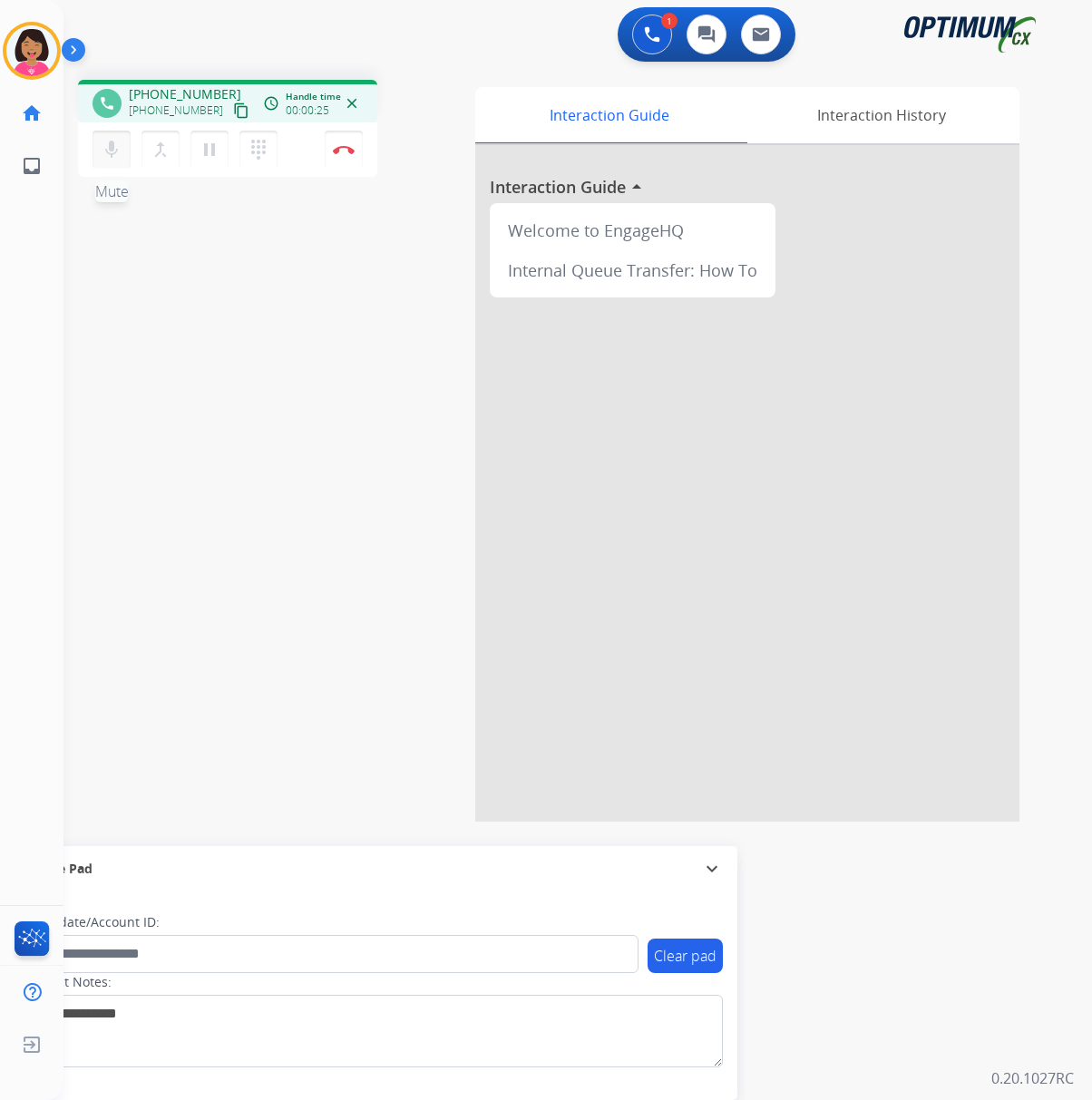 click on "mic" at bounding box center (112, 150) 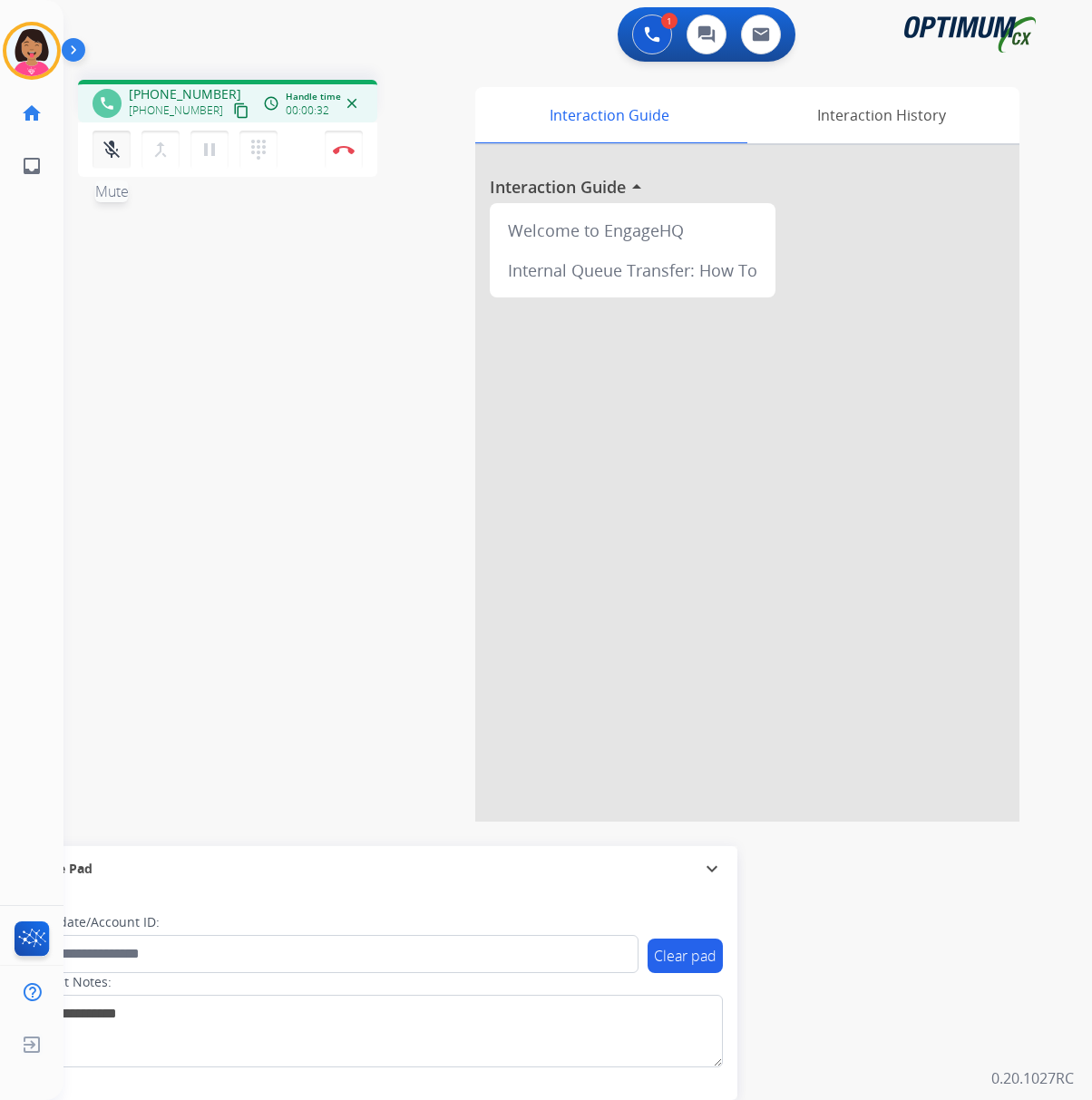 click on "mic_off" at bounding box center (112, 150) 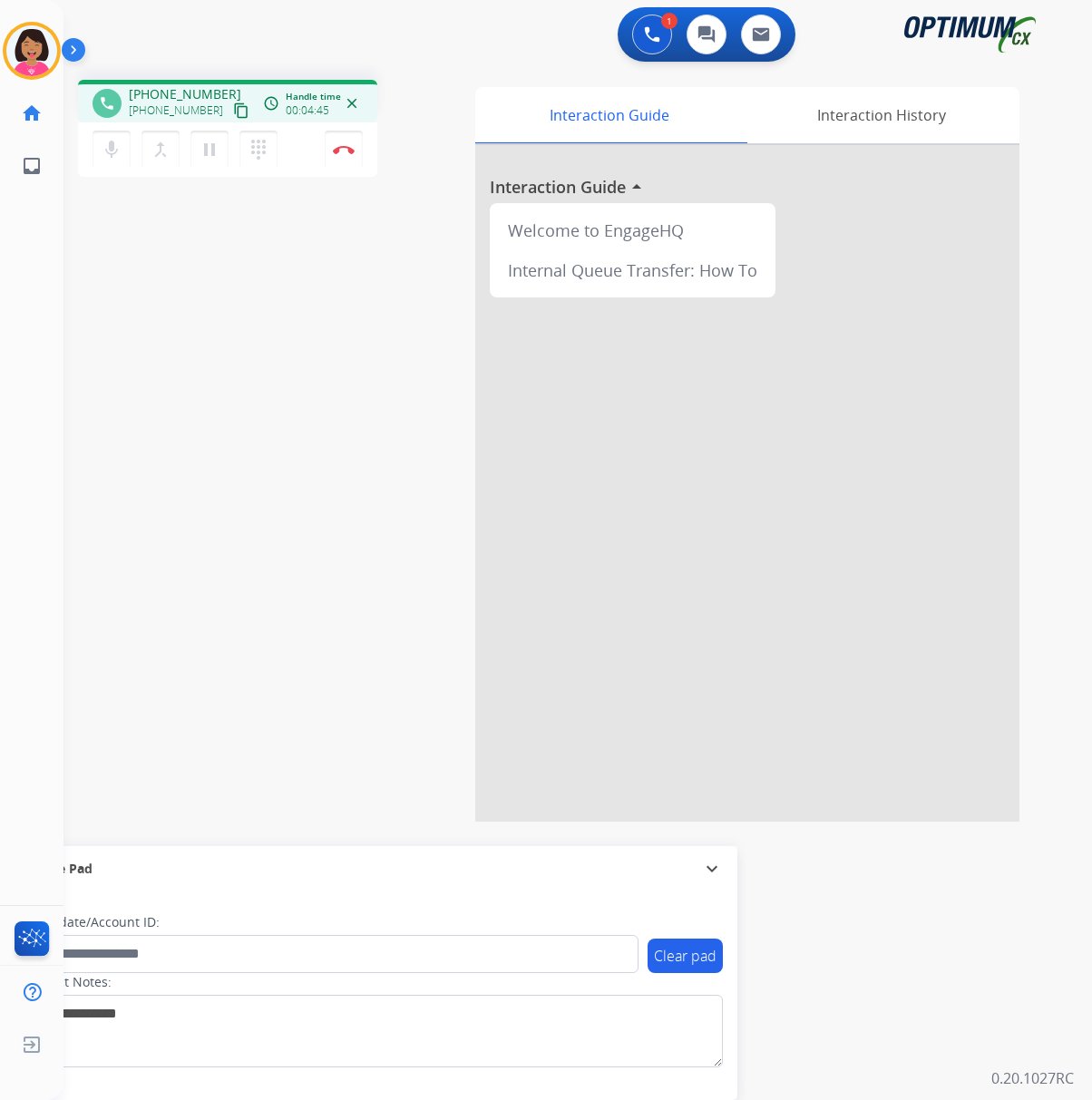 click on "Del   Busy  Edit Avatar  Agent:   [PERSON_NAME] Profile:  OCX Training home  Home  Home inbox  Emails  Emails  FocalPoints  Help Center  Help Center  Log out  Log out" 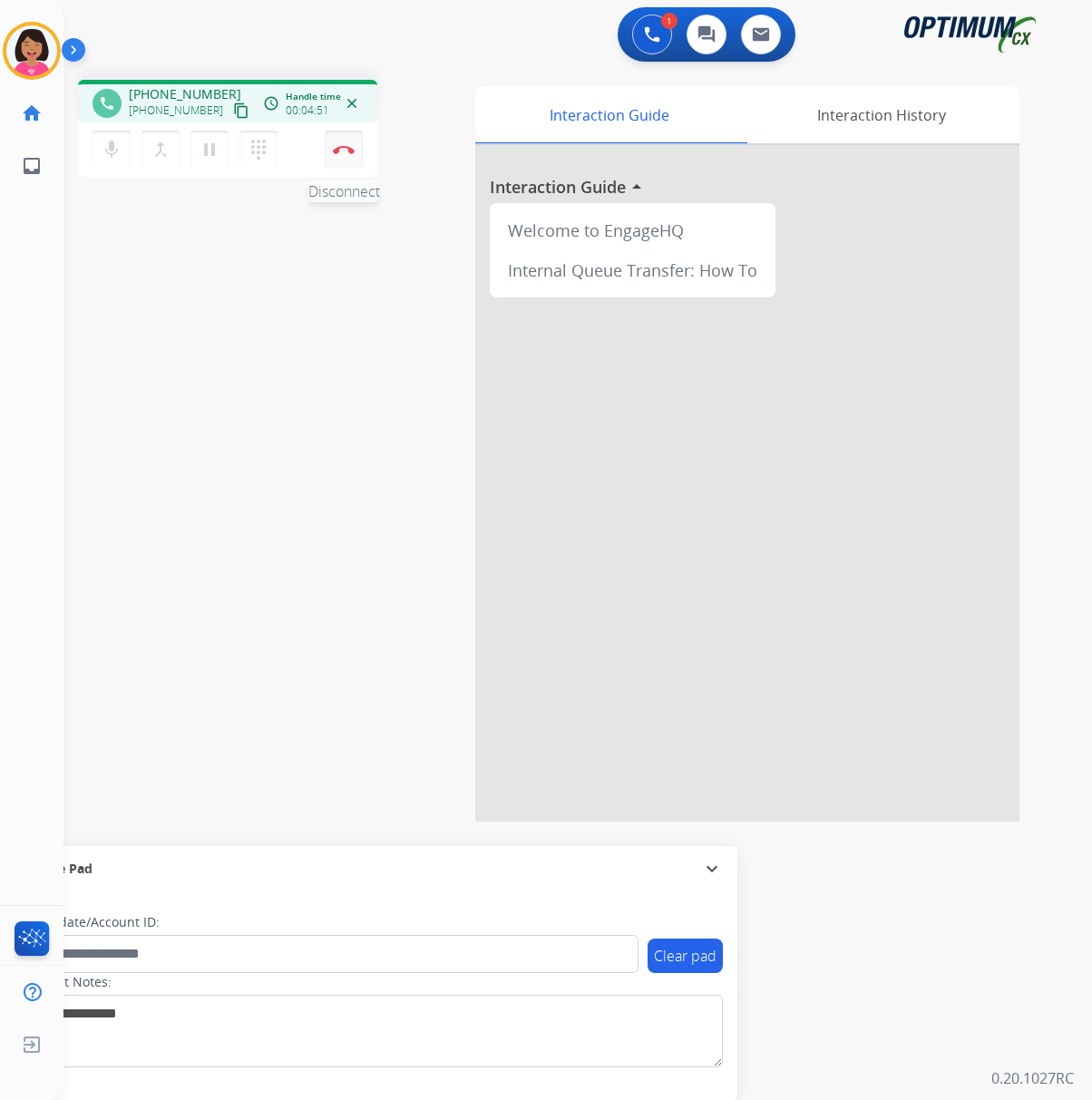 click at bounding box center (344, 150) 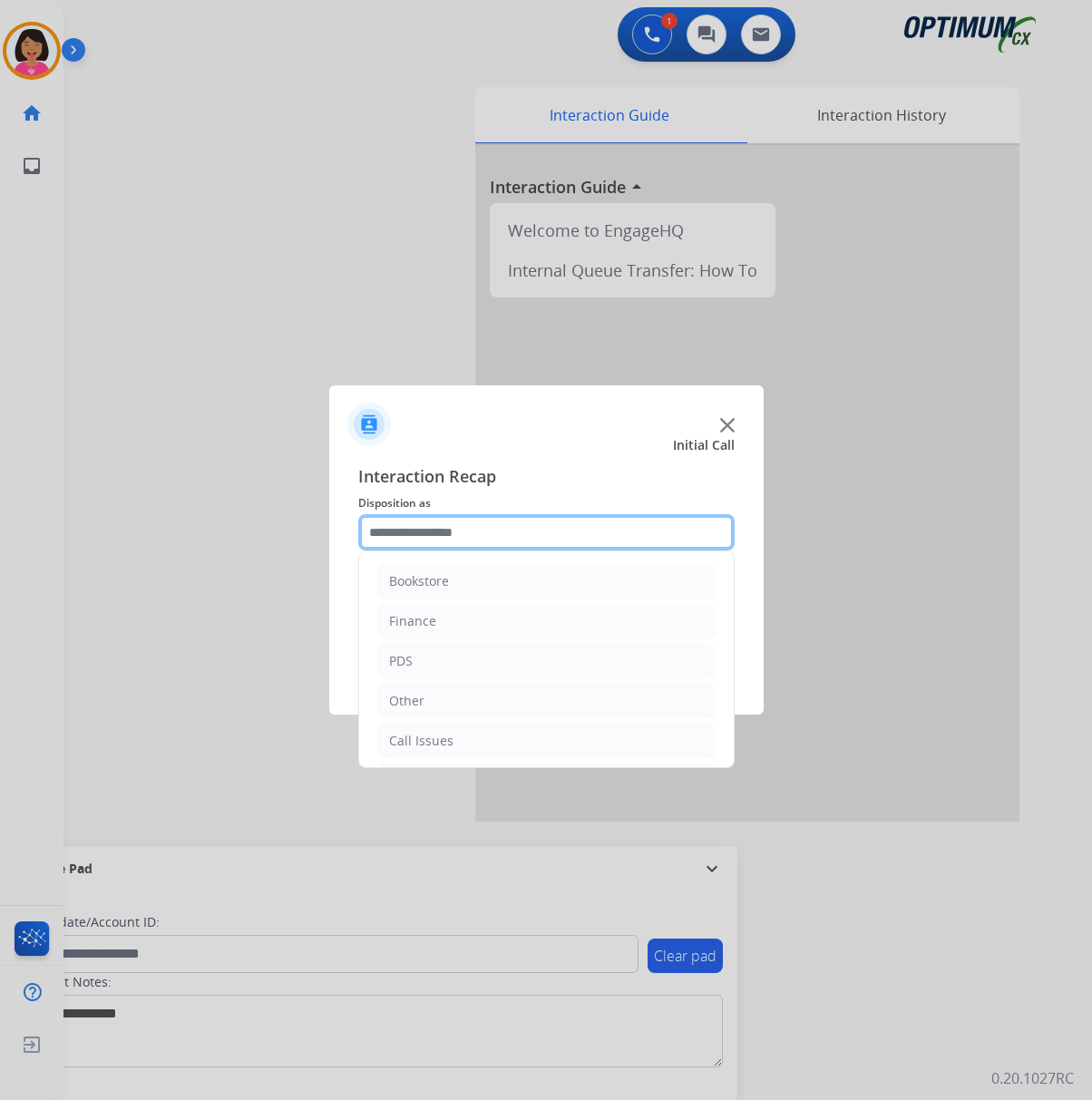 click 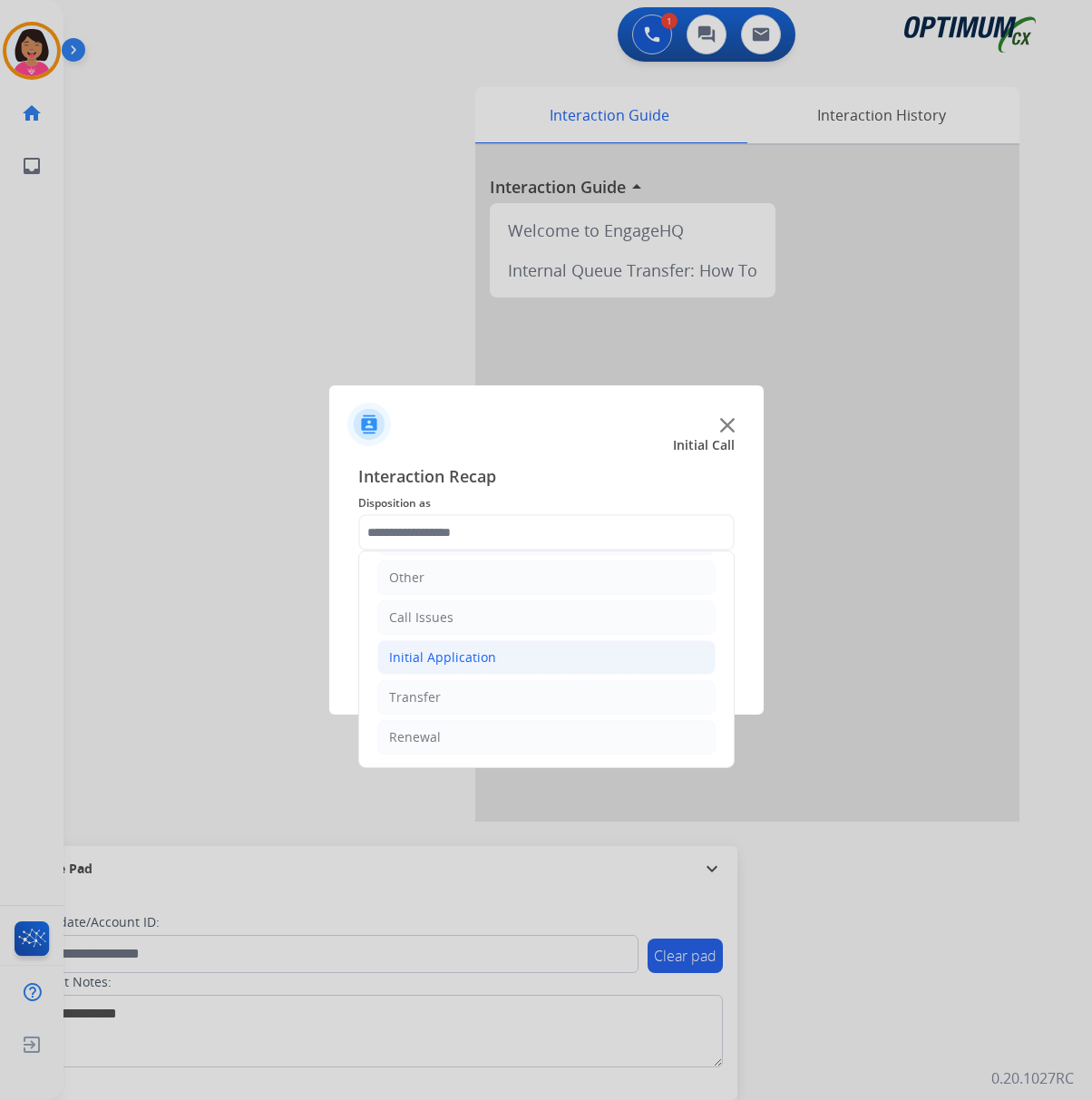 click on "Initial Application" 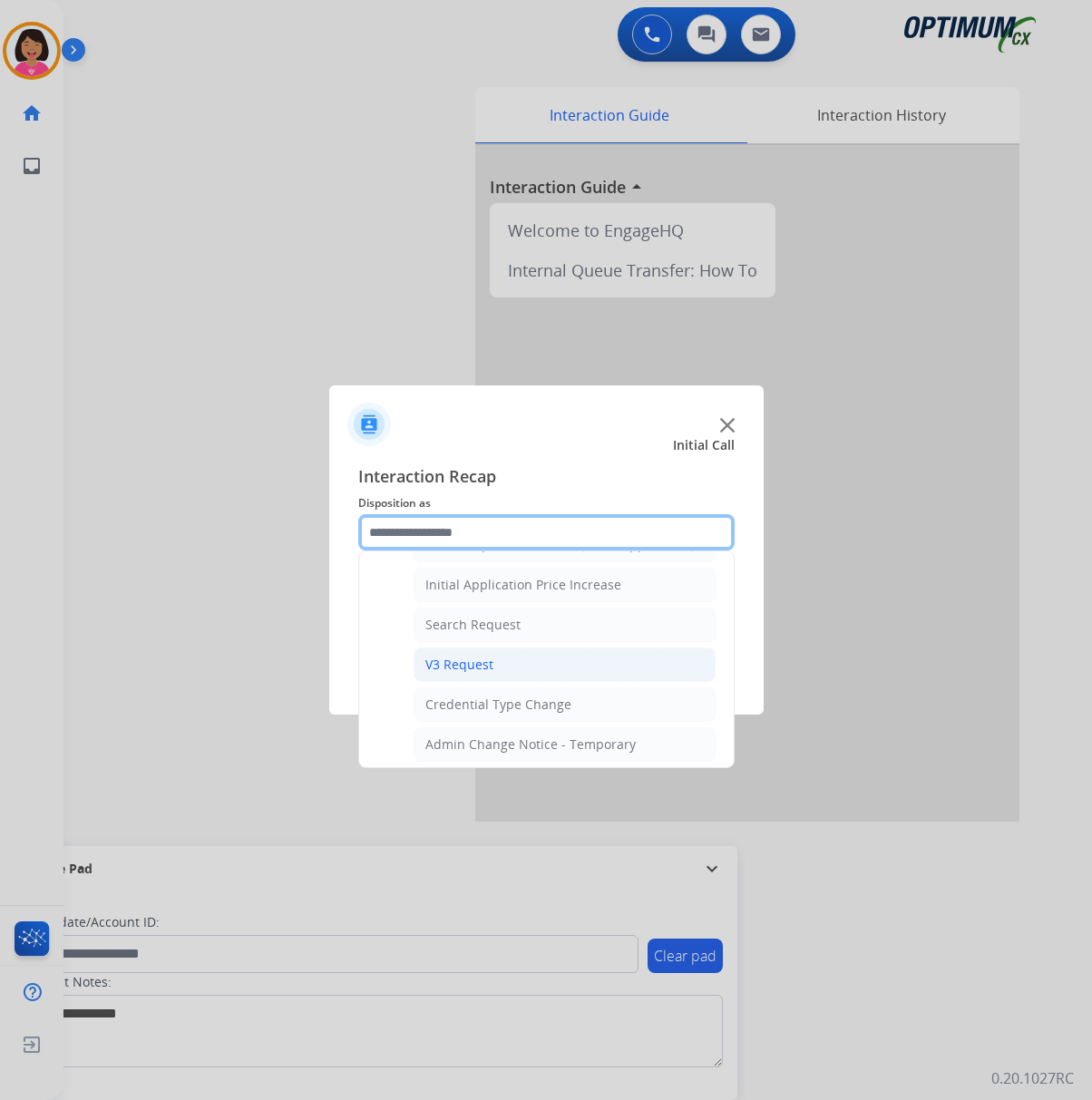 scroll, scrollTop: 976, scrollLeft: 0, axis: vertical 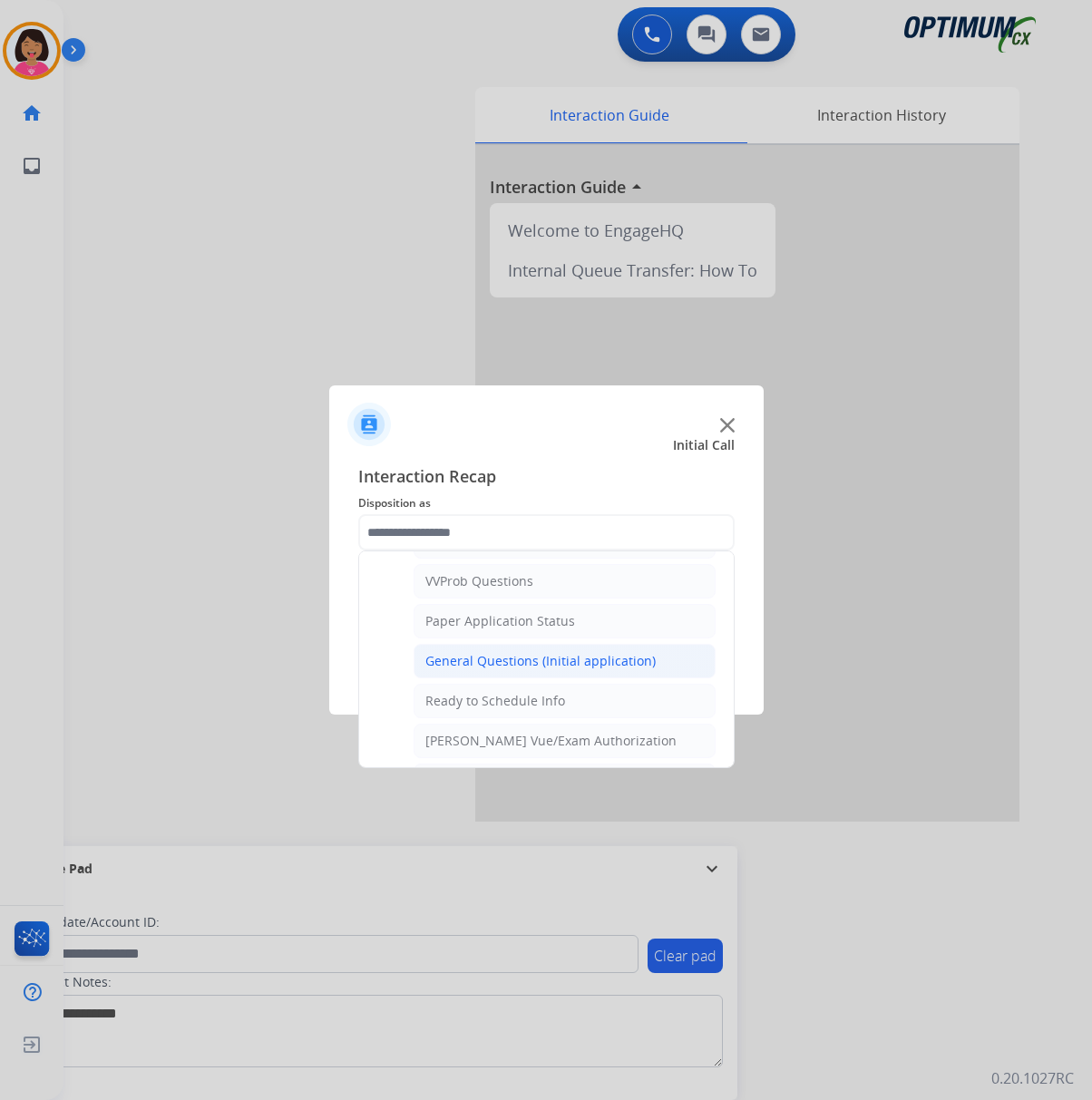 click on "General Questions (Initial application)" 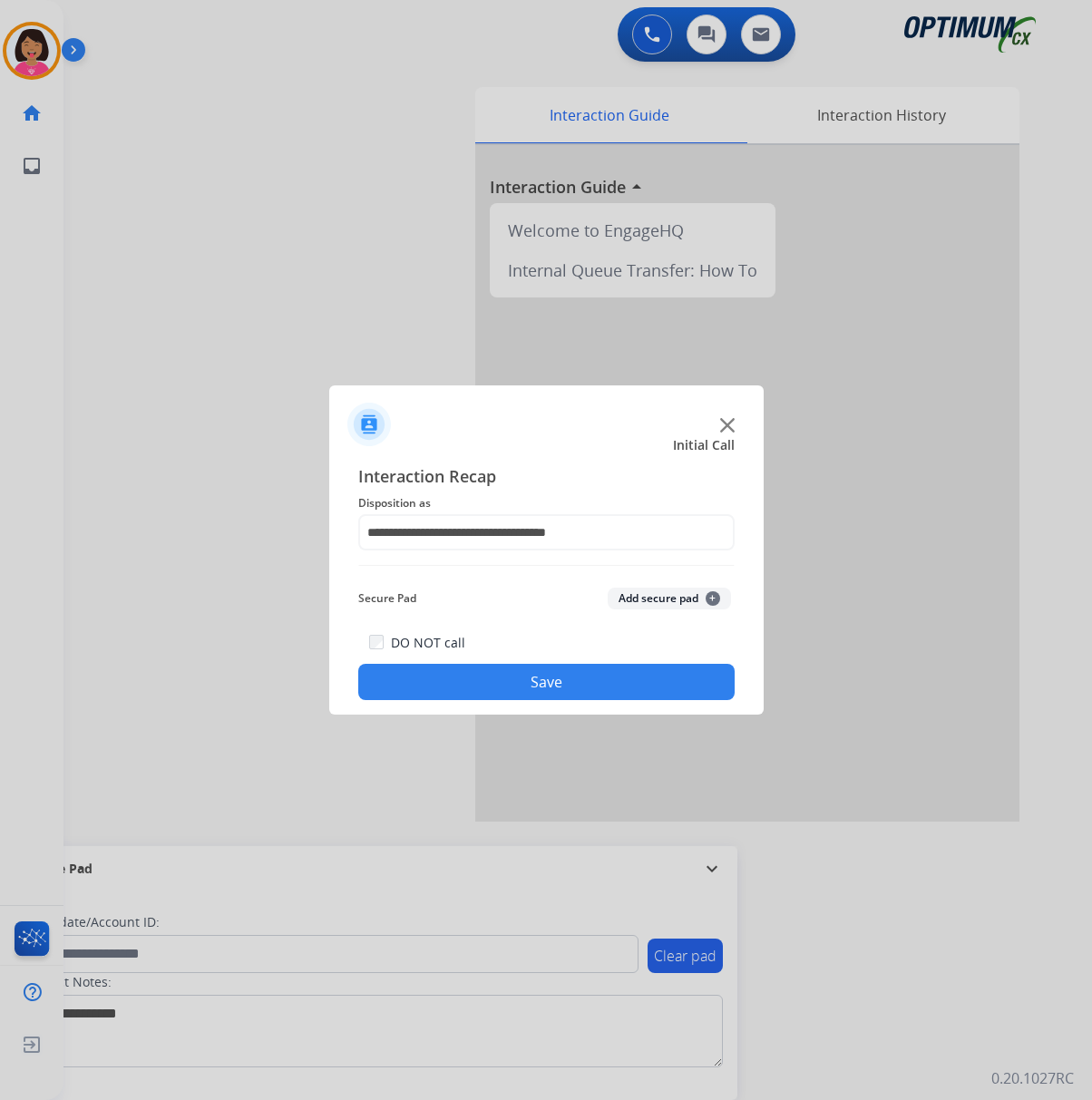 click on "Save" 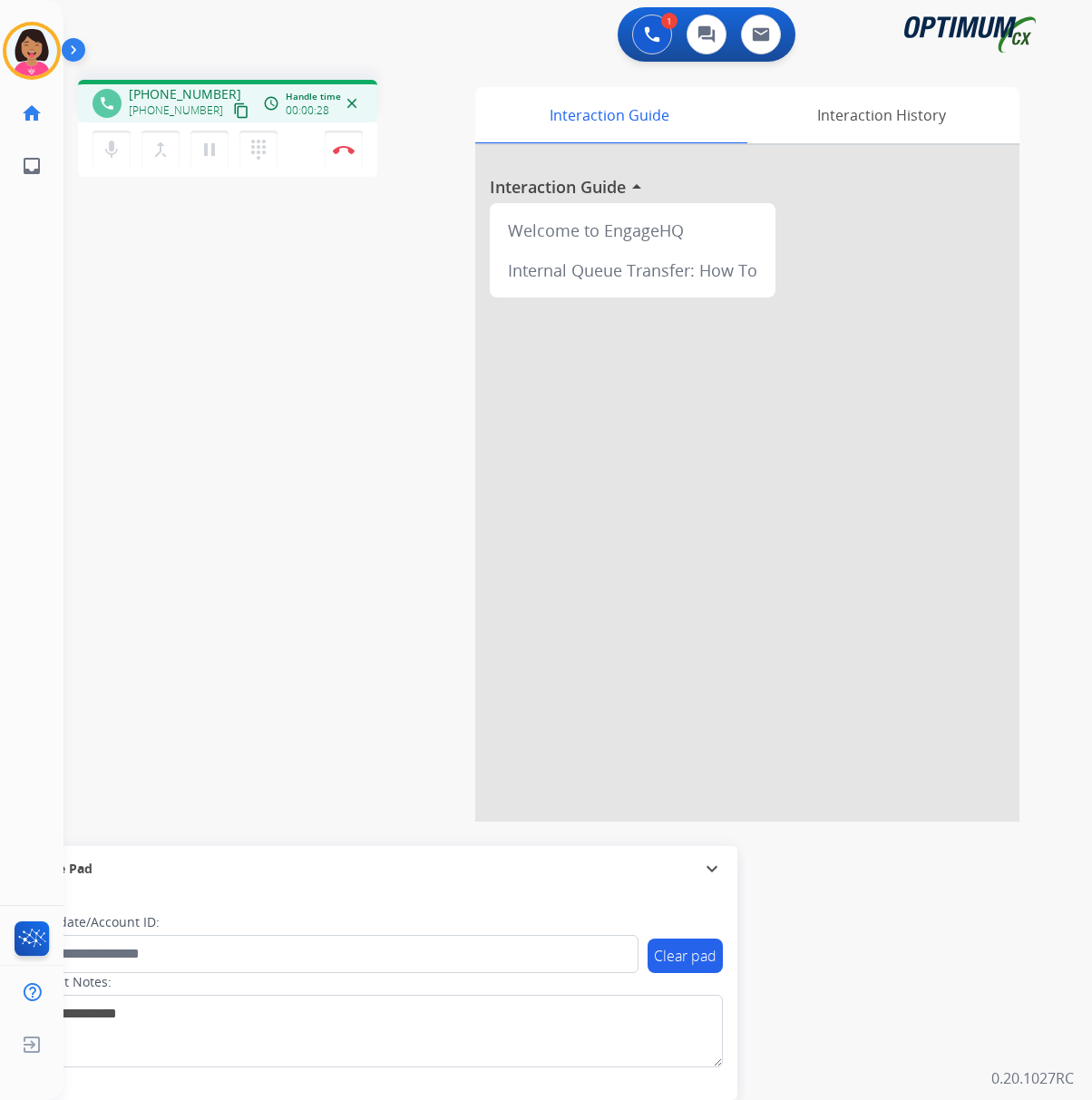 drag, startPoint x: 151, startPoint y: 346, endPoint x: 146, endPoint y: 208, distance: 138.09055 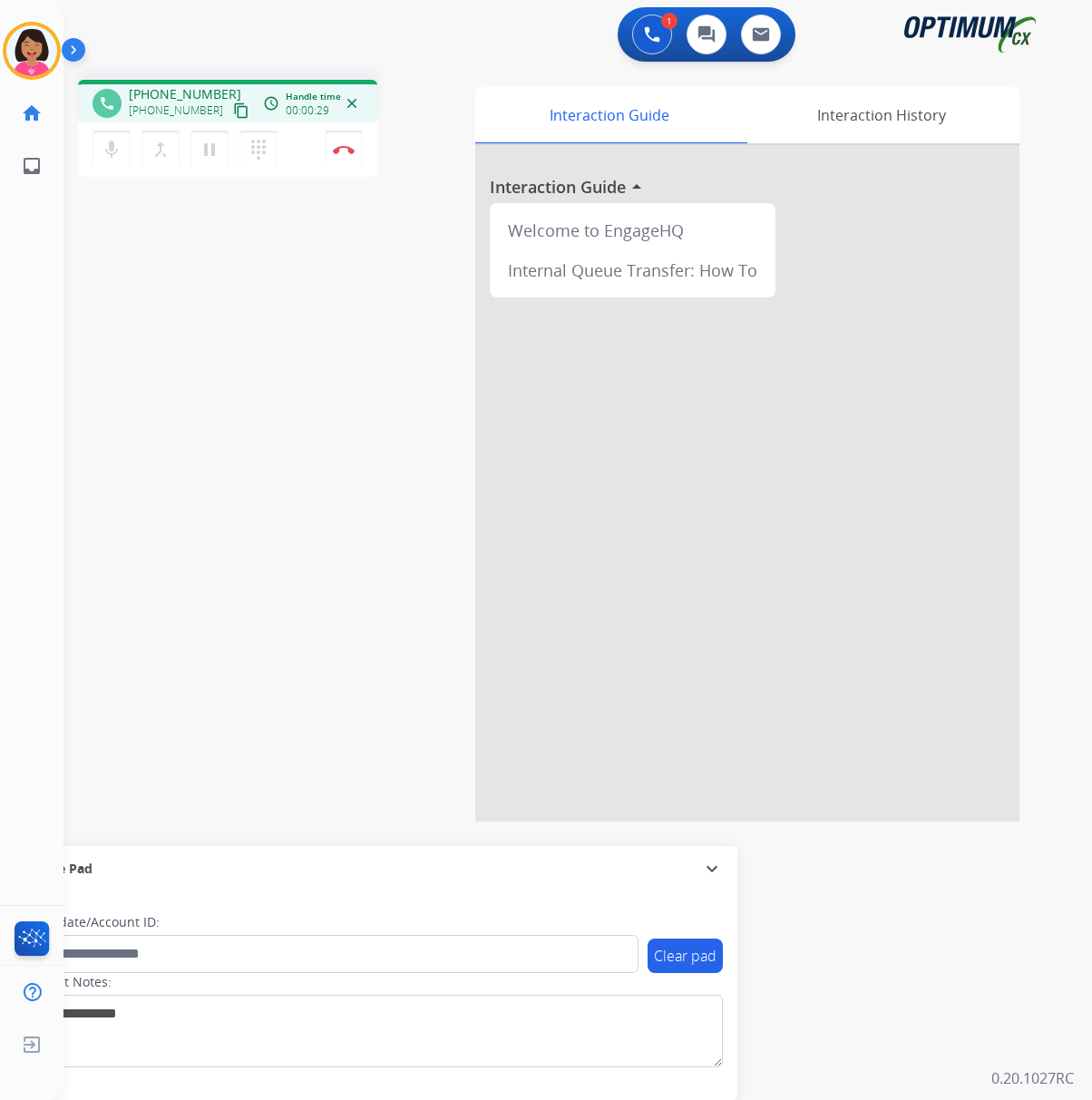 click on "content_copy" at bounding box center [241, 111] 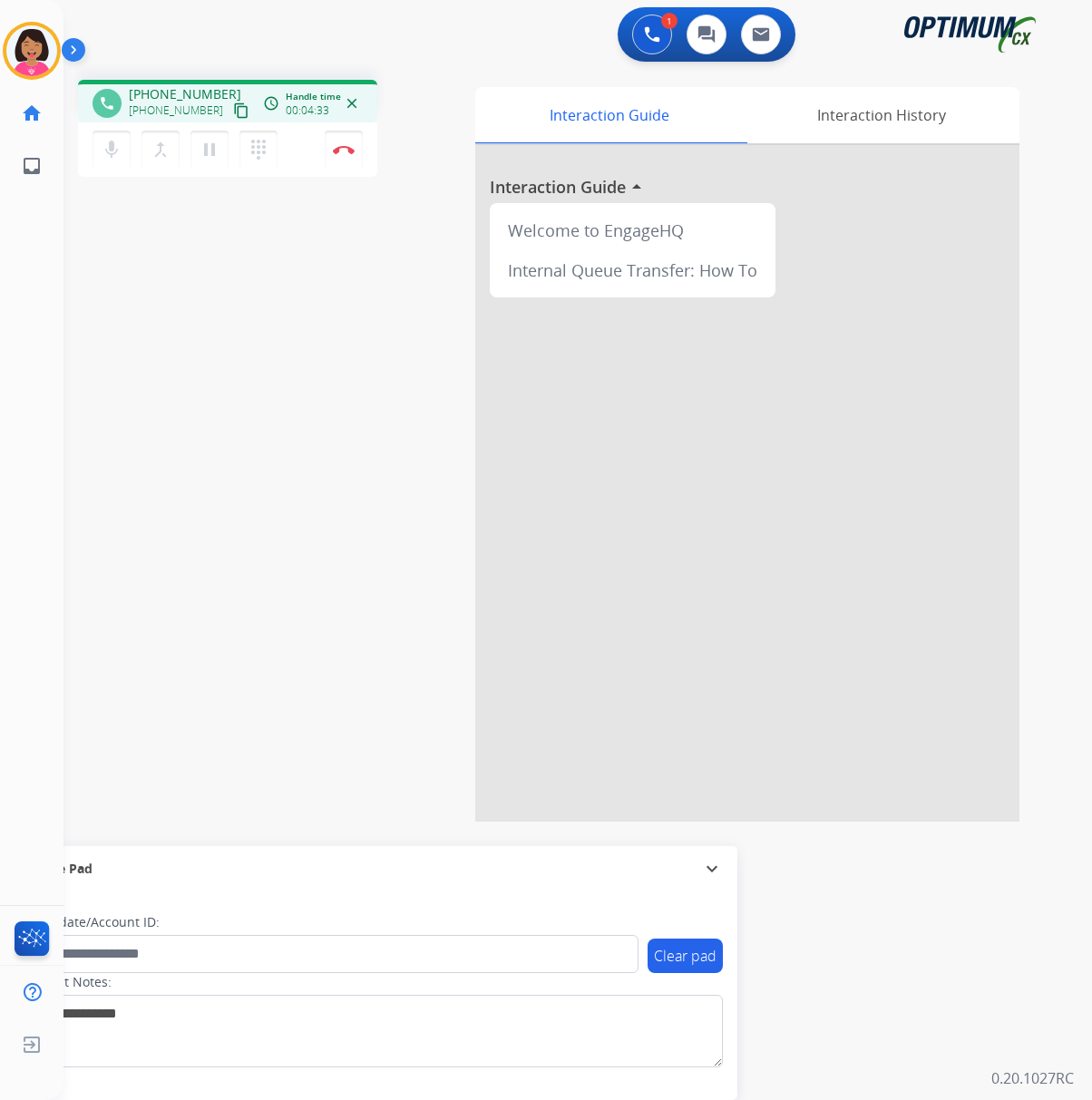 click on "phone [PHONE_NUMBER] [PHONE_NUMBER] content_copy access_time Call metrics Queue   00:23 Hold   00:00 Talk   04:11 Total   04:33 Handle time 00:04:33 close mic Mute merge_type Bridge pause Hold dialpad Dialpad Disconnect swap_horiz Break voice bridge close_fullscreen Connect 3-Way Call merge_type Separate 3-Way Call  Interaction Guide   Interaction History  Interaction Guide arrow_drop_up  Welcome to EngageHQ   Internal Queue Transfer: How To  Secure Pad expand_more Clear pad Candidate/Account ID: Contact Notes:" at bounding box center [556, 443] 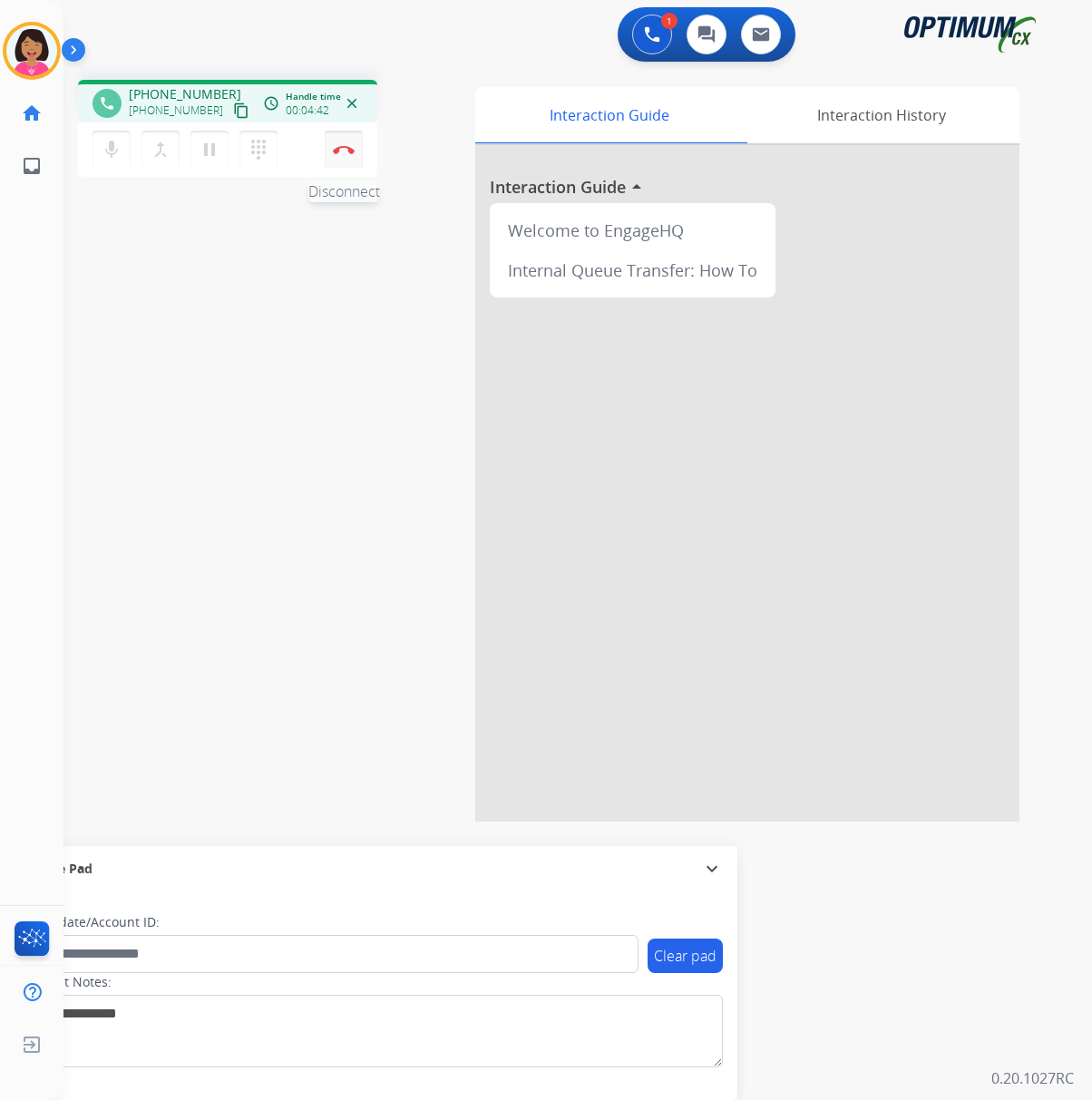 click at bounding box center [344, 150] 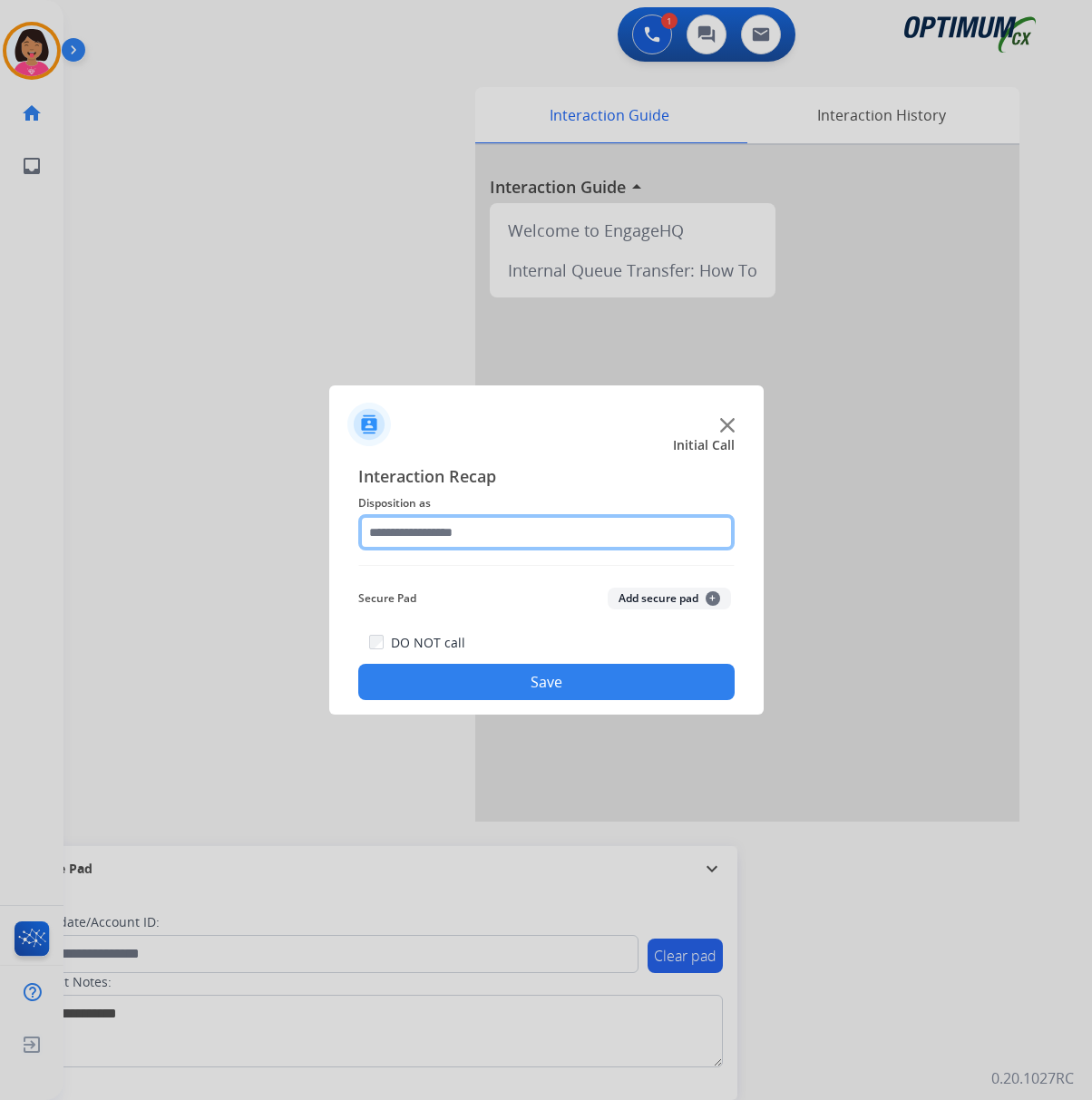 click 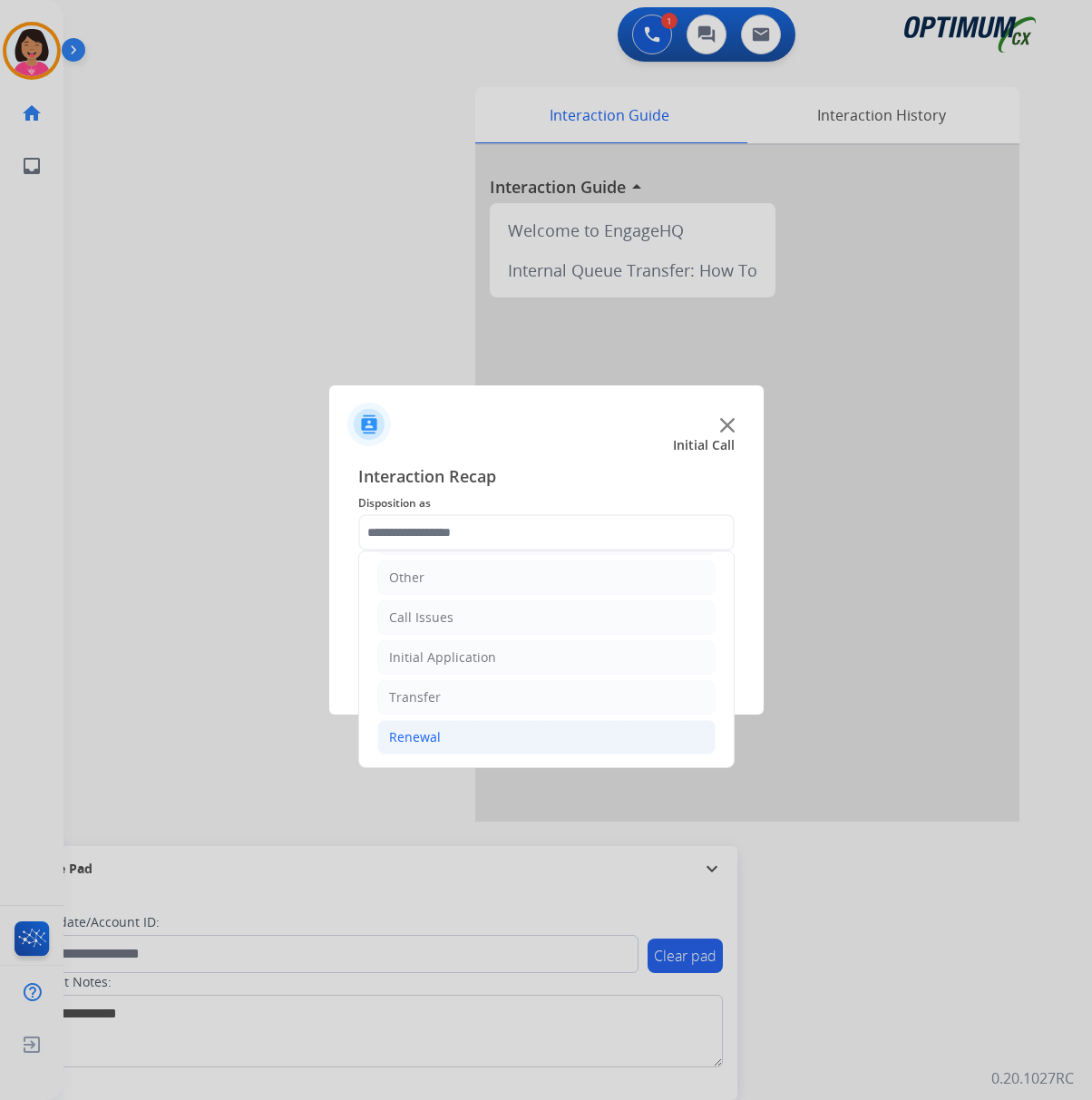 click on "Renewal" 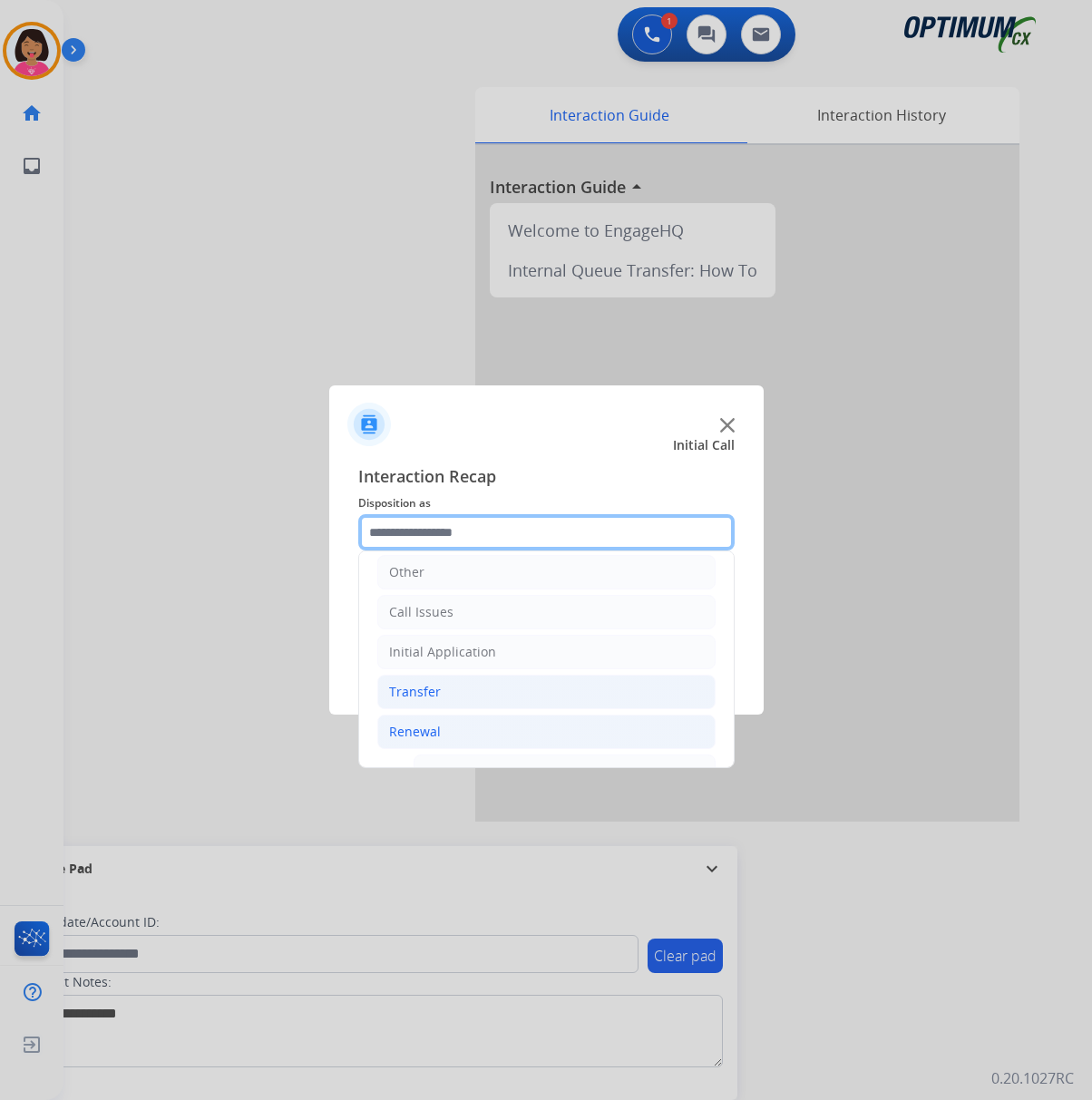 scroll, scrollTop: 715, scrollLeft: 0, axis: vertical 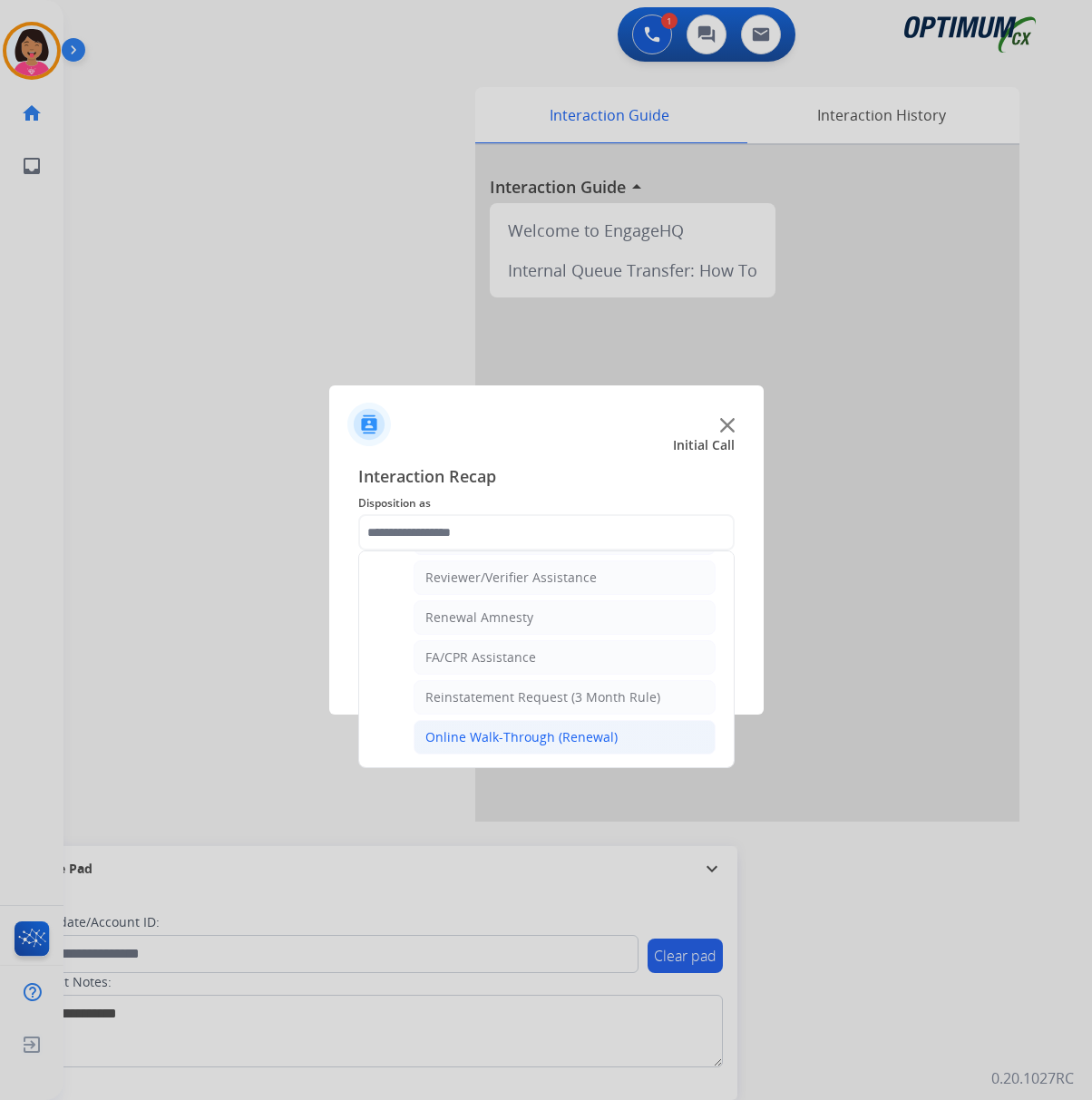 click on "Online Walk-Through (Renewal)" 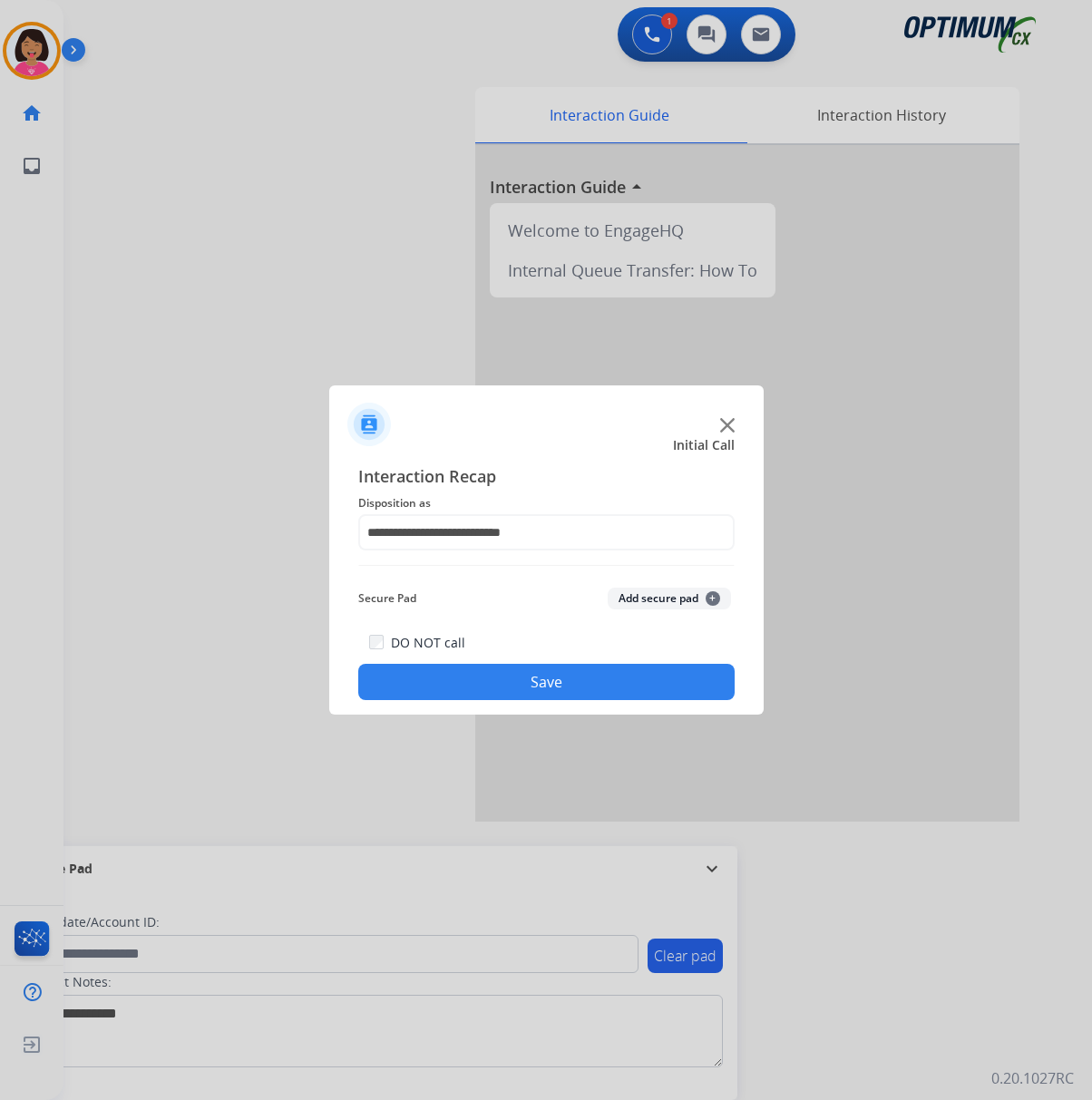 click on "Save" 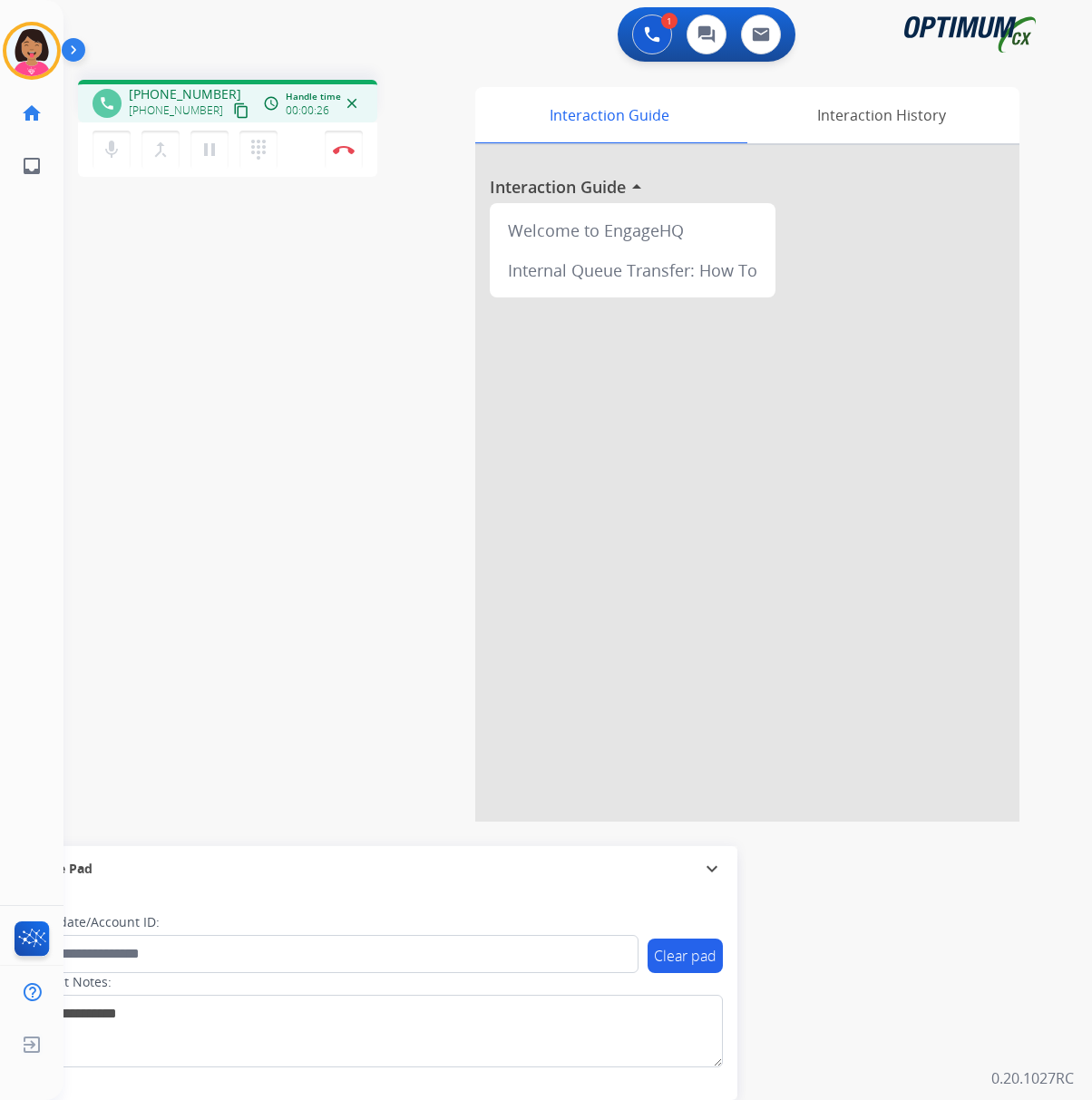click on "phone [PHONE_NUMBER] [PHONE_NUMBER] content_copy access_time Call metrics Queue   00:07 Hold   00:00 Talk   00:27 Total   00:33 Handle time 00:00:26 close mic Mute merge_type Bridge pause Hold dialpad Dialpad Disconnect swap_horiz Break voice bridge close_fullscreen Connect 3-Way Call merge_type Separate 3-Way Call  Interaction Guide   Interaction History  Interaction Guide arrow_drop_up  Welcome to EngageHQ   Internal Queue Transfer: How To  Secure Pad expand_more Clear pad Candidate/Account ID: Contact Notes:" at bounding box center [556, 443] 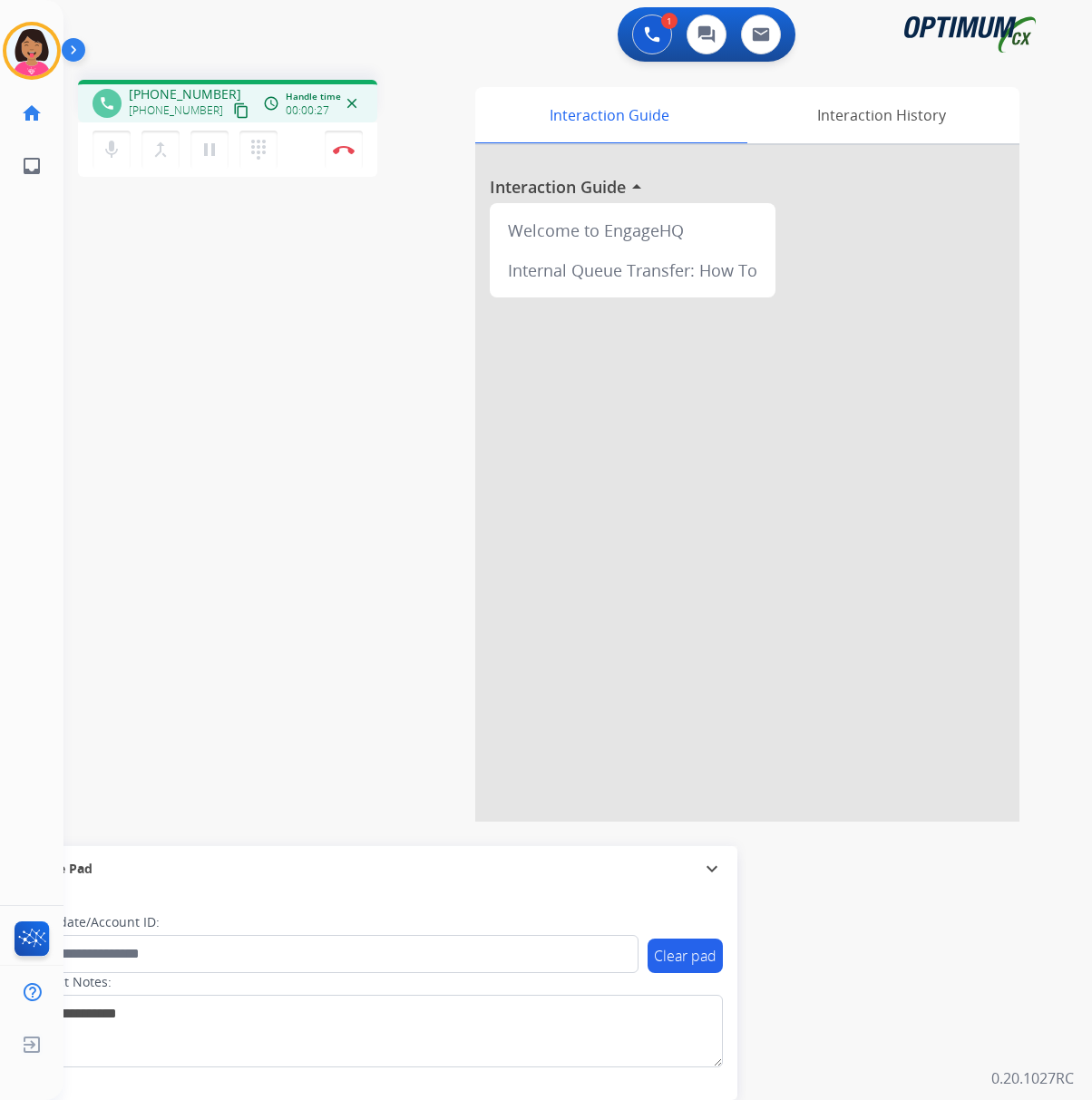 click on "content_copy" at bounding box center (241, 111) 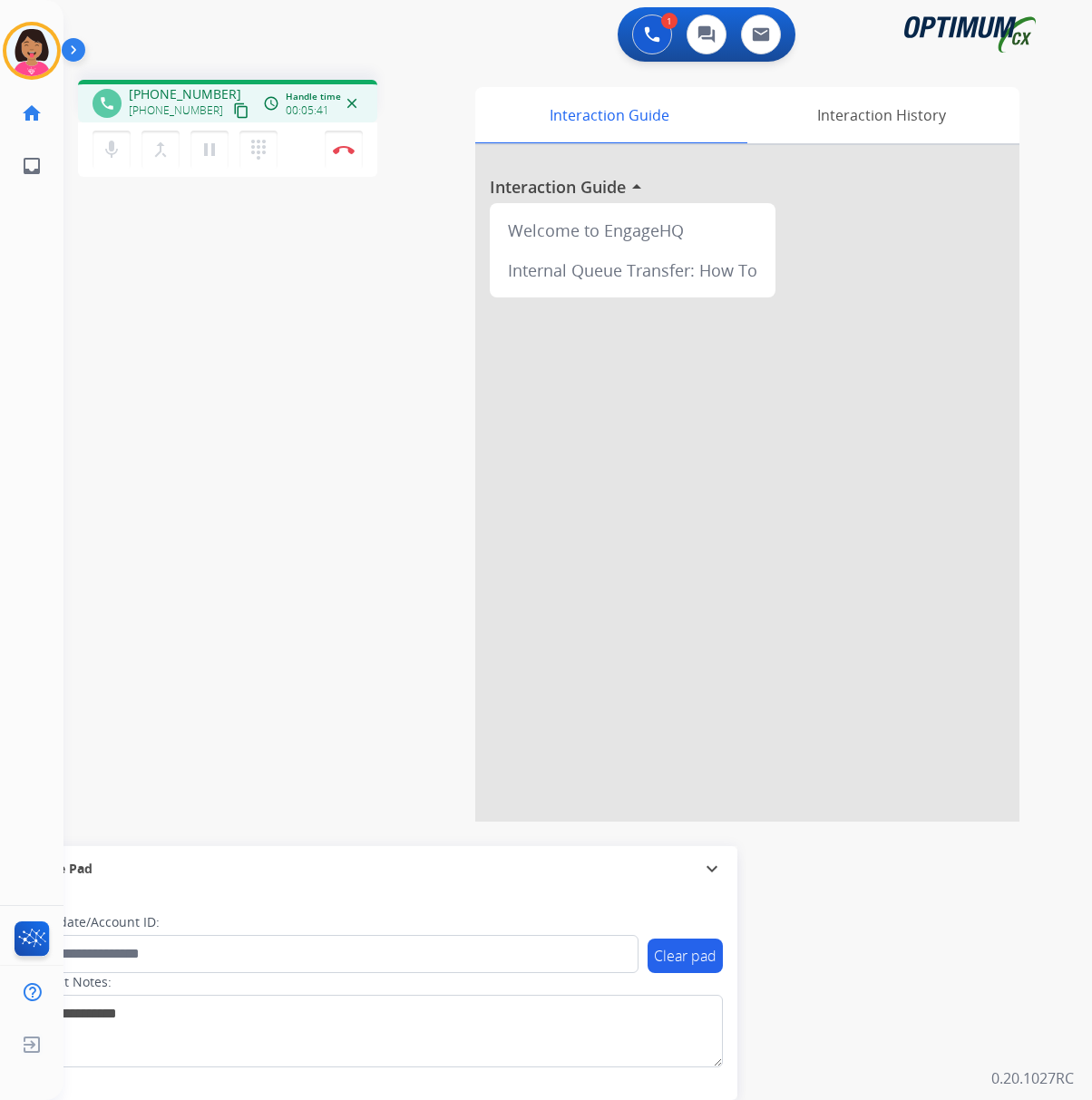 click on "Del   Busy  Edit Avatar  Agent:   [PERSON_NAME] Profile:  OCX Training home  Home  Home inbox  Emails  Emails  FocalPoints  Help Center  Help Center  Log out  Log out" 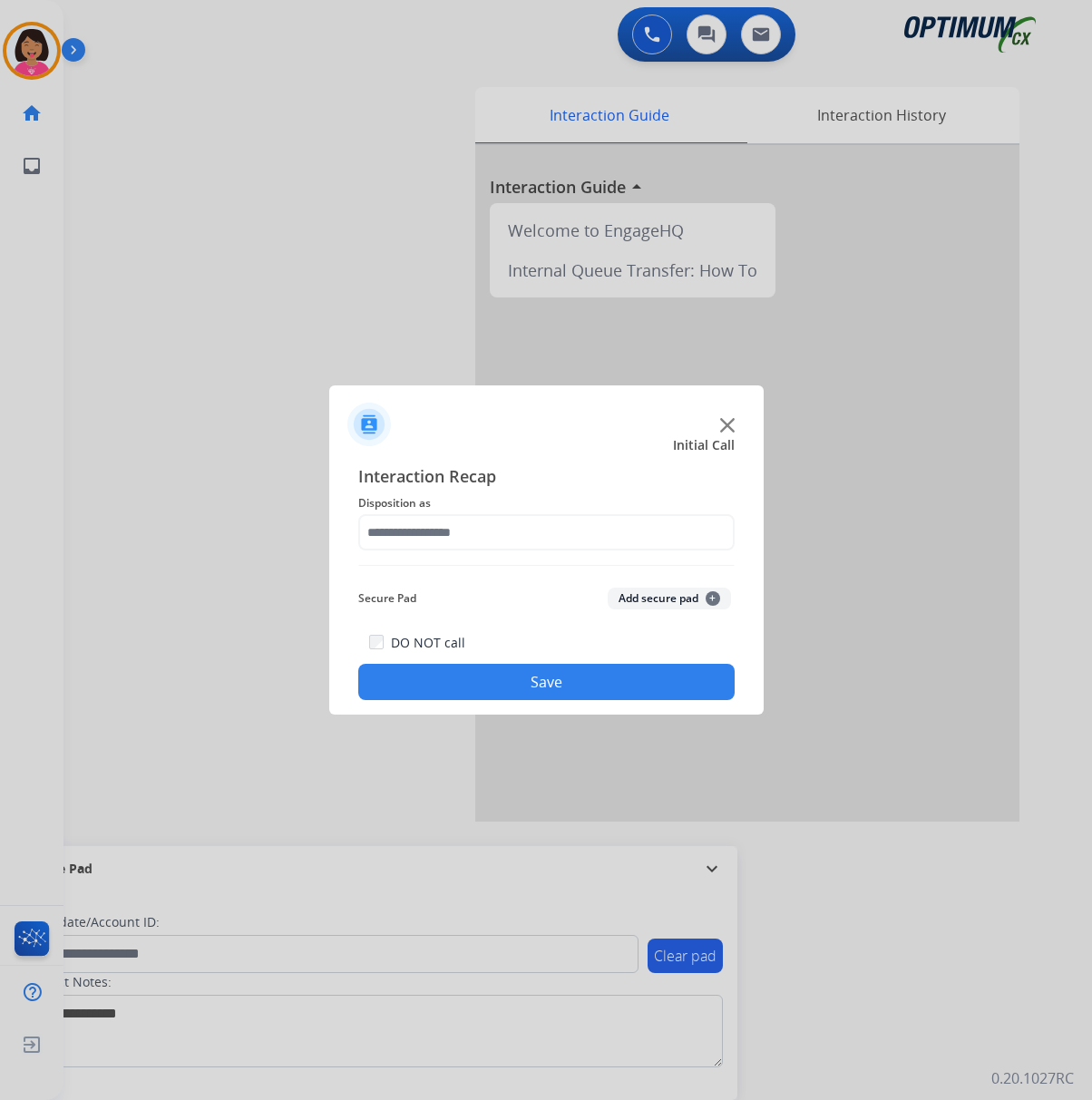 click on "Interaction Recap Disposition as    Secure Pad  Add secure pad  +  DO NOT call  Save" 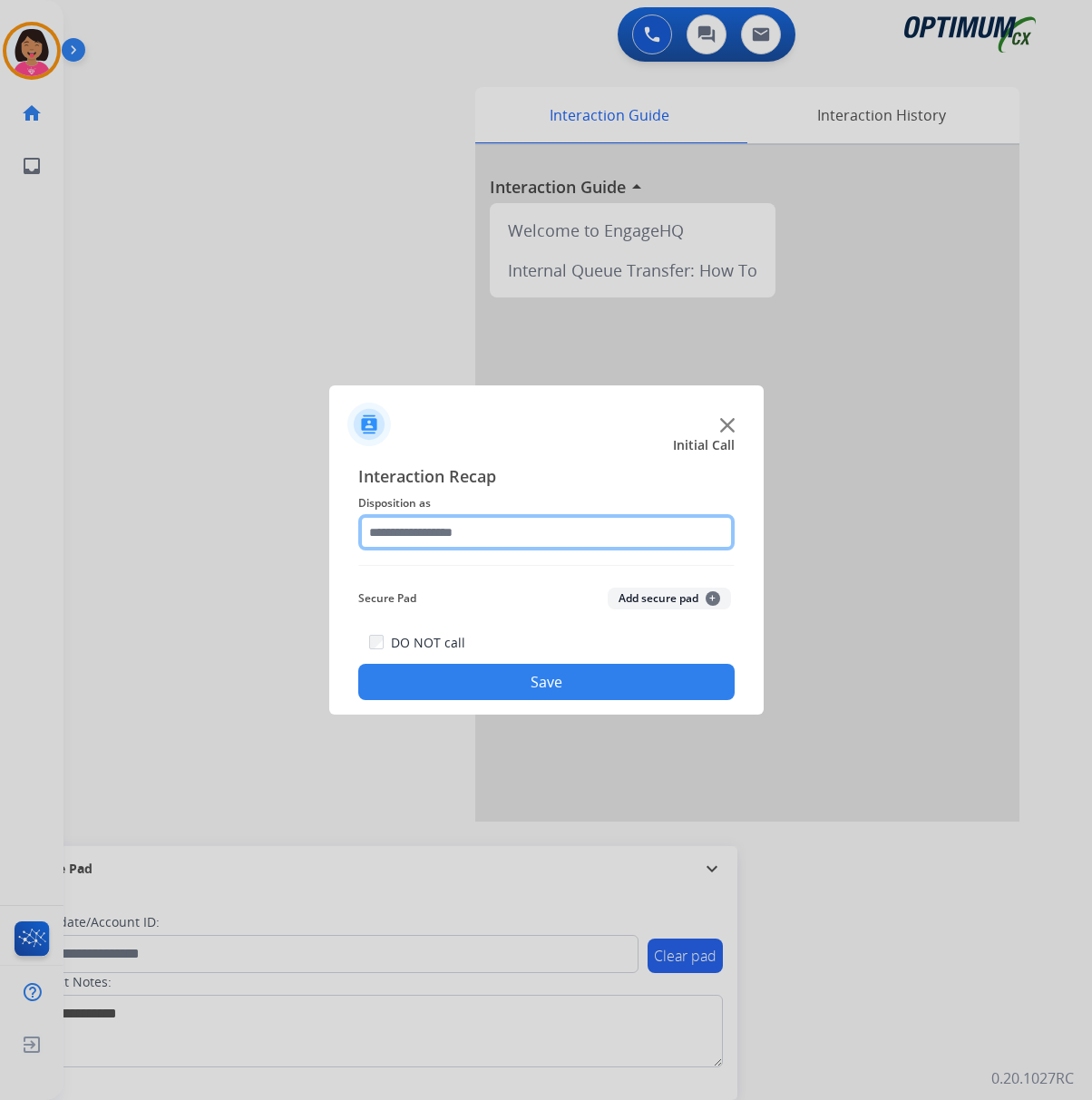 click 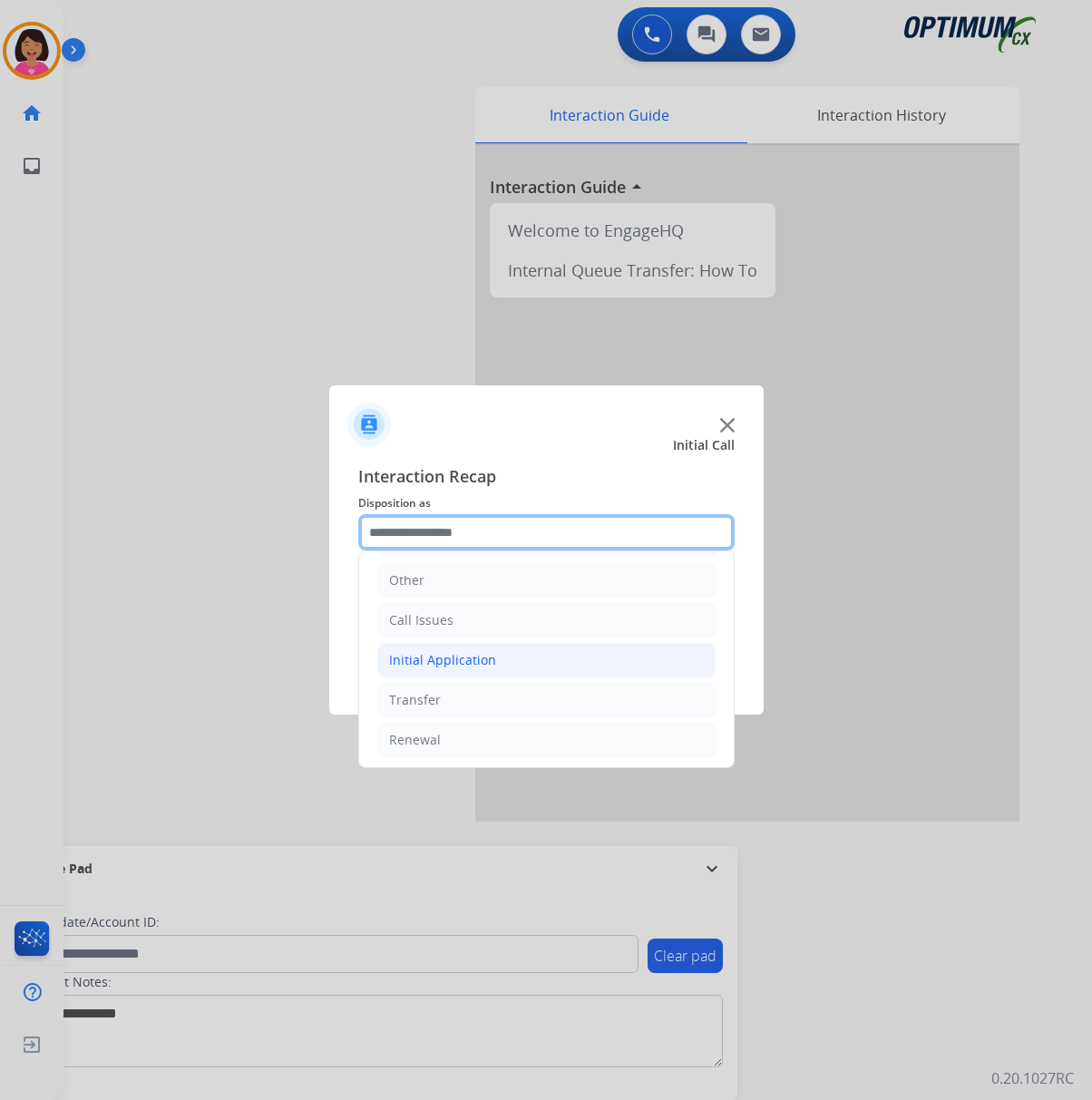 scroll, scrollTop: 129, scrollLeft: 0, axis: vertical 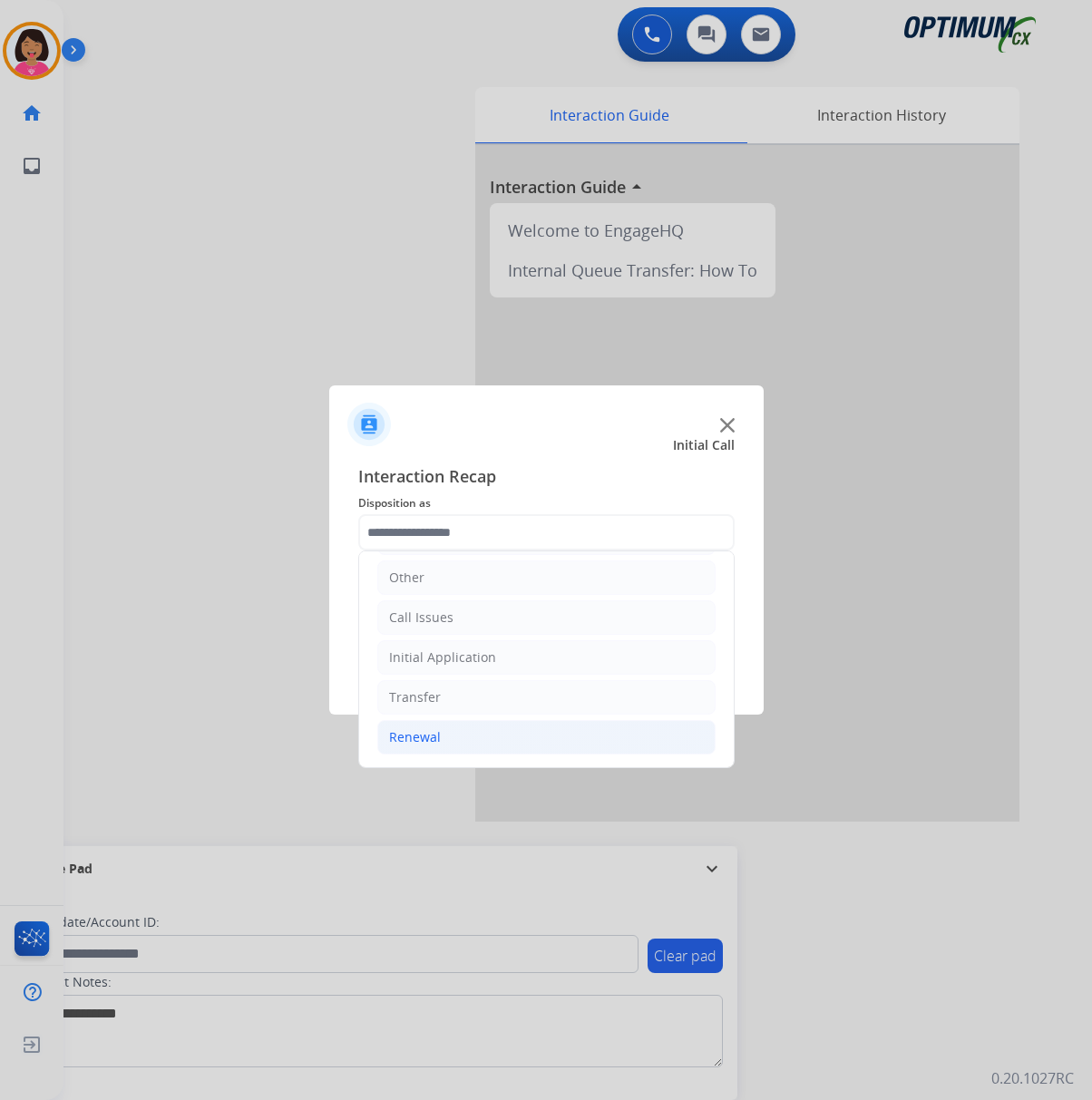 click on "Renewal" 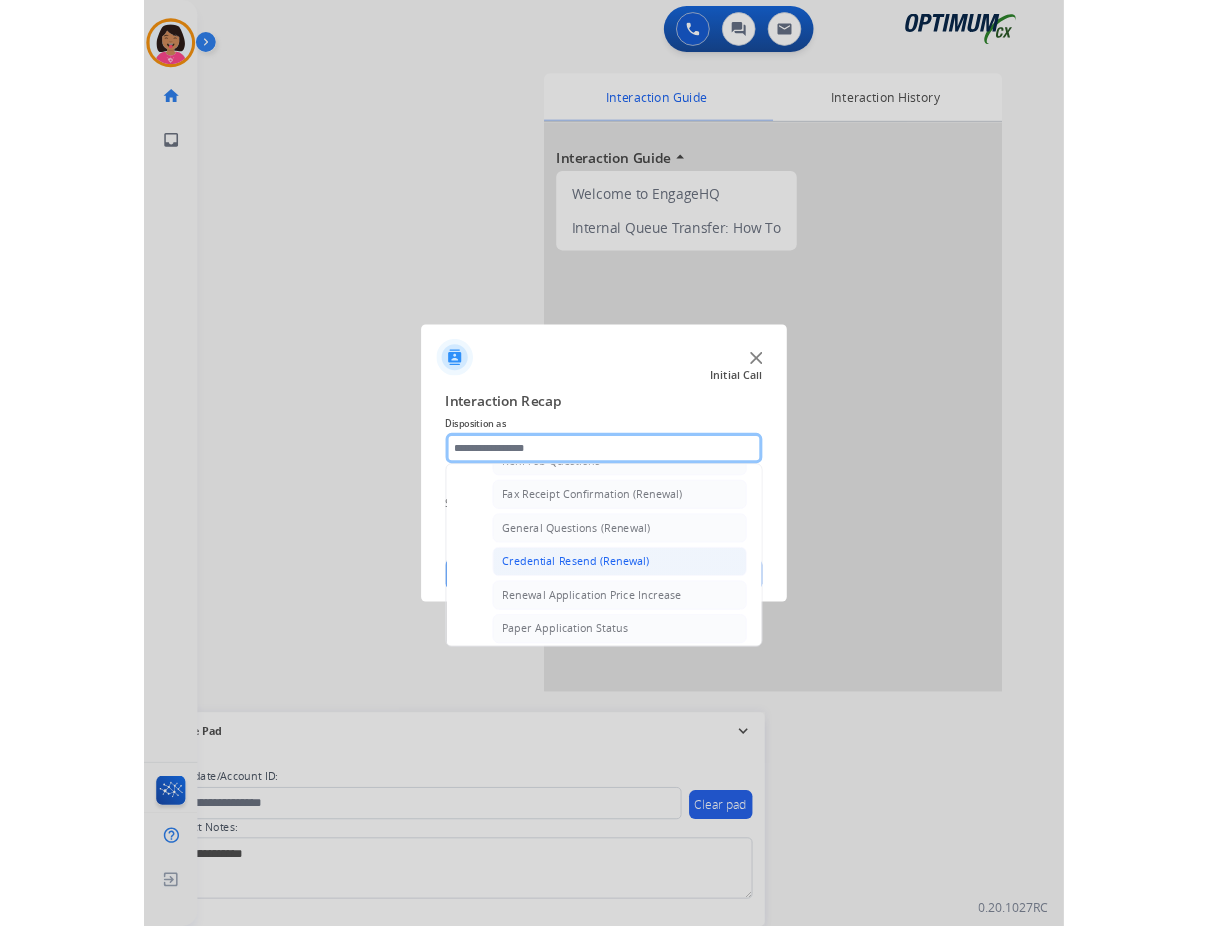 scroll, scrollTop: 676, scrollLeft: 0, axis: vertical 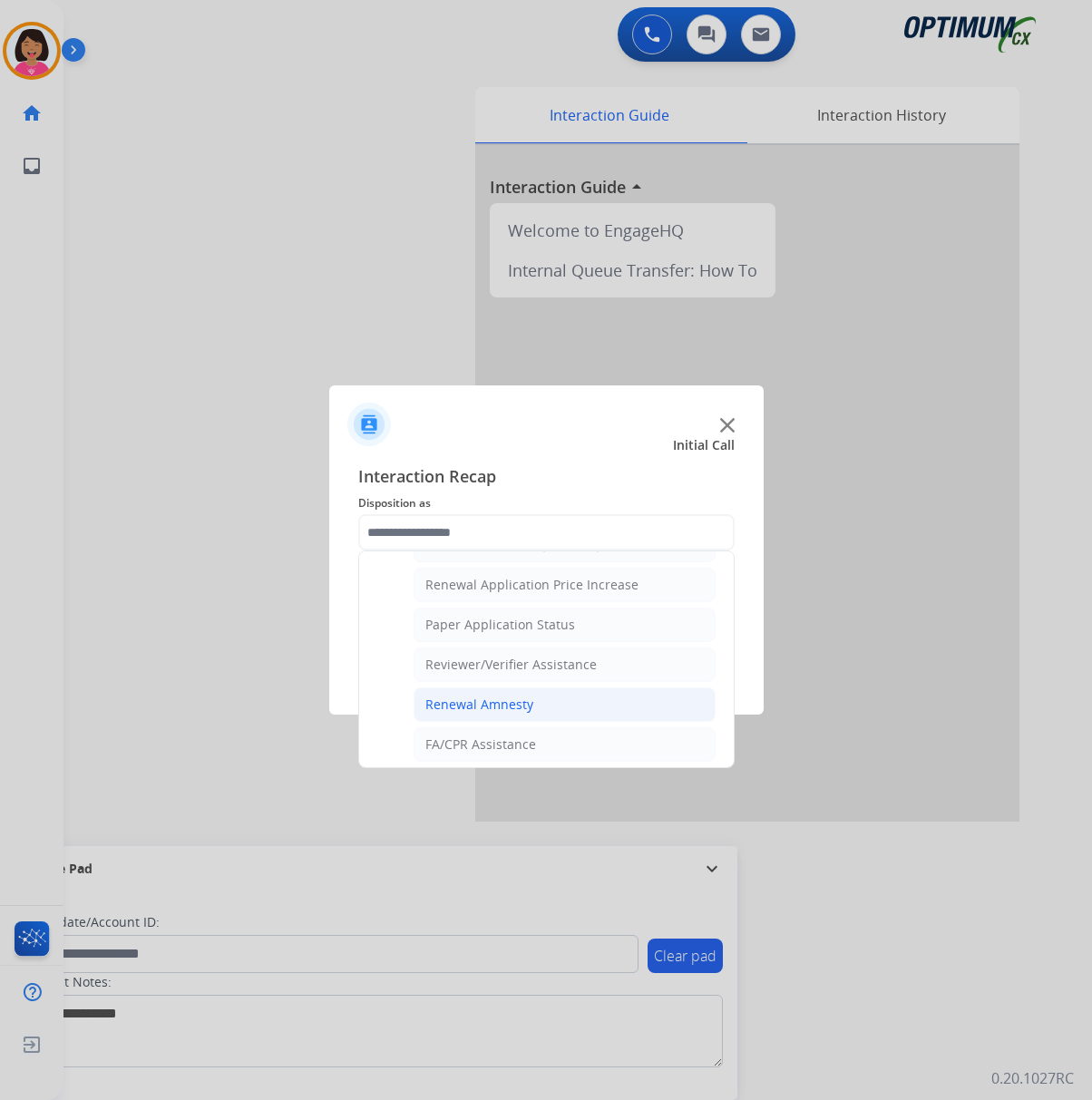 click on "Renewal Amnesty" 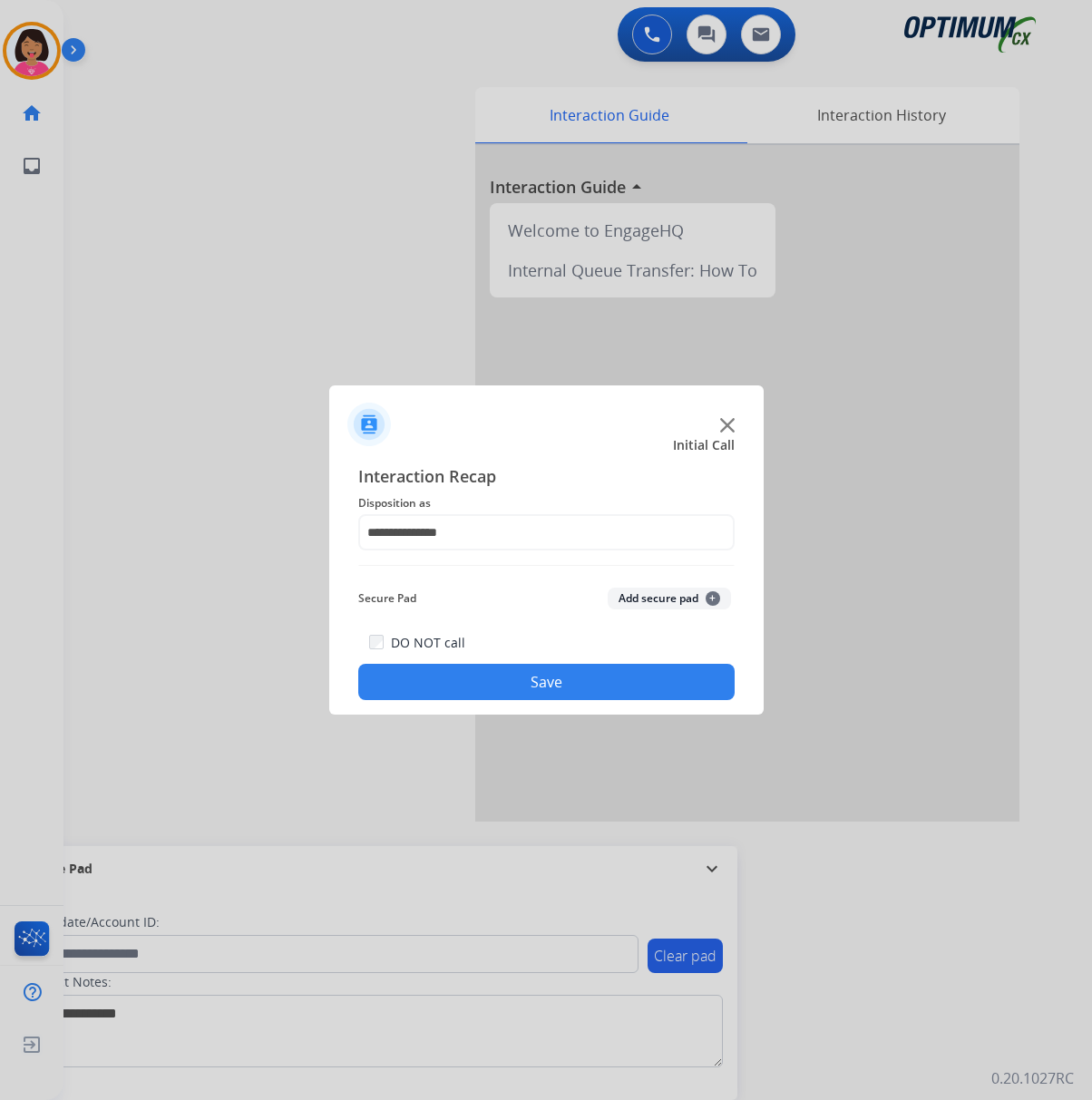 click on "**********" 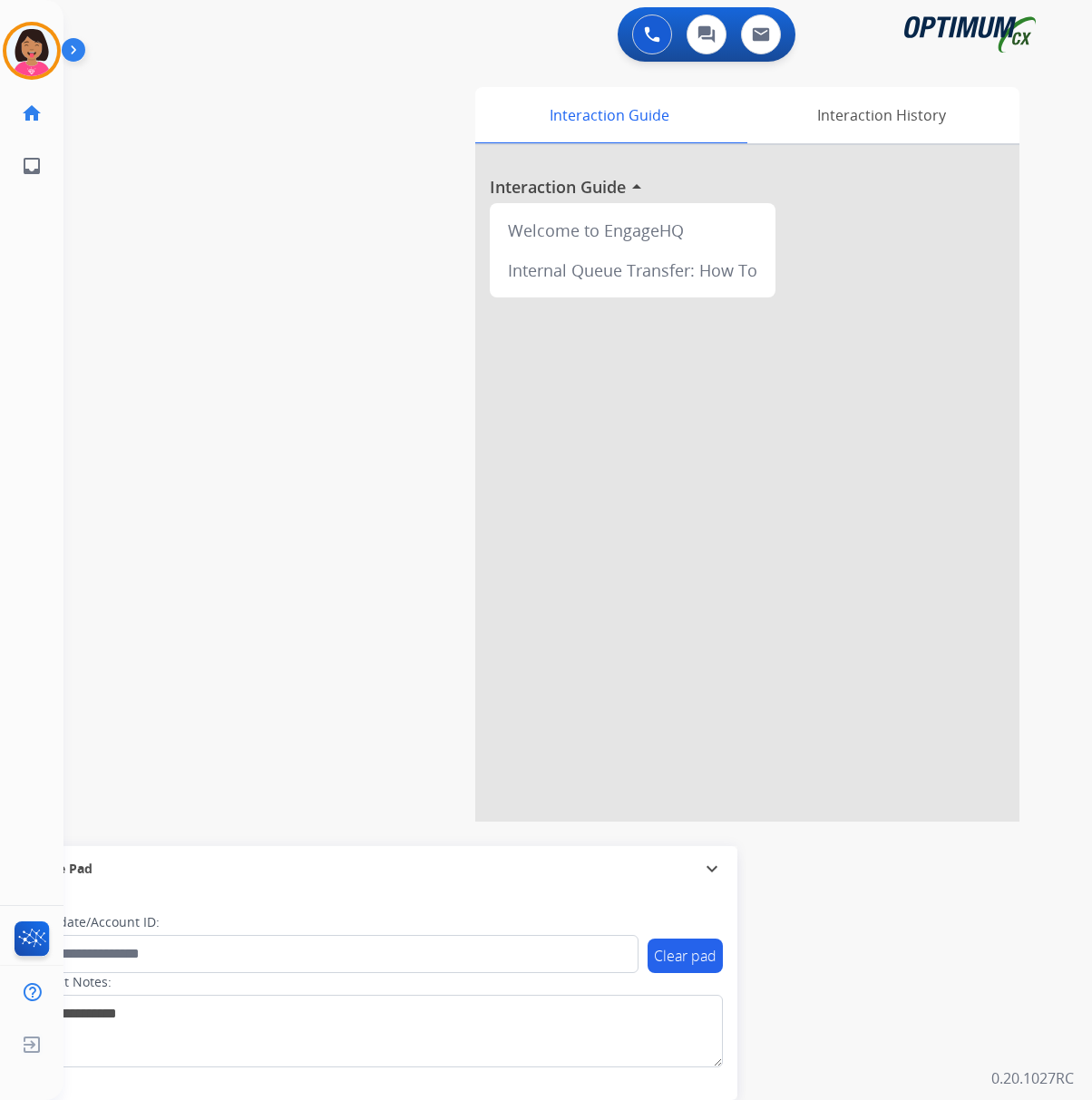 click on "0 Voice Interactions  0  Chat Interactions   0  Email Interactions swap_horiz Break voice bridge close_fullscreen Connect 3-Way Call merge_type Separate 3-Way Call  Interaction Guide   Interaction History  Interaction Guide arrow_drop_up  Welcome to EngageHQ   Internal Queue Transfer: How To  Secure Pad expand_more Clear pad Candidate/Account ID: Contact Notes:                  0.20.1027RC" at bounding box center [578, 550] 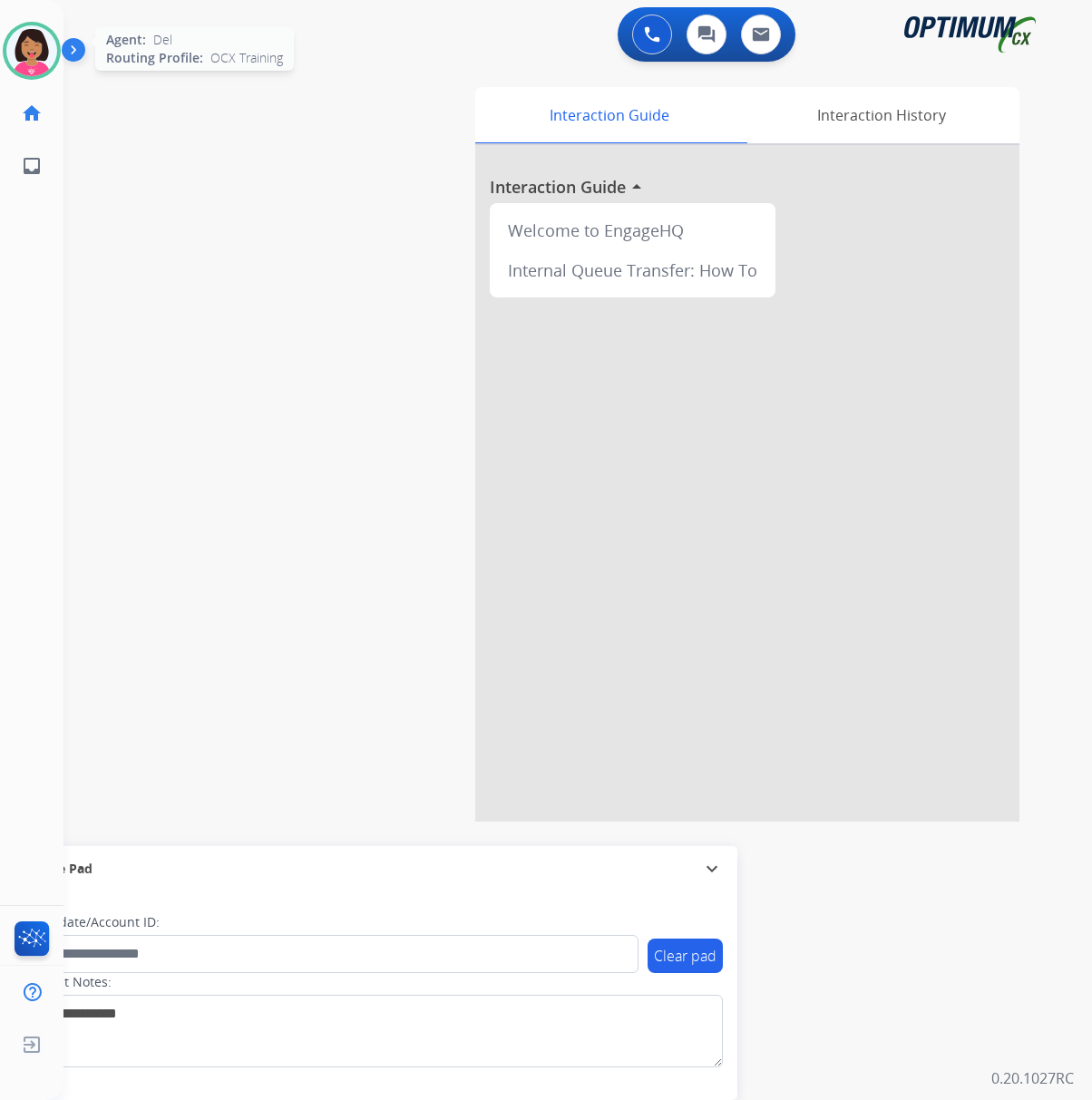 click at bounding box center [32, 51] 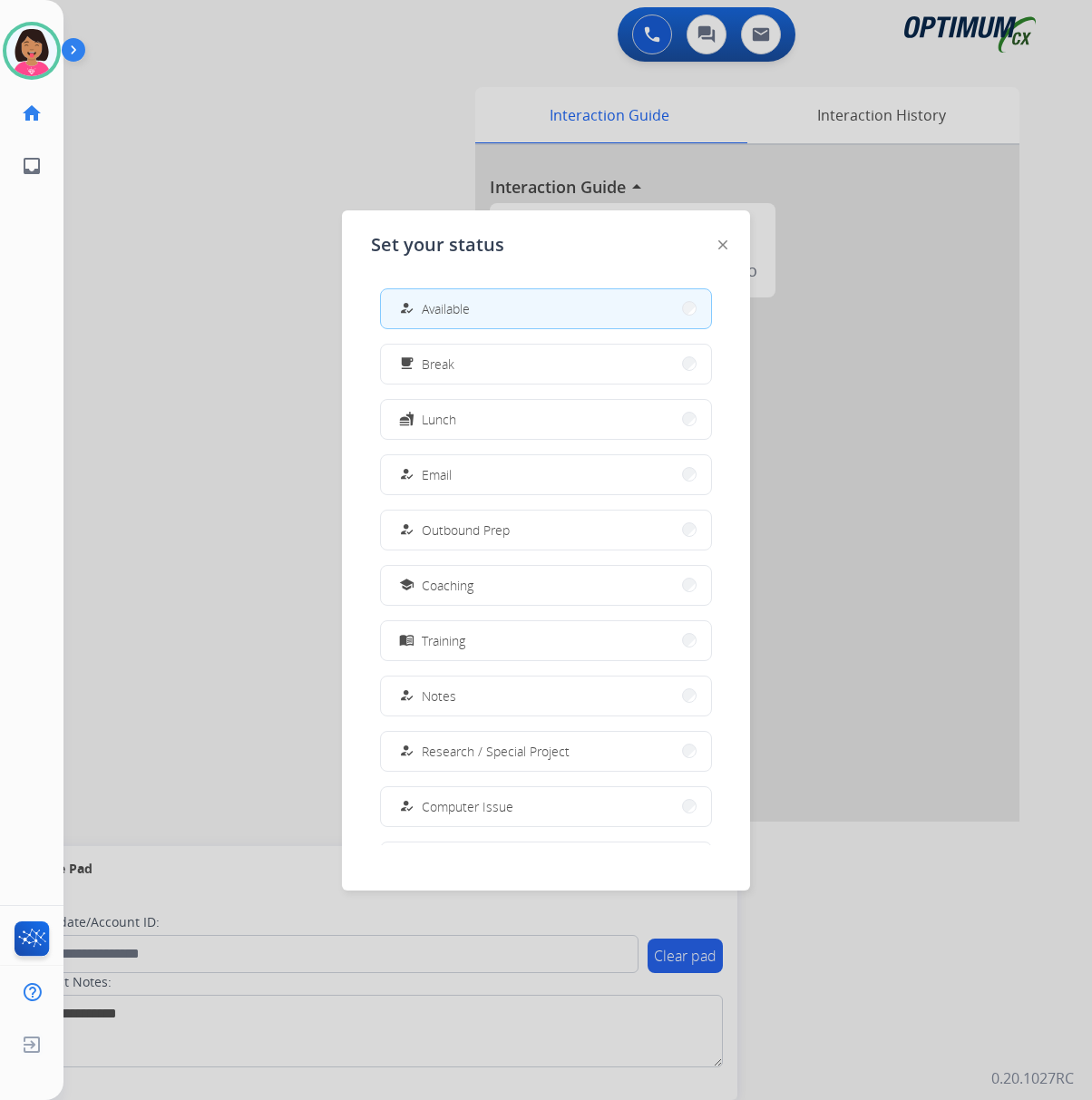 click on "fastfood Lunch" at bounding box center [546, 419] 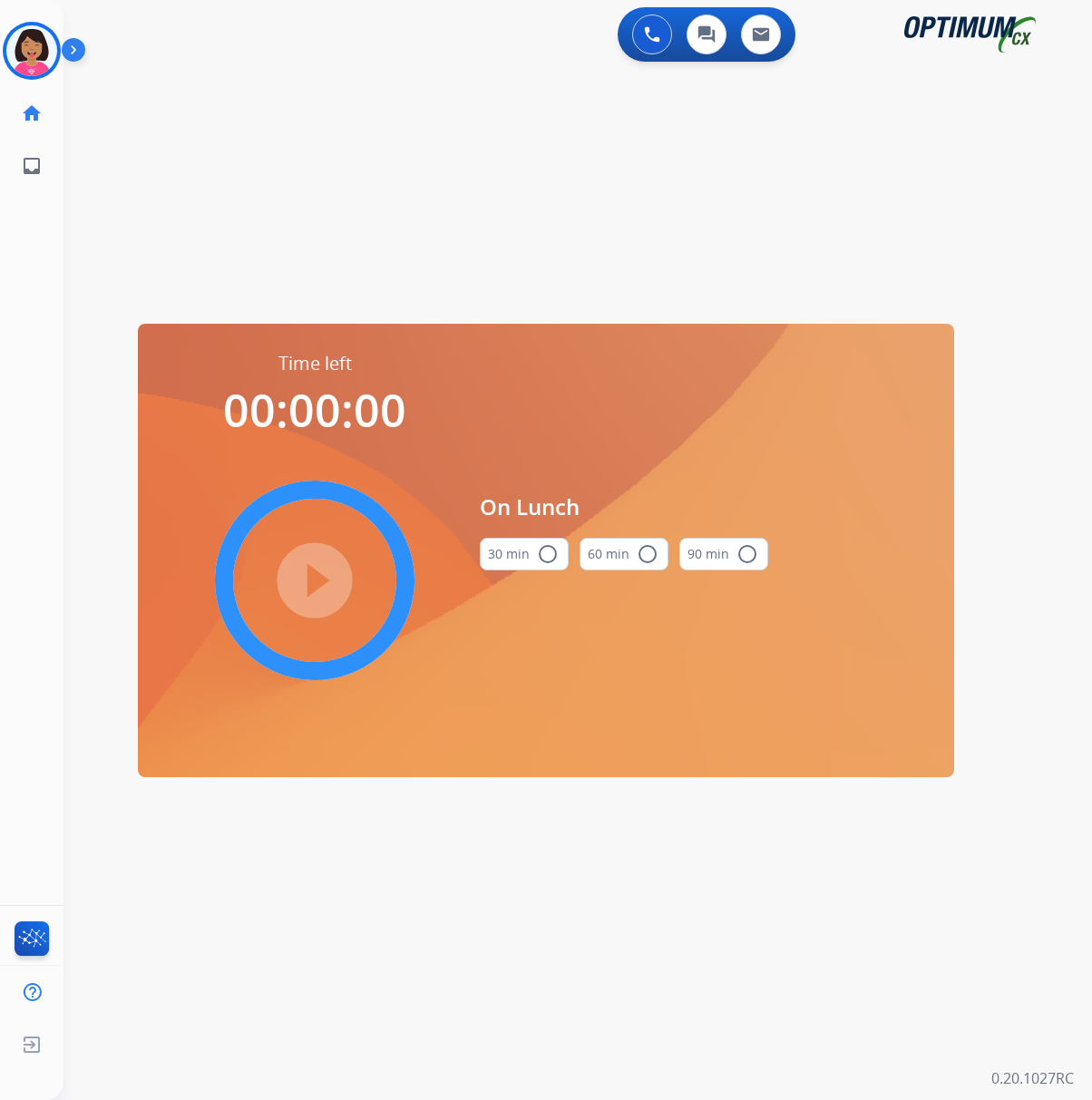 click on "radio_button_unchecked" at bounding box center (548, 554) 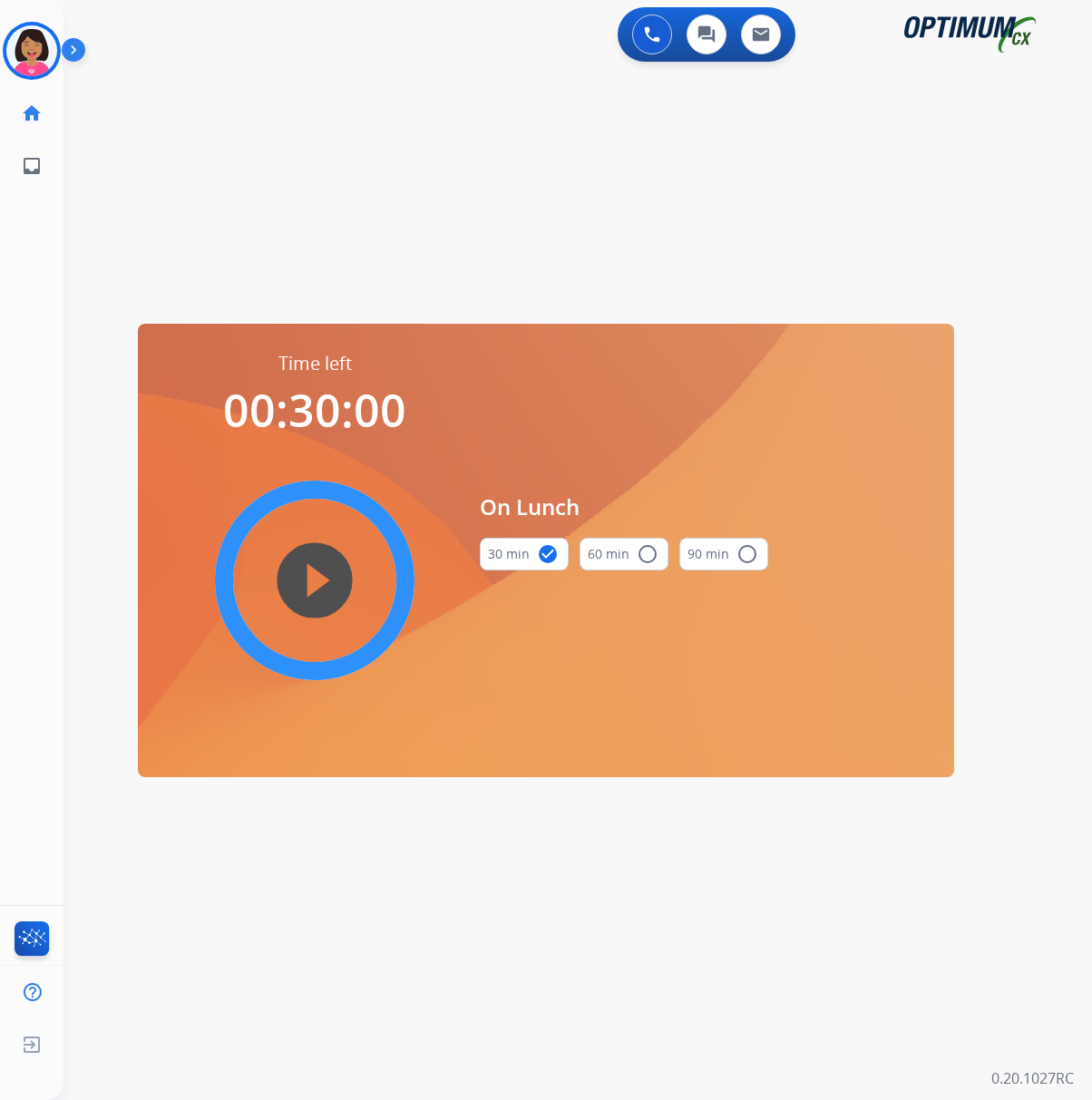 click on "play_circle_filled" at bounding box center [315, 580] 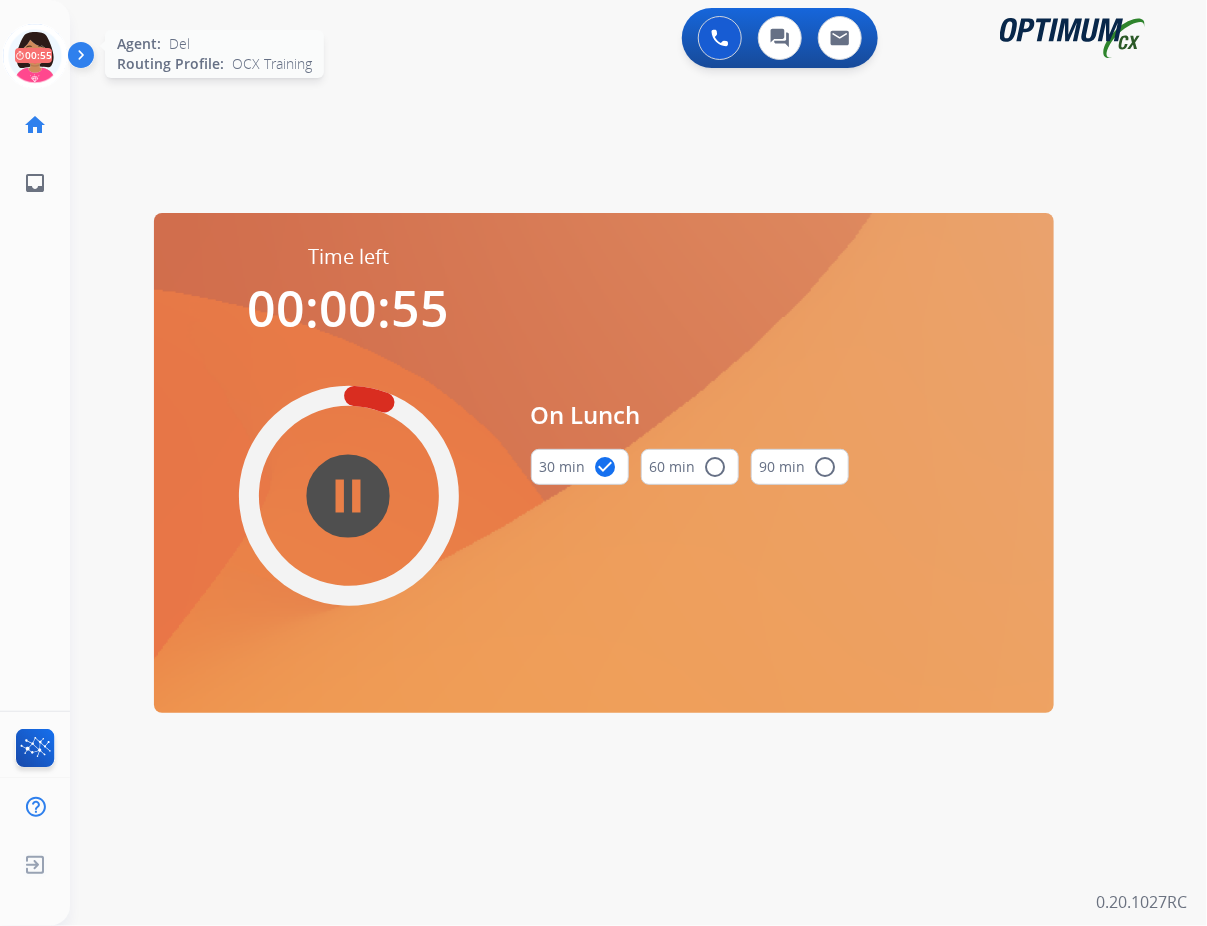 click 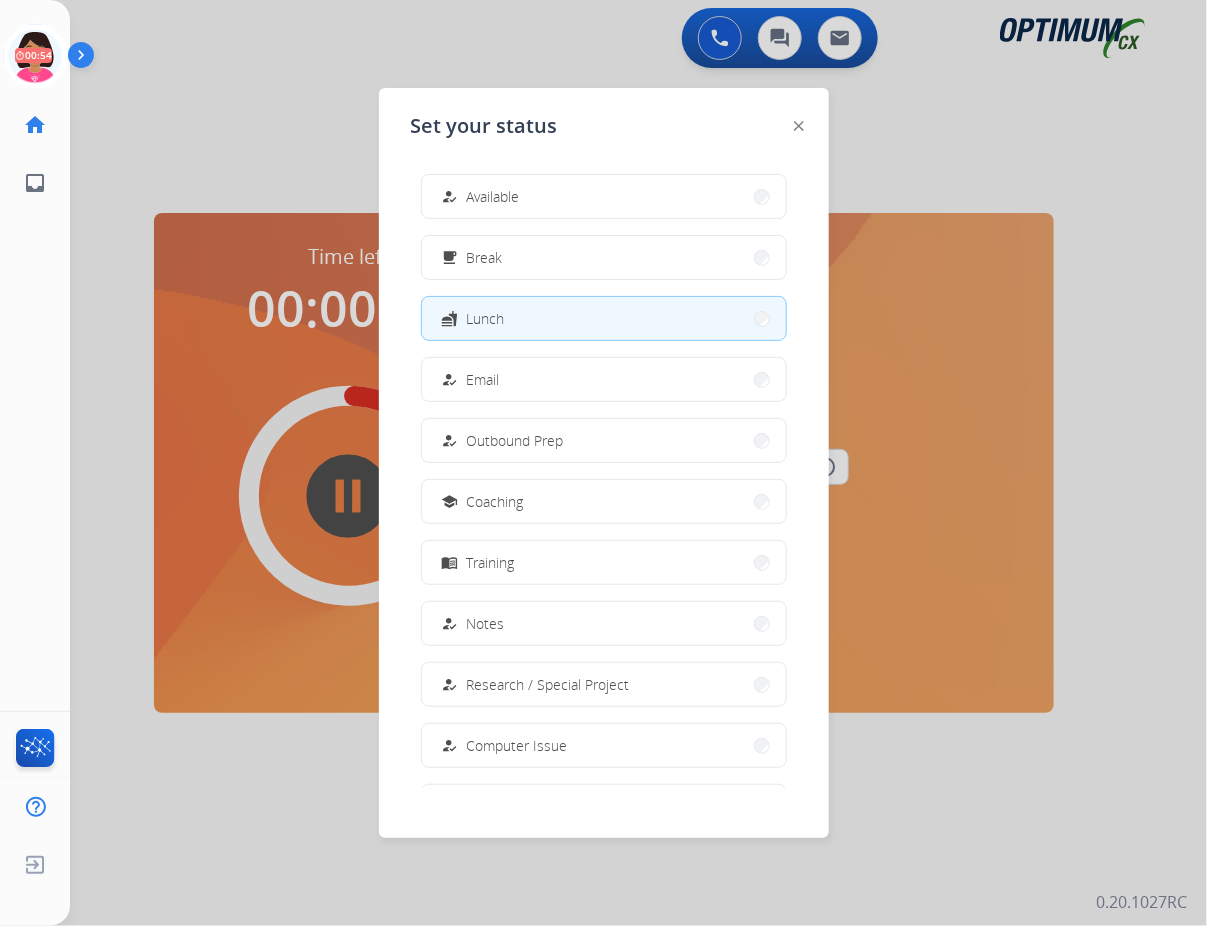 click on "how_to_reg Available" at bounding box center [604, 196] 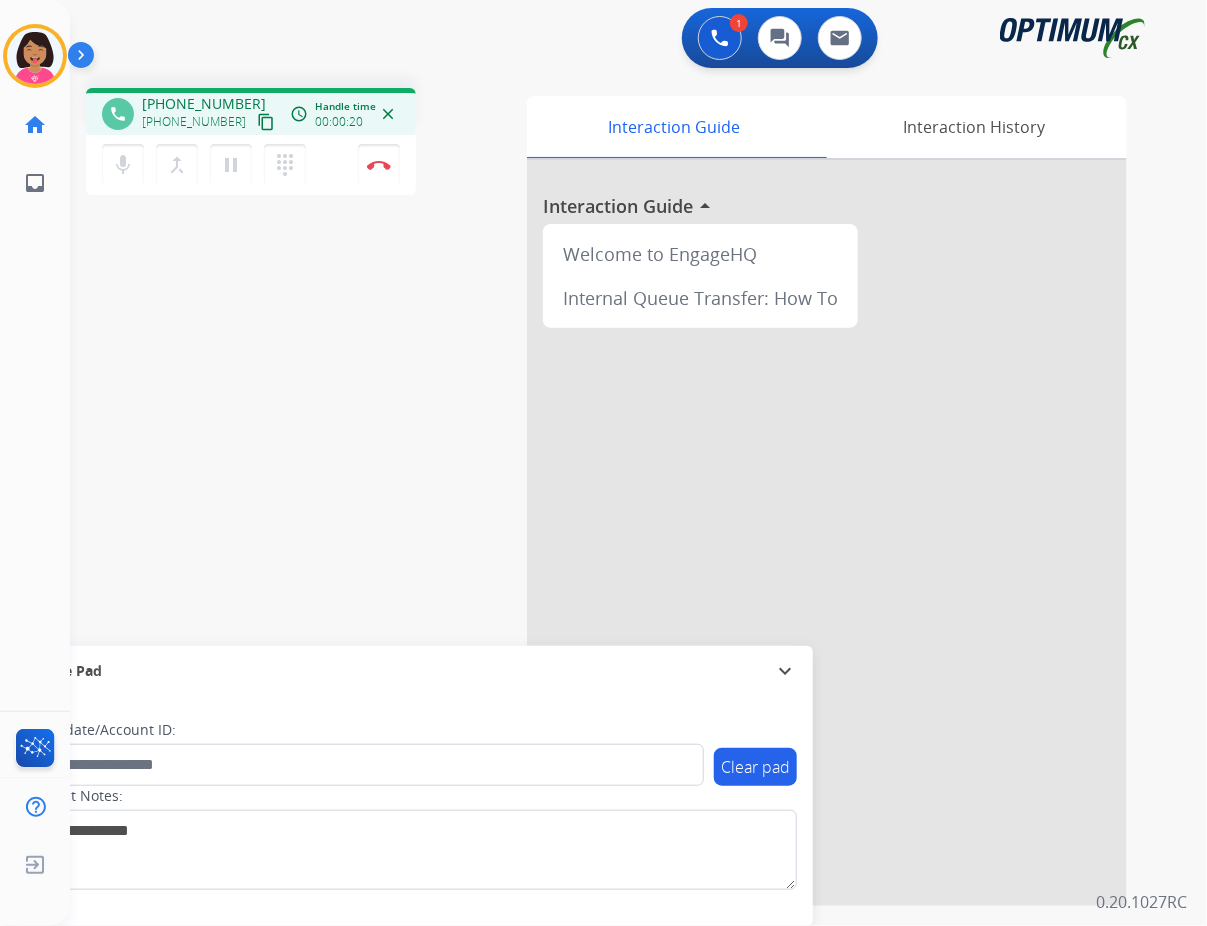 click on "content_copy" at bounding box center (266, 122) 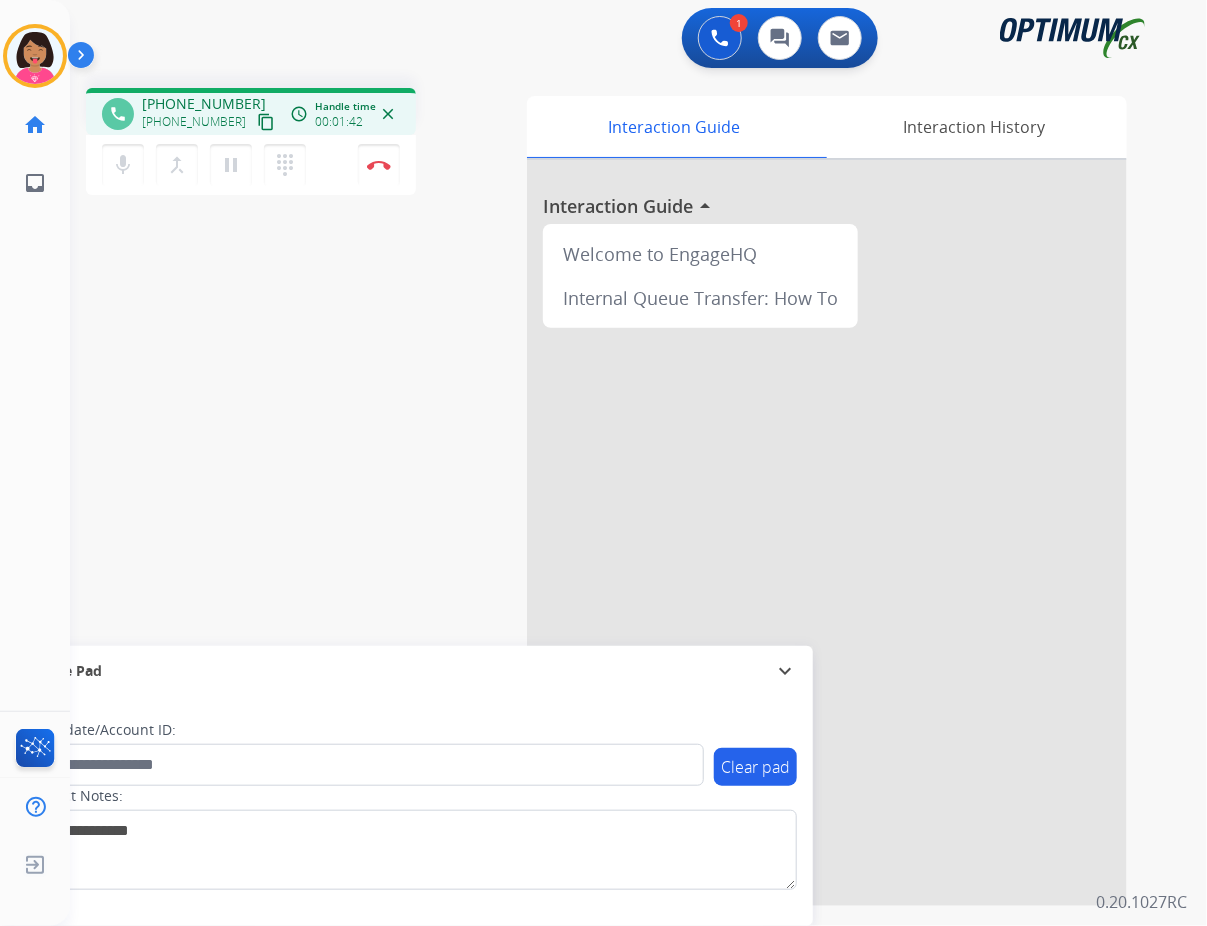 click on "phone [PHONE_NUMBER] [PHONE_NUMBER] content_copy access_time Call metrics Queue   00:08 Hold   00:00 Talk   01:43 Total   01:50 Handle time 00:01:42 close mic Mute merge_type Bridge pause Hold dialpad Dialpad Disconnect swap_horiz Break voice bridge close_fullscreen Connect 3-Way Call merge_type Separate 3-Way Call  Interaction Guide   Interaction History  Interaction Guide arrow_drop_up  Welcome to EngageHQ   Internal Queue Transfer: How To  Secure Pad expand_more Clear pad Candidate/Account ID: Contact Notes:" at bounding box center (614, 489) 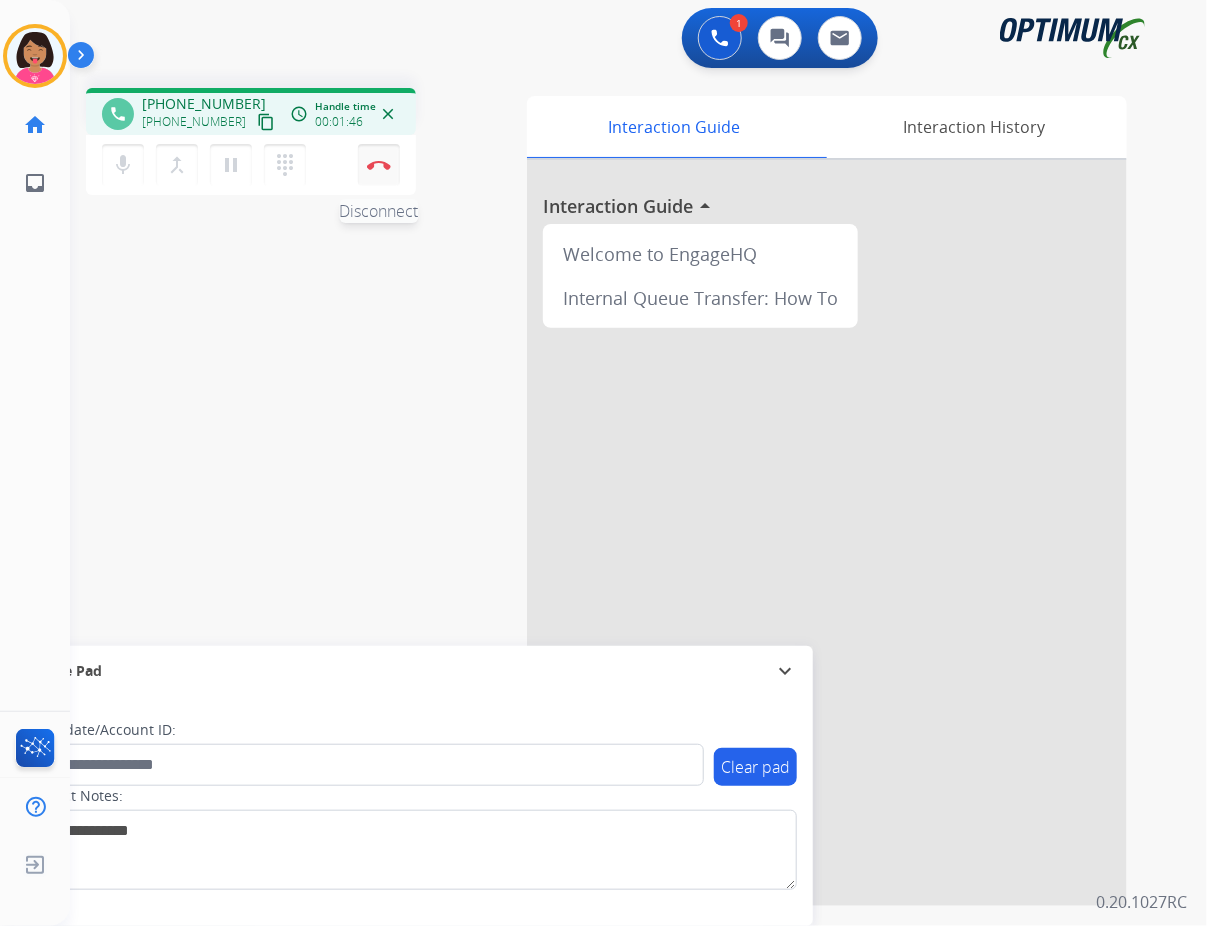 click on "Disconnect" at bounding box center [379, 165] 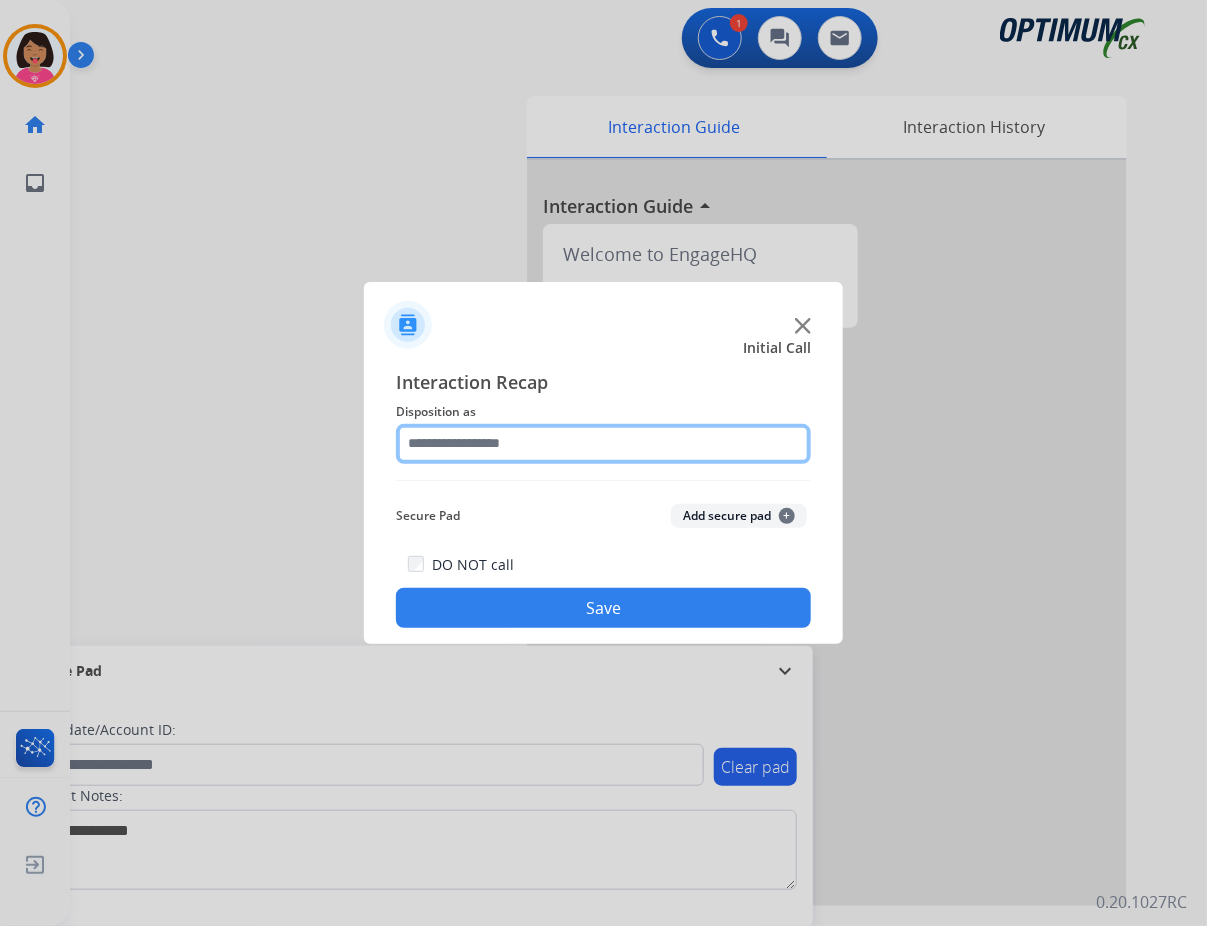click 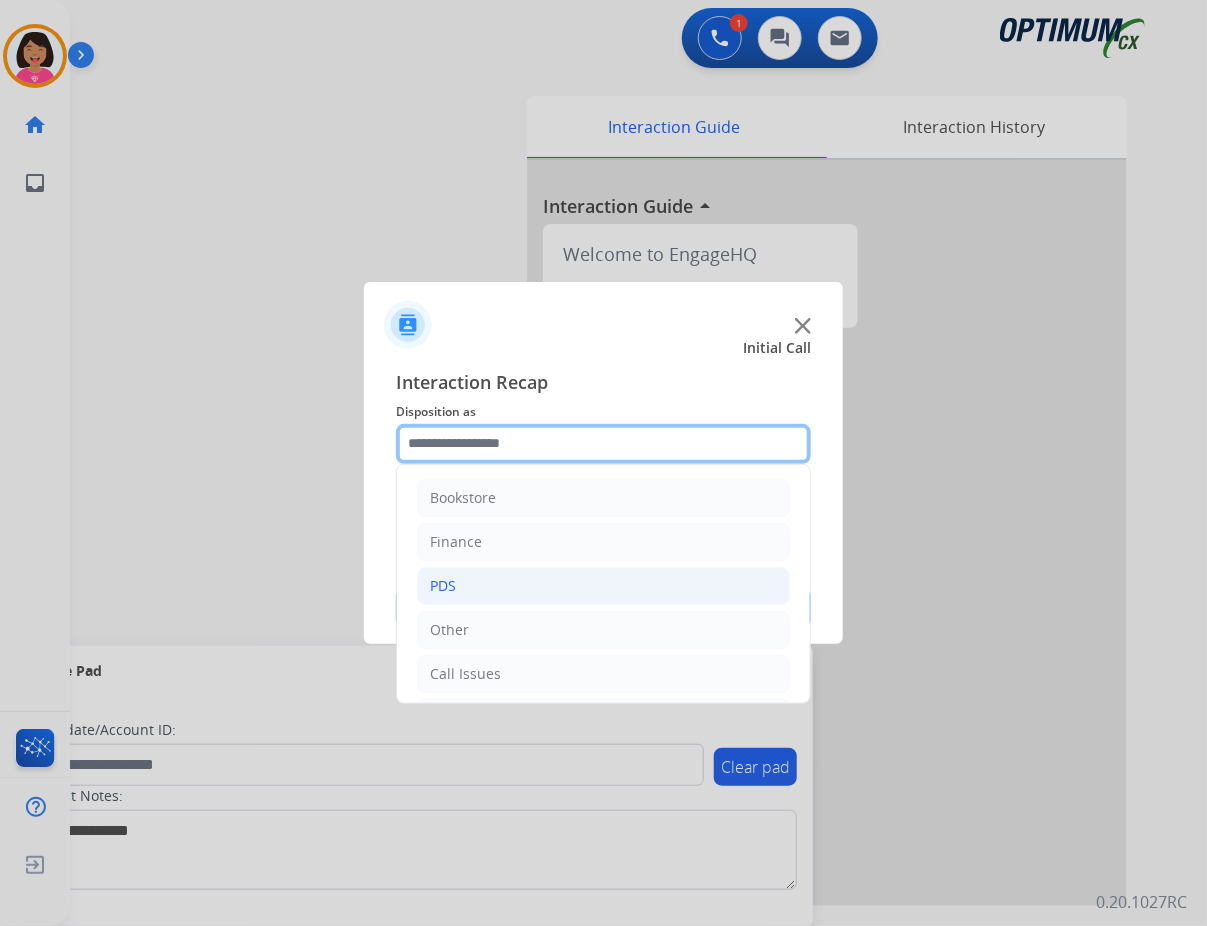 scroll, scrollTop: 137, scrollLeft: 0, axis: vertical 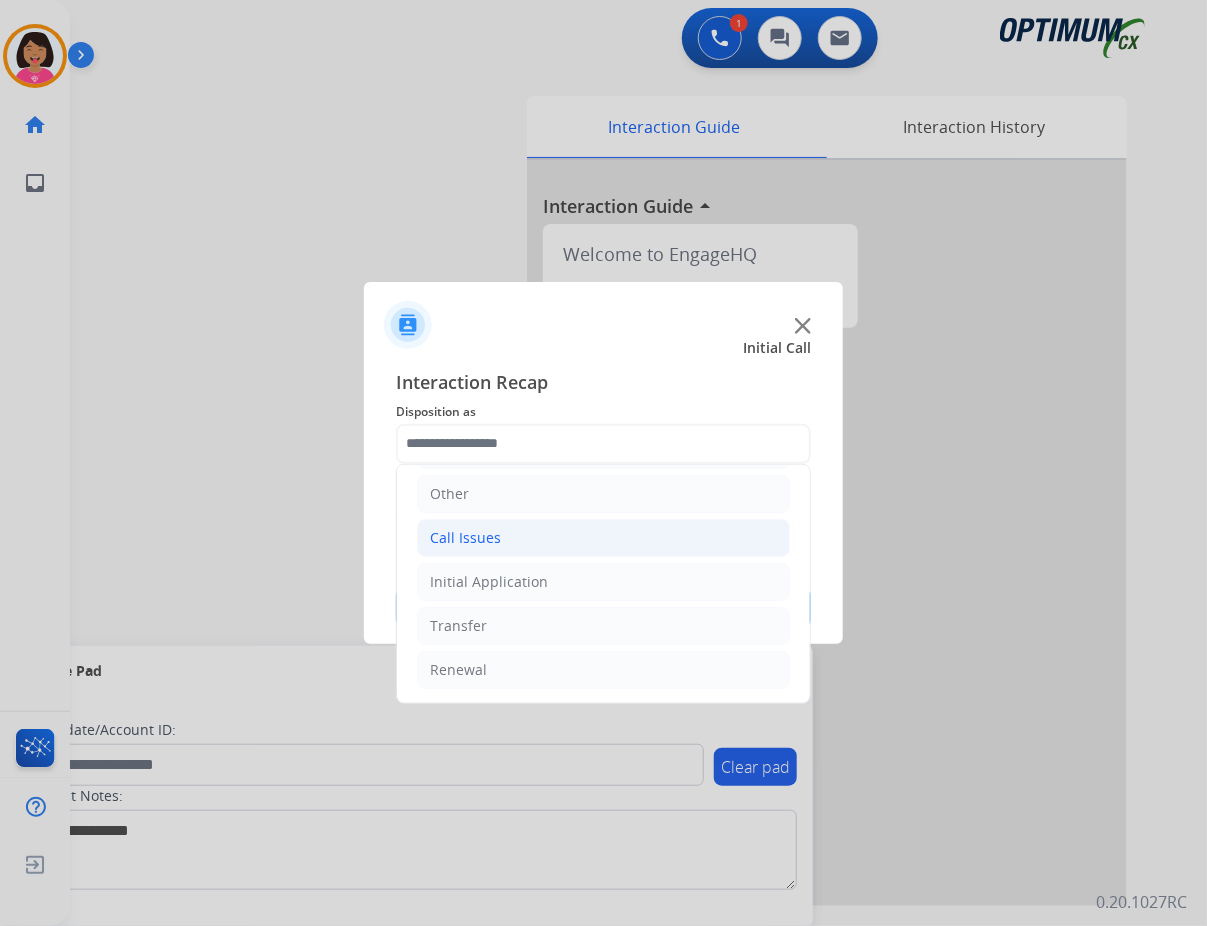 click on "Call Issues" 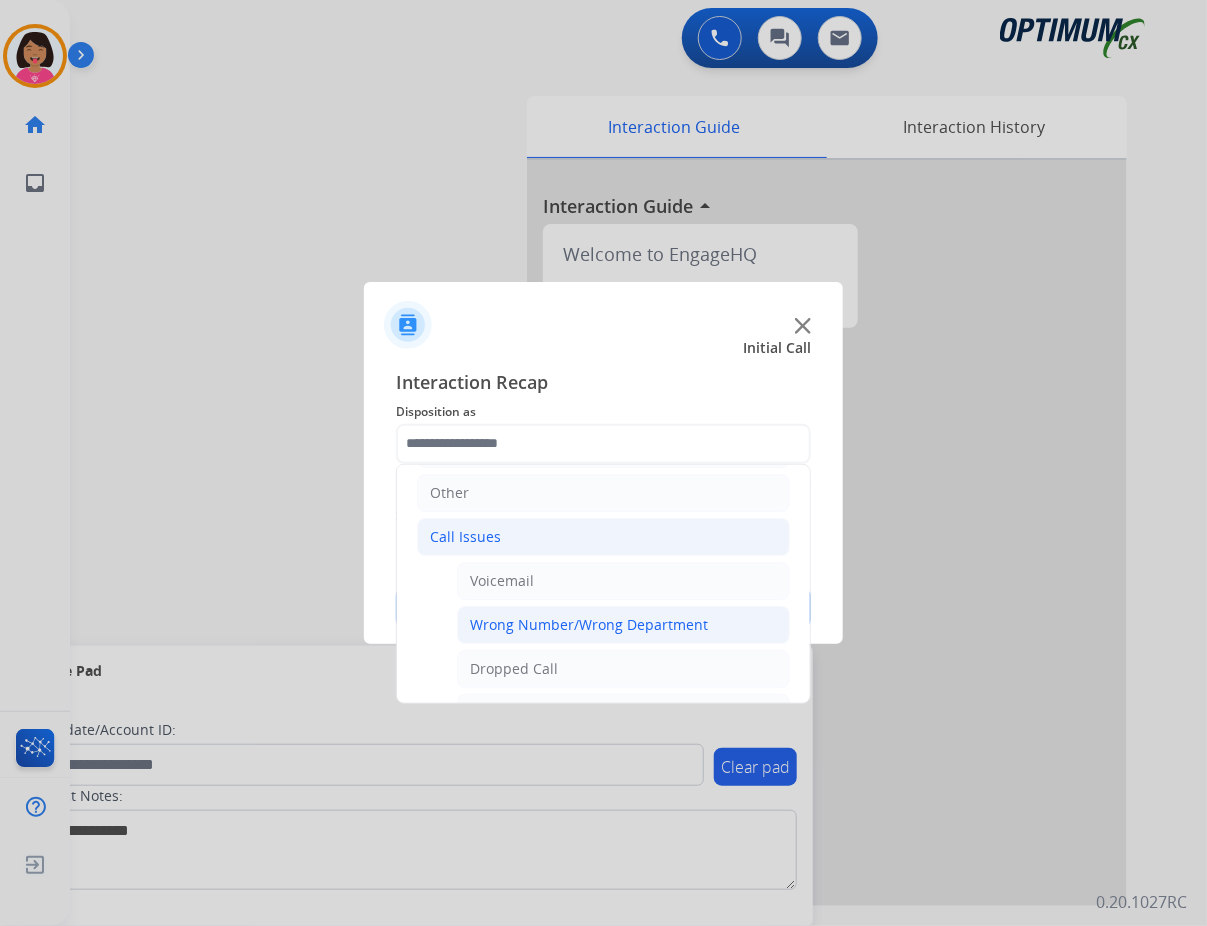 click on "Wrong Number/Wrong Department" 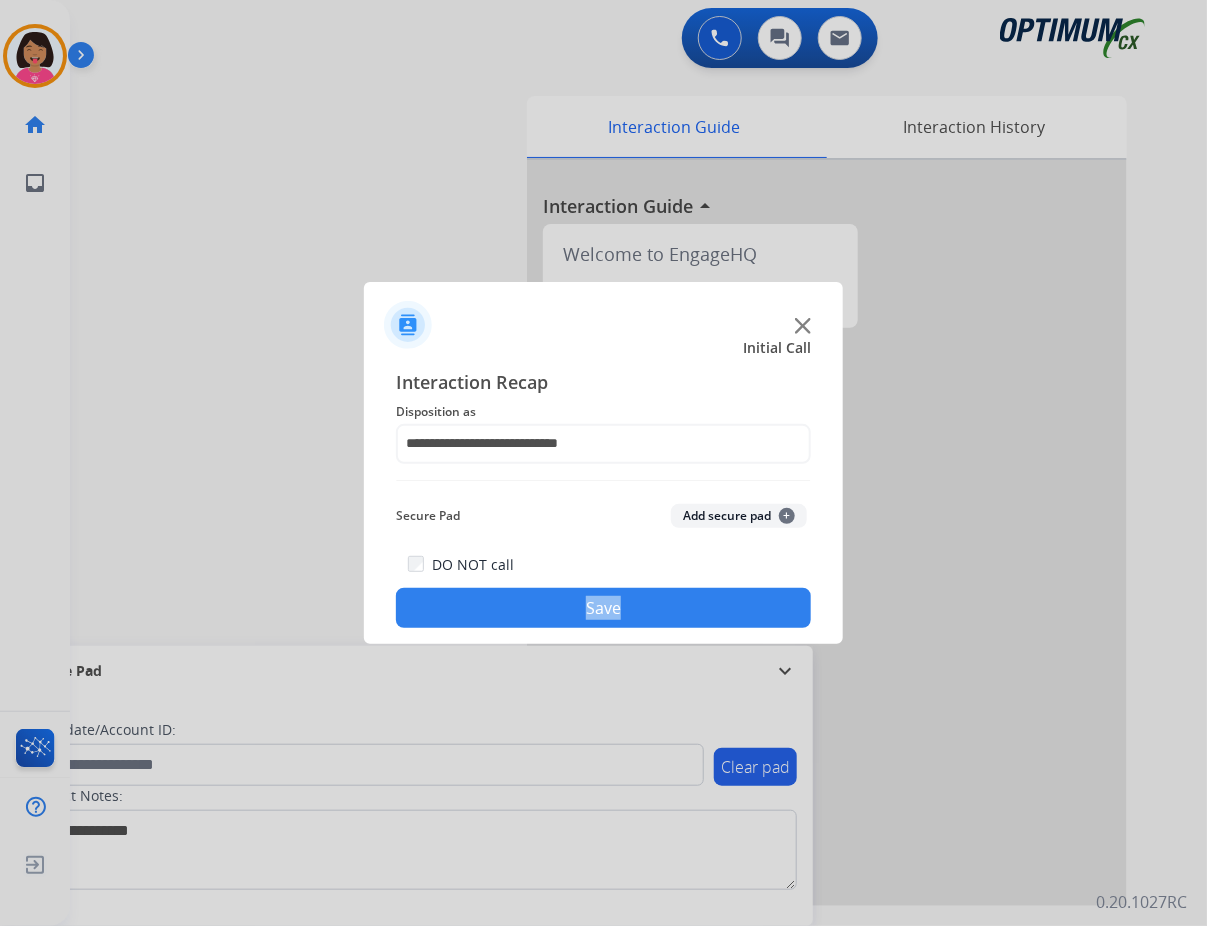 click on "**********" 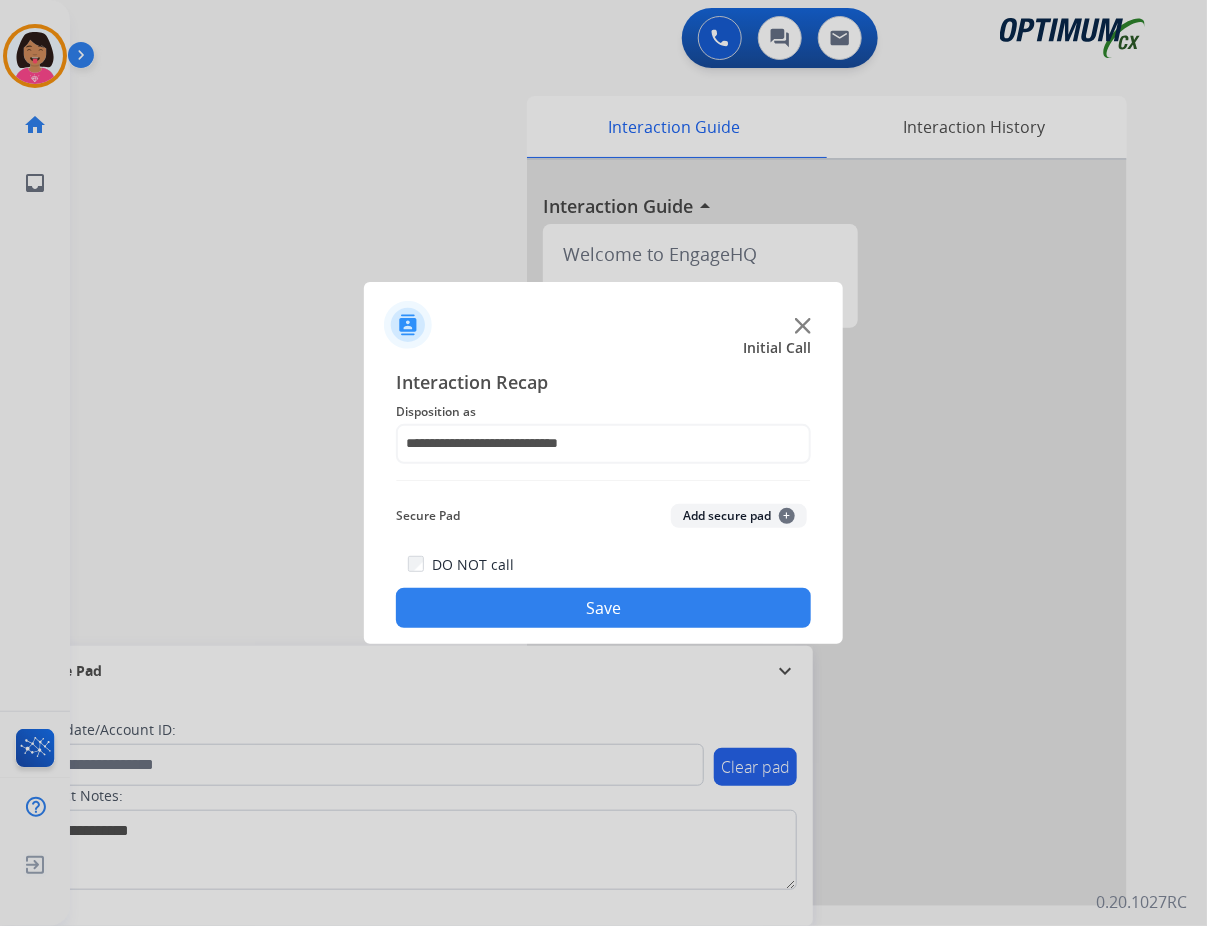 click on "Save" 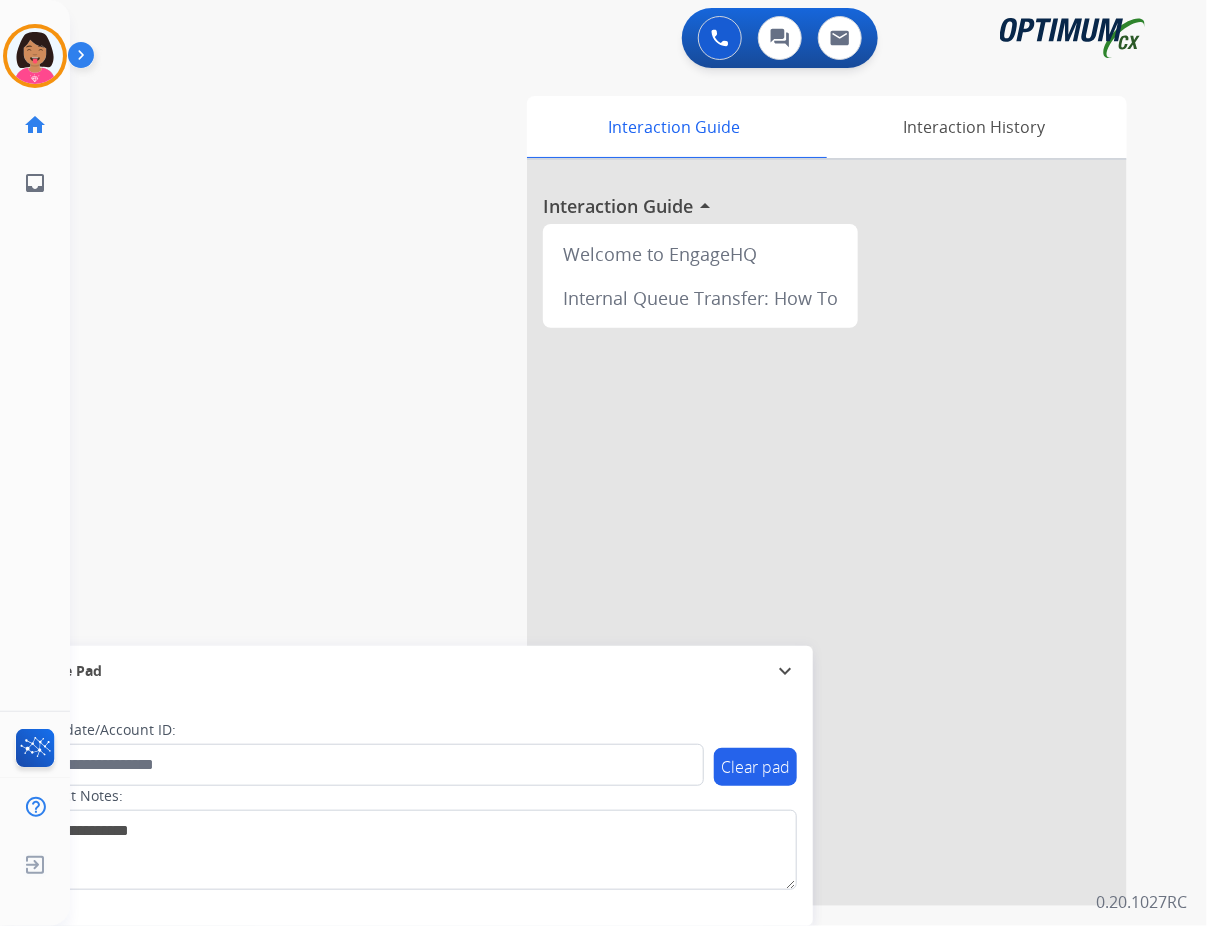 click on "Del   AfterCallWork  Edit Avatar  Agent:   Del  Routing Profile:  OCX Training home  Home  Home inbox  Emails  Emails  FocalPoints  Help Center  Help Center  Log out  Log out" 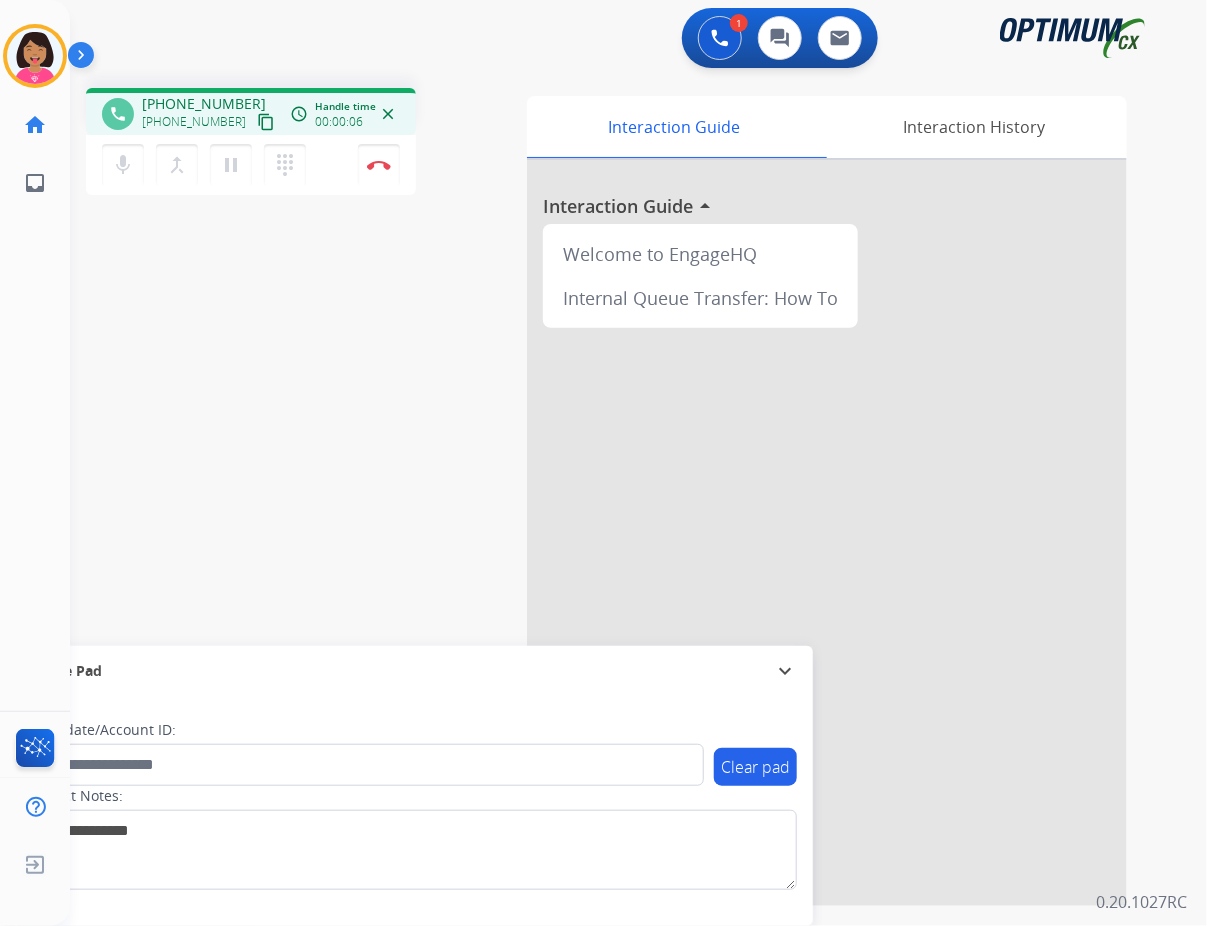 click on "content_copy" at bounding box center [266, 122] 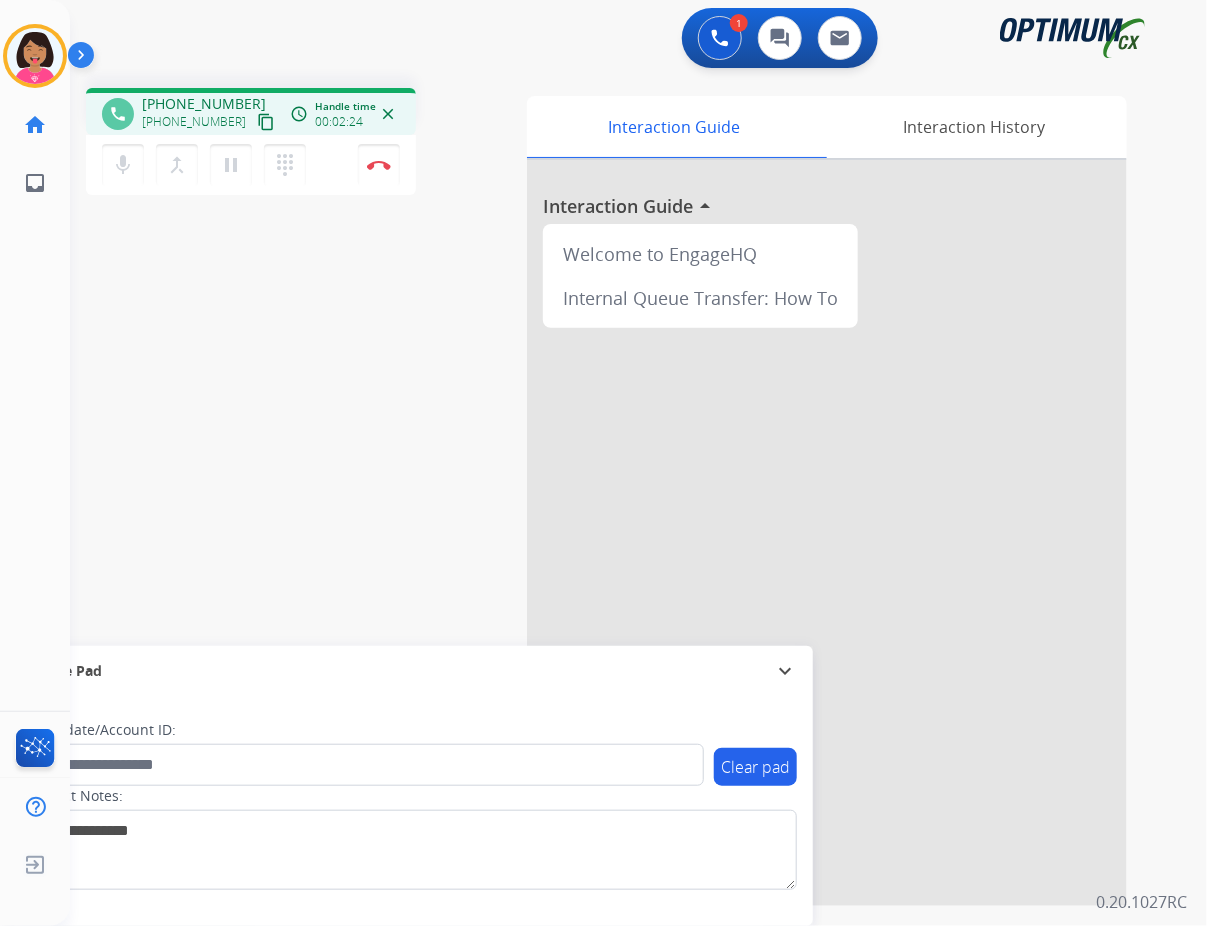 click on "phone [PHONE_NUMBER] [PHONE_NUMBER] content_copy access_time Call metrics Queue   00:07 Hold   00:00 Talk   02:25 Total   02:31 Handle time 00:02:24 close mic Mute merge_type Bridge pause Hold dialpad Dialpad Disconnect swap_horiz Break voice bridge close_fullscreen Connect 3-Way Call merge_type Separate 3-Way Call  Interaction Guide   Interaction History  Interaction Guide arrow_drop_up  Welcome to EngageHQ   Internal Queue Transfer: How To  Secure Pad expand_more Clear pad Candidate/Account ID: Contact Notes:" at bounding box center [614, 489] 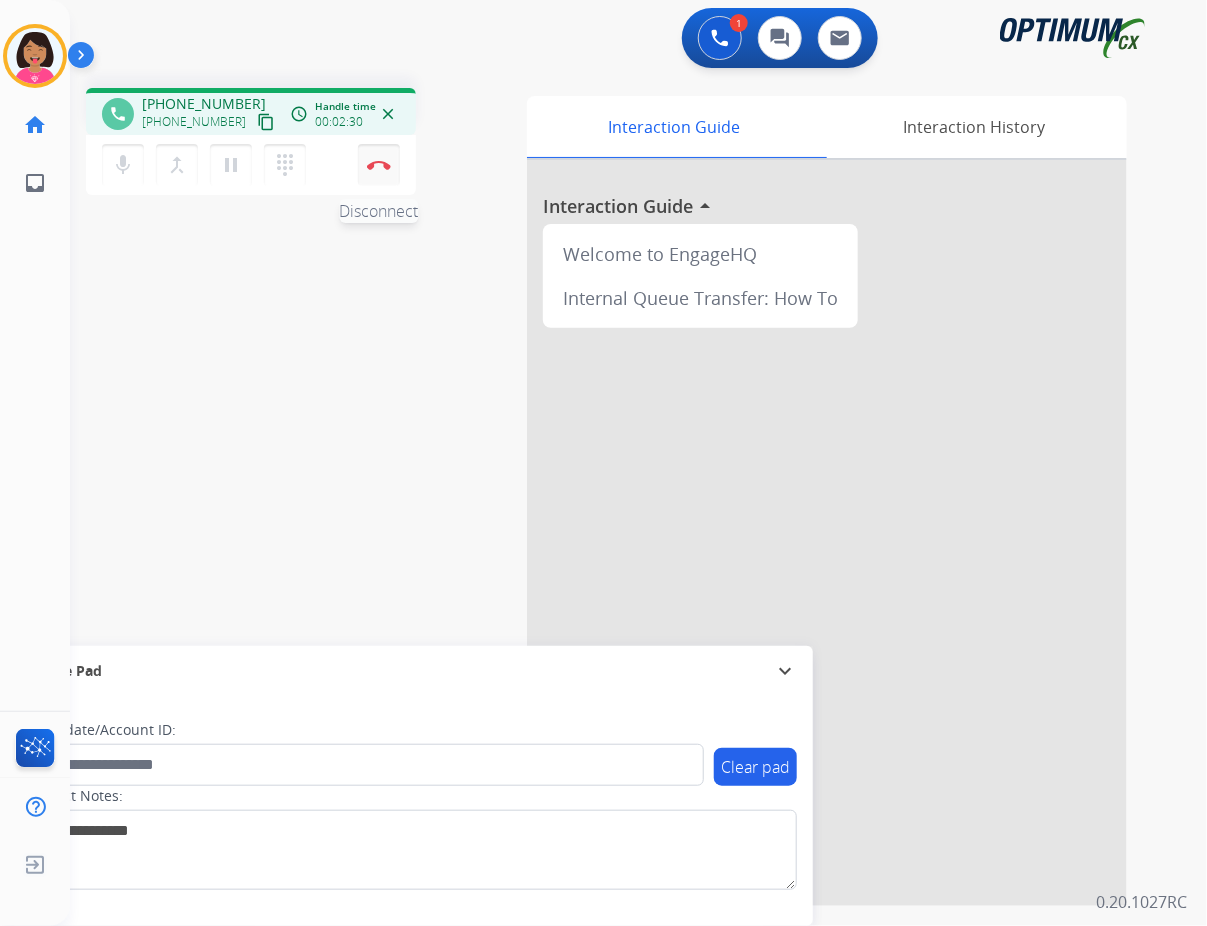 click at bounding box center [379, 165] 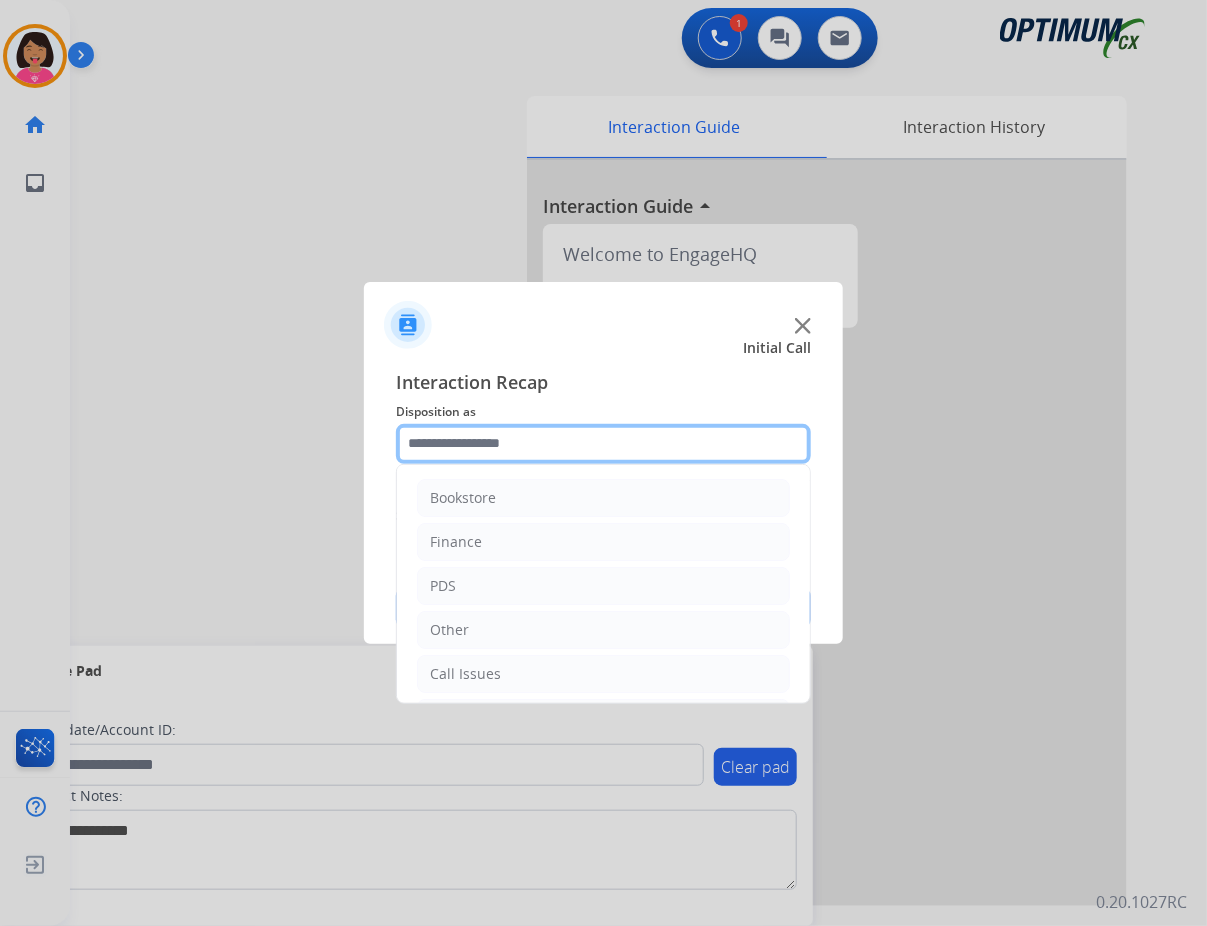 click 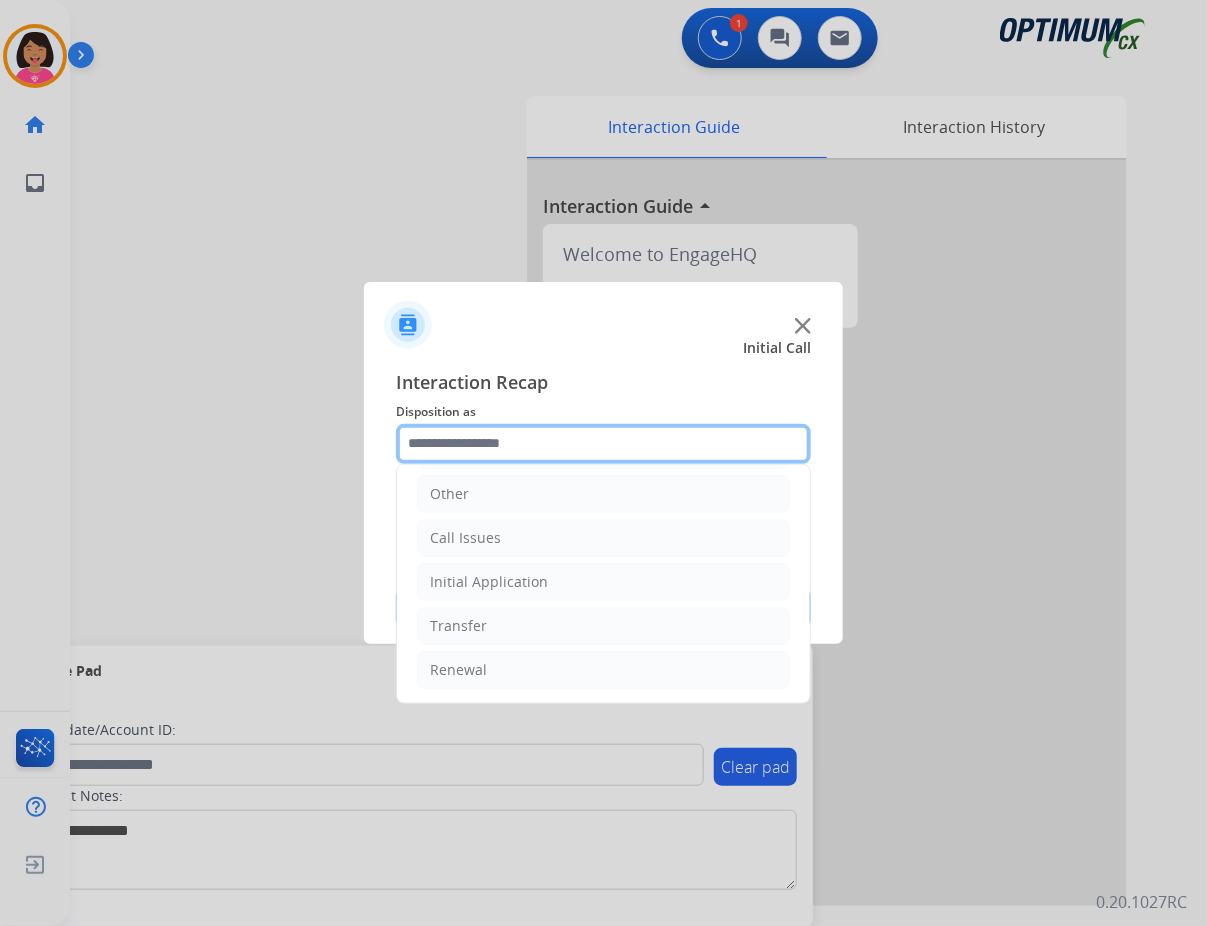 scroll, scrollTop: 136, scrollLeft: 0, axis: vertical 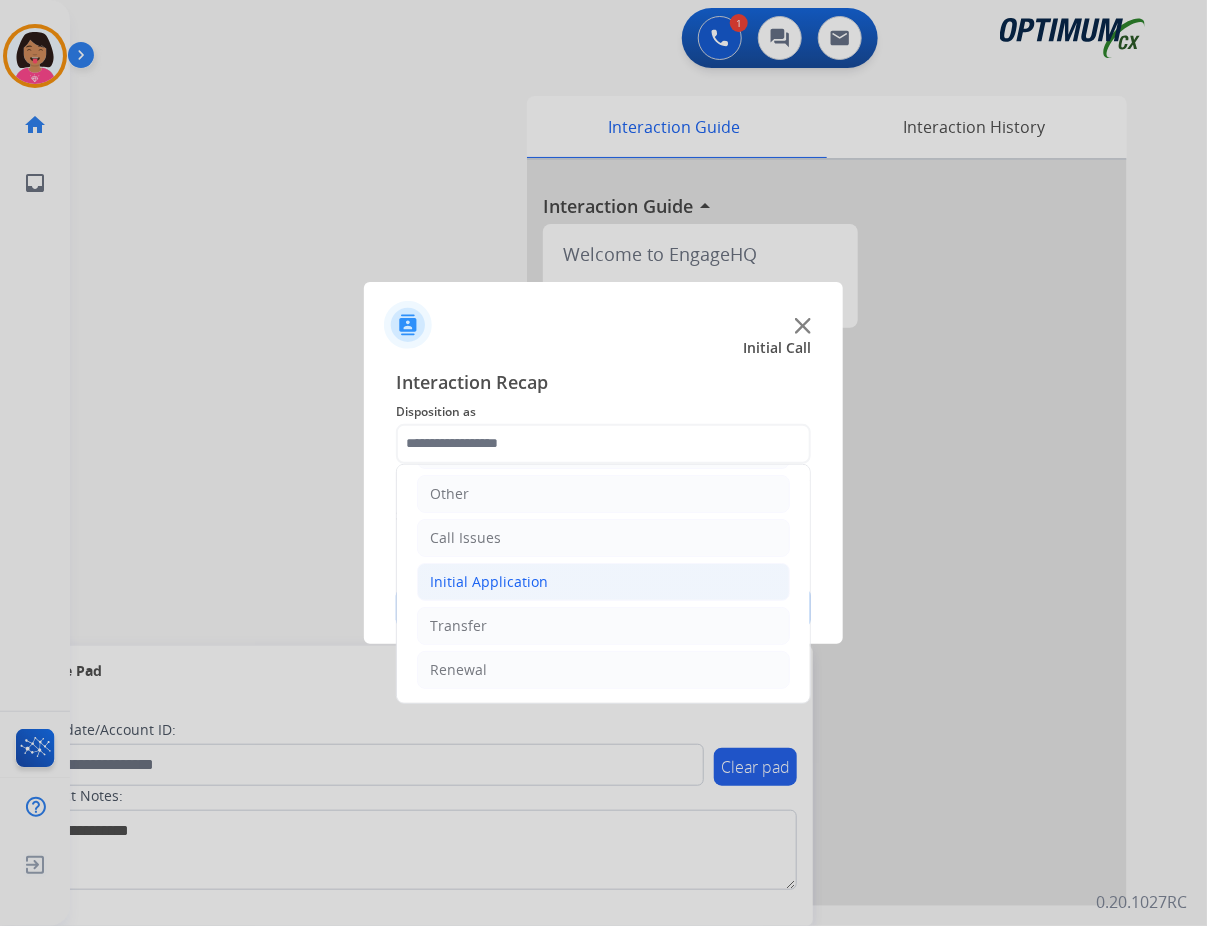 click on "Initial Application" 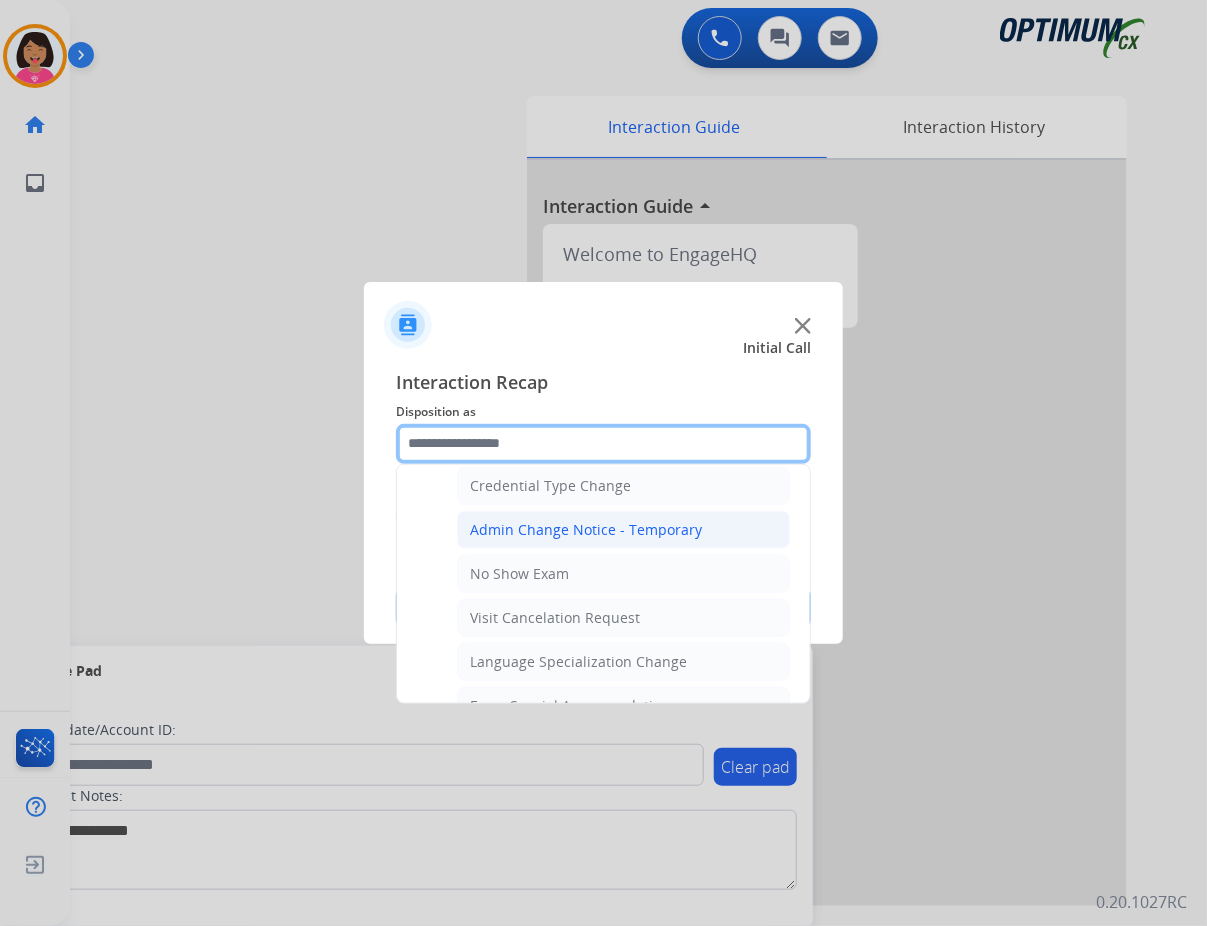 scroll, scrollTop: 1044, scrollLeft: 0, axis: vertical 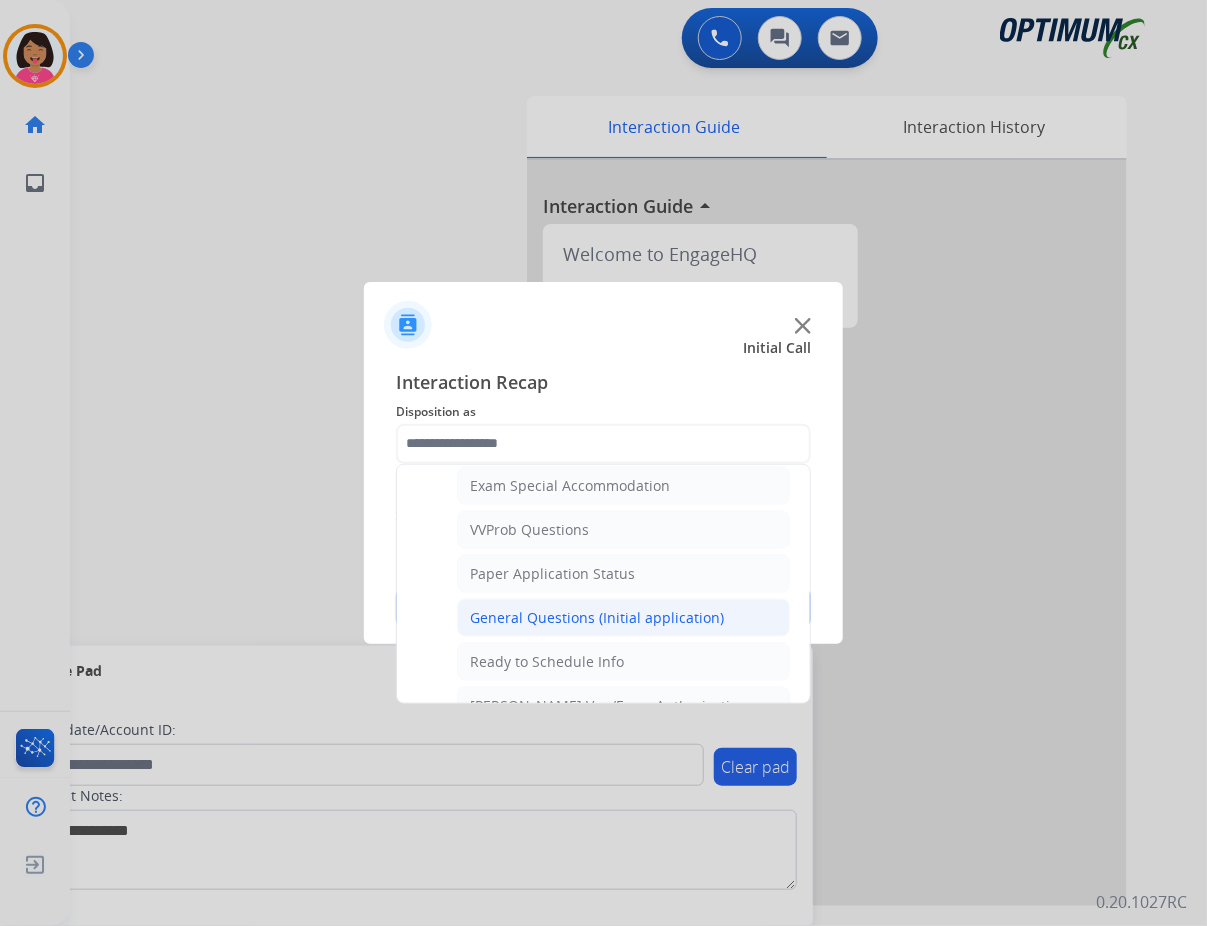 click on "General Questions (Initial application)" 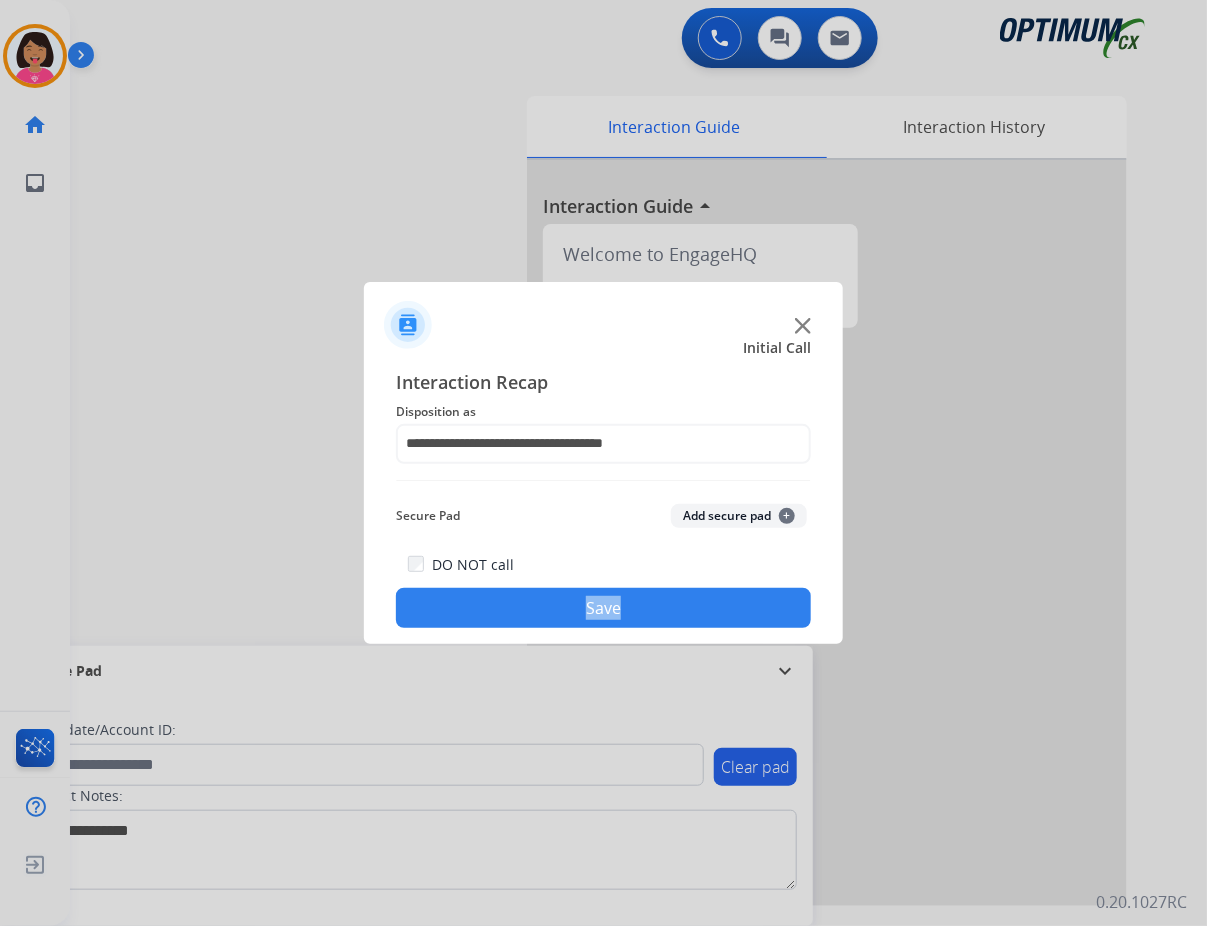 click on "**********" 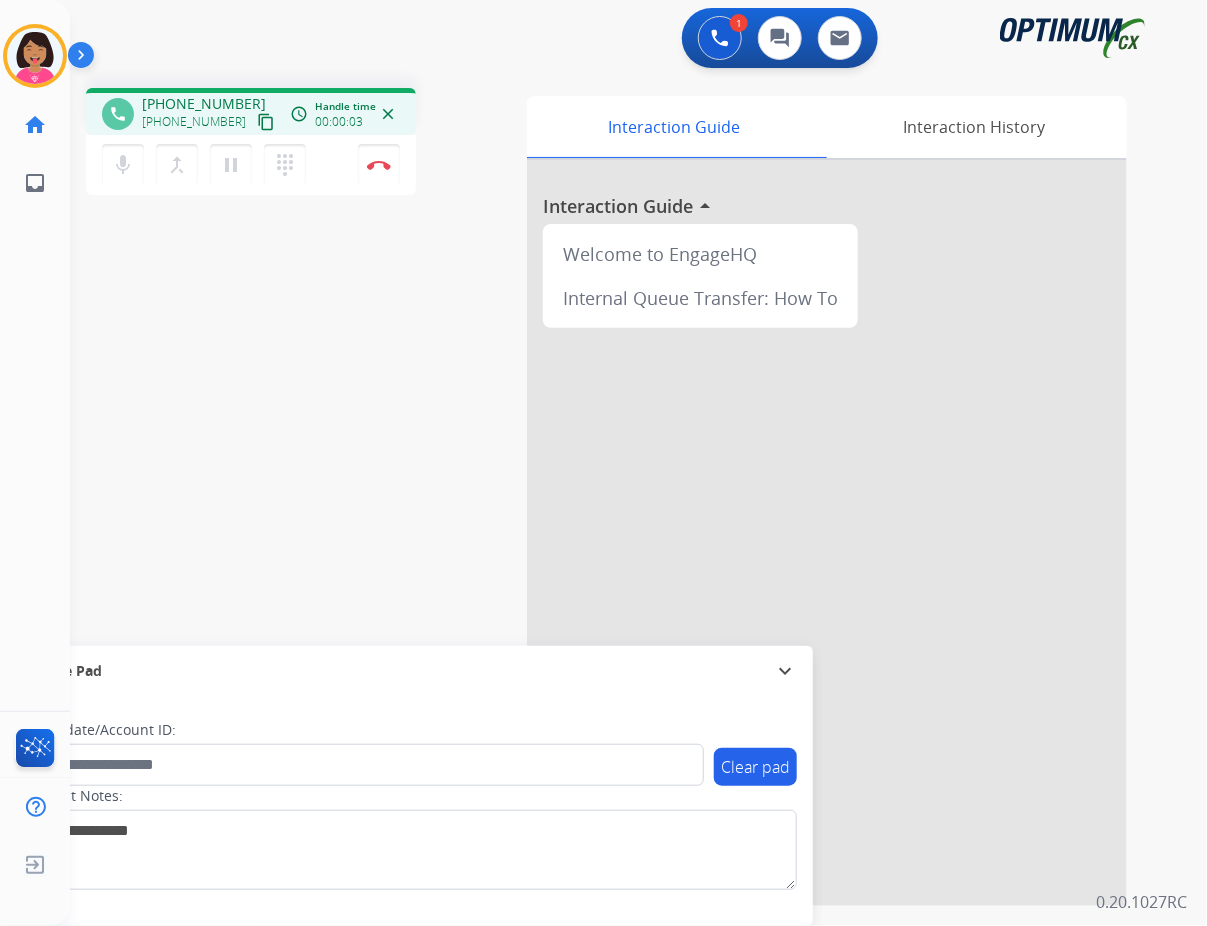click on "phone [PHONE_NUMBER] [PHONE_NUMBER] content_copy access_time Call metrics Queue   00:07 Hold   00:00 Talk   00:04 Total   00:10 Handle time 00:00:03 close mic Mute merge_type Bridge pause Hold dialpad Dialpad Disconnect swap_horiz Break voice bridge close_fullscreen Connect 3-Way Call merge_type Separate 3-Way Call  Interaction Guide   Interaction History  Interaction Guide arrow_drop_up  Welcome to EngageHQ   Internal Queue Transfer: How To  Secure Pad expand_more Clear pad Candidate/Account ID: Contact Notes:" at bounding box center (614, 489) 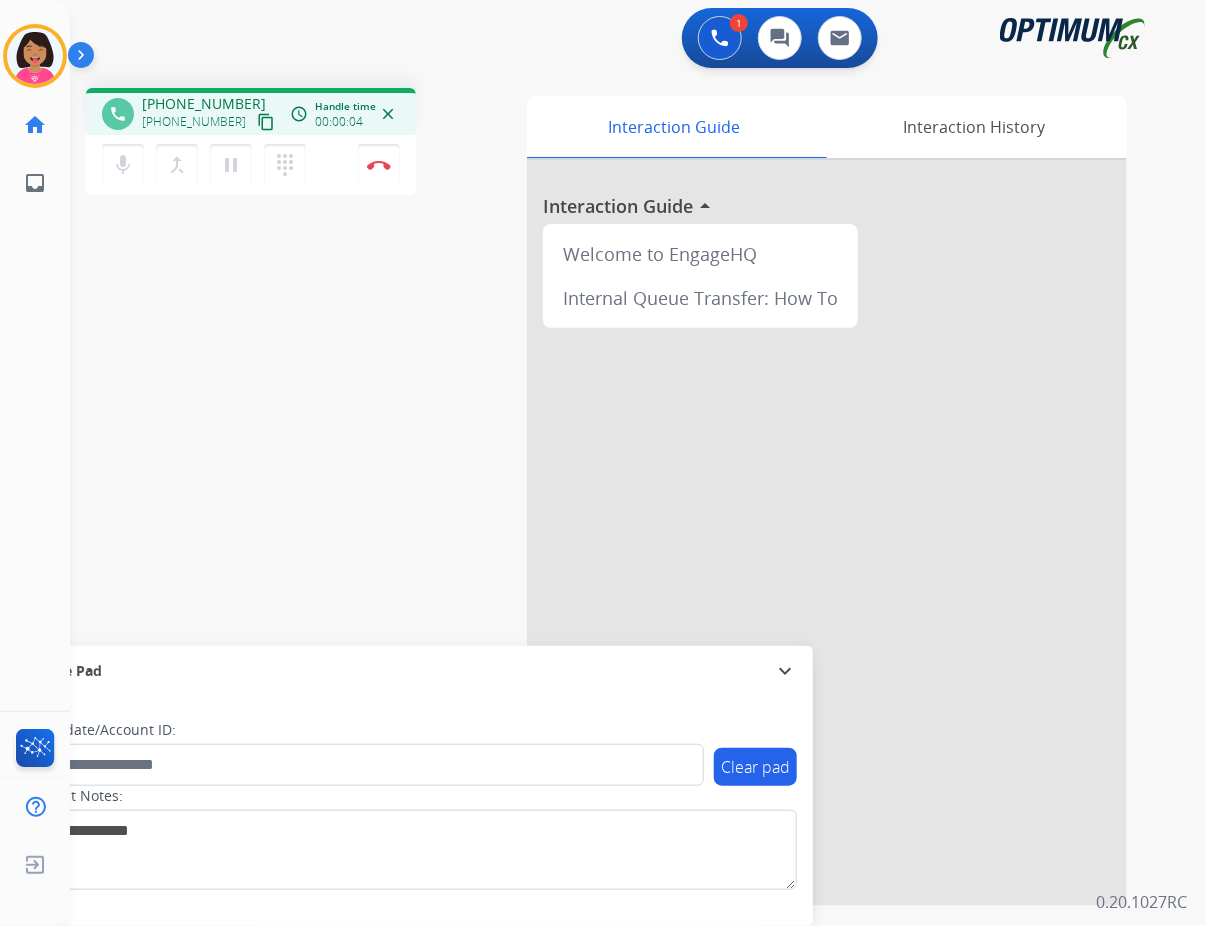 click on "content_copy" at bounding box center [266, 122] 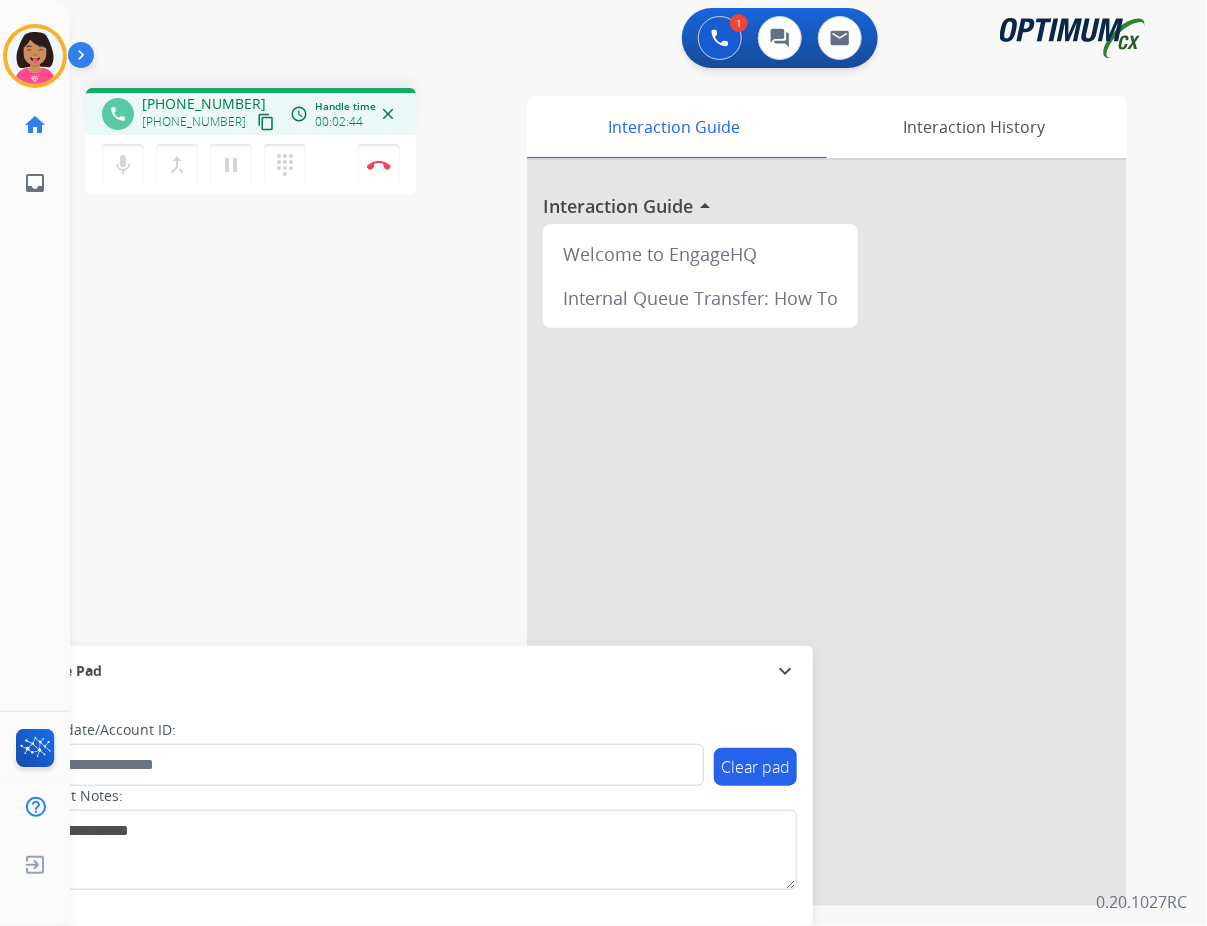 click on "phone [PHONE_NUMBER] [PHONE_NUMBER] content_copy access_time Call metrics Queue   00:07 Hold   00:00 Talk   02:45 Total   02:51 Handle time 00:02:44 close mic Mute merge_type Bridge pause Hold dialpad Dialpad Disconnect swap_horiz Break voice bridge close_fullscreen Connect 3-Way Call merge_type Separate 3-Way Call  Interaction Guide   Interaction History  Interaction Guide arrow_drop_up  Welcome to EngageHQ   Internal Queue Transfer: How To  Secure Pad expand_more Clear pad Candidate/Account ID: Contact Notes:" at bounding box center [614, 489] 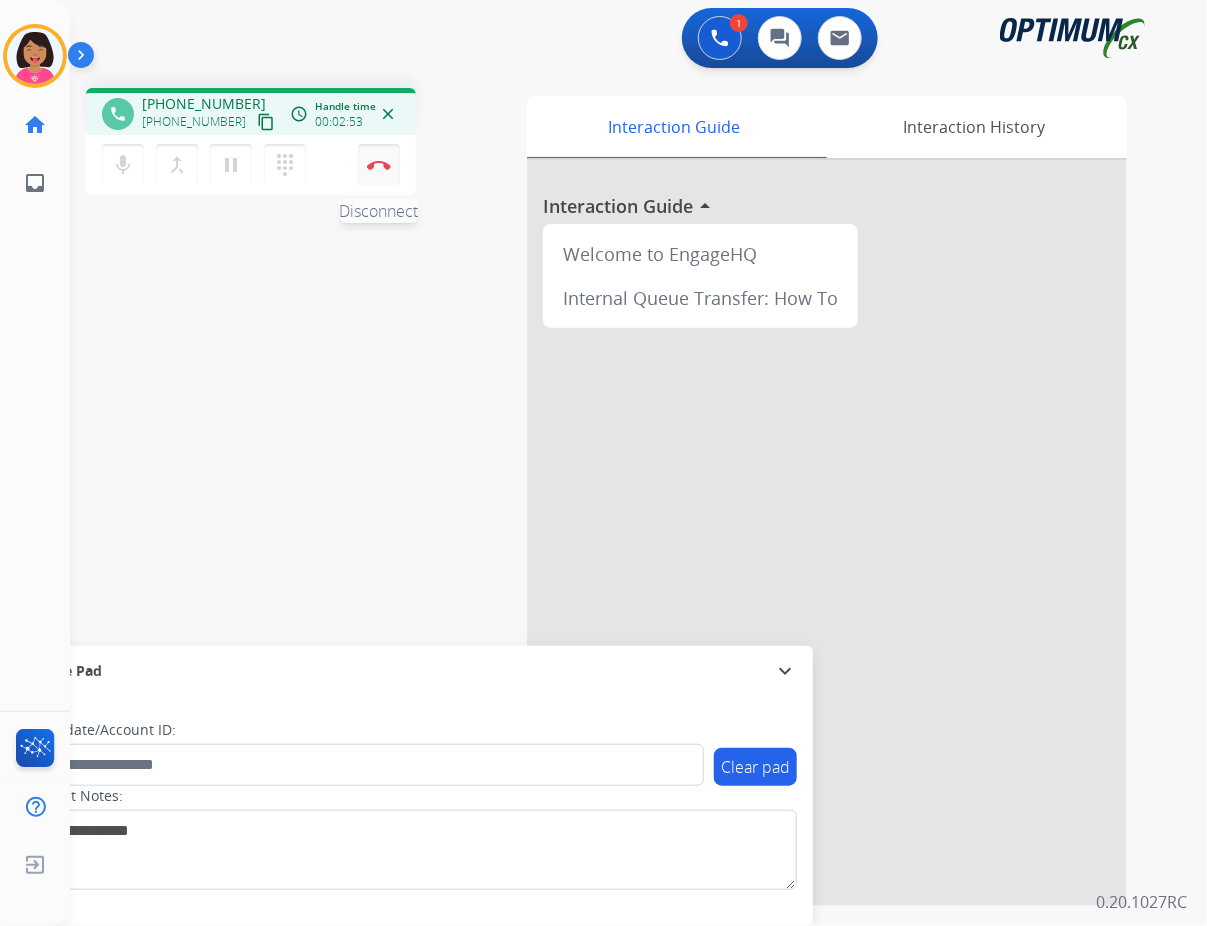 click on "Disconnect" at bounding box center [379, 165] 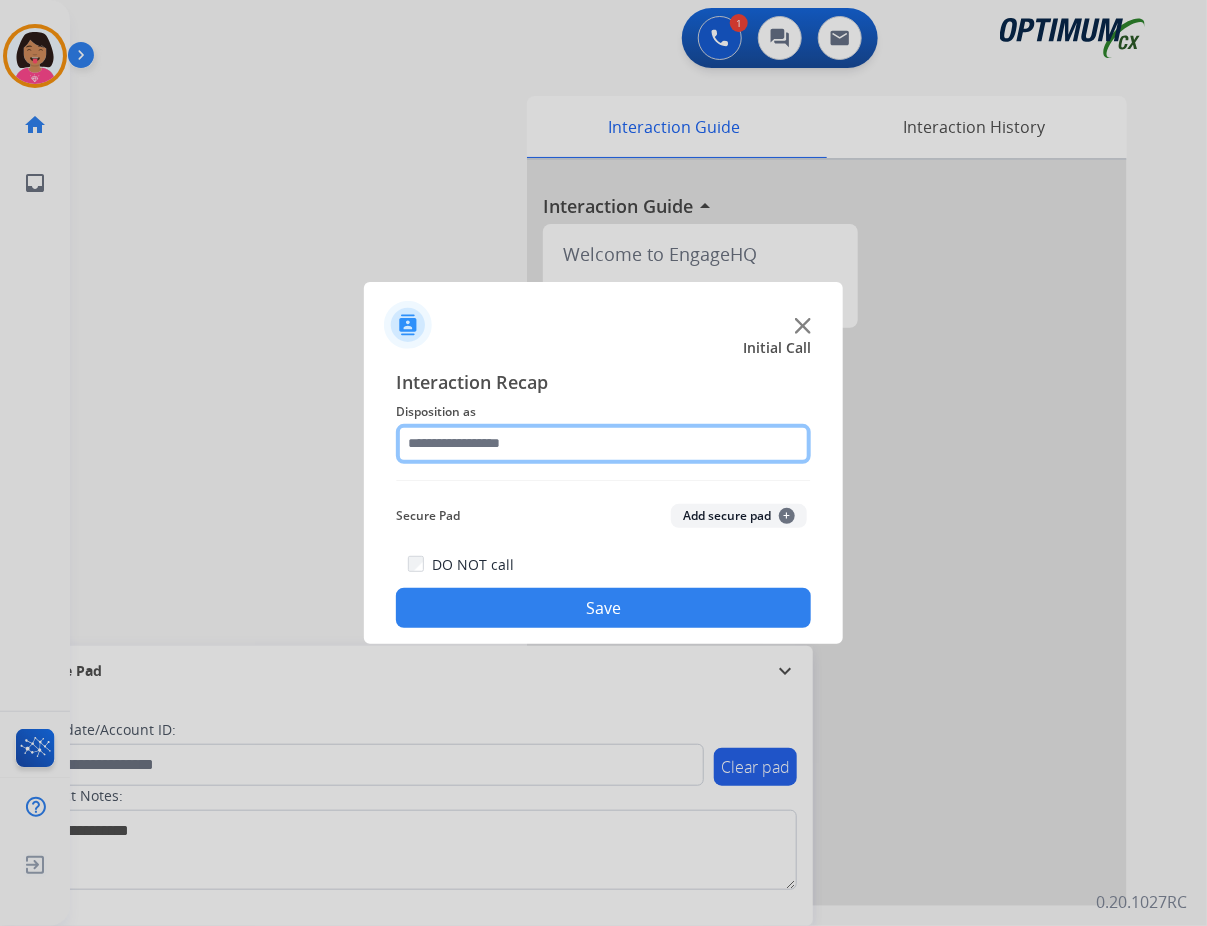 click 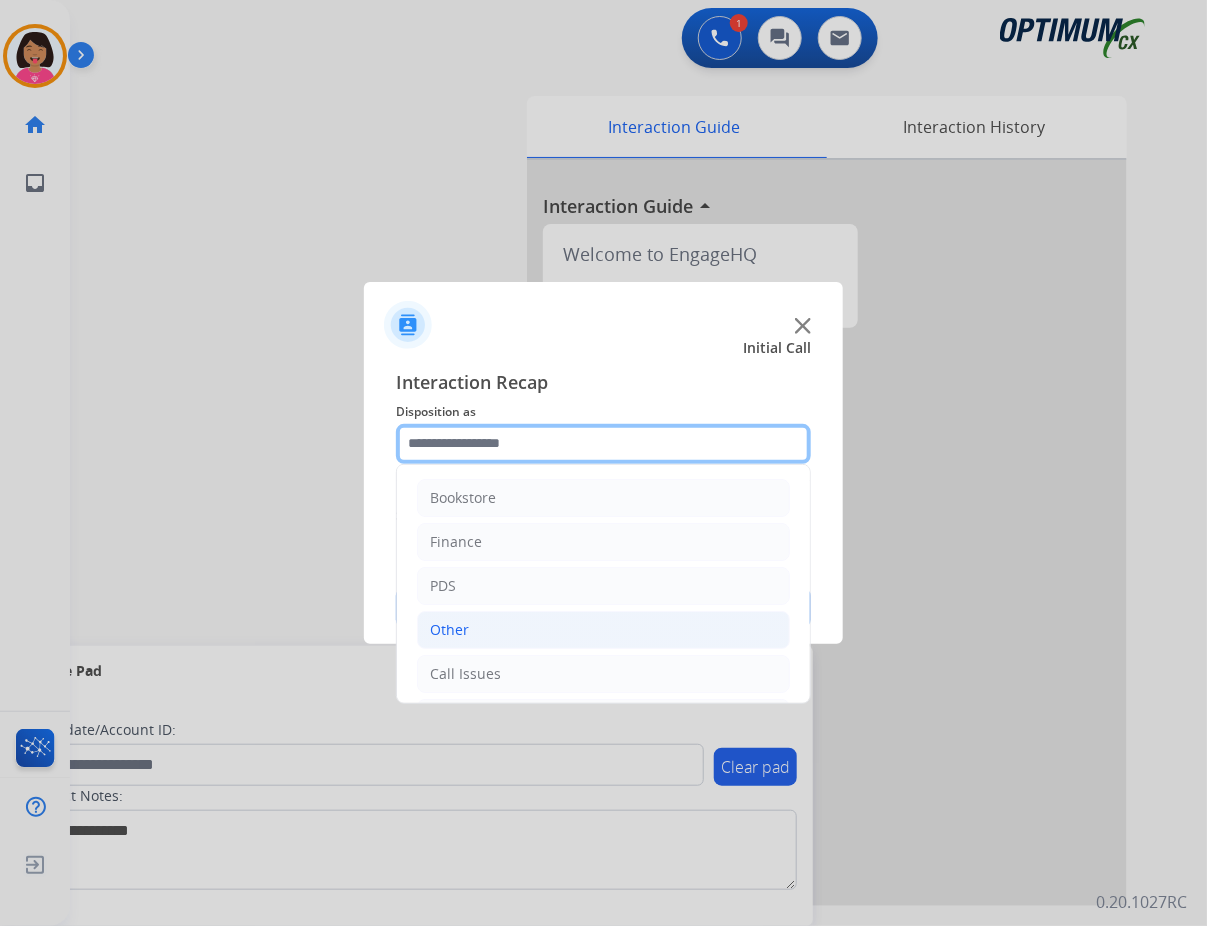 scroll, scrollTop: 137, scrollLeft: 0, axis: vertical 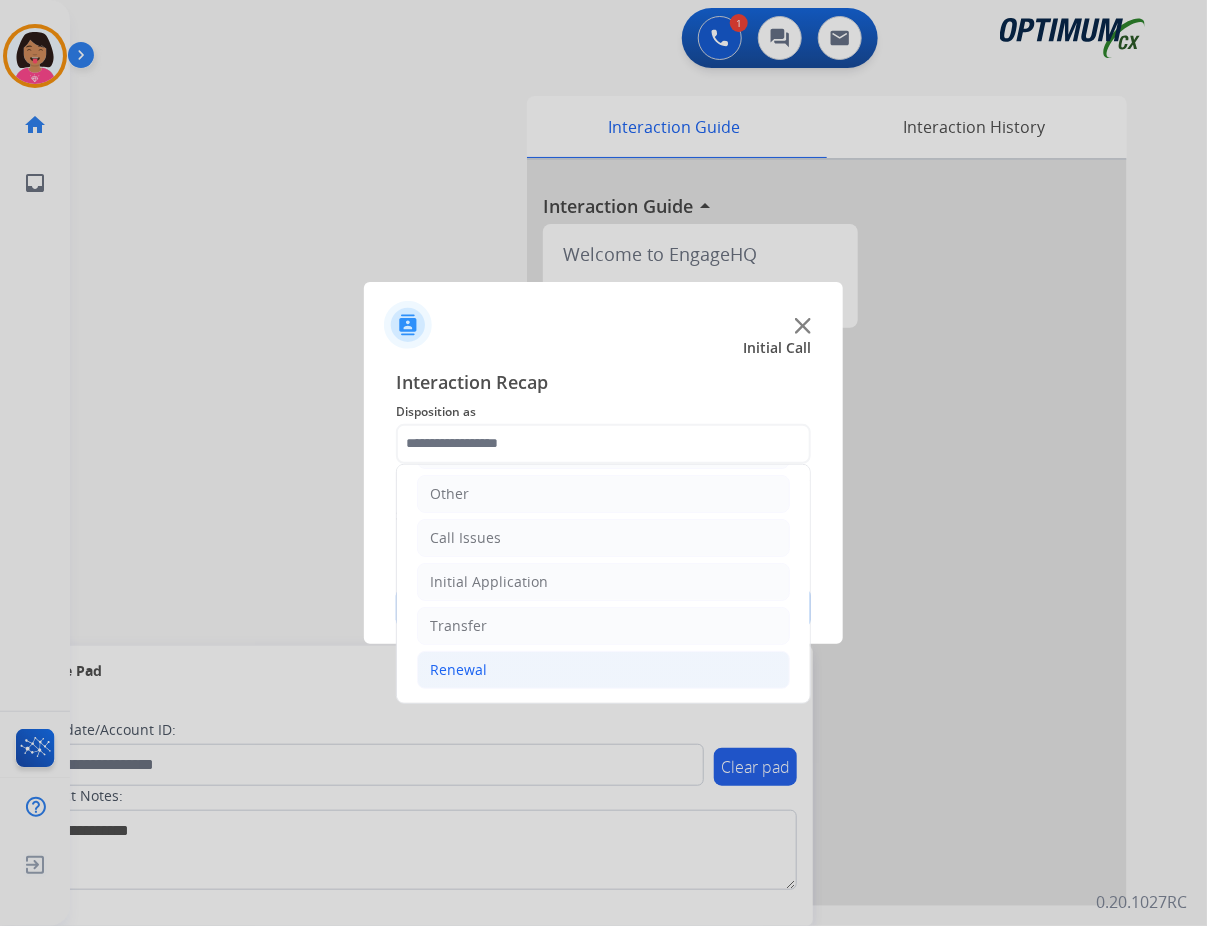 click on "Renewal" 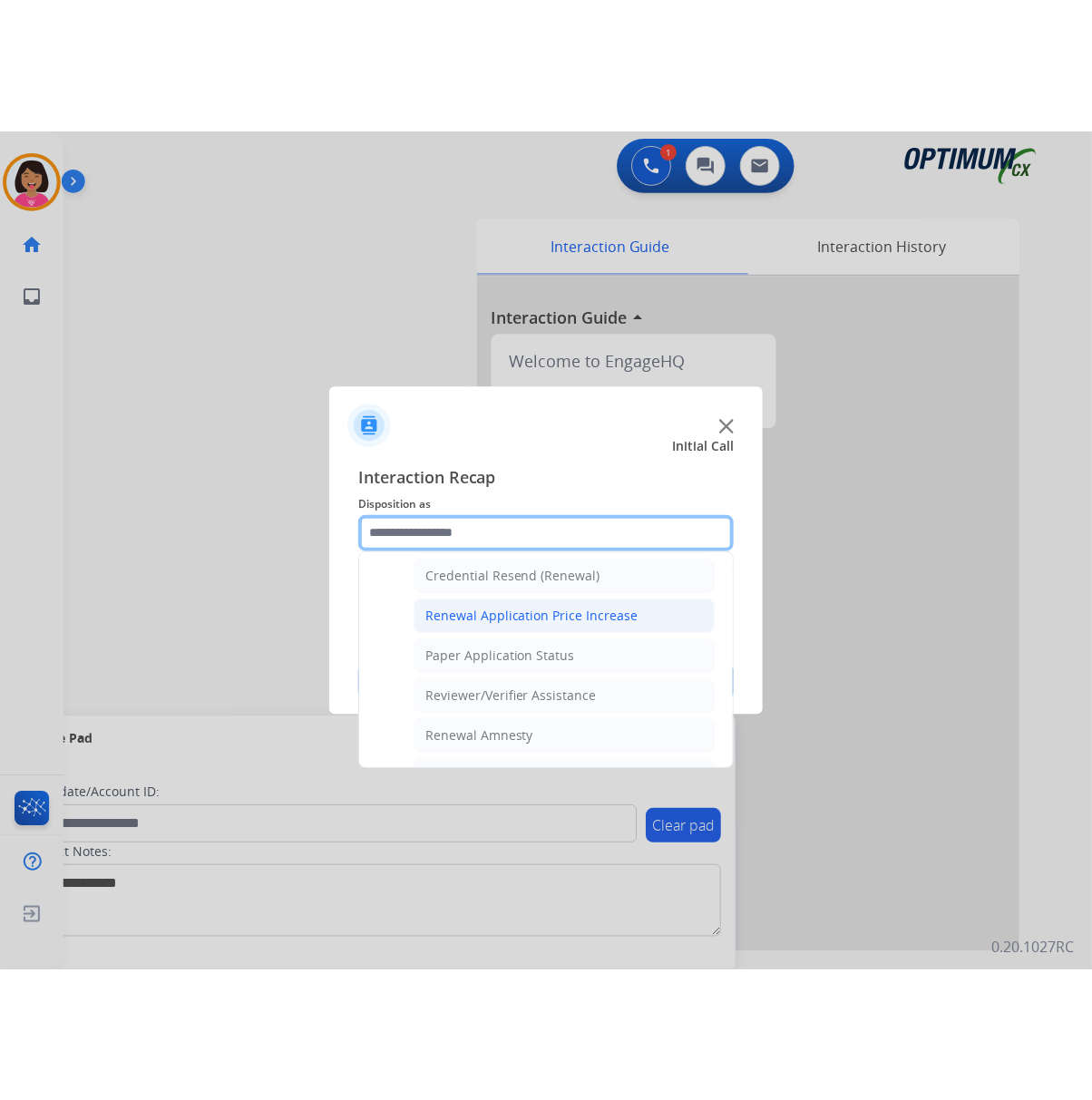scroll, scrollTop: 585, scrollLeft: 0, axis: vertical 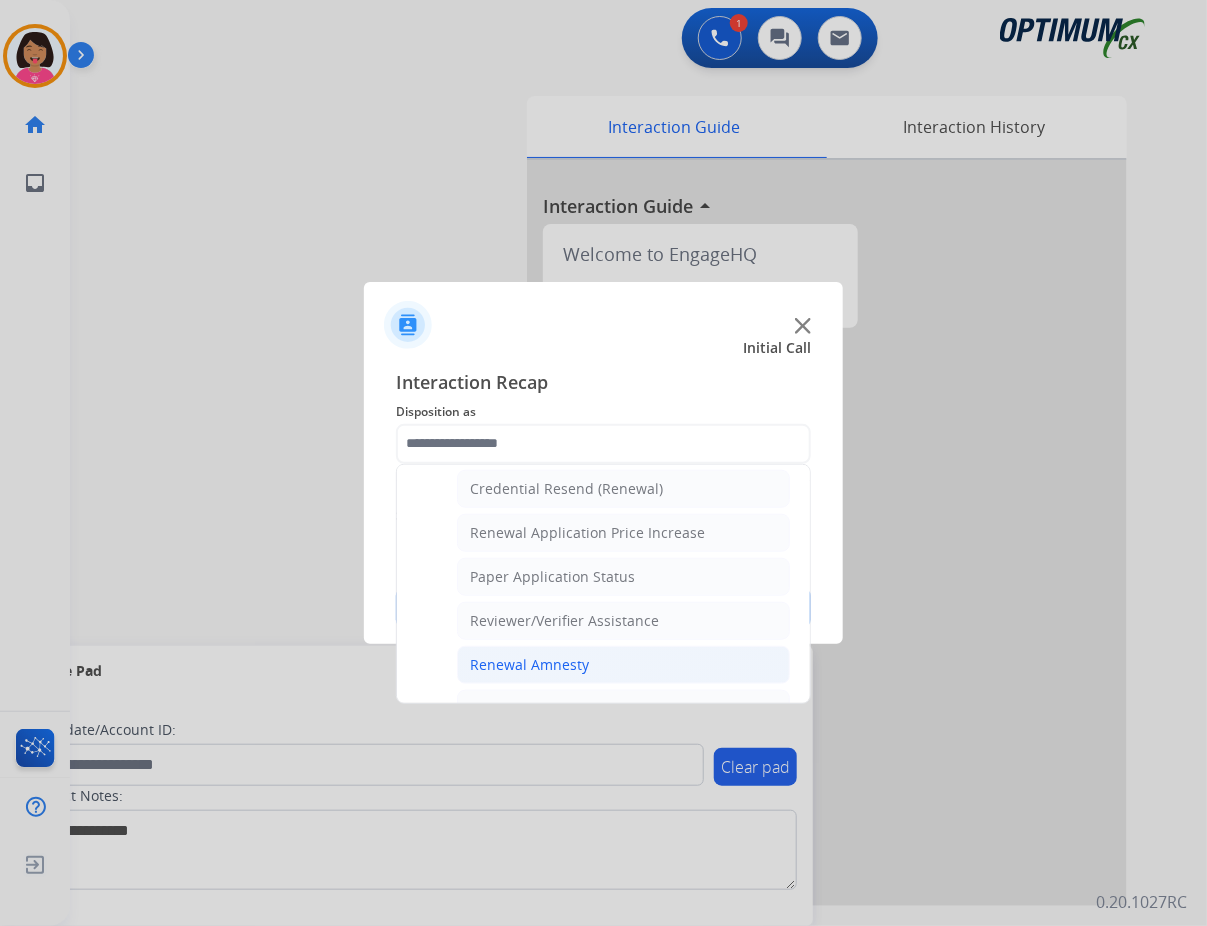 click on "Renewal Amnesty" 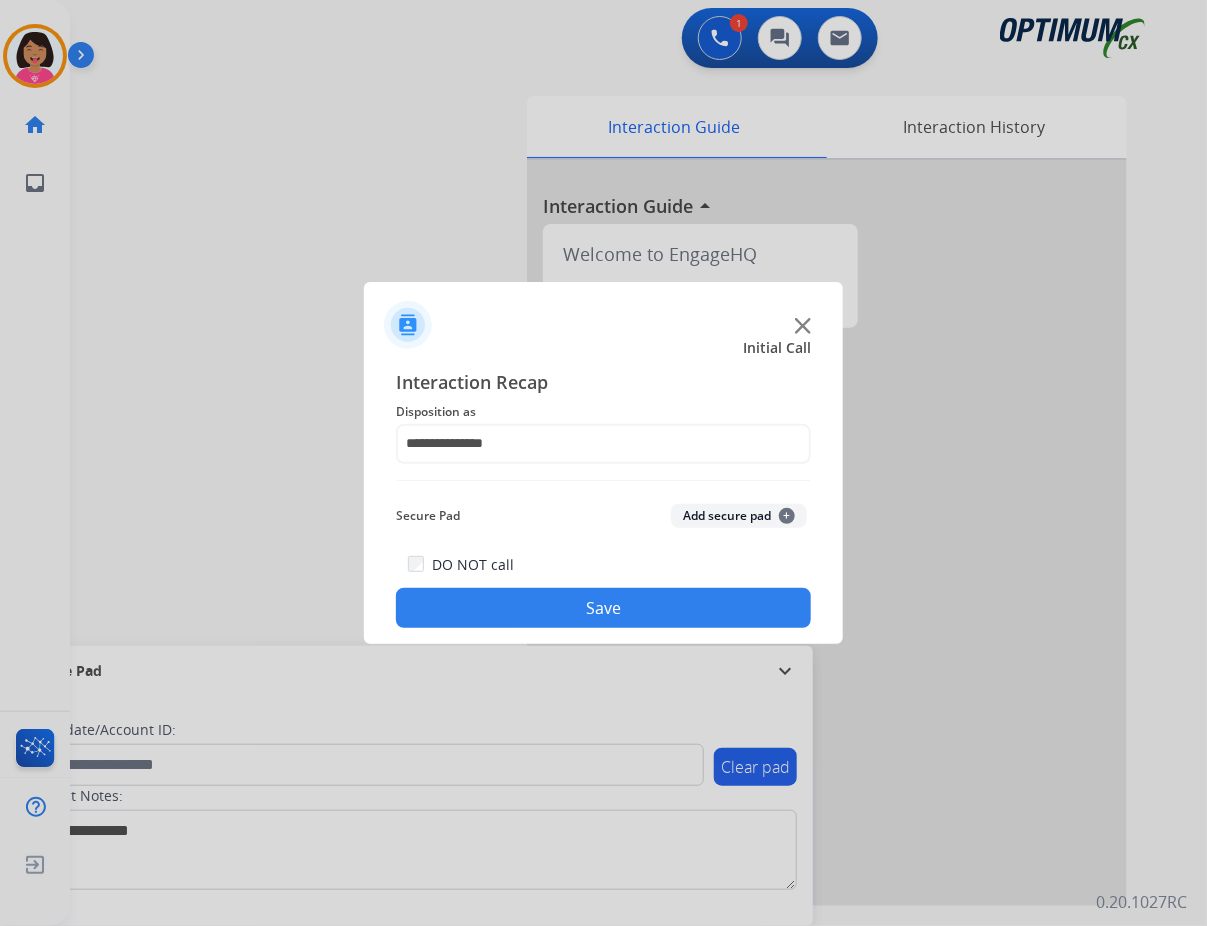 click on "Save" 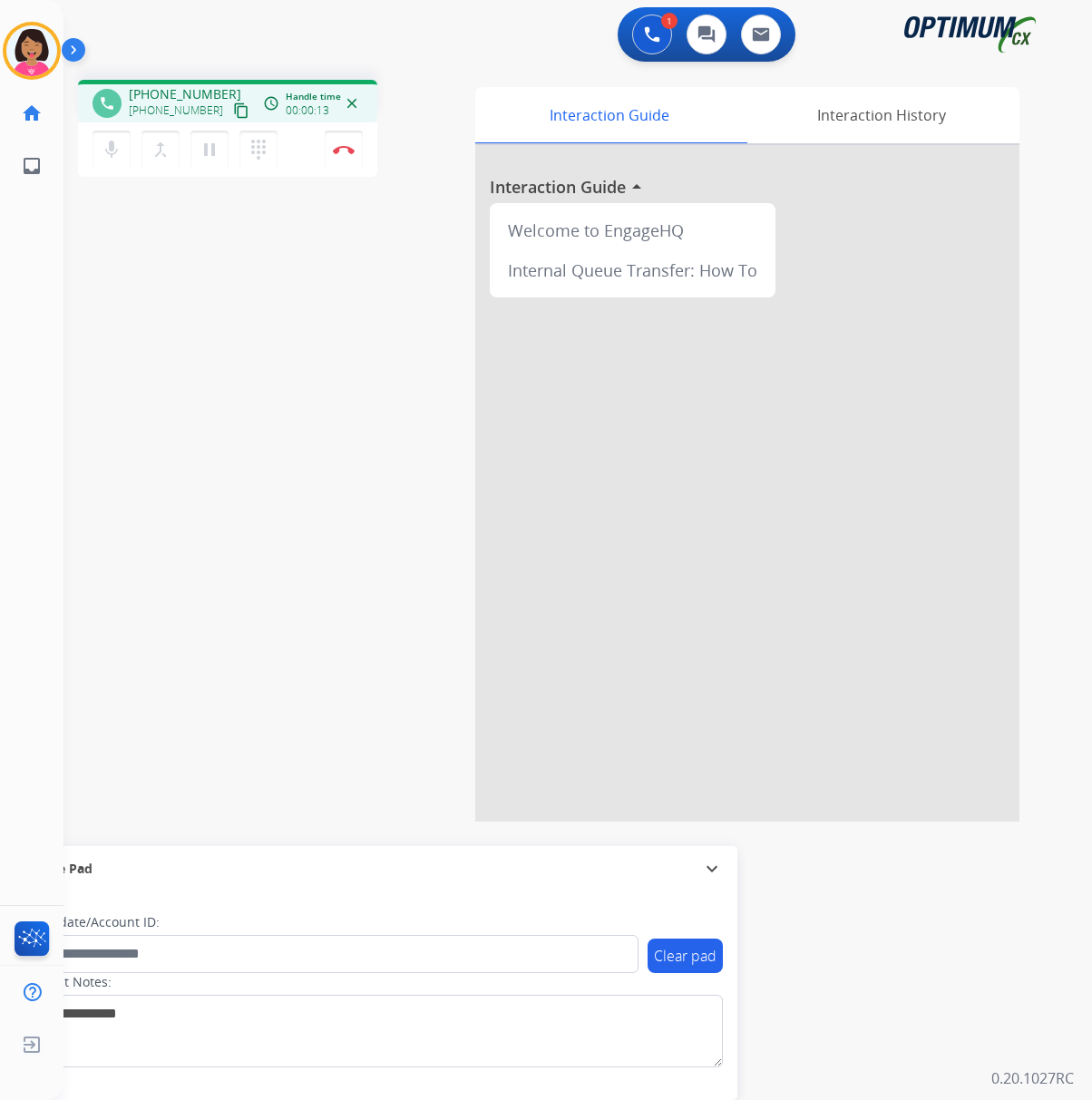 click on "phone [PHONE_NUMBER] [PHONE_NUMBER] content_copy access_time Call metrics Queue   00:07 Hold   00:00 Talk   00:14 Total   00:20 Handle time 00:00:13 close mic Mute merge_type Bridge pause Hold dialpad Dialpad Disconnect swap_horiz Break voice bridge close_fullscreen Connect 3-Way Call merge_type Separate 3-Way Call  Interaction Guide   Interaction History  Interaction Guide arrow_drop_up  Welcome to EngageHQ   Internal Queue Transfer: How To  Secure Pad expand_more Clear pad Candidate/Account ID: Contact Notes:" at bounding box center (556, 443) 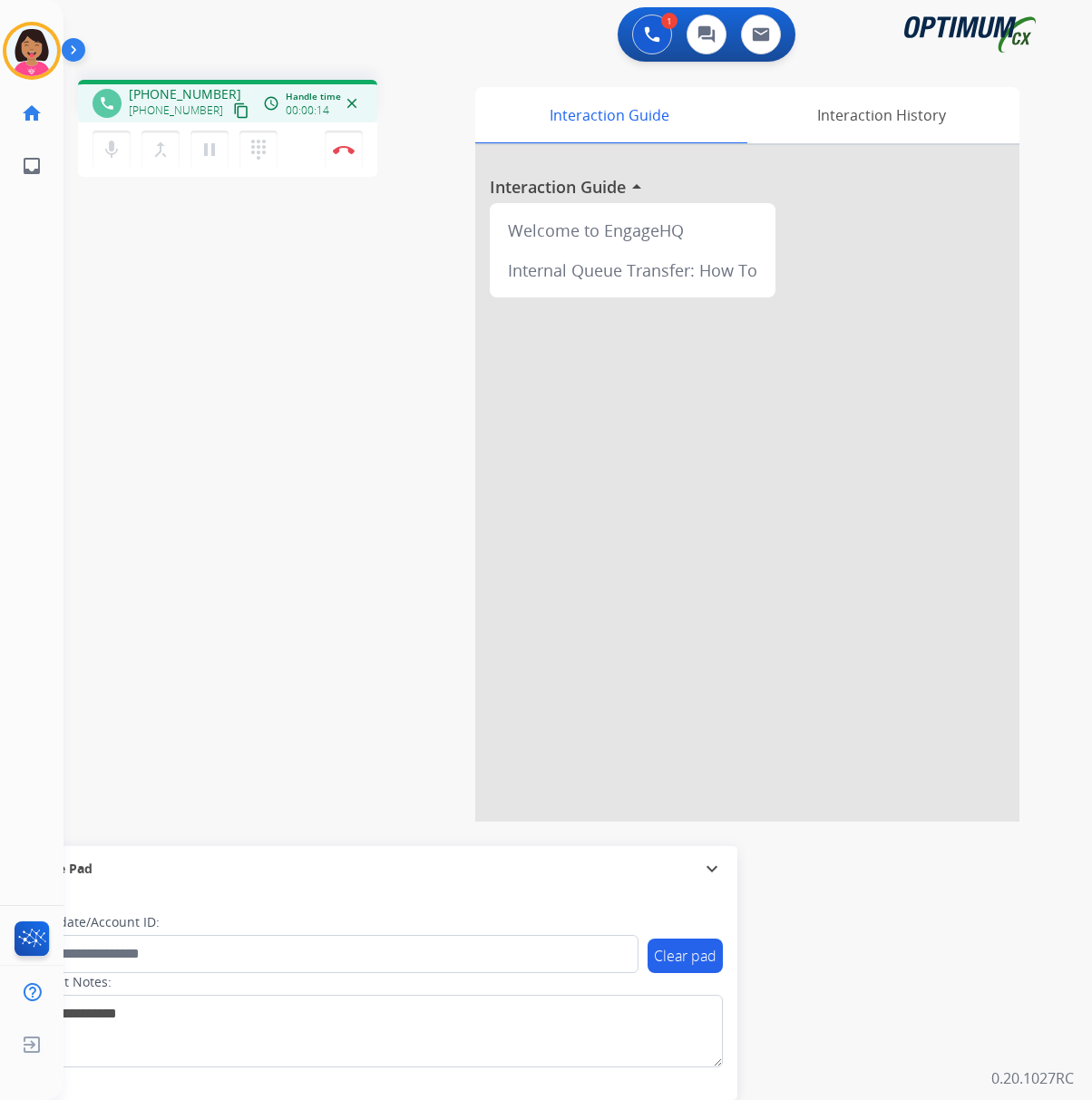 click on "content_copy" at bounding box center (241, 111) 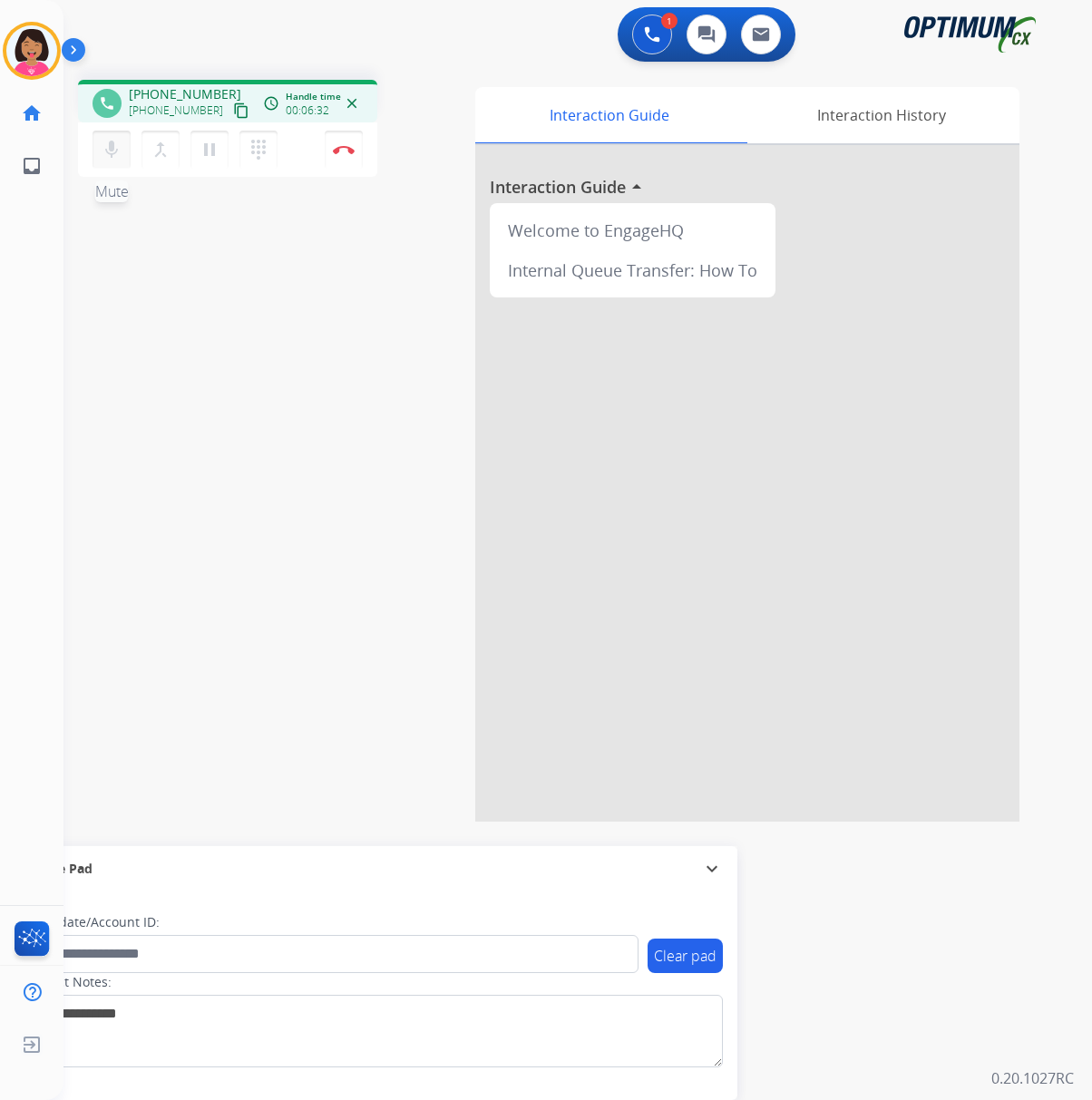 click on "mic" at bounding box center (112, 150) 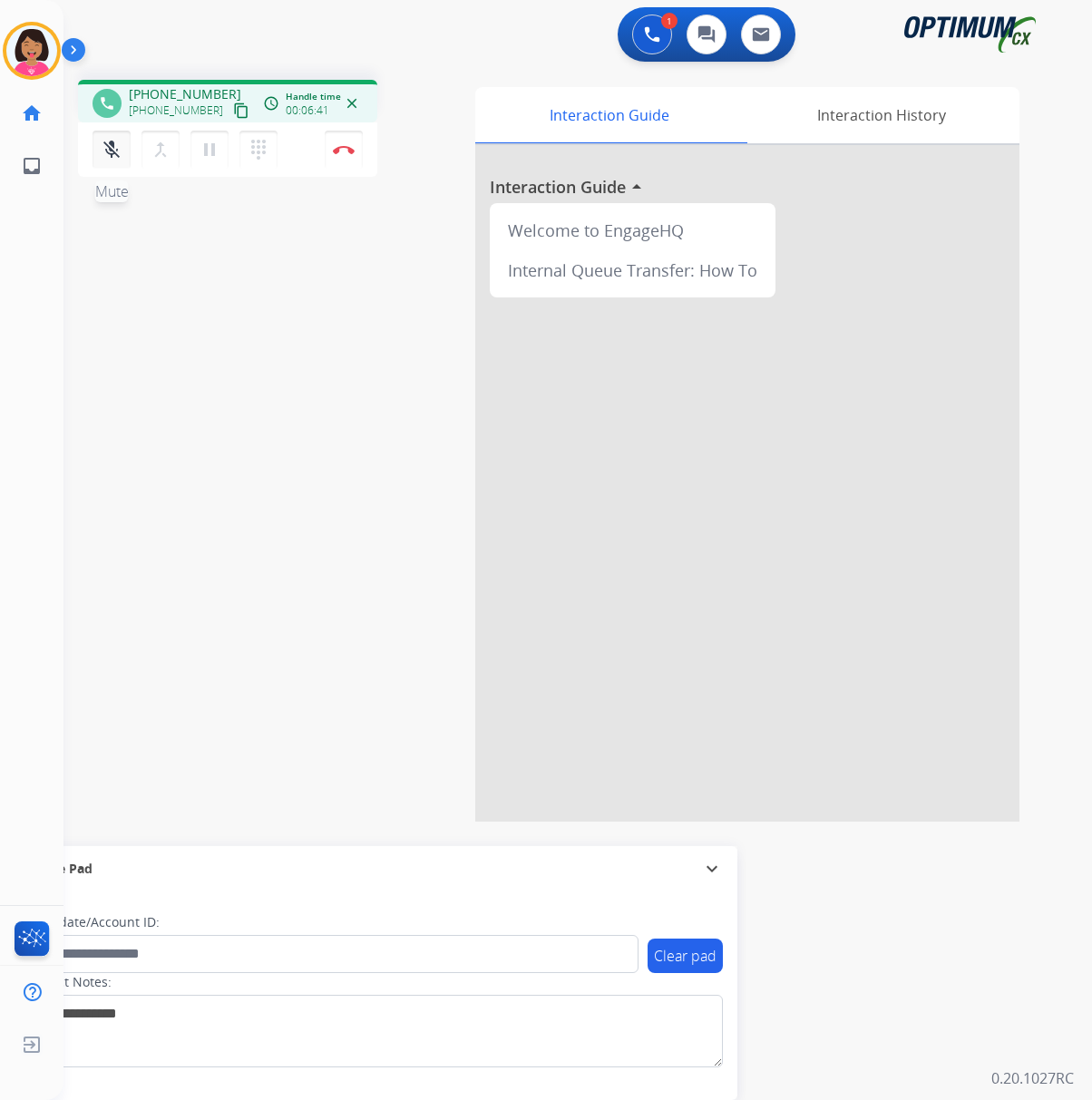click on "mic_off" at bounding box center (112, 150) 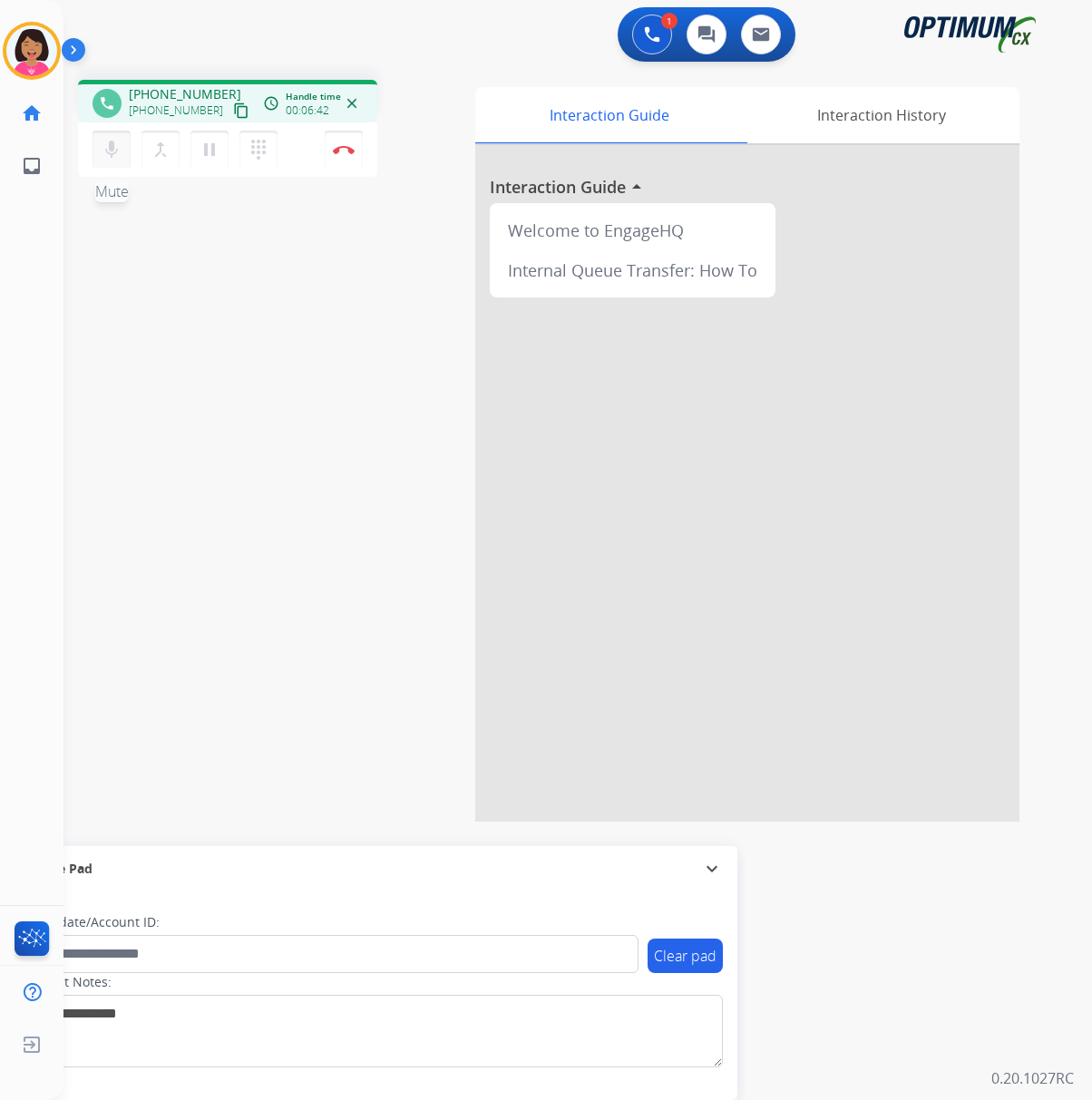 click on "mic" at bounding box center (112, 150) 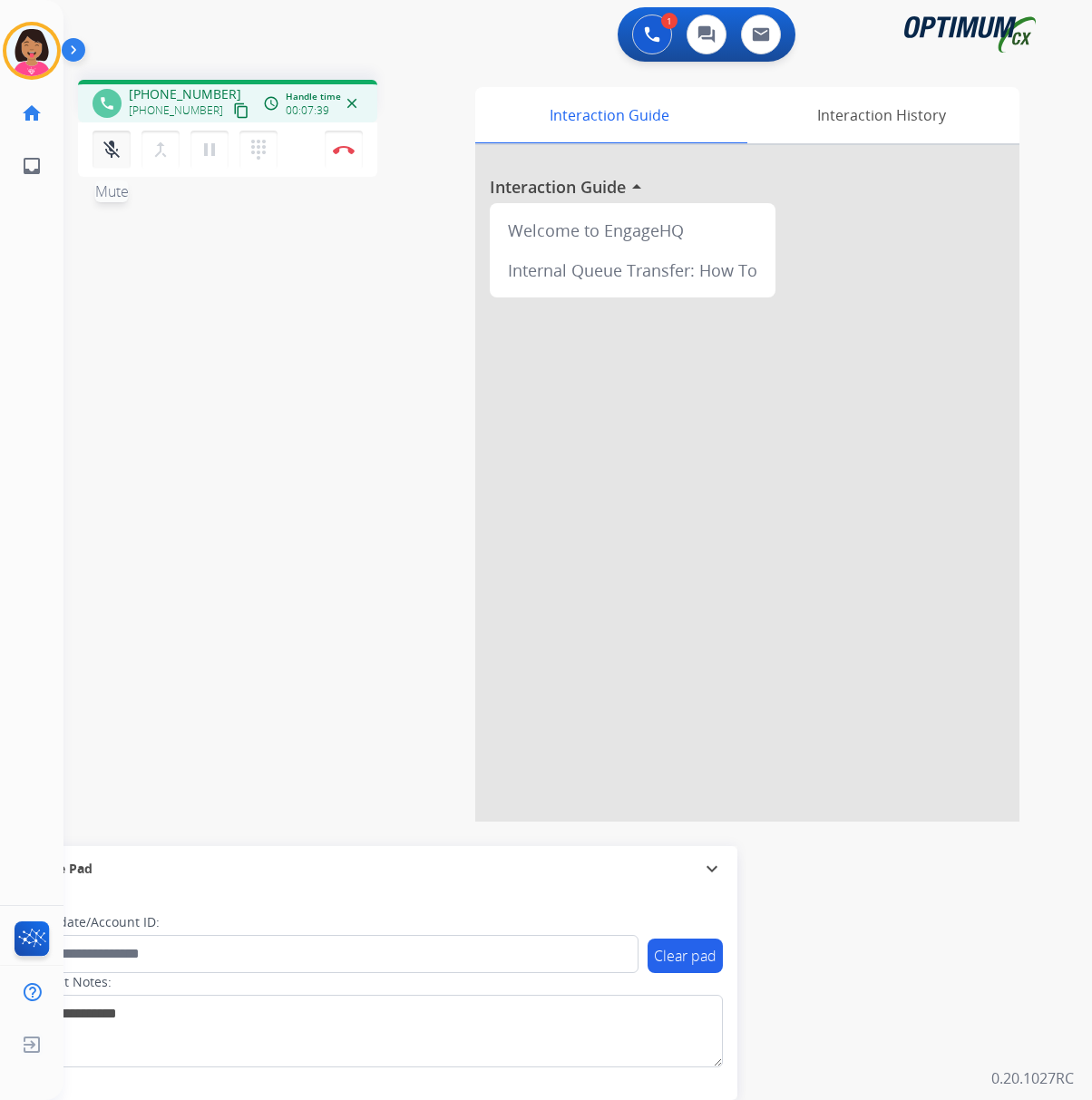 click on "mic_off" at bounding box center [112, 150] 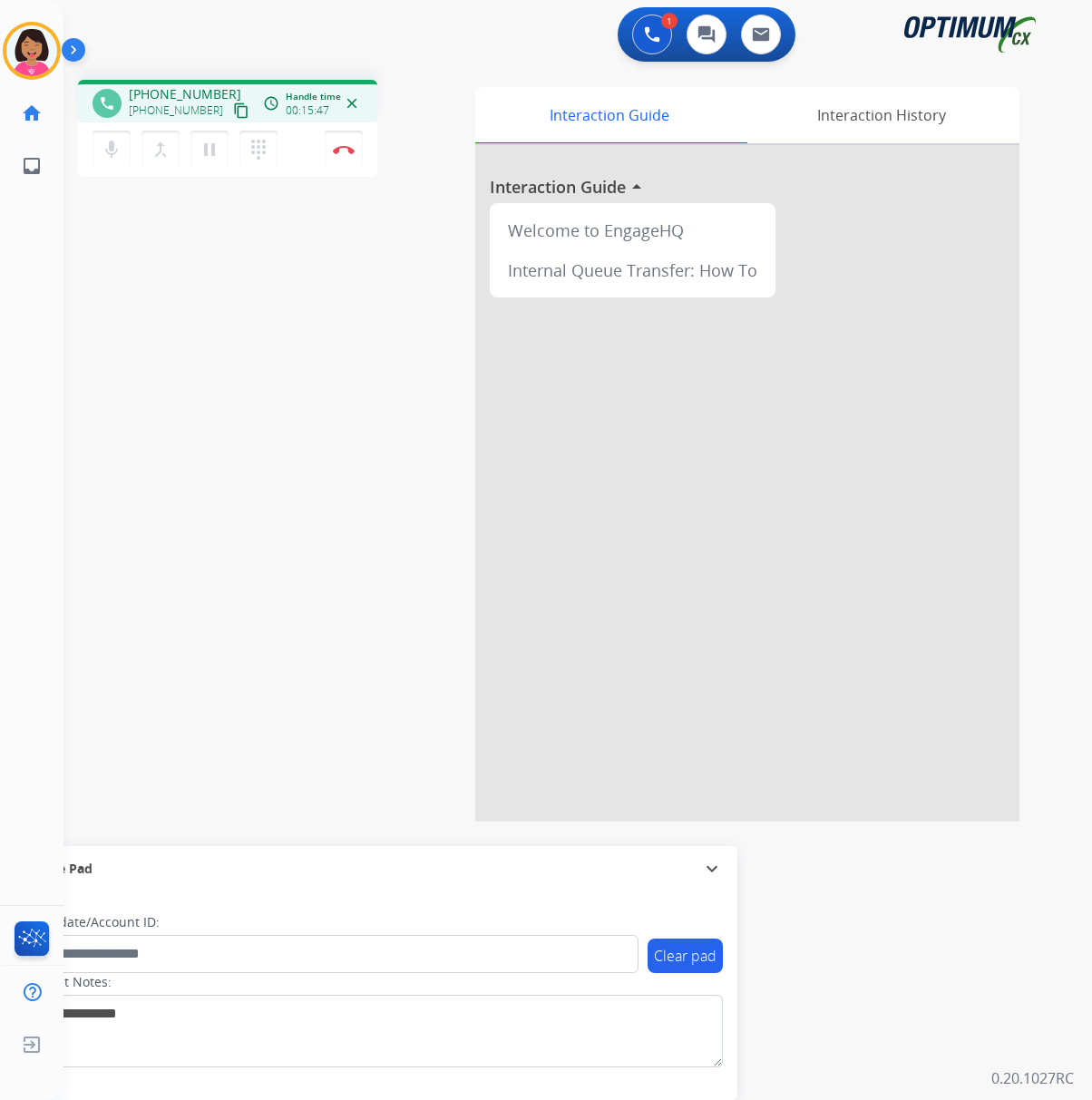 click on "phone [PHONE_NUMBER] [PHONE_NUMBER] content_copy access_time Call metrics Queue   00:07 Hold   00:00 Talk   15:48 Total   15:54 Handle time 00:15:47 close mic Mute merge_type Bridge pause Hold dialpad Dialpad Disconnect swap_horiz Break voice bridge close_fullscreen Connect 3-Way Call merge_type Separate 3-Way Call  Interaction Guide   Interaction History  Interaction Guide arrow_drop_up  Welcome to EngageHQ   Internal Queue Transfer: How To  Secure Pad expand_more Clear pad Candidate/Account ID: Contact Notes:" at bounding box center (556, 443) 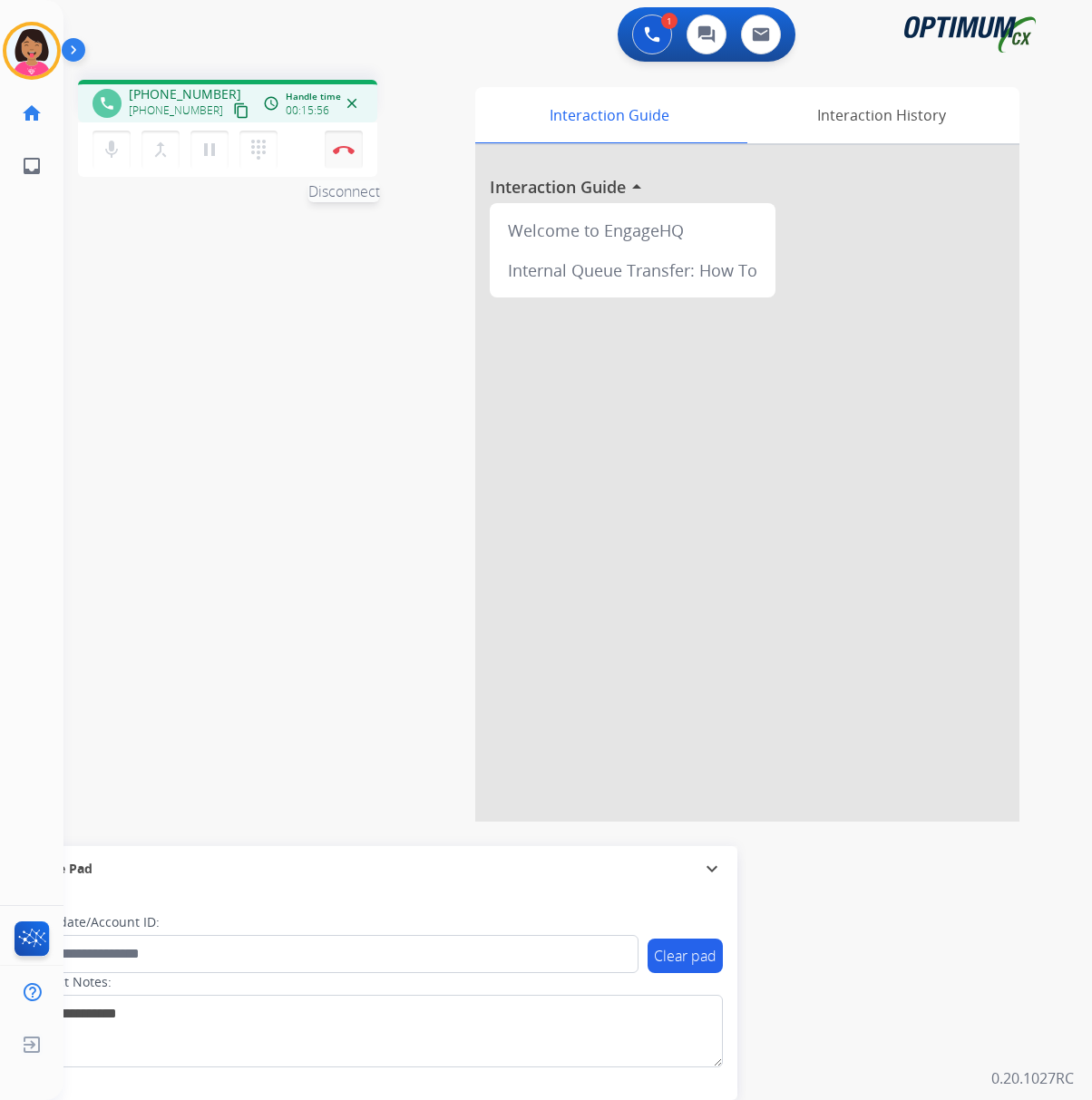 click on "Disconnect" at bounding box center (344, 150) 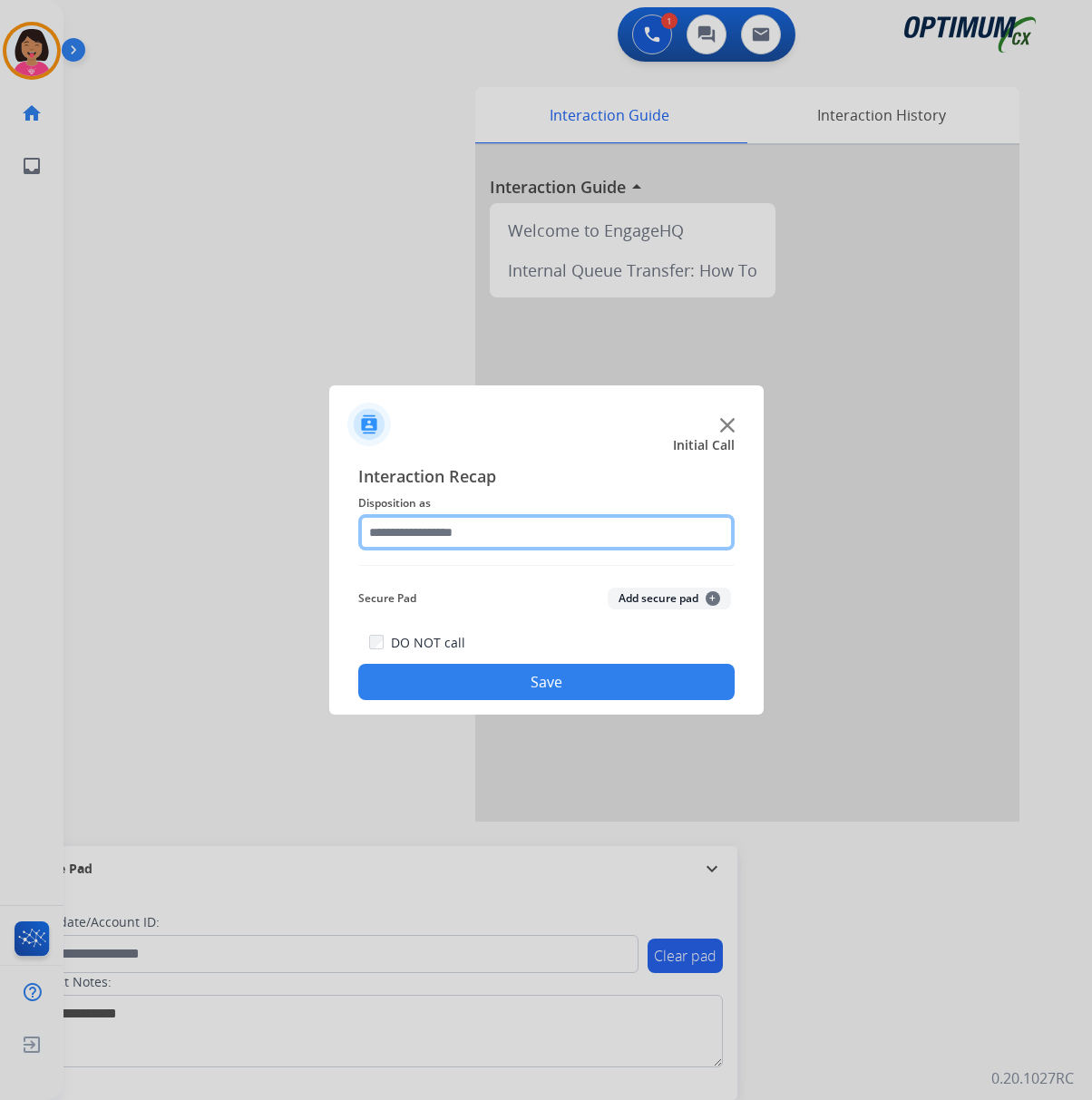 click 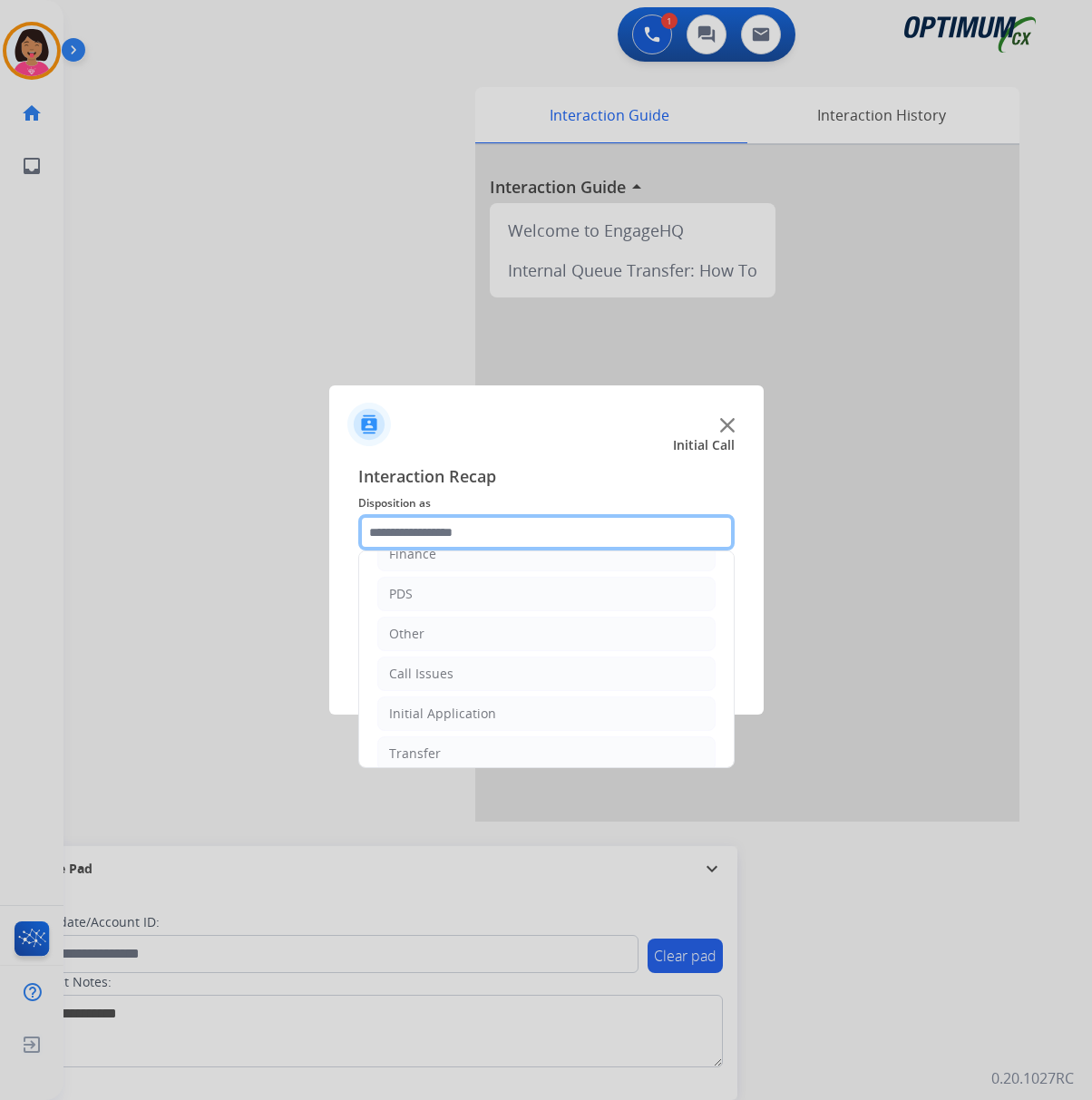 scroll, scrollTop: 129, scrollLeft: 0, axis: vertical 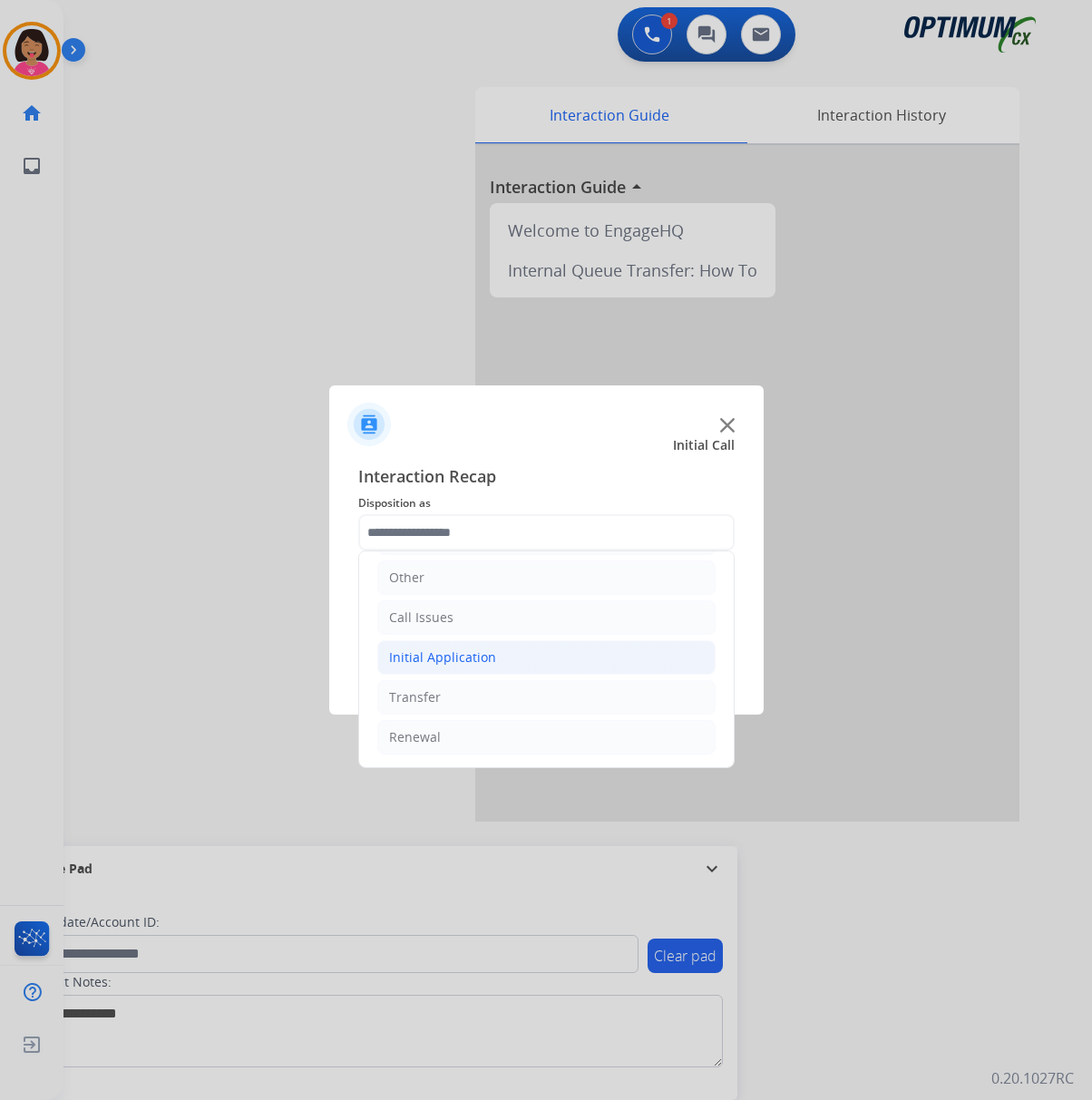 click on "Initial Application" 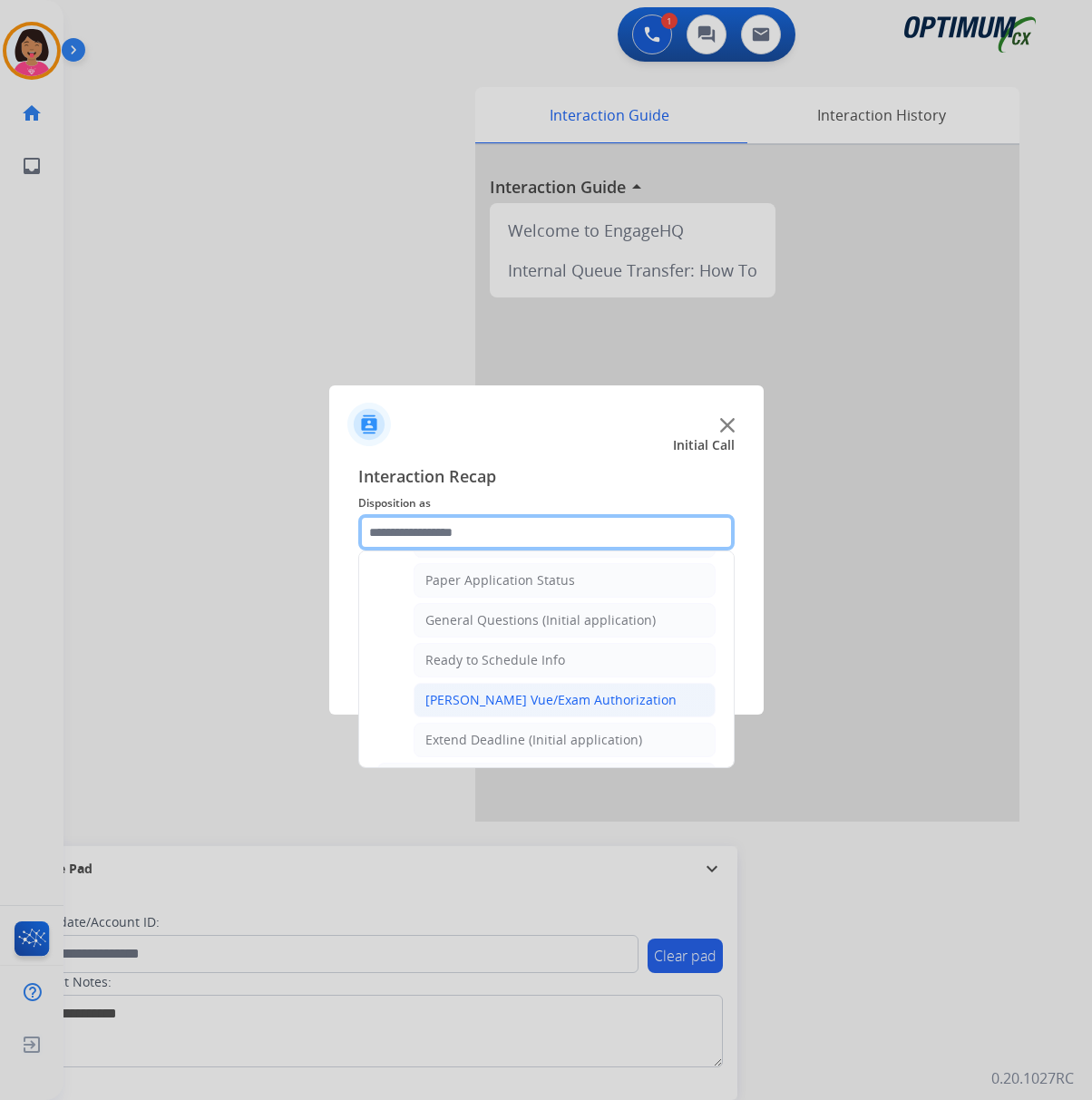 scroll, scrollTop: 976, scrollLeft: 0, axis: vertical 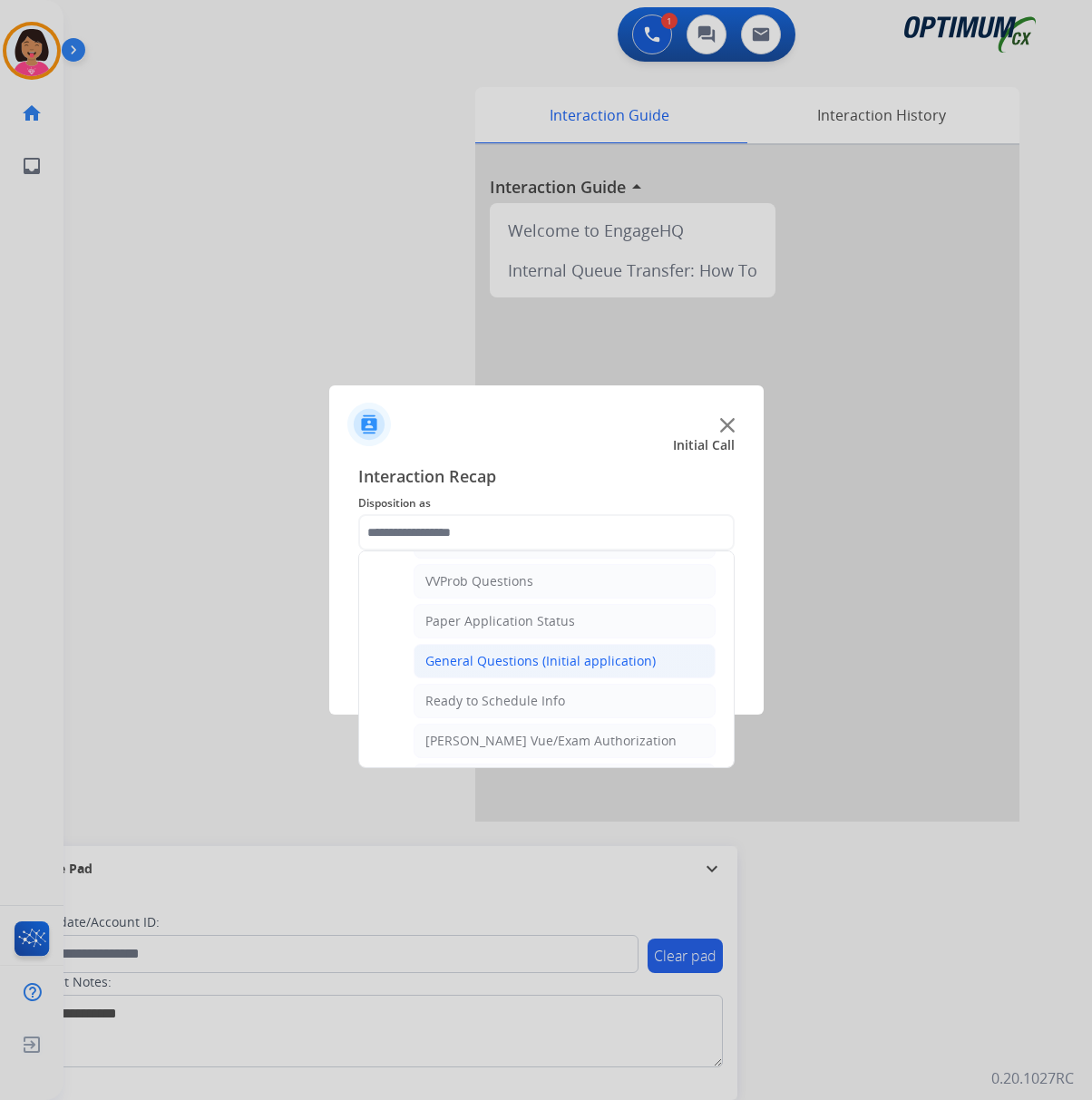 click on "General Questions (Initial application)" 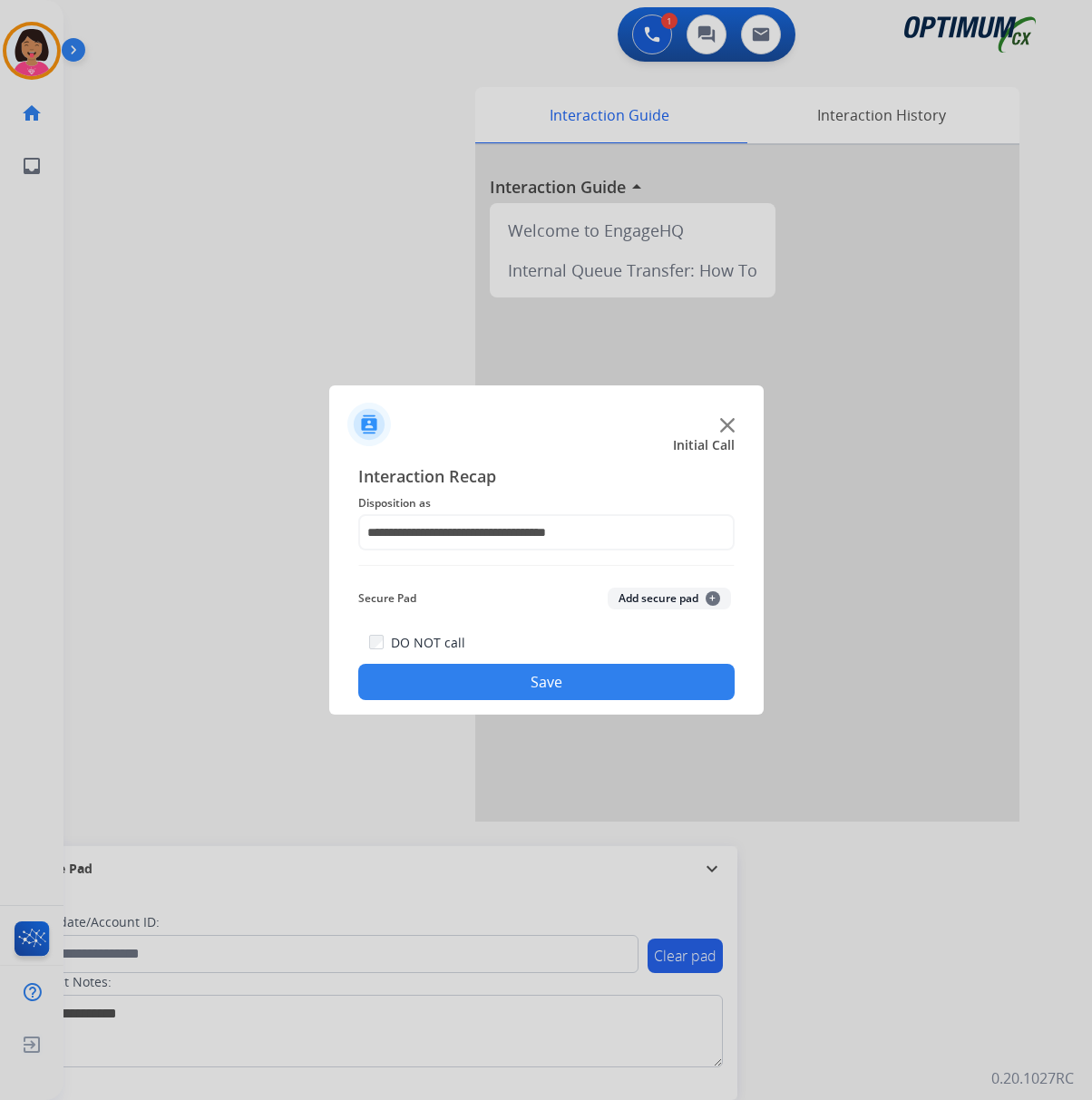 click on "Save" 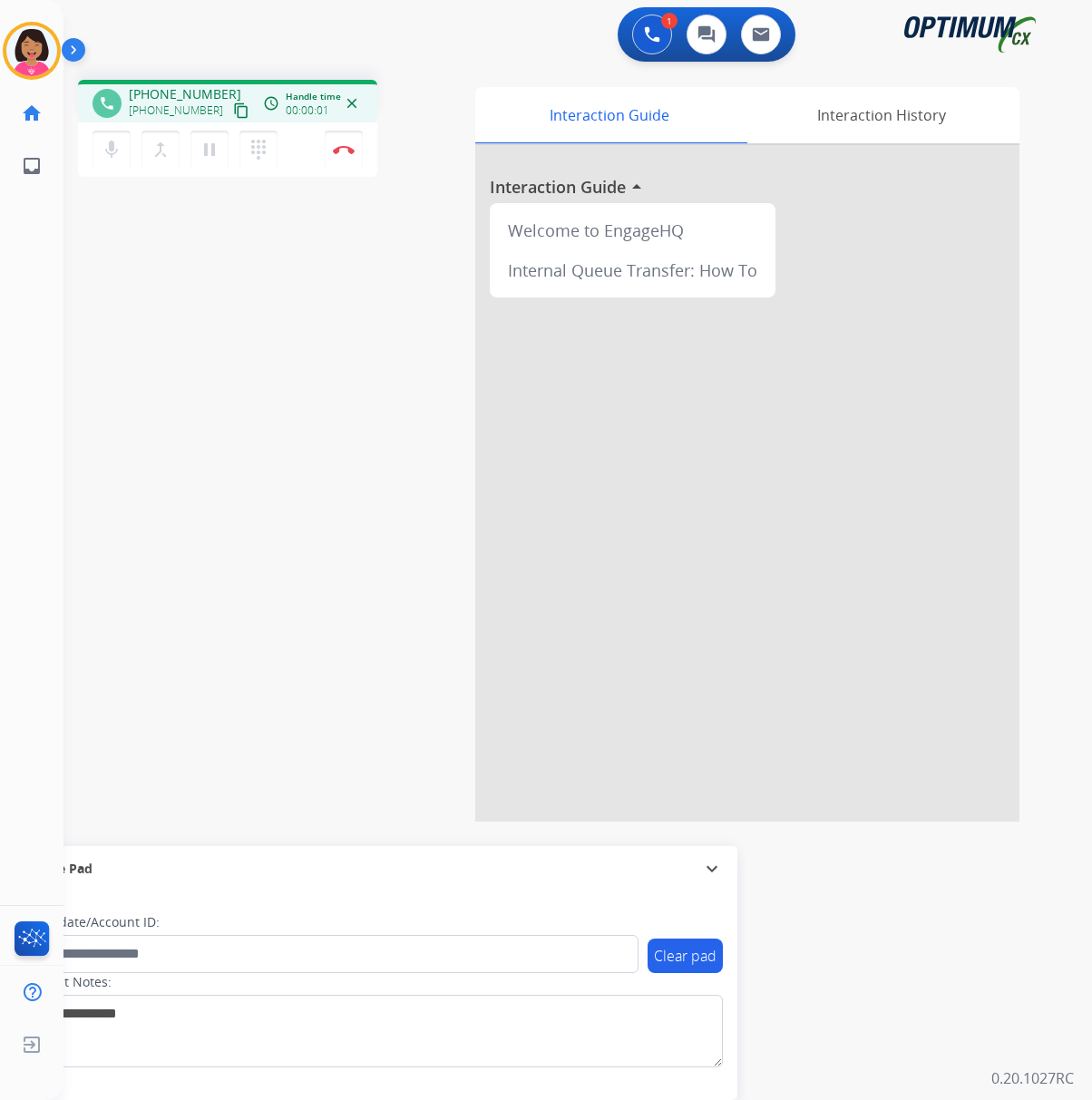 drag, startPoint x: 52, startPoint y: 273, endPoint x: 105, endPoint y: 236, distance: 64.63745 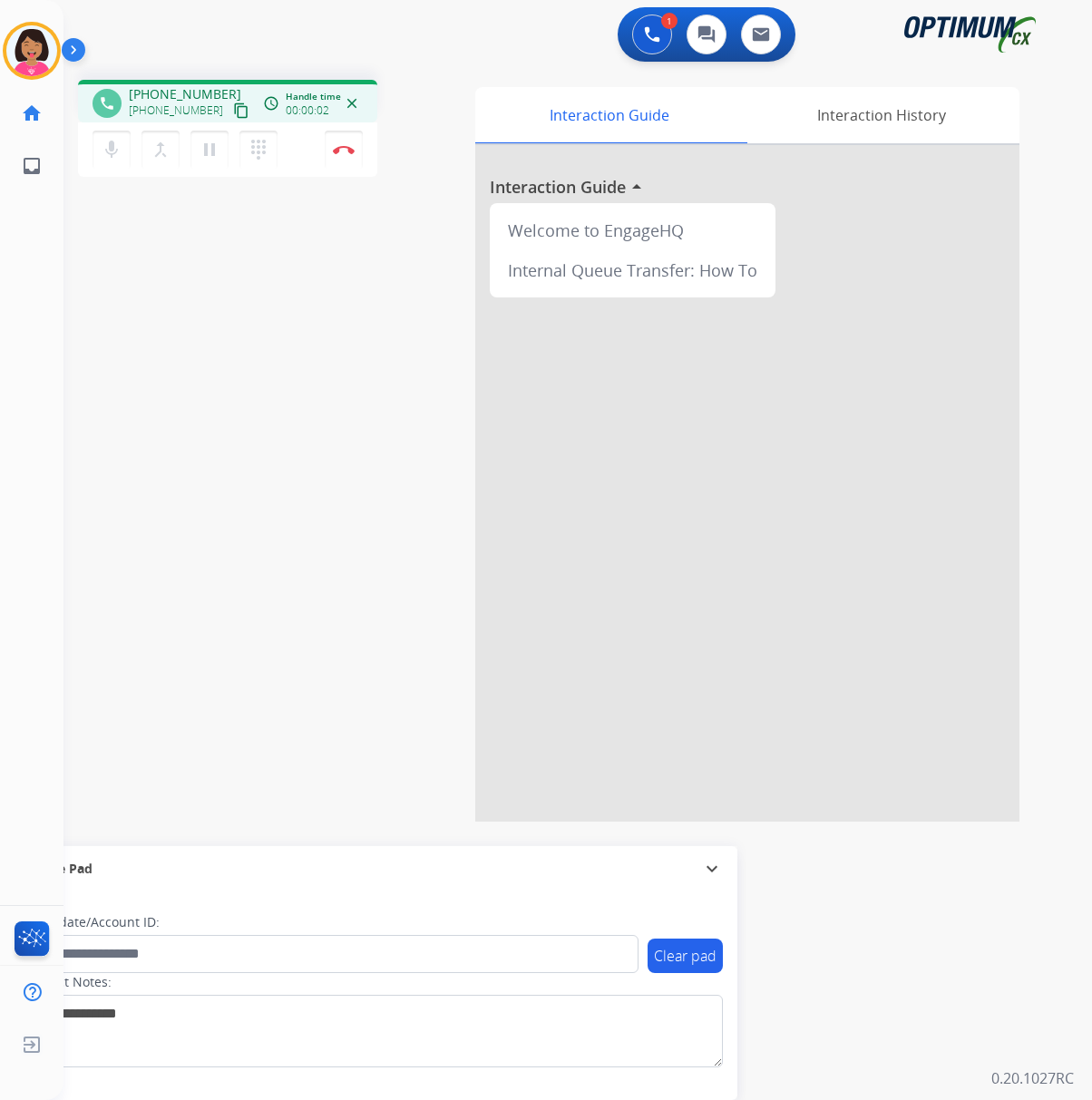 click on "content_copy" at bounding box center [241, 111] 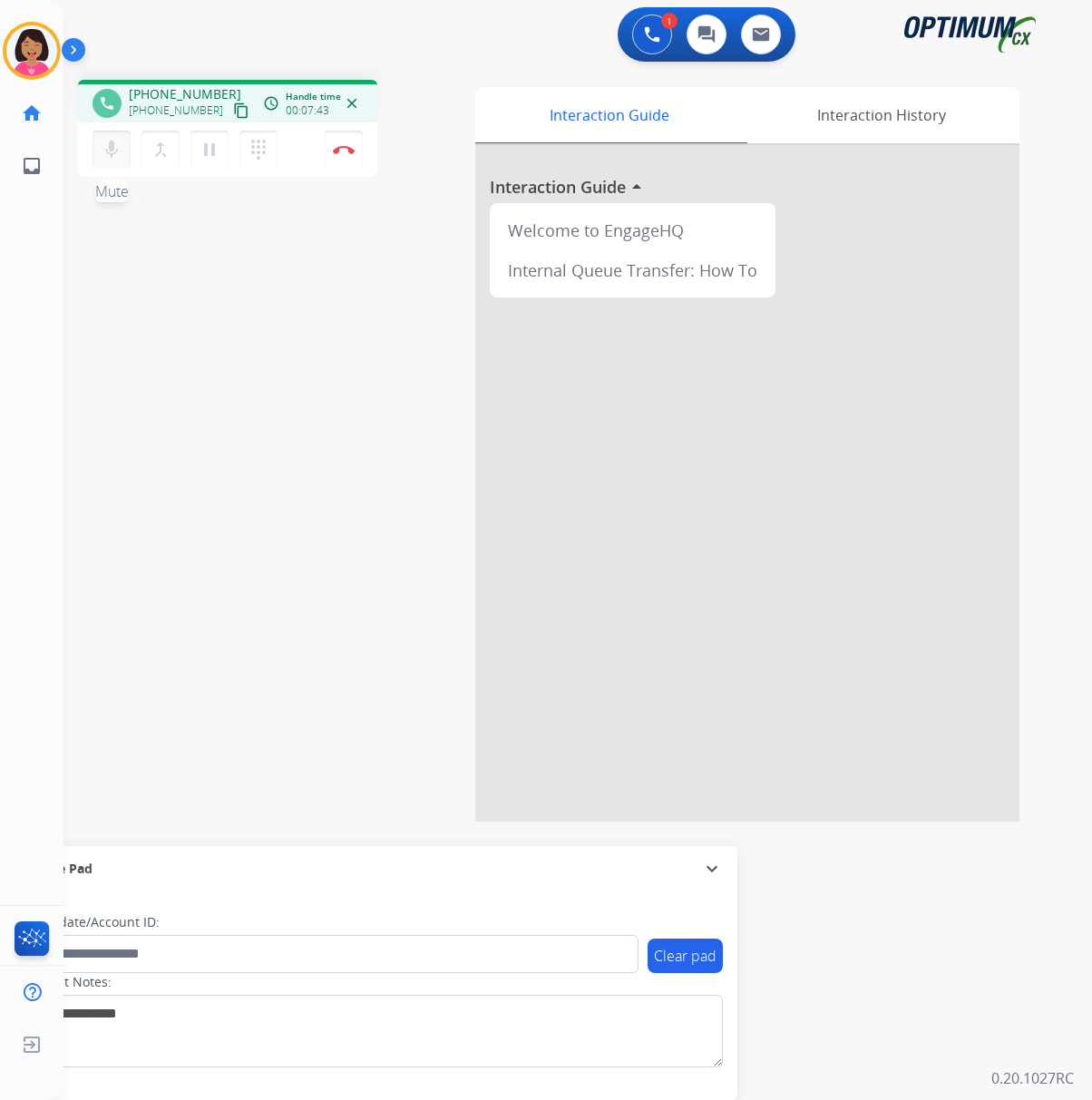 click on "mic" at bounding box center [112, 150] 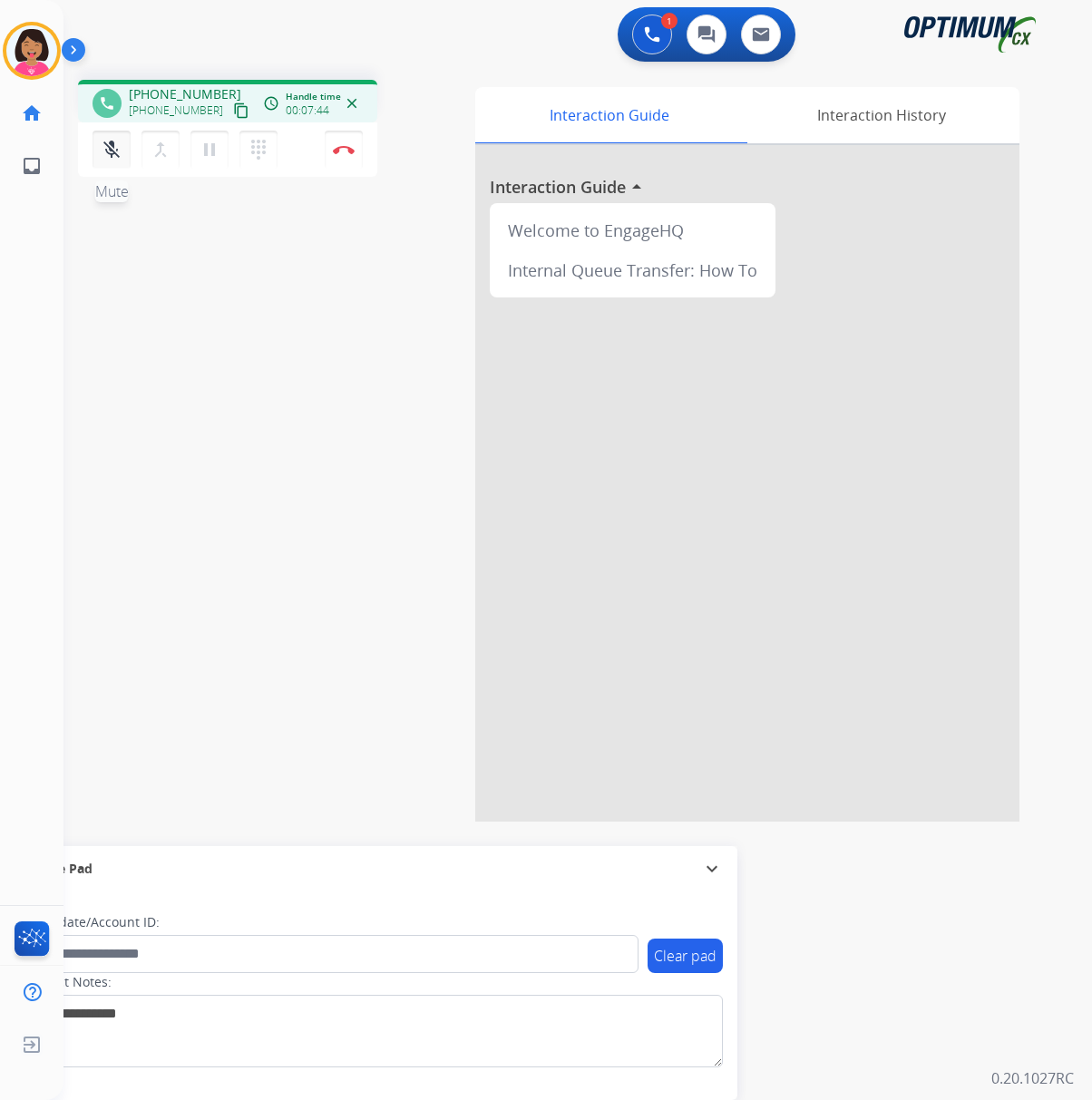 click on "mic_off" at bounding box center [112, 150] 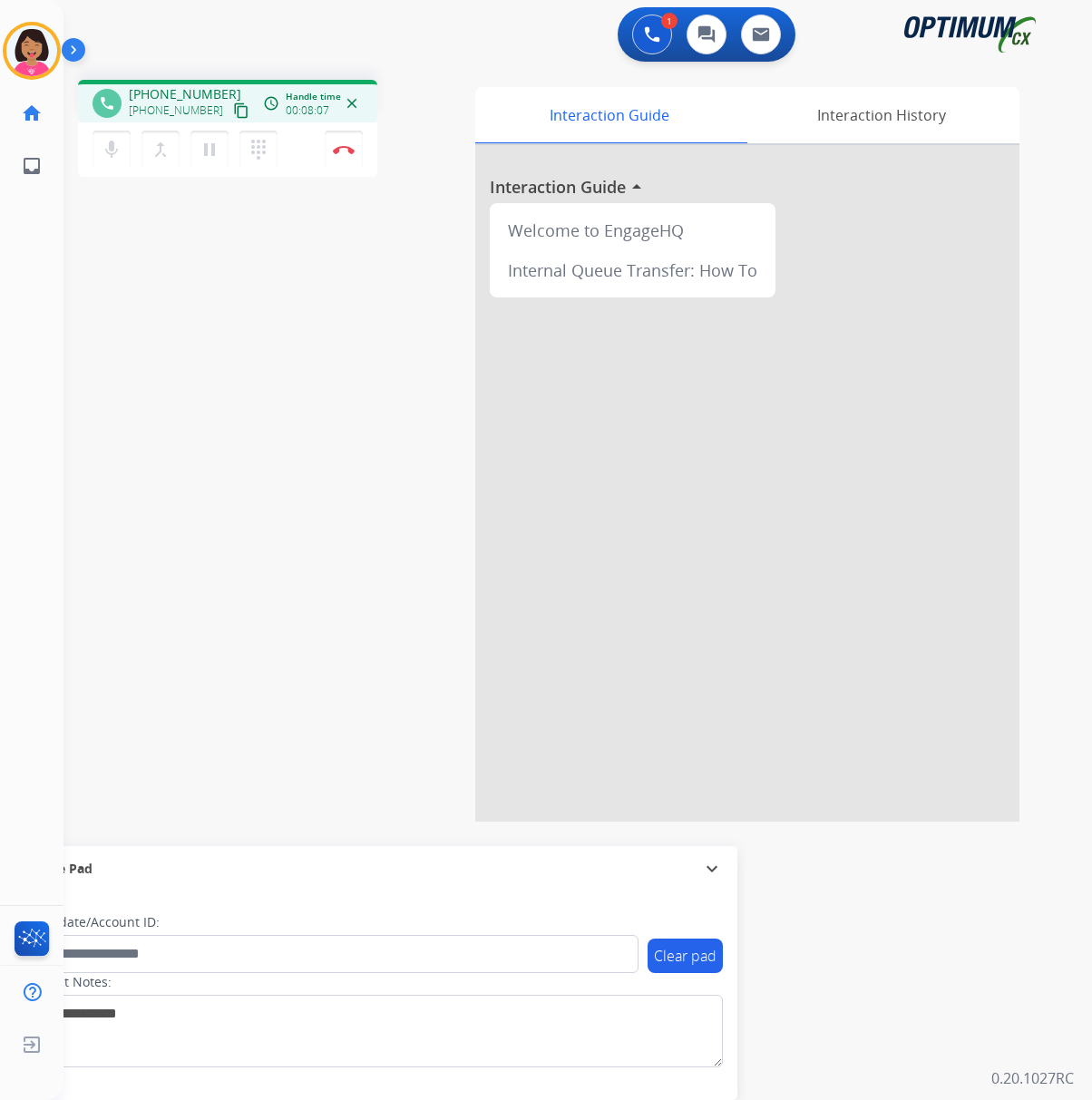 click on "phone [PHONE_NUMBER] [PHONE_NUMBER] content_copy access_time Call metrics Queue   00:08 Hold   00:00 Talk   08:08 Total   08:15 Handle time 00:08:07 close mic Mute merge_type Bridge pause Hold dialpad Dialpad Disconnect swap_horiz Break voice bridge close_fullscreen Connect 3-Way Call merge_type Separate 3-Way Call  Interaction Guide   Interaction History  Interaction Guide arrow_drop_up  Welcome to EngageHQ   Internal Queue Transfer: How To  Secure Pad expand_more Clear pad Candidate/Account ID: Contact Notes:" at bounding box center [556, 443] 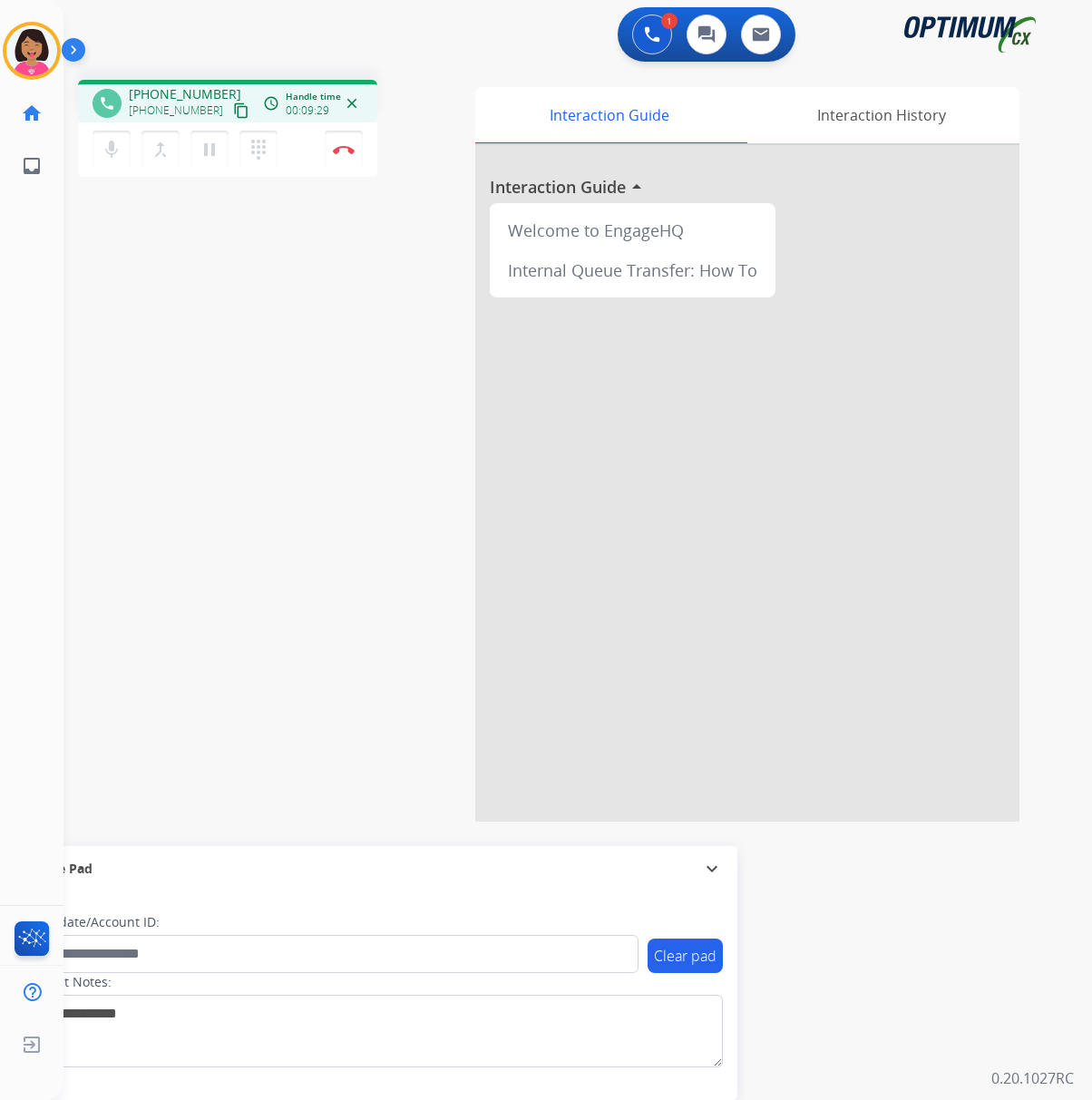 click at bounding box center [747, 483] 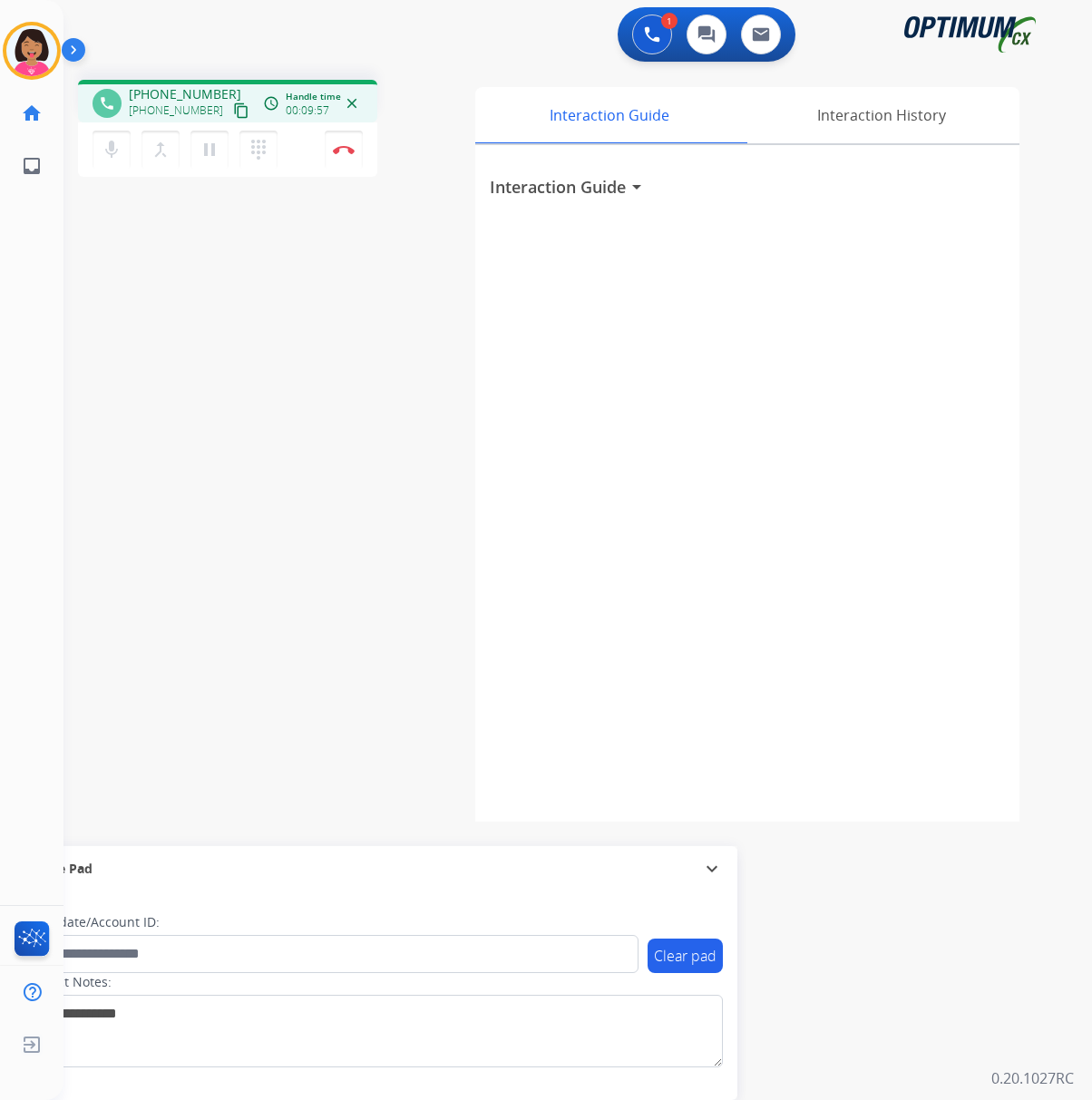 click on "phone [PHONE_NUMBER] [PHONE_NUMBER] content_copy access_time Call metrics Queue   00:08 Hold   00:00 Talk   09:58 Total   10:05 Handle time 00:09:57 close mic Mute merge_type Bridge pause Hold dialpad Dialpad Disconnect swap_horiz Break voice bridge close_fullscreen Connect 3-Way Call merge_type Separate 3-Way Call  Interaction Guide   Interaction History  Interaction Guide arrow_drop_down Secure Pad expand_more Clear pad Candidate/Account ID: Contact Notes:" at bounding box center [556, 443] 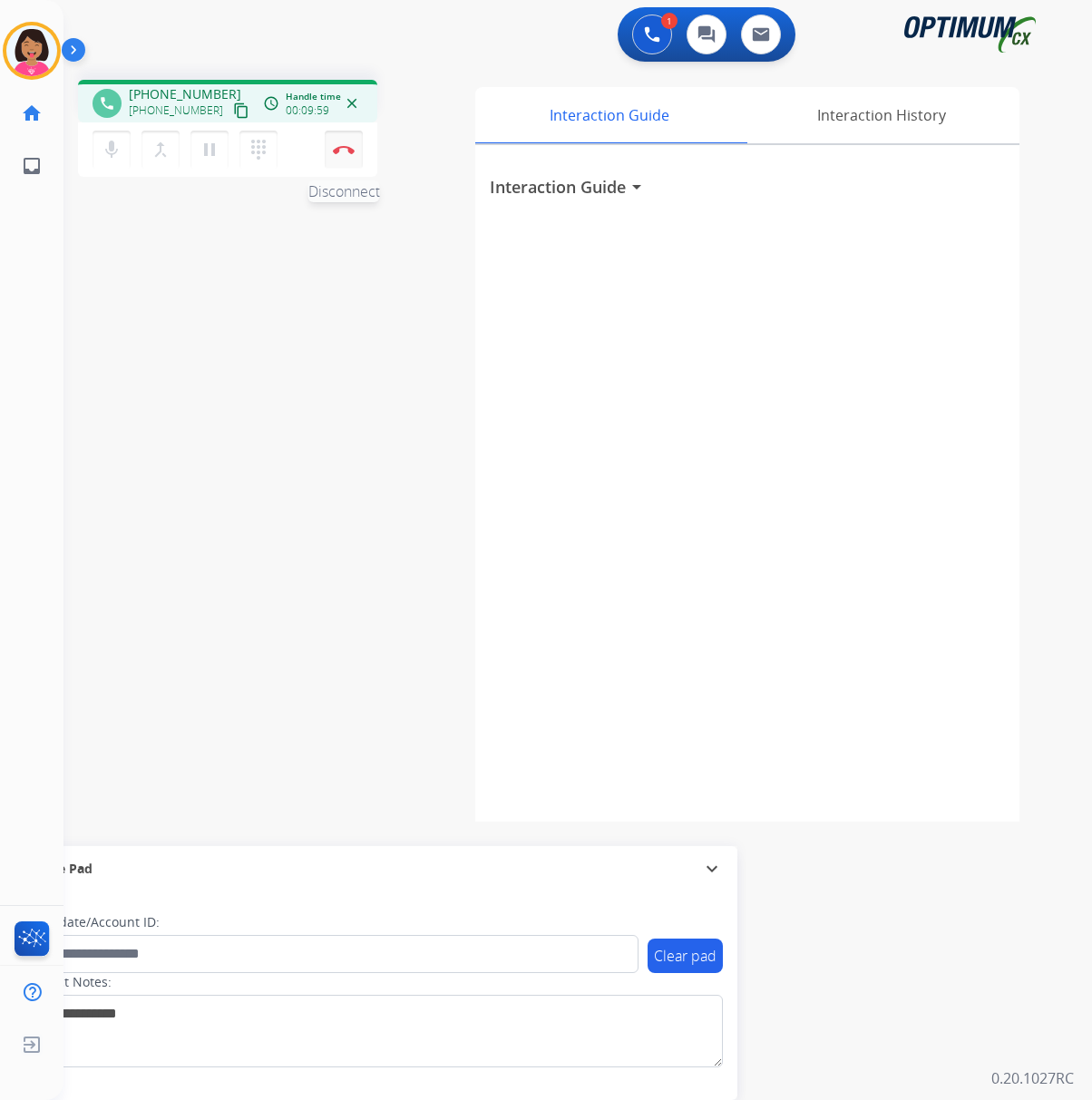 click at bounding box center (344, 150) 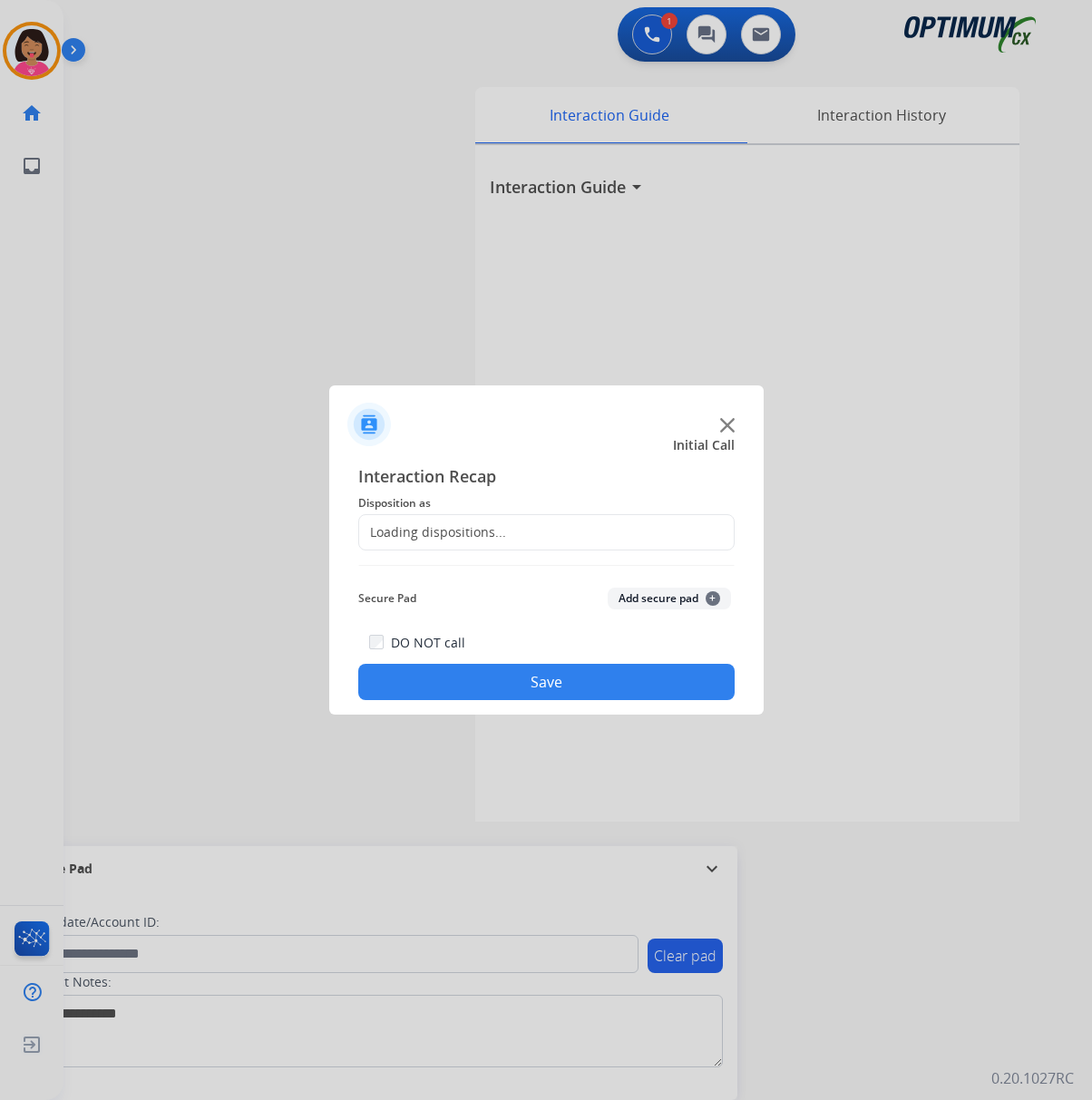 click on "Loading dispositions..." 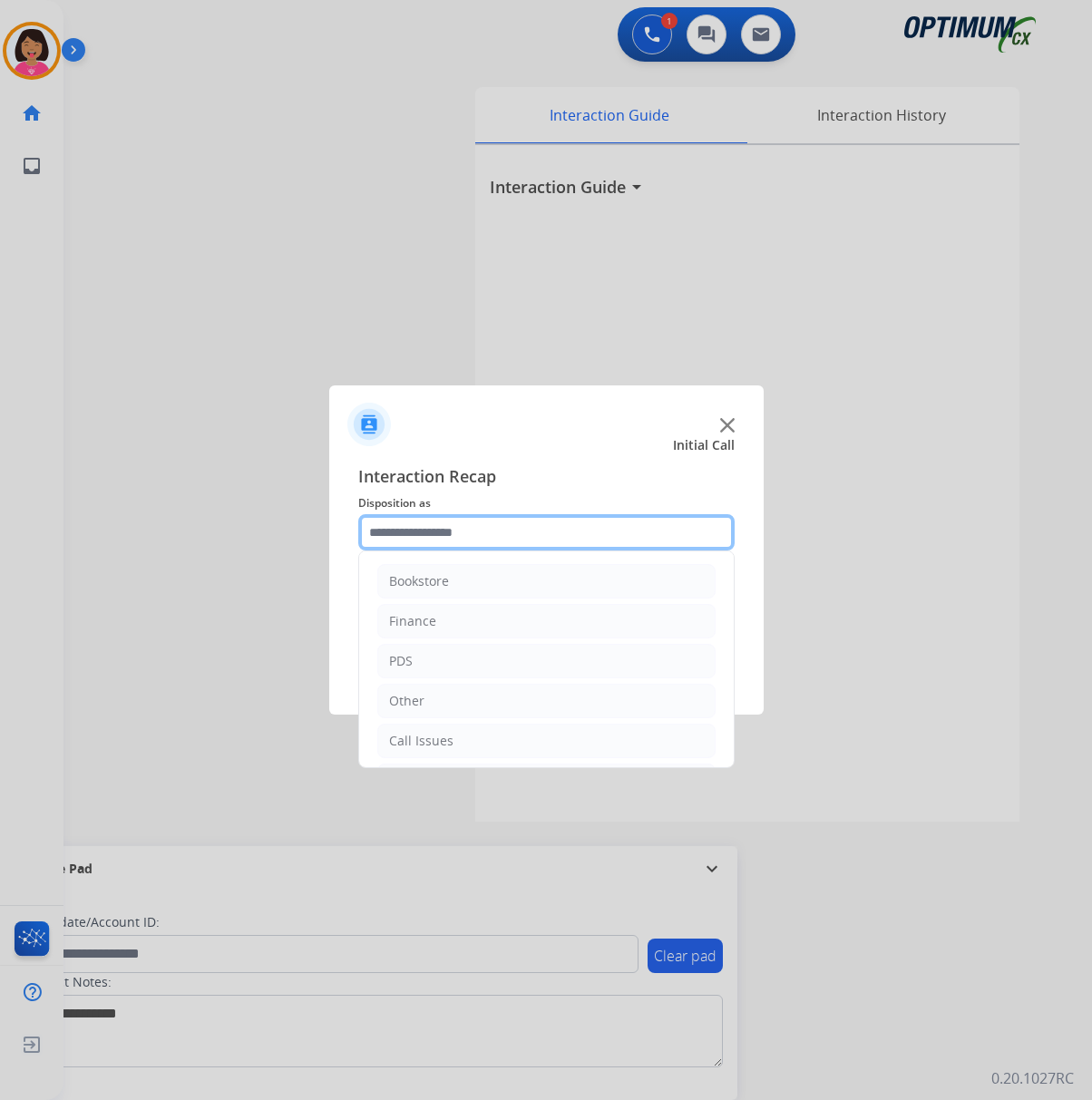 click 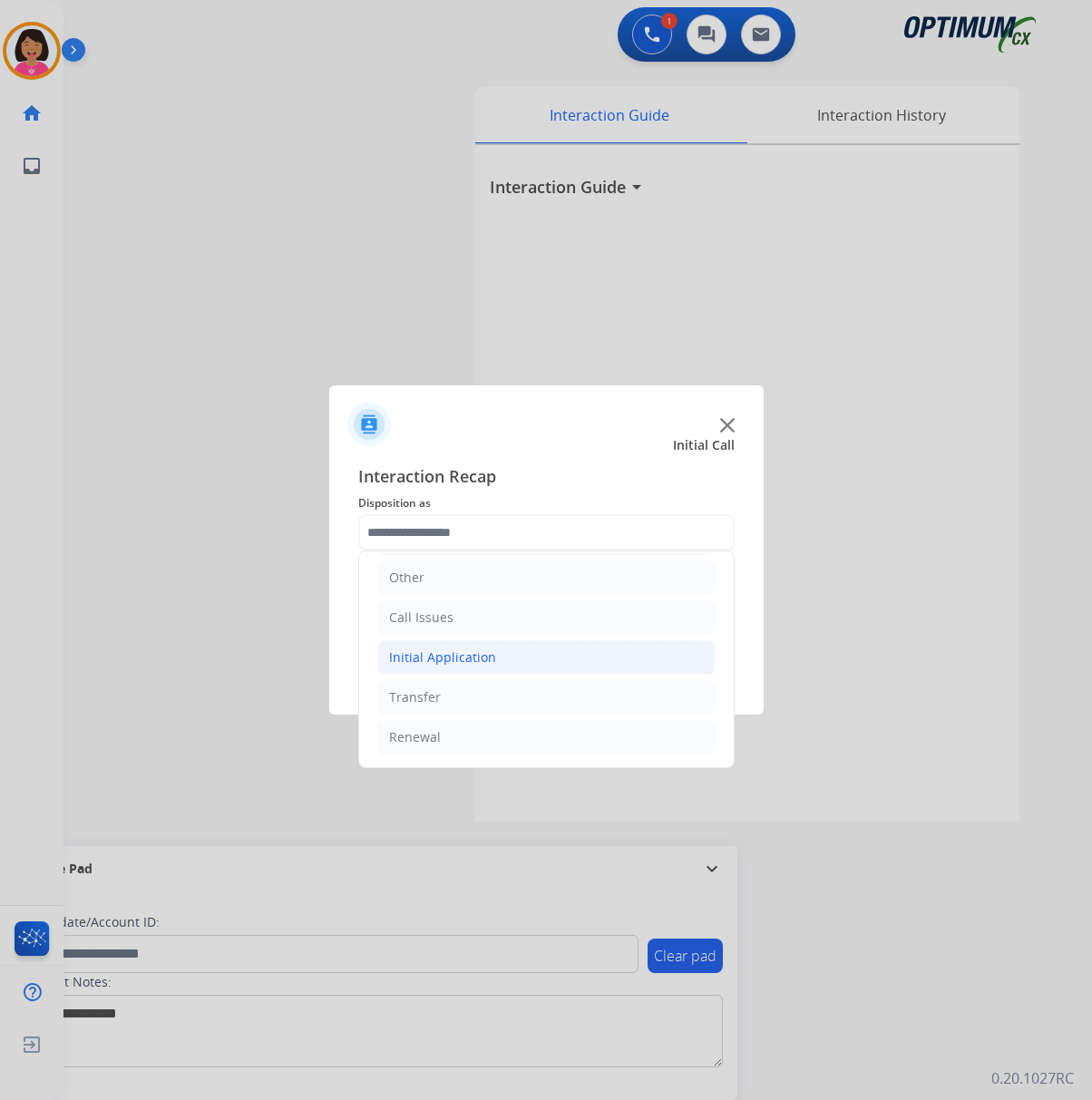 click on "Initial Application" 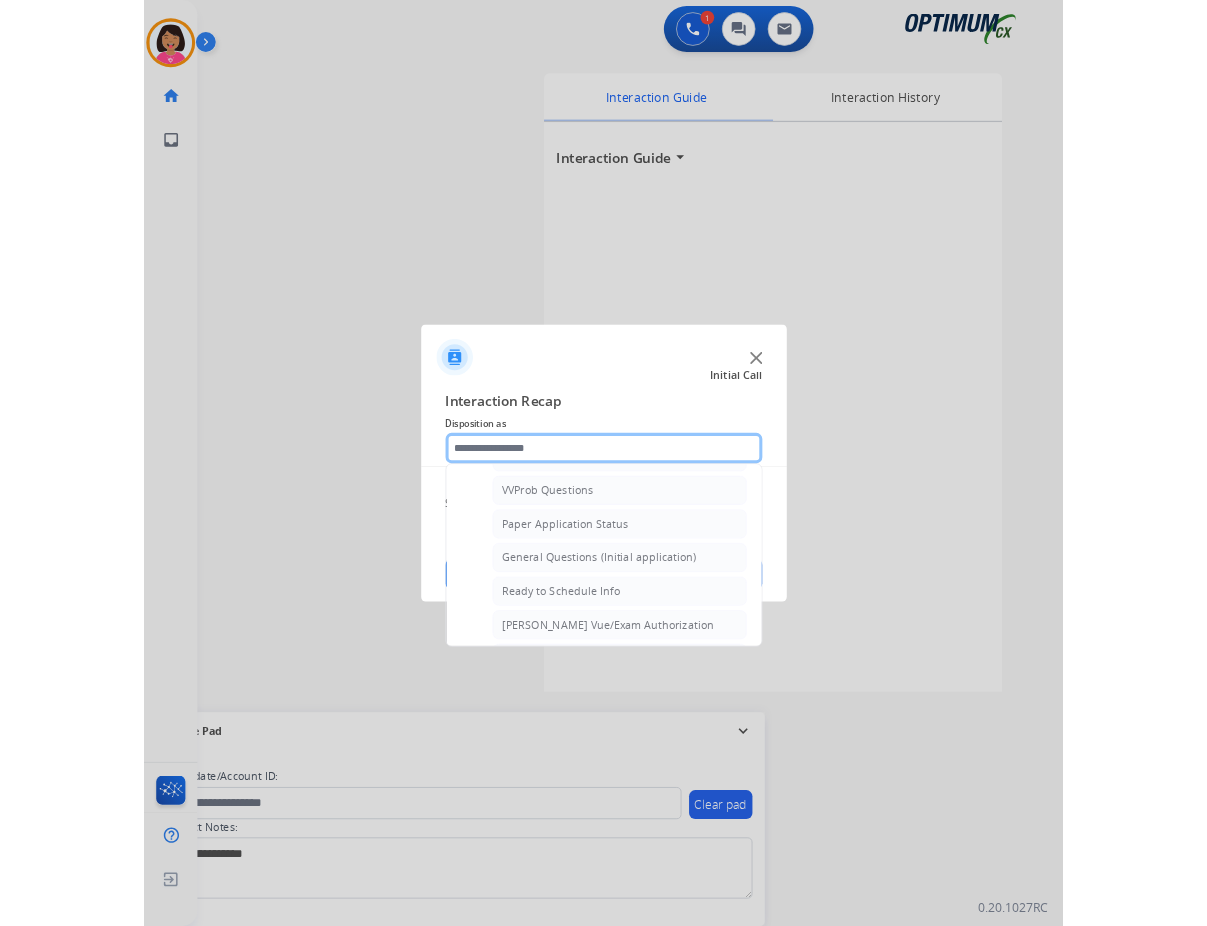 scroll, scrollTop: 1076, scrollLeft: 0, axis: vertical 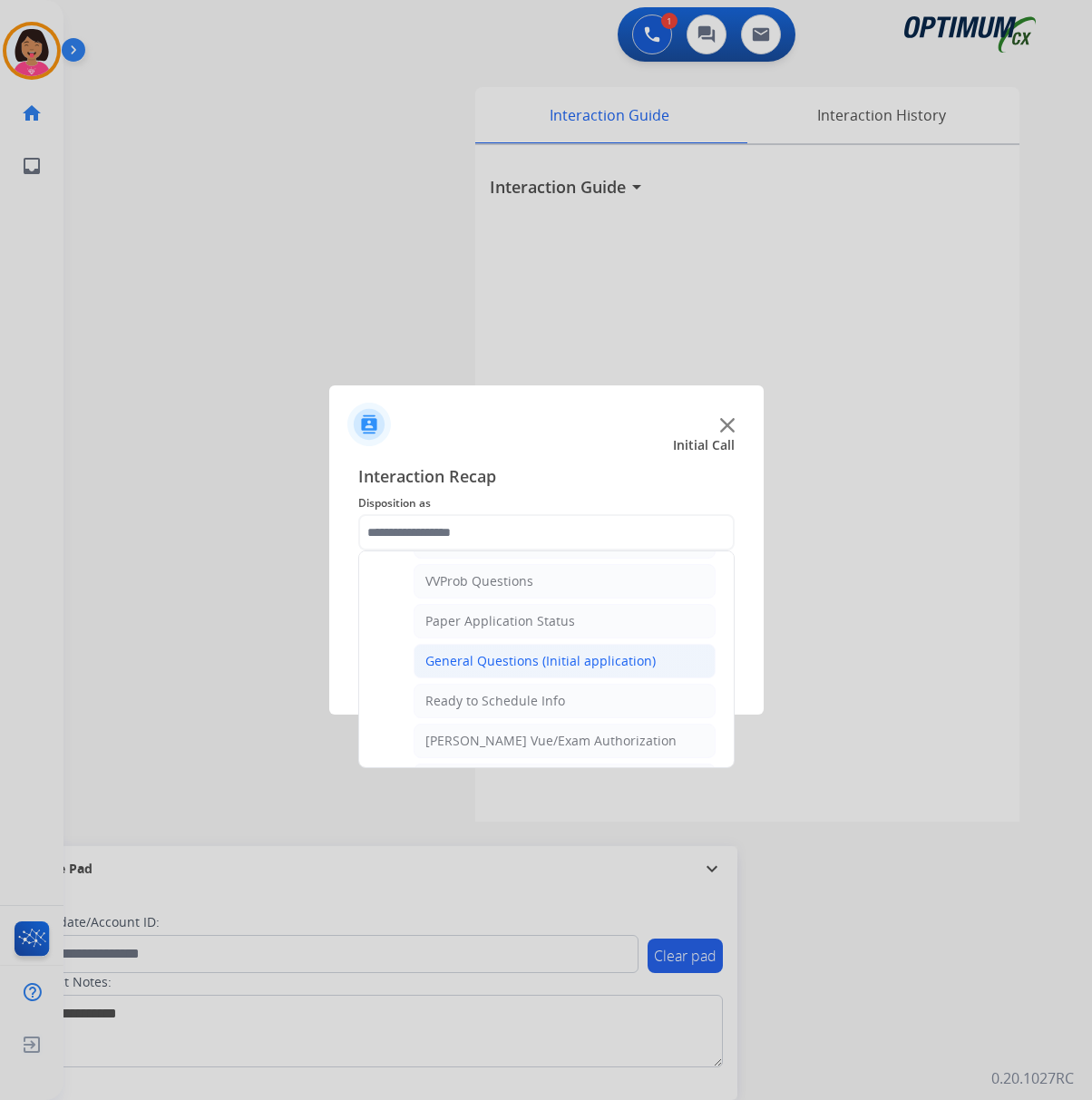 click on "General Questions (Initial application)" 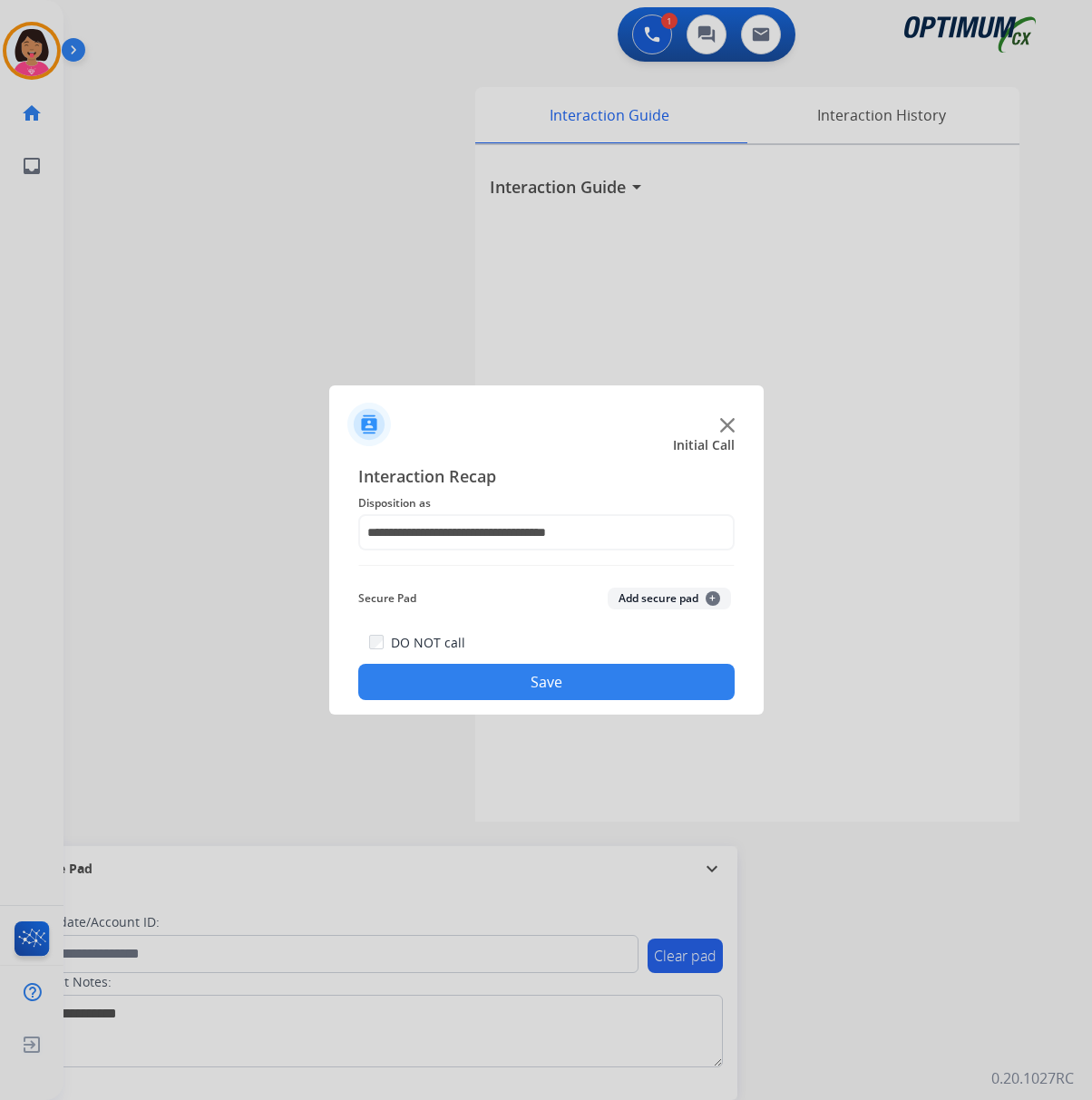 drag, startPoint x: 561, startPoint y: 686, endPoint x: 573, endPoint y: 799, distance: 113.63538 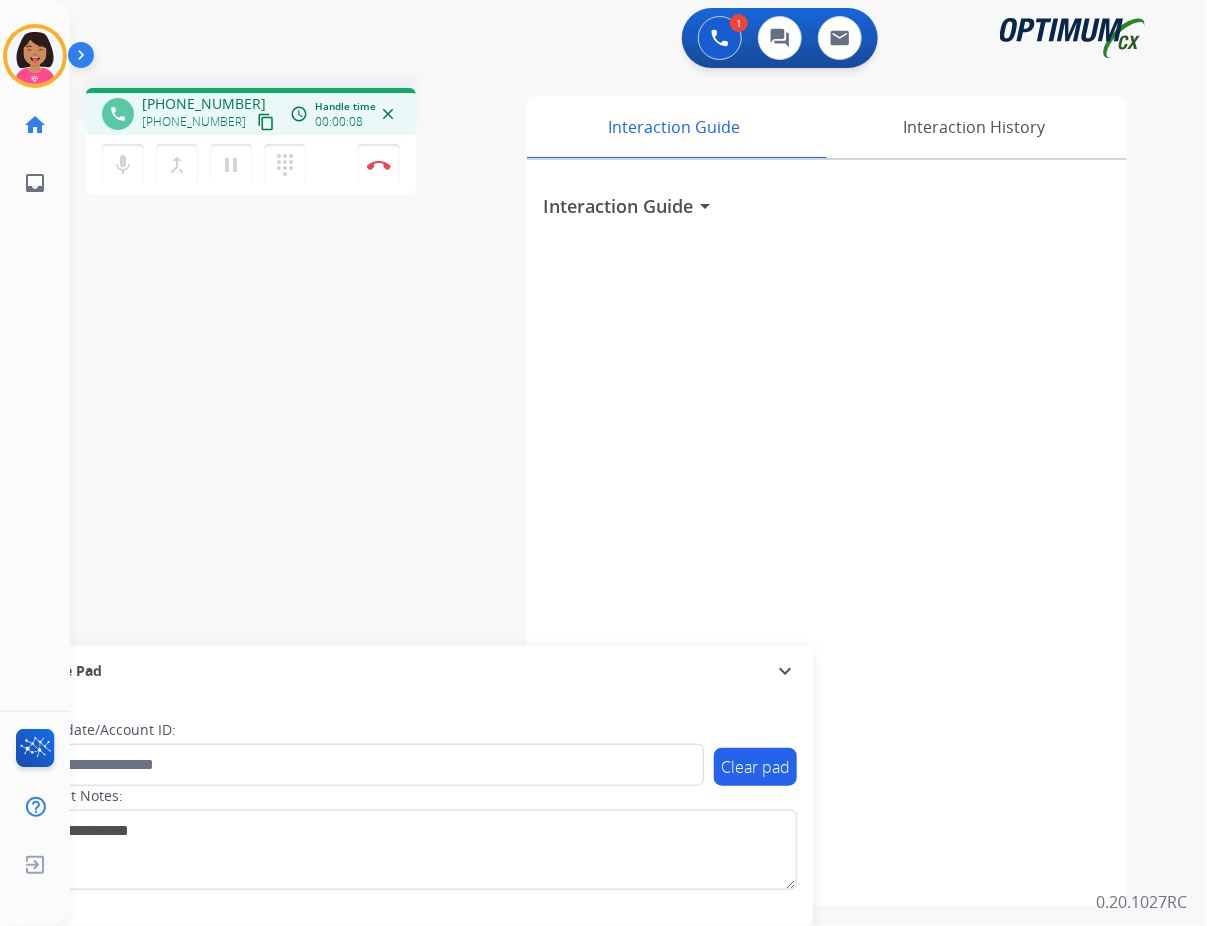 click on "content_copy" at bounding box center [266, 122] 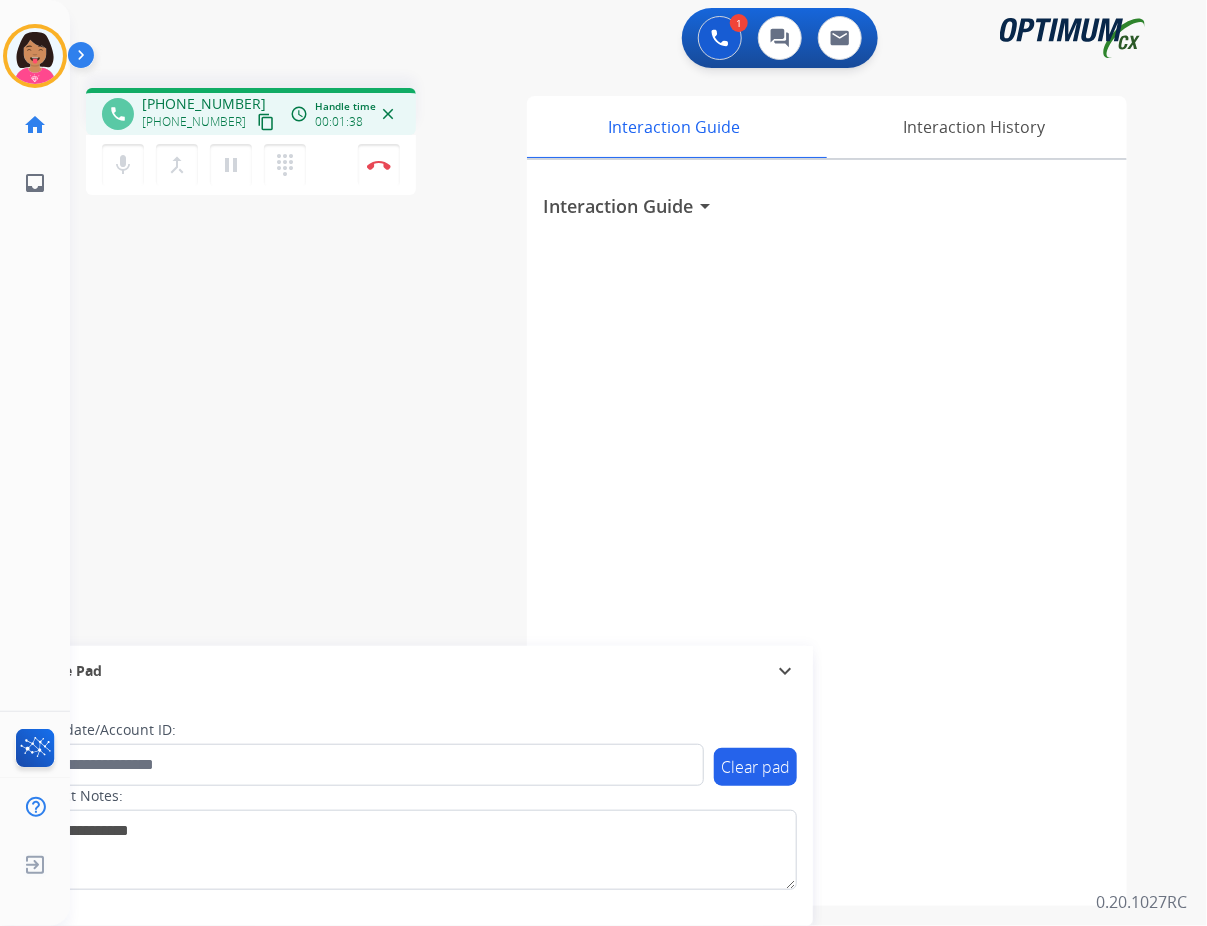 click on "phone [PHONE_NUMBER] [PHONE_NUMBER] content_copy access_time Call metrics Queue   00:08 Hold   00:00 Talk   01:39 Total   01:46 Handle time 00:01:38 close mic Mute merge_type Bridge pause Hold dialpad Dialpad Disconnect swap_horiz Break voice bridge close_fullscreen Connect 3-Way Call merge_type Separate 3-Way Call  Interaction Guide   Interaction History  Interaction Guide arrow_drop_down Secure Pad expand_more Clear pad Candidate/Account ID: Contact Notes:" at bounding box center (614, 489) 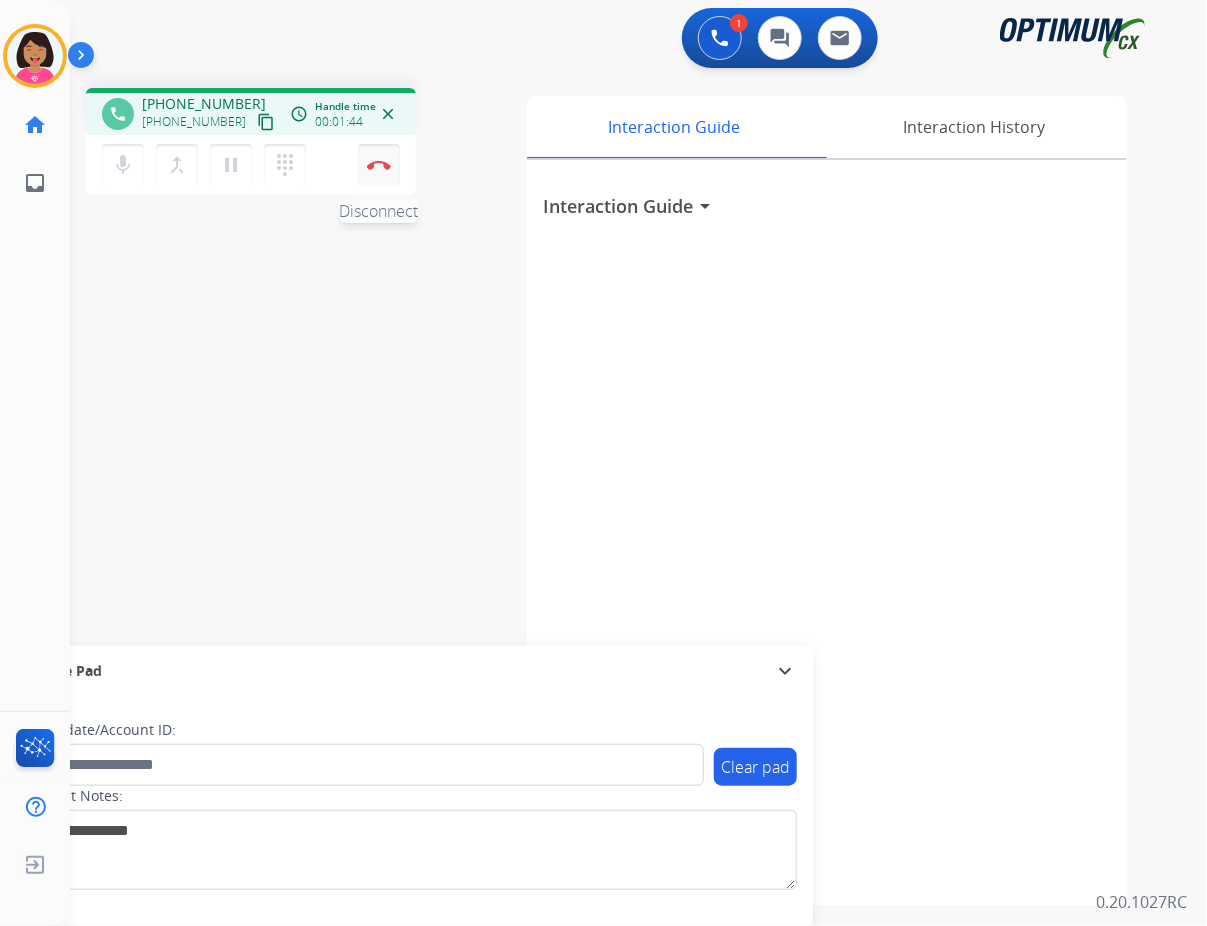 click on "Disconnect" at bounding box center [379, 165] 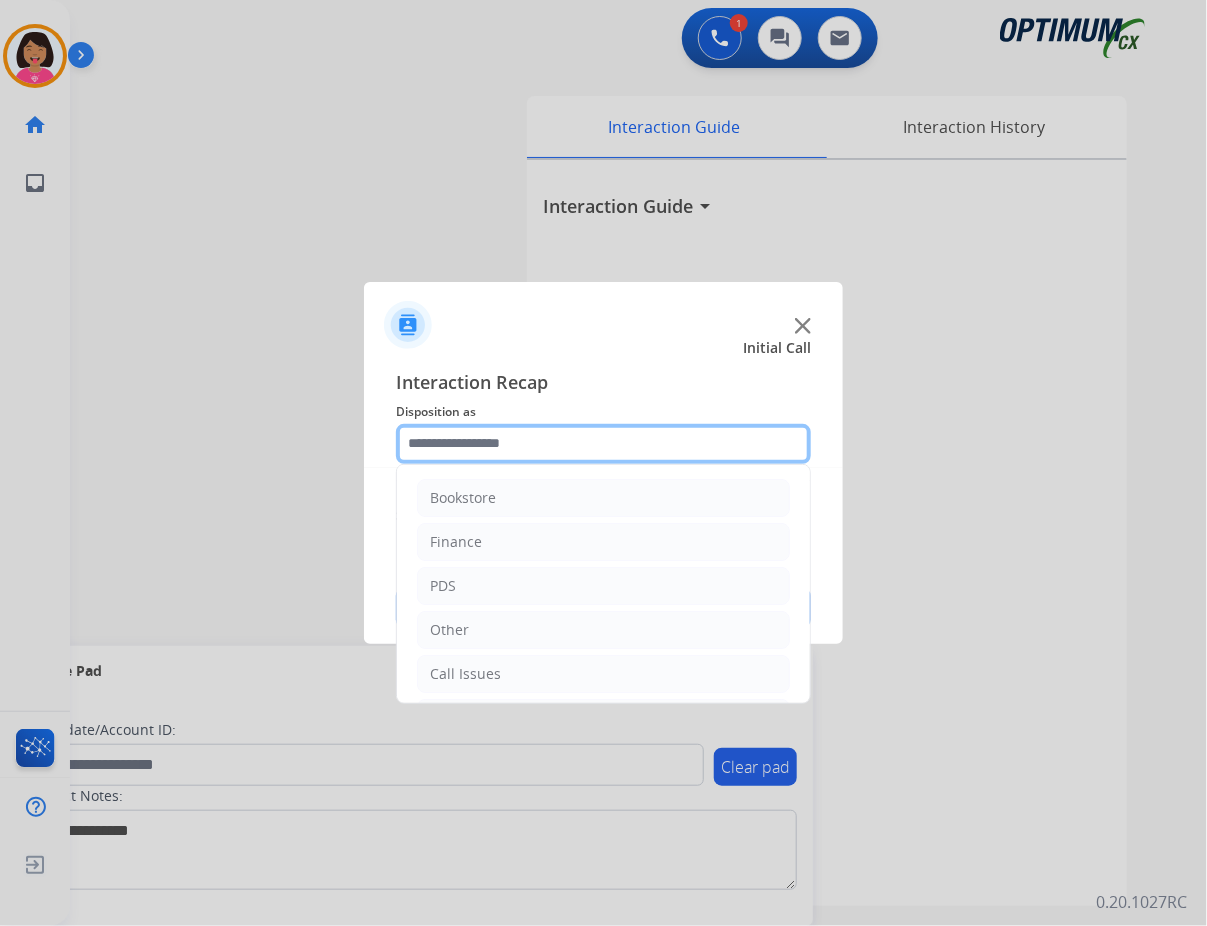 click 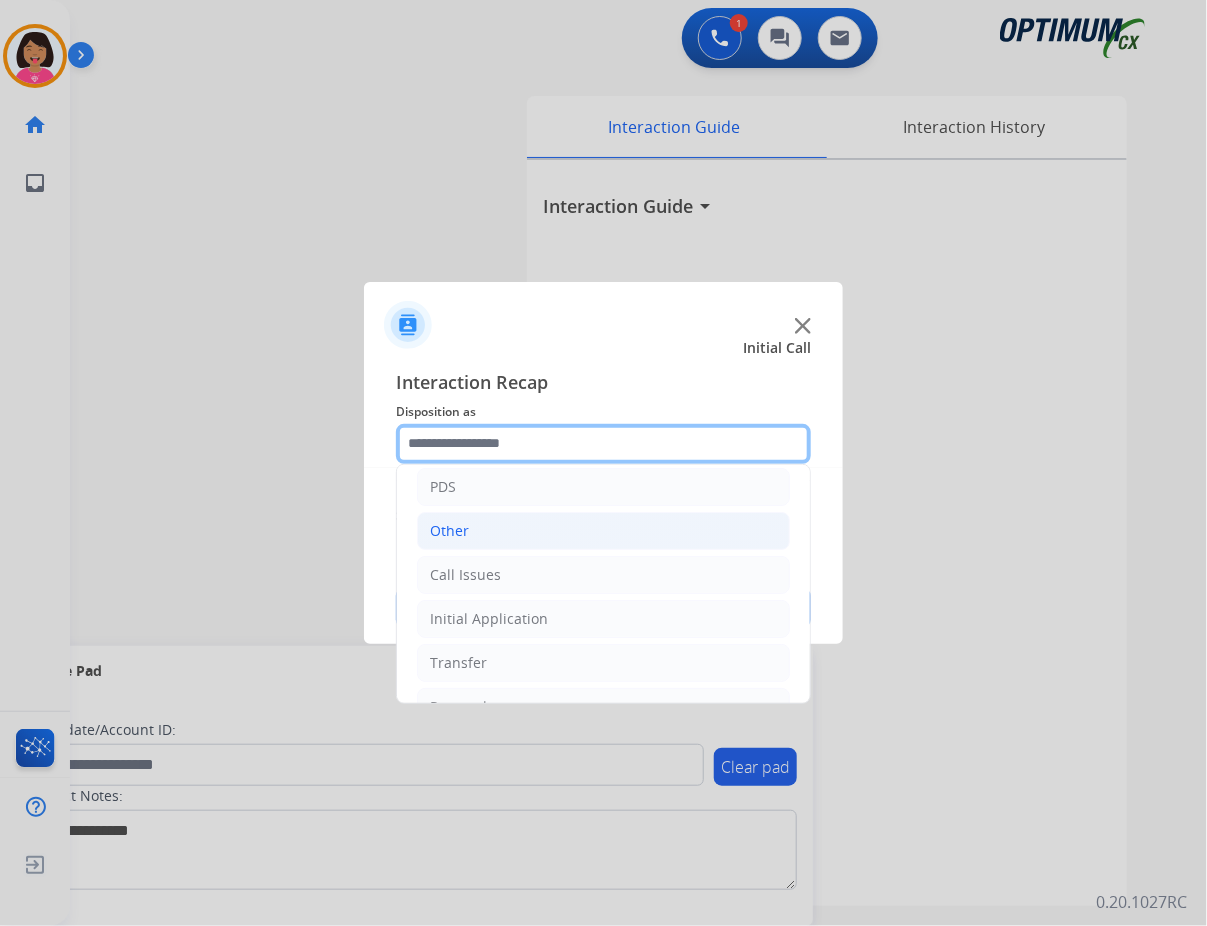 scroll, scrollTop: 137, scrollLeft: 0, axis: vertical 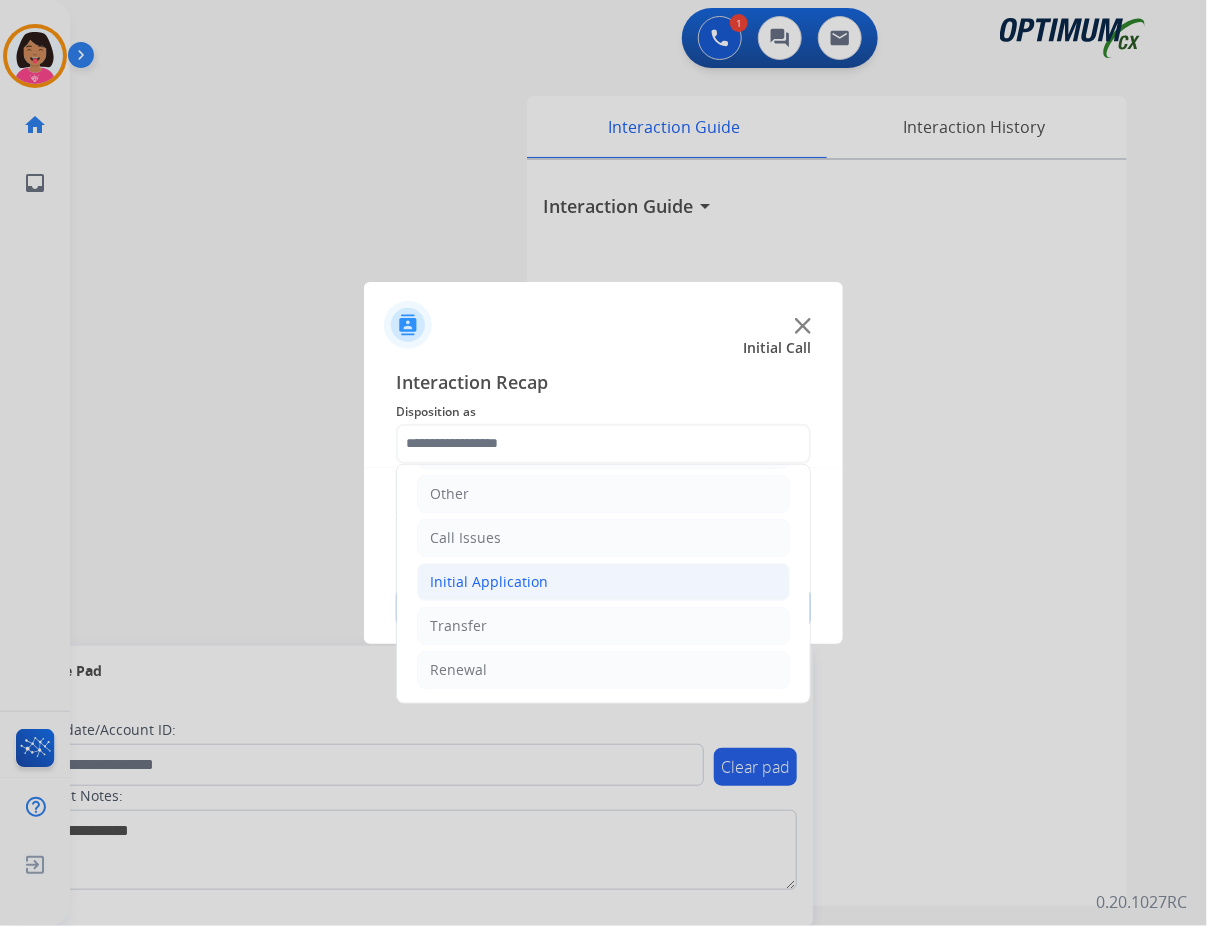 click on "Initial Application" 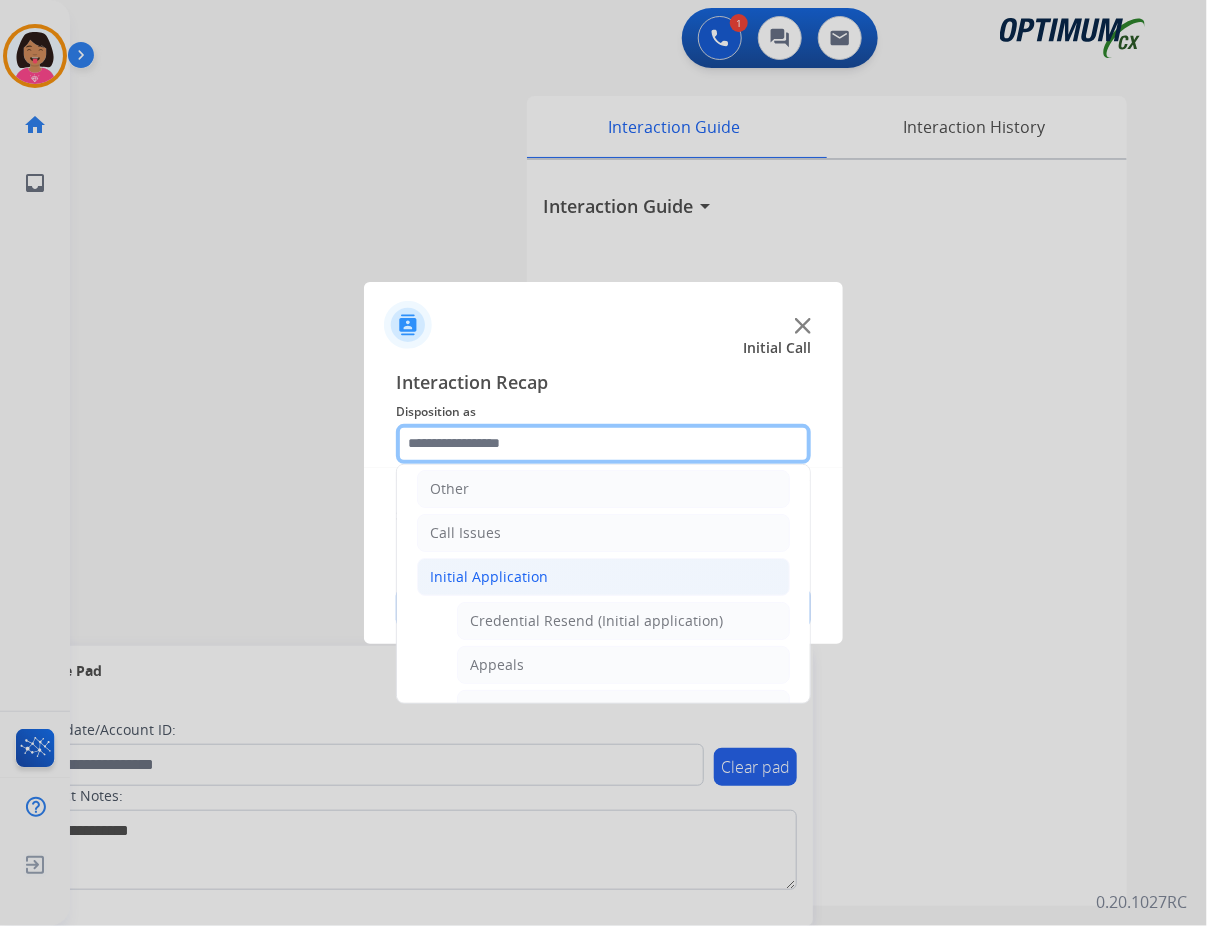 scroll, scrollTop: 131, scrollLeft: 0, axis: vertical 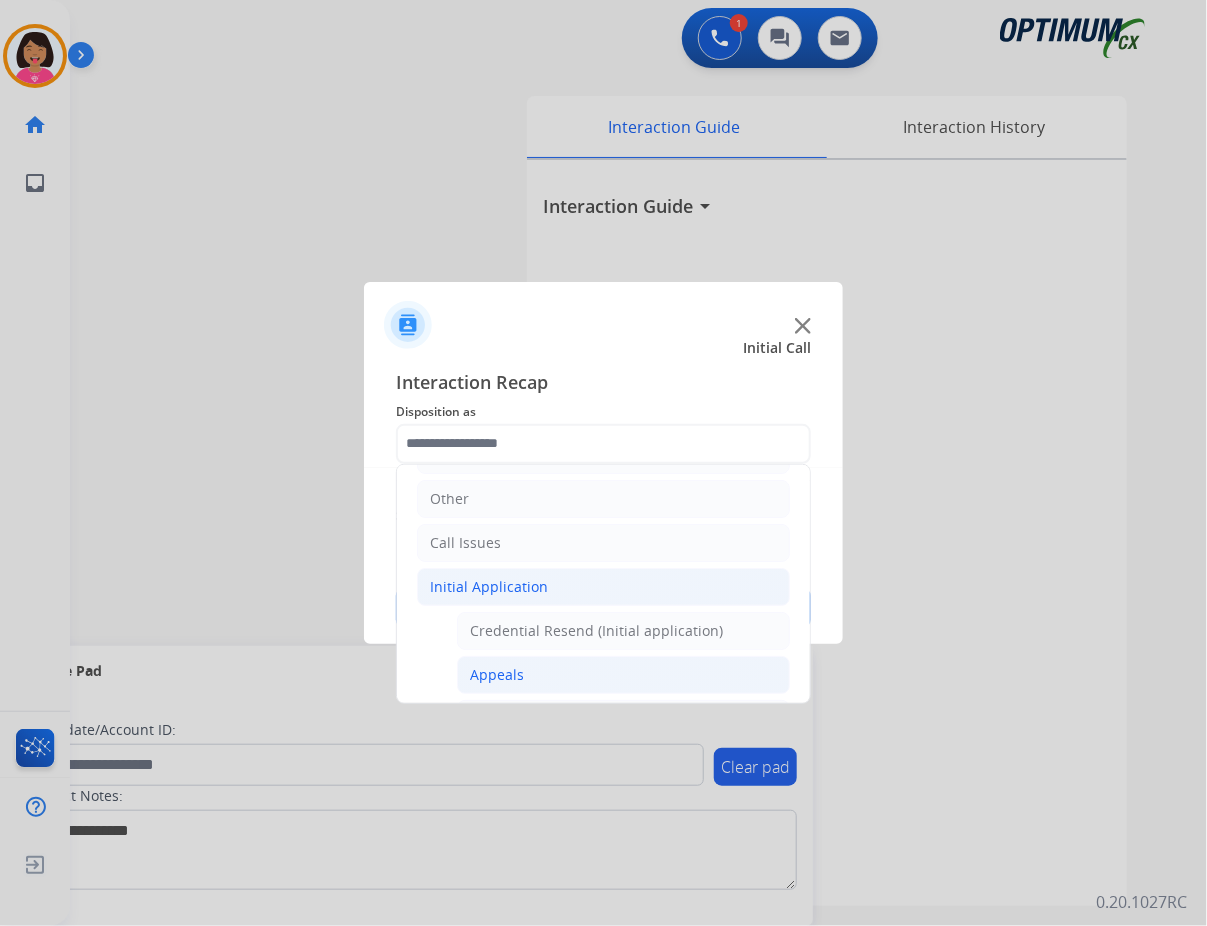 click on "Appeals" 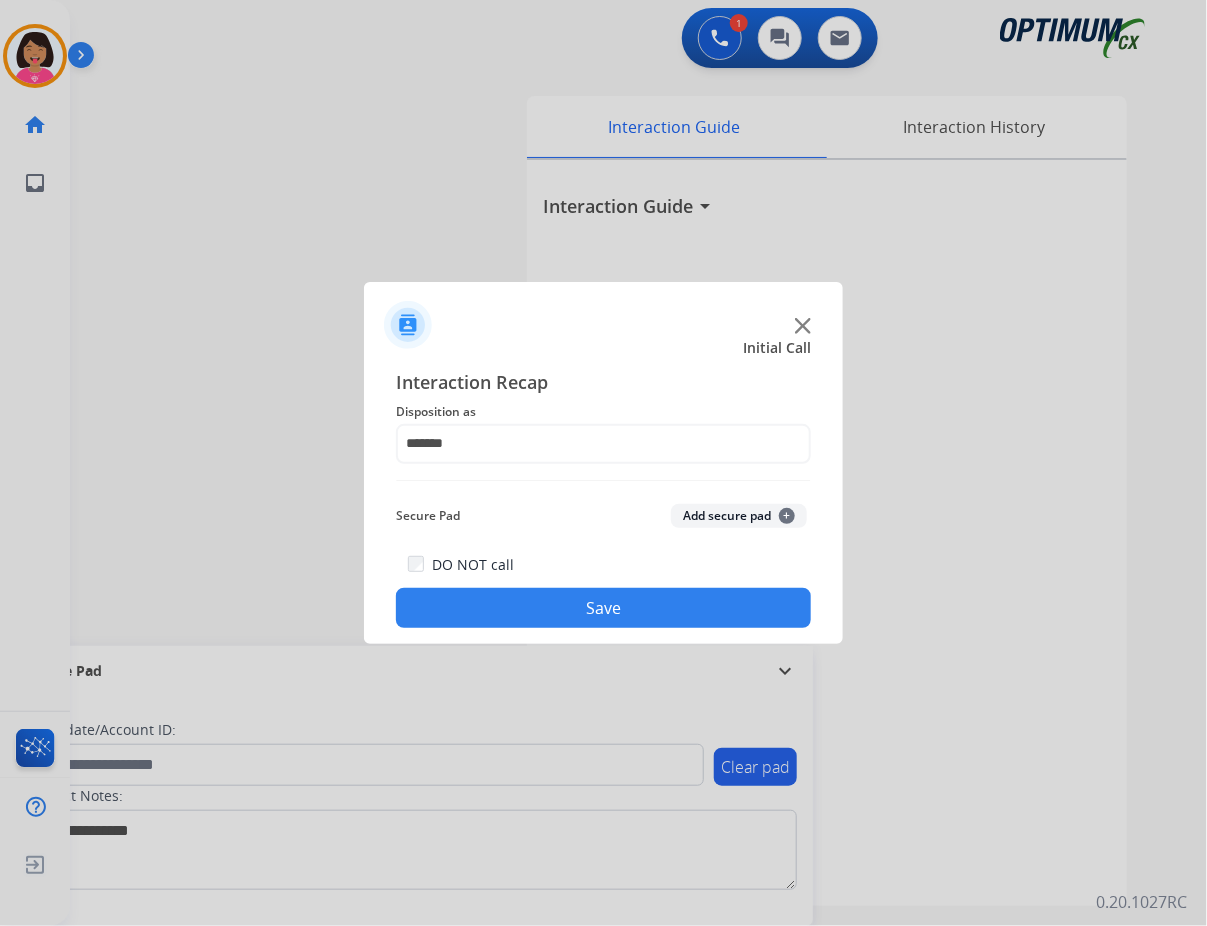 click on "Save" 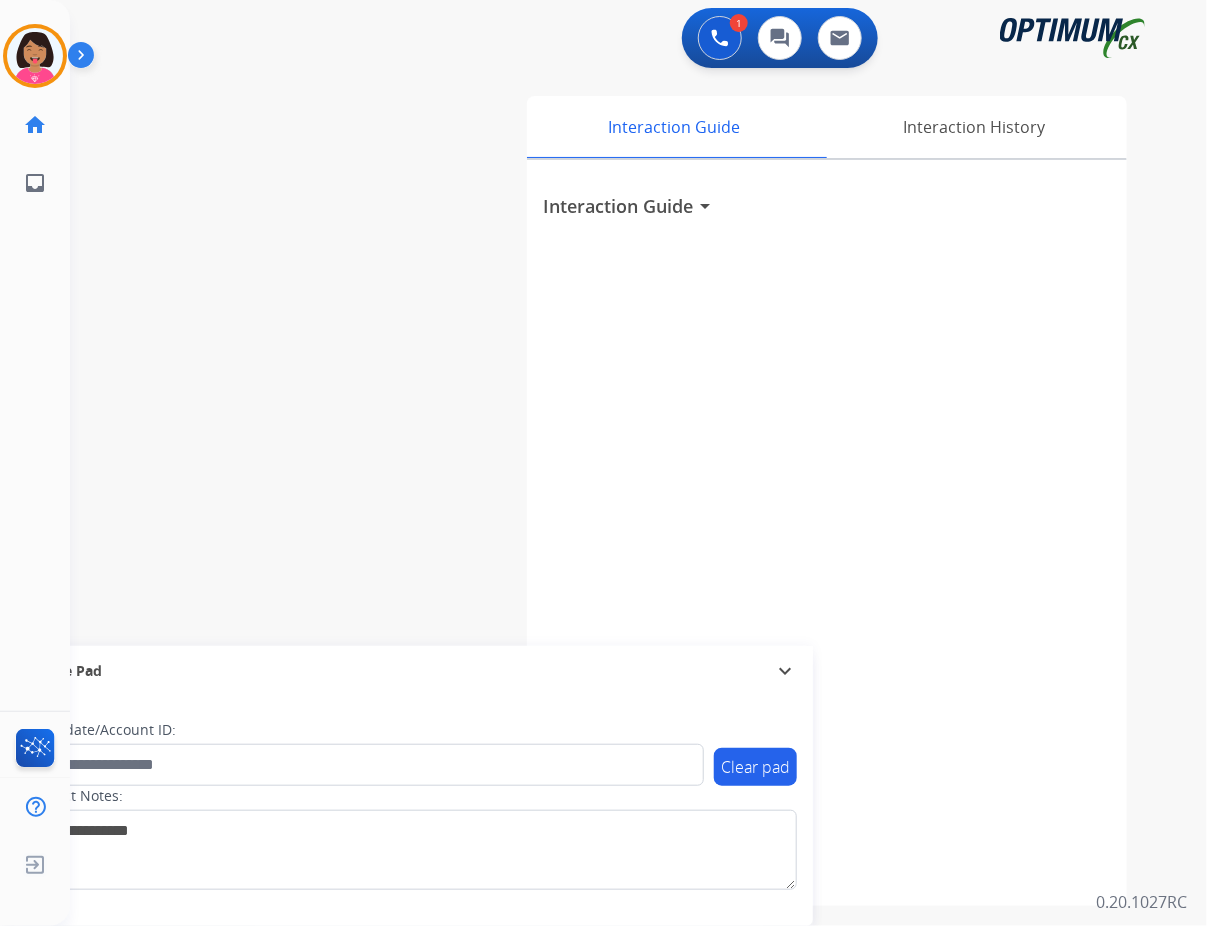 click on "Interaction Guide arrow_drop_down" at bounding box center [827, 533] 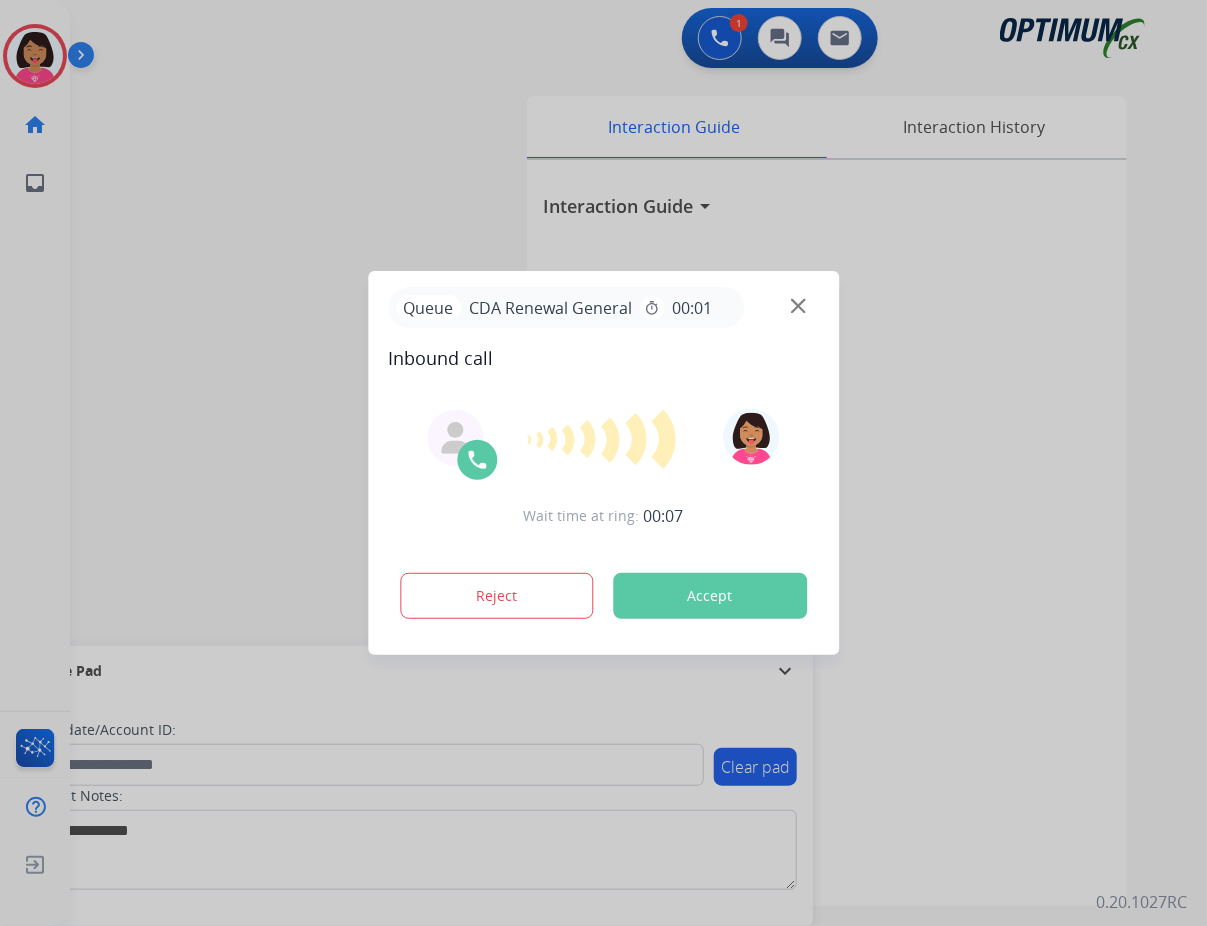 click at bounding box center [603, 463] 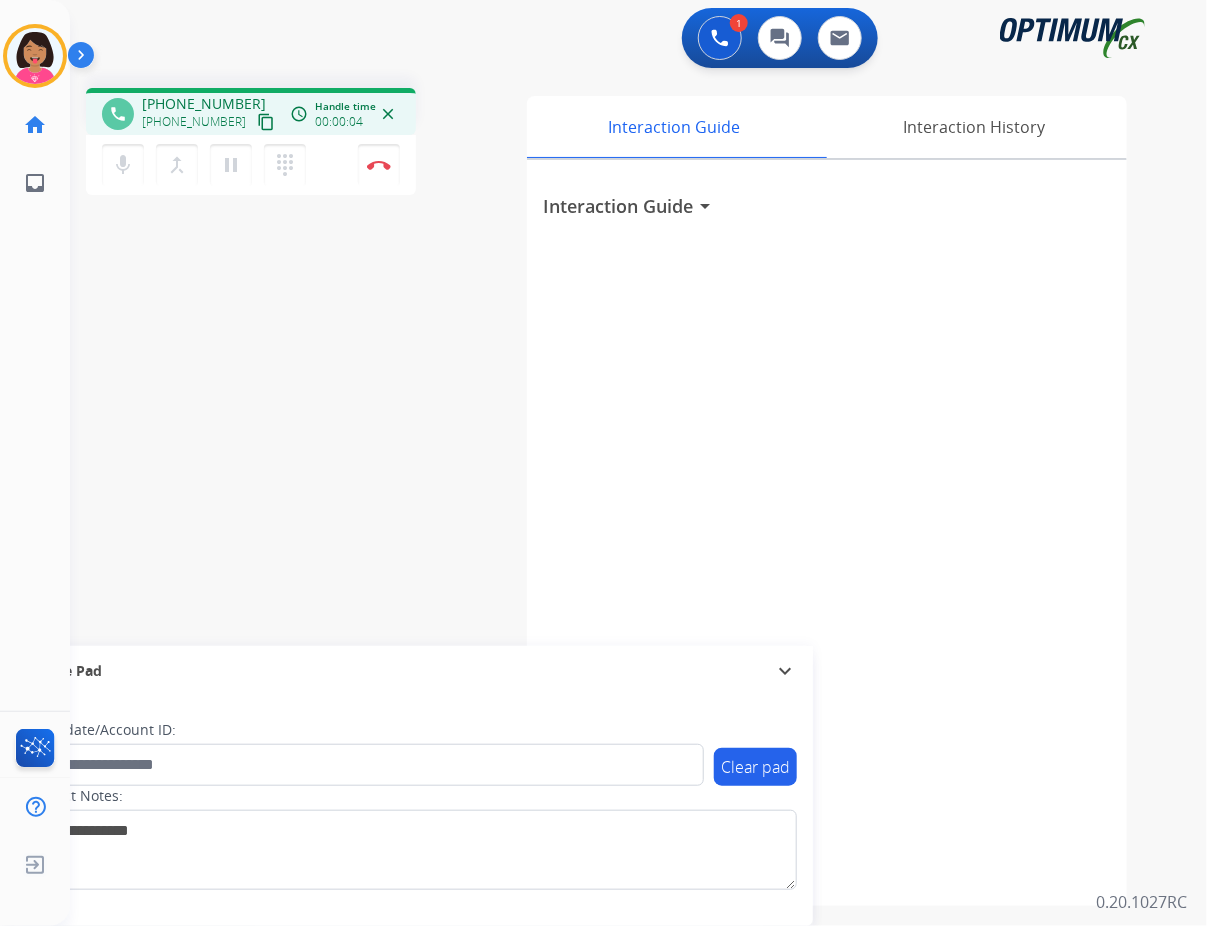 click on "content_copy" at bounding box center [266, 122] 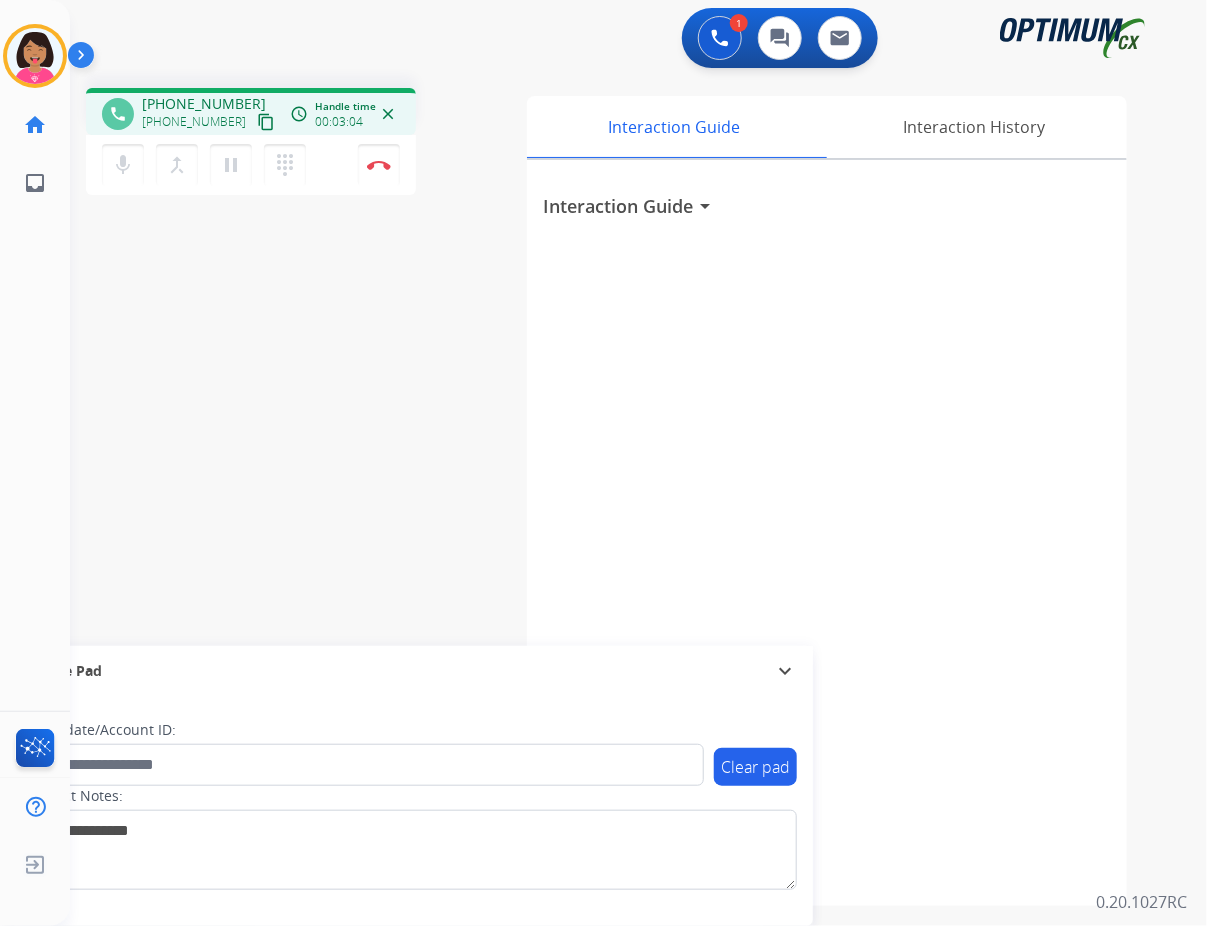 click on "phone [PHONE_NUMBER] [PHONE_NUMBER] content_copy access_time Call metrics Queue   00:09 Hold   00:00 Talk   03:05 Total   03:13 Handle time 00:03:04 close mic Mute merge_type Bridge pause Hold dialpad Dialpad Disconnect swap_horiz Break voice bridge close_fullscreen Connect 3-Way Call merge_type Separate 3-Way Call  Interaction Guide   Interaction History  Interaction Guide arrow_drop_down Secure Pad expand_more Clear pad Candidate/Account ID: Contact Notes:" at bounding box center [614, 489] 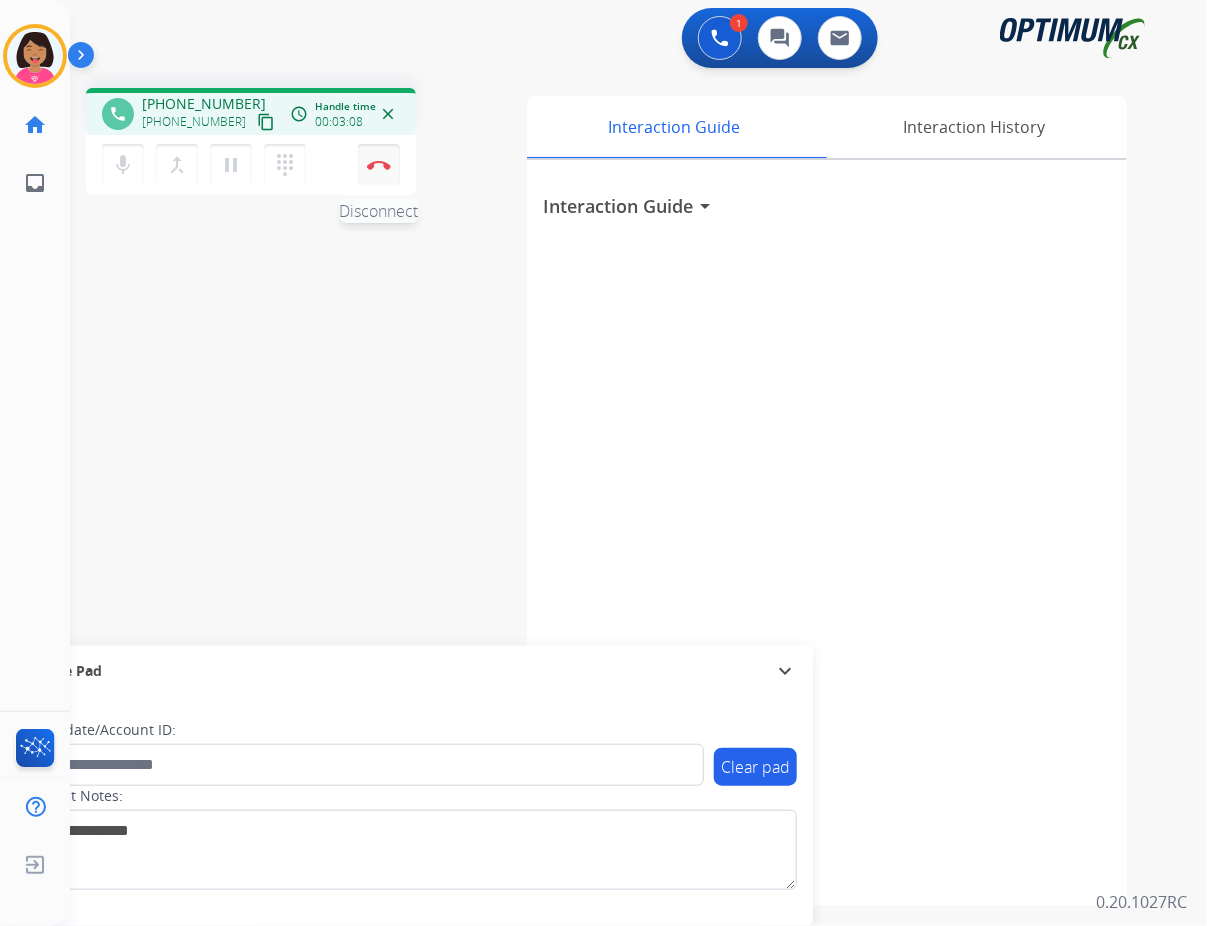 click on "Disconnect" at bounding box center [379, 165] 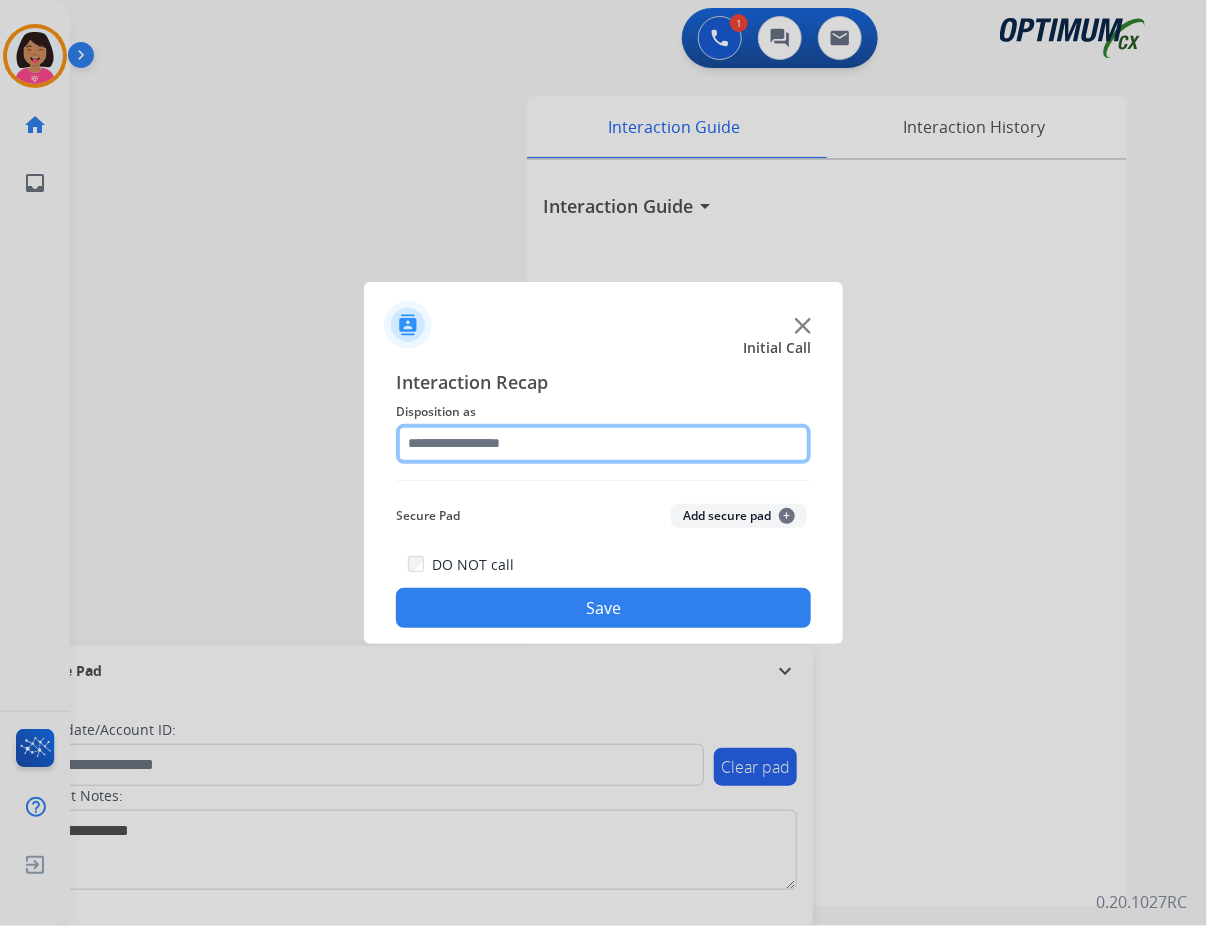 click 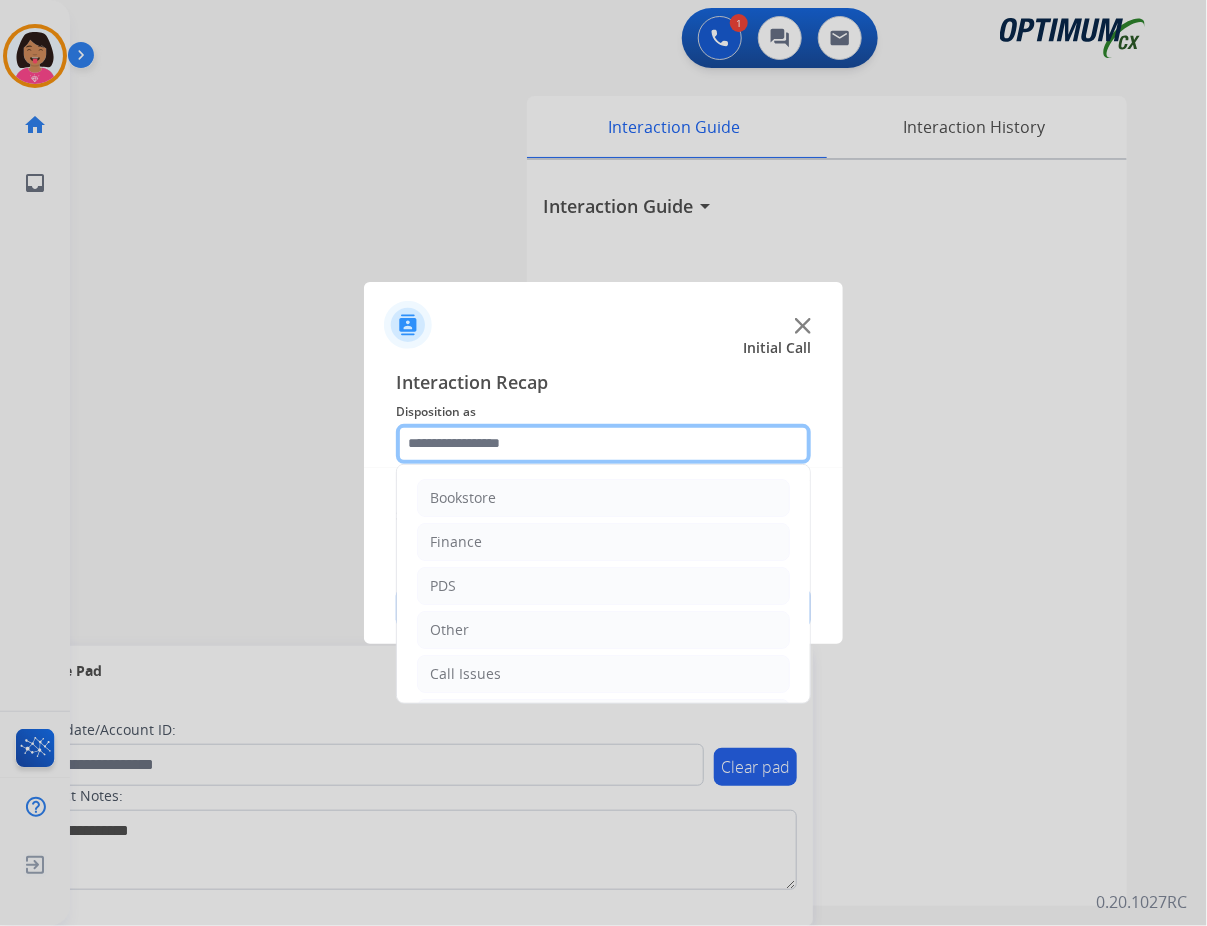 scroll, scrollTop: 137, scrollLeft: 0, axis: vertical 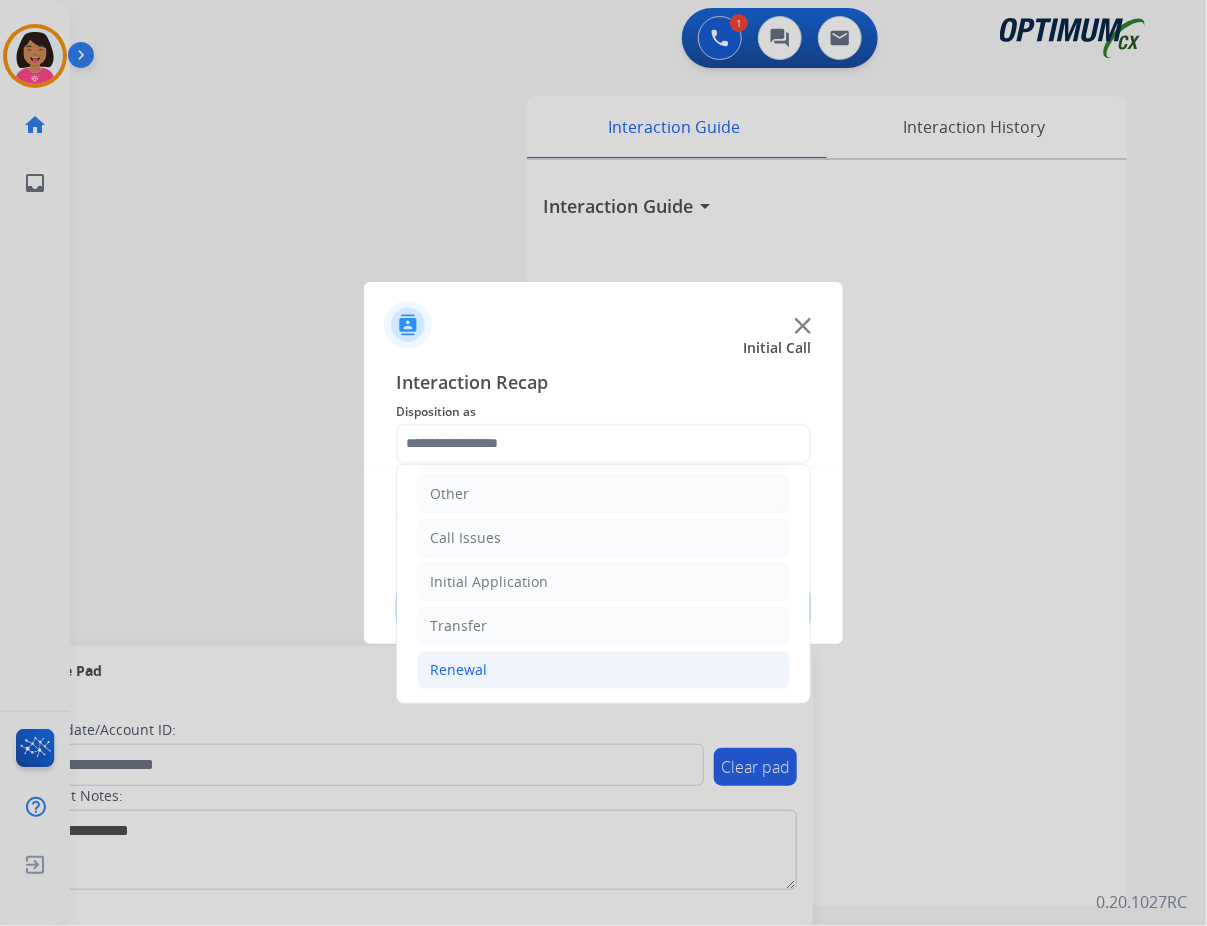 click on "Renewal" 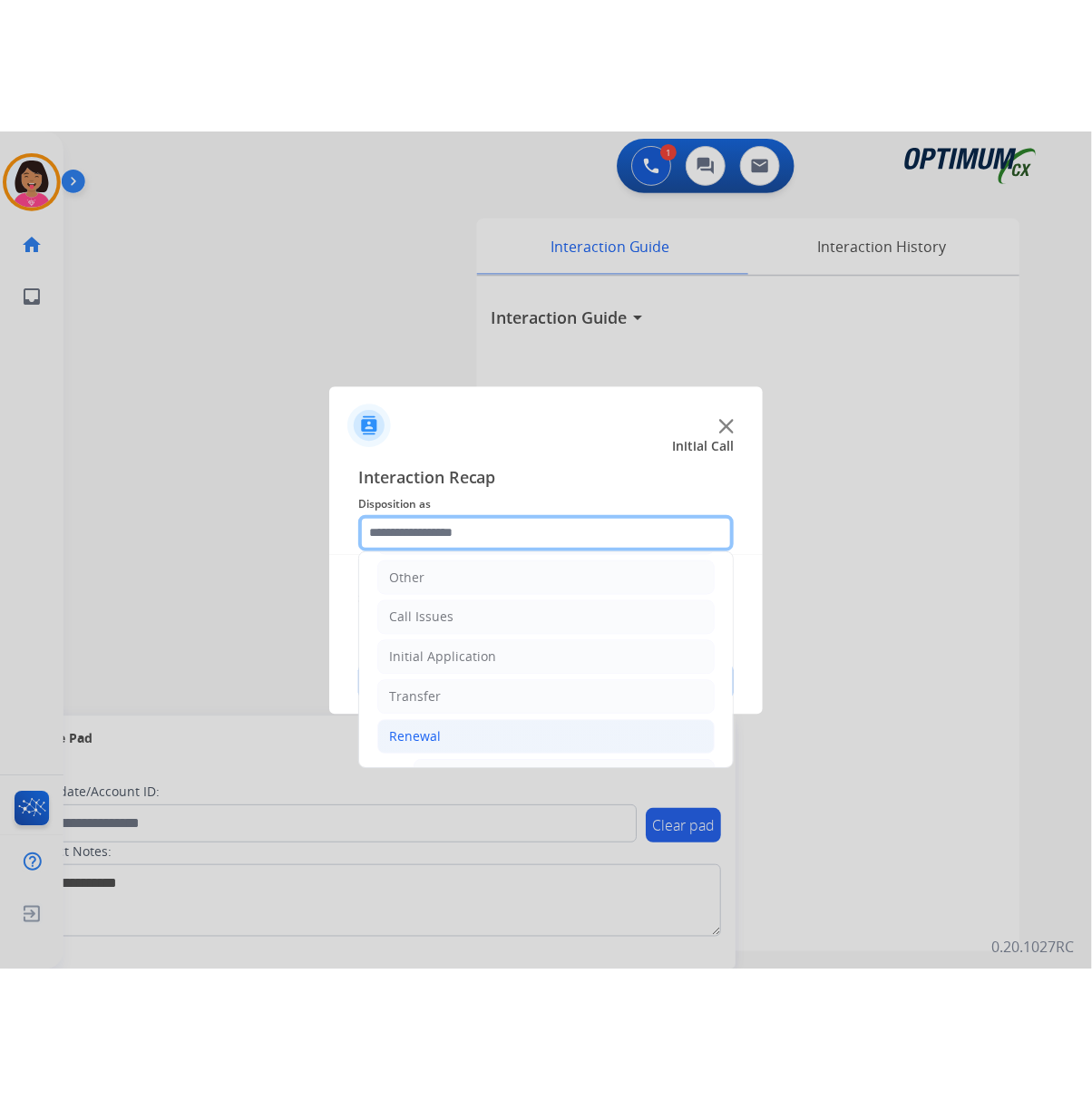 scroll, scrollTop: 703, scrollLeft: 0, axis: vertical 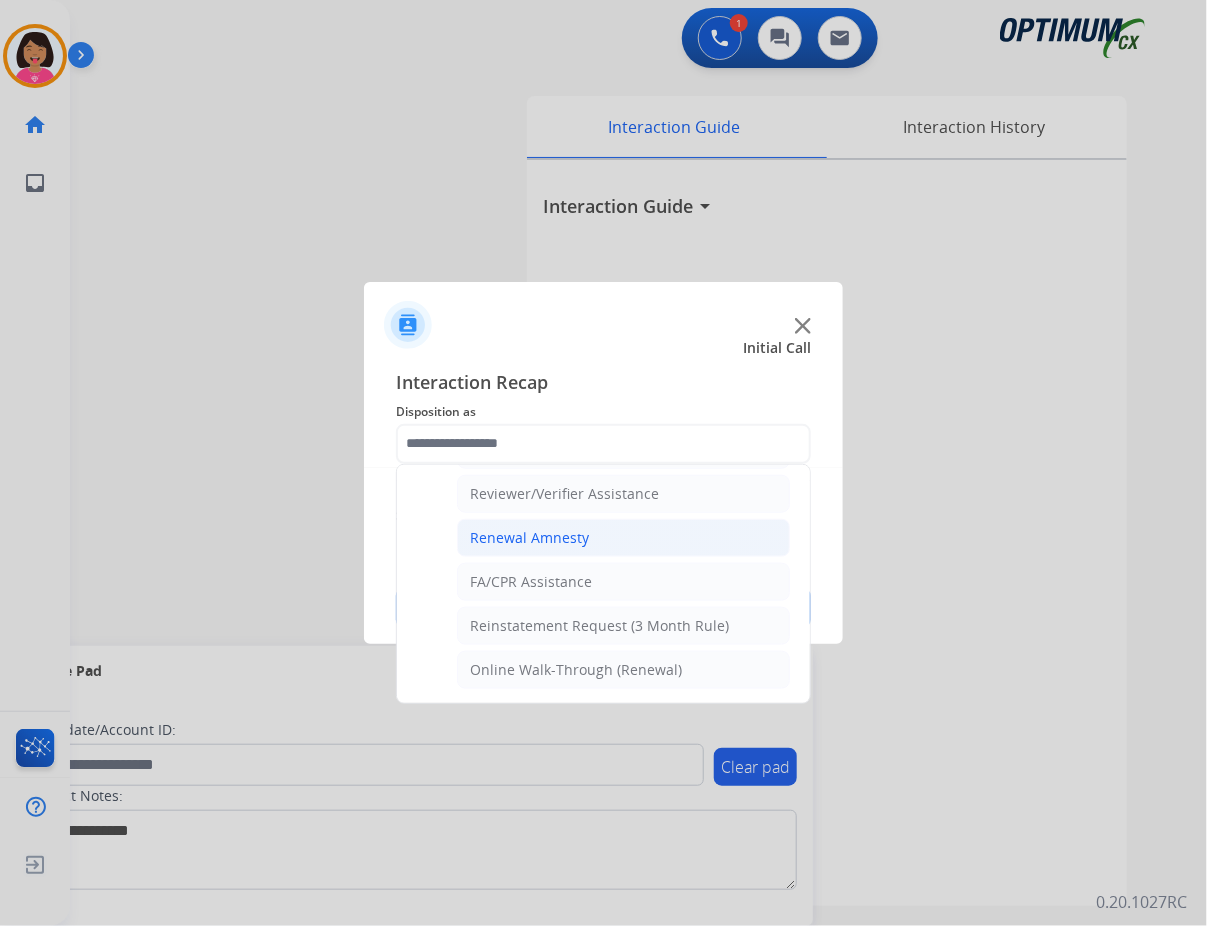 click on "Renewal Amnesty" 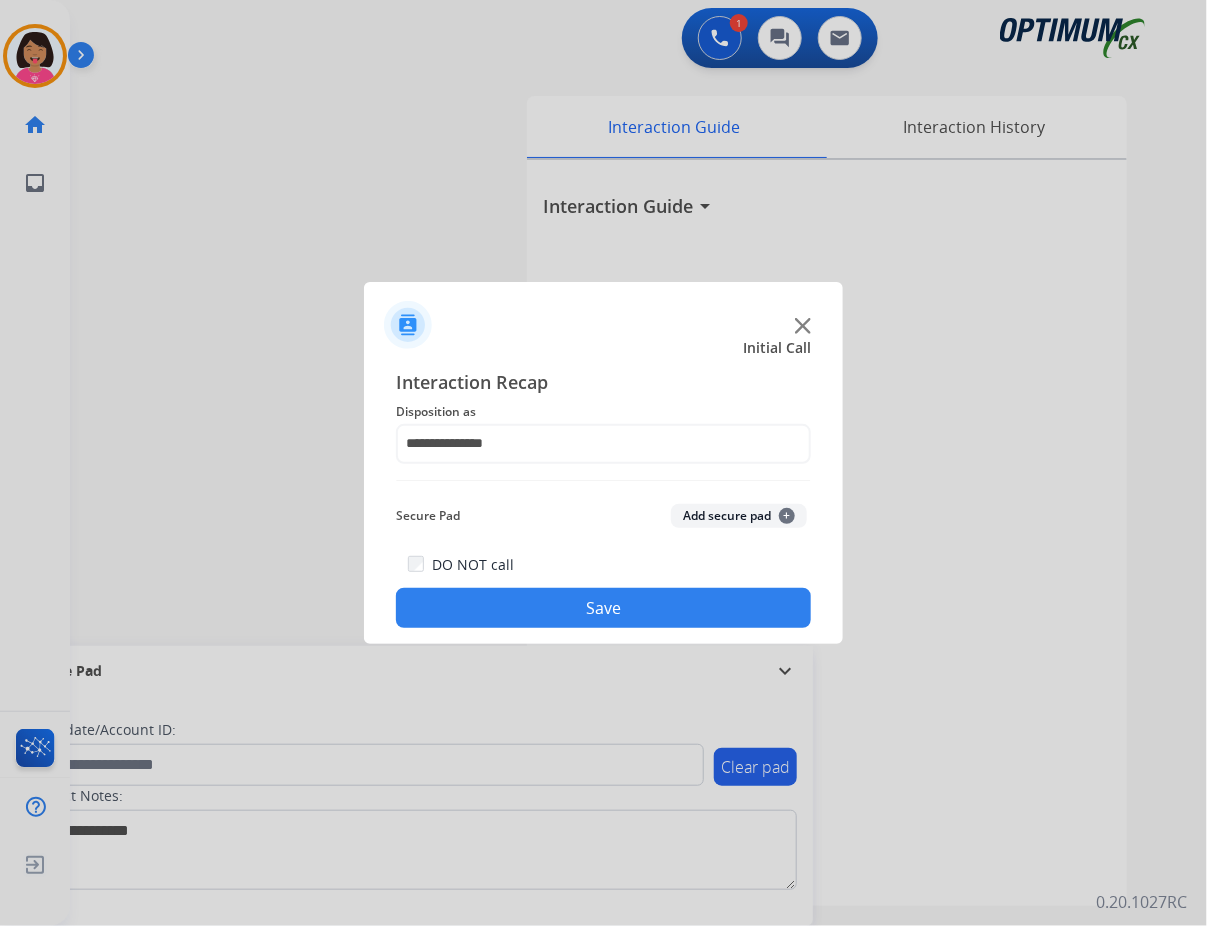 click on "Save" 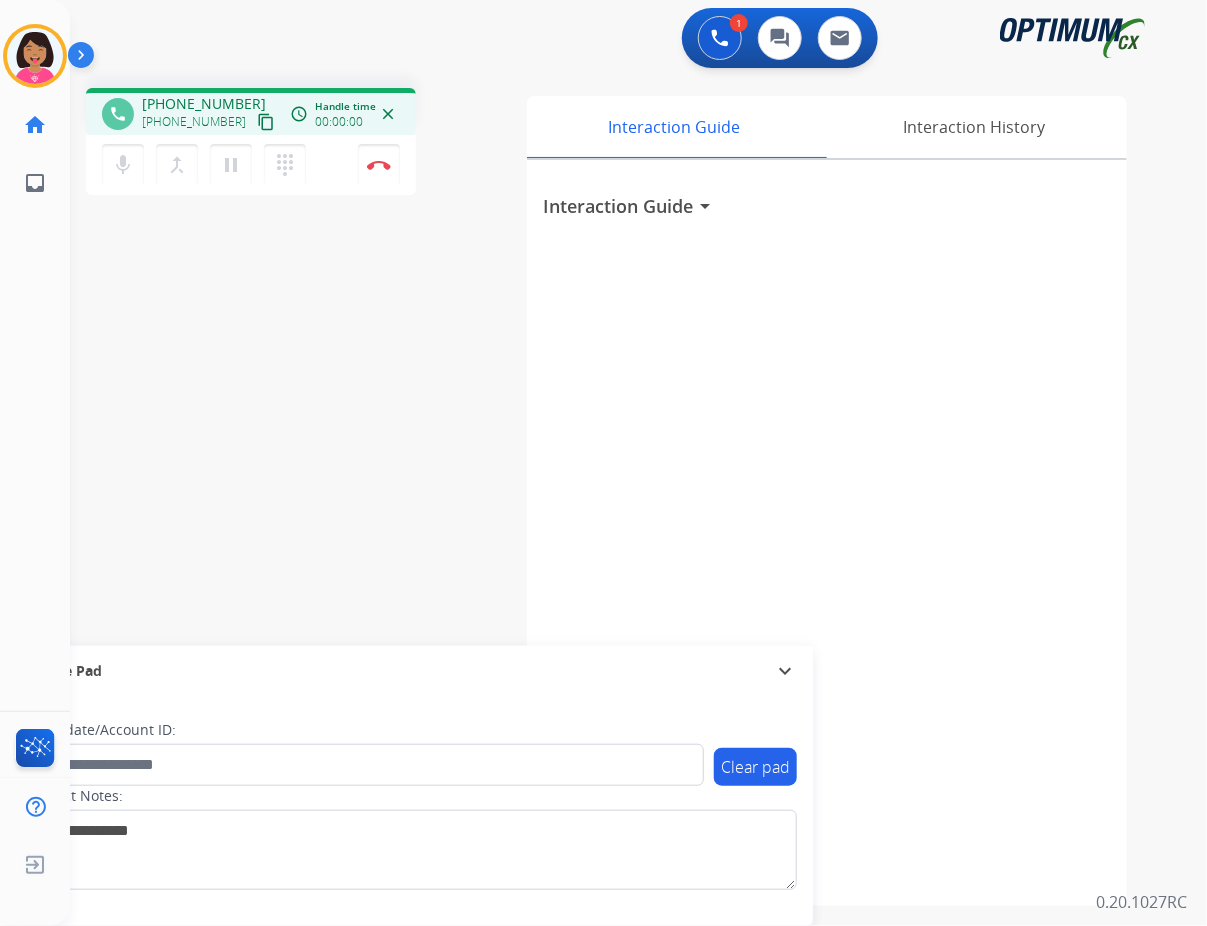 click on "phone [PHONE_NUMBER] [PHONE_NUMBER] content_copy access_time Call metrics Queue   00:09 Hold   00:00 Talk   00:01 Total   00:09 Handle time 00:00:00 close mic Mute merge_type Bridge pause Hold dialpad Dialpad Disconnect swap_horiz Break voice bridge close_fullscreen Connect 3-Way Call merge_type Separate 3-Way Call  Interaction Guide   Interaction History  Interaction Guide arrow_drop_down Secure Pad expand_more Clear pad Candidate/Account ID: Contact Notes:" at bounding box center [614, 489] 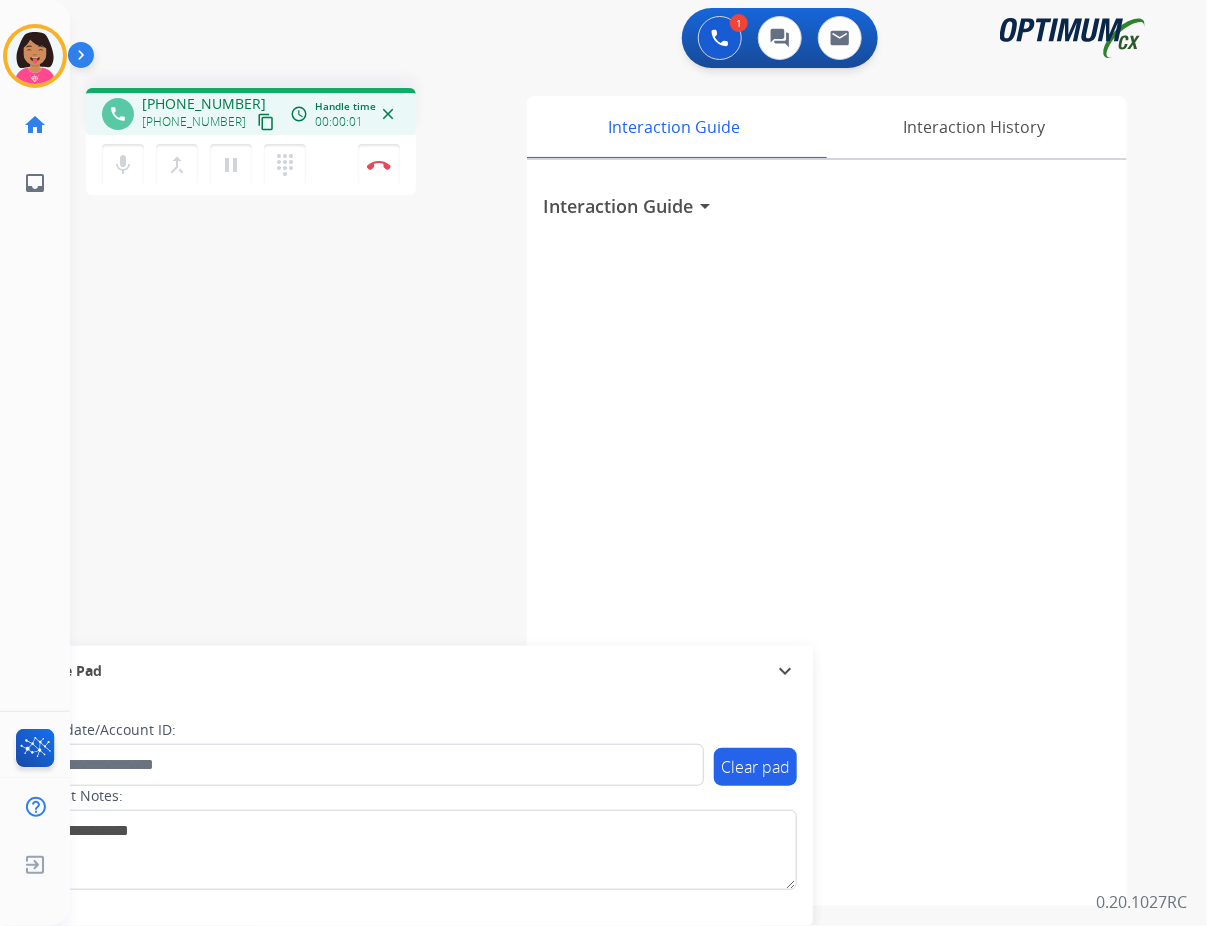 click on "content_copy" at bounding box center [266, 122] 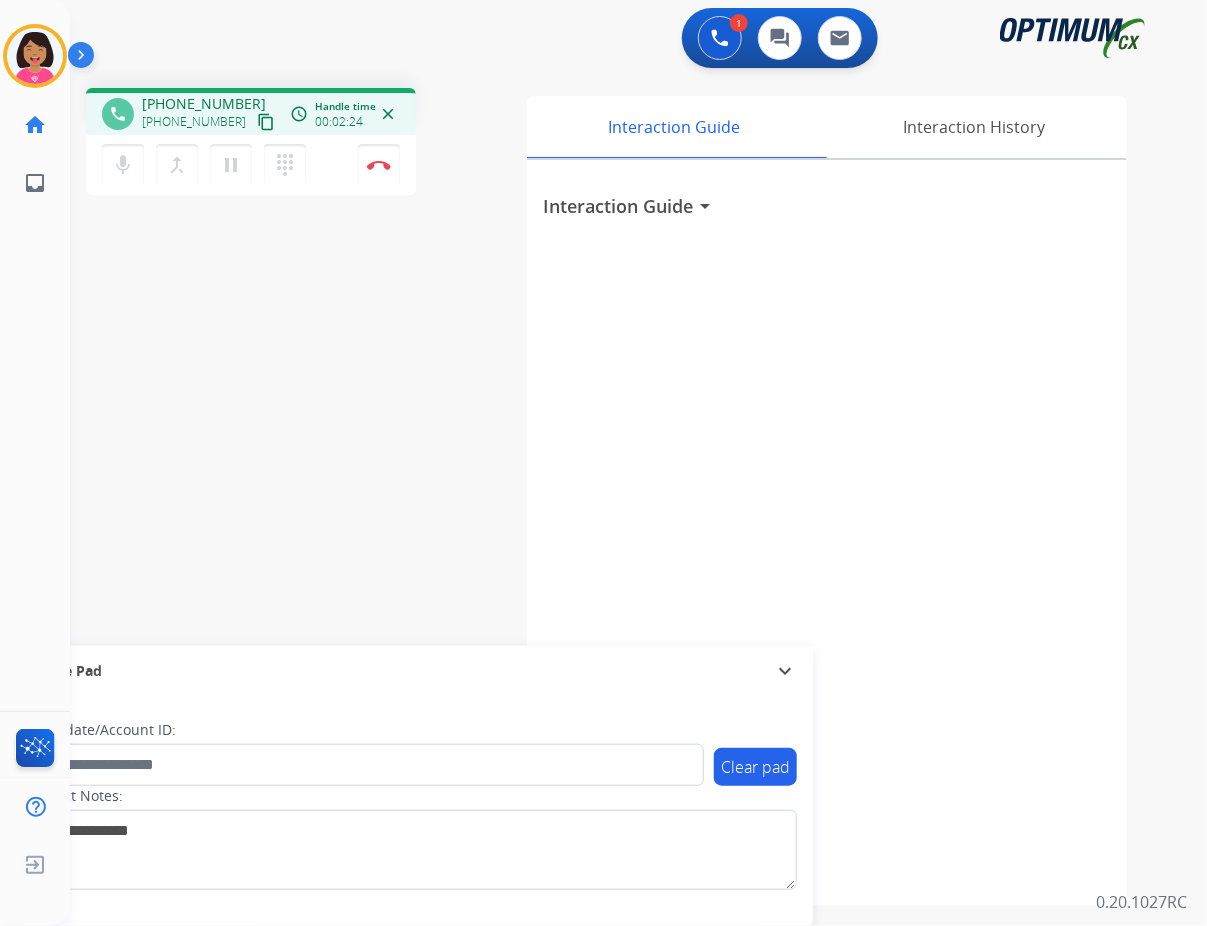 click on "Del   Busy  Edit Avatar  Agent:   [PERSON_NAME] Profile:  OCX Training home  Home  Home inbox  Emails  Emails  FocalPoints  Help Center  Help Center  Log out  Log out" 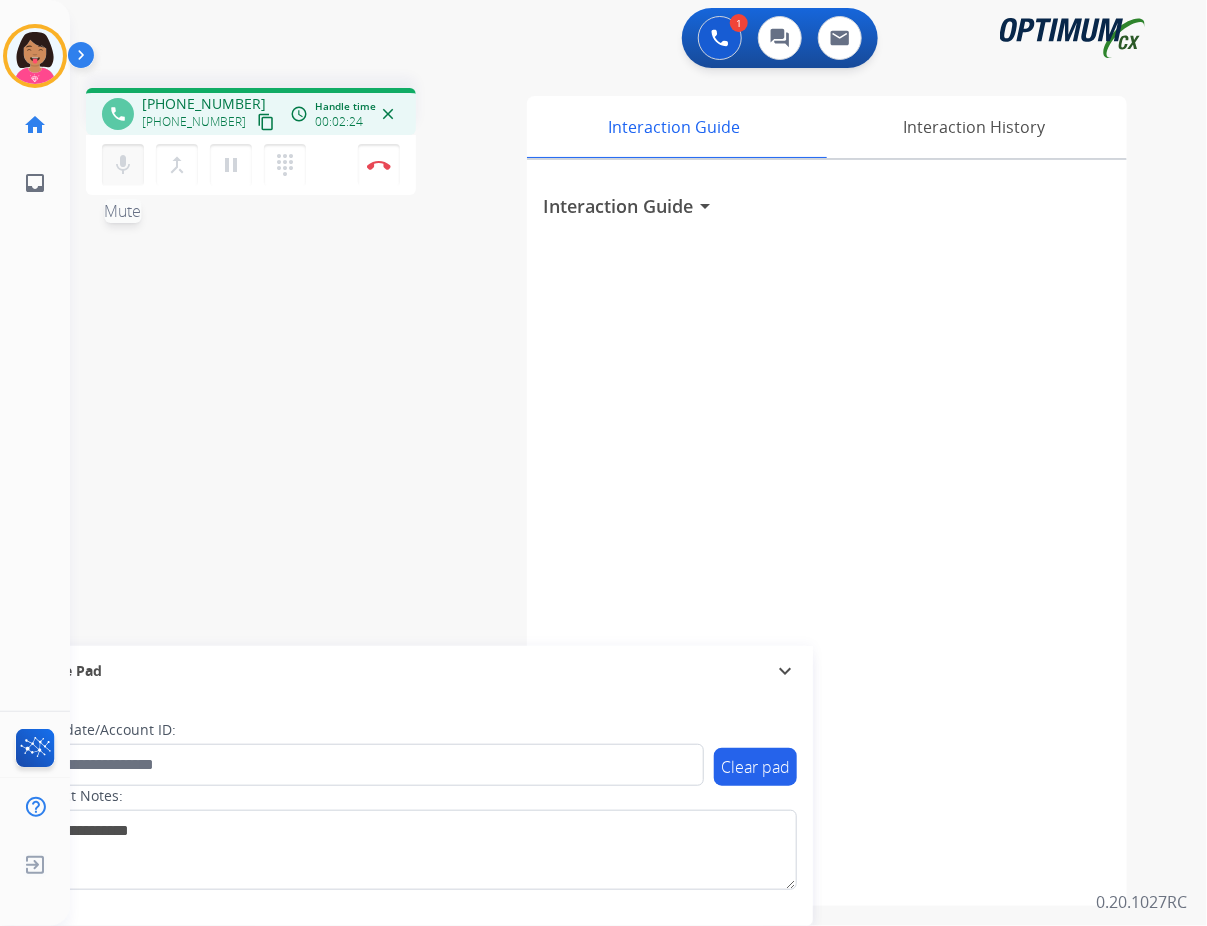 click on "mic" at bounding box center [123, 165] 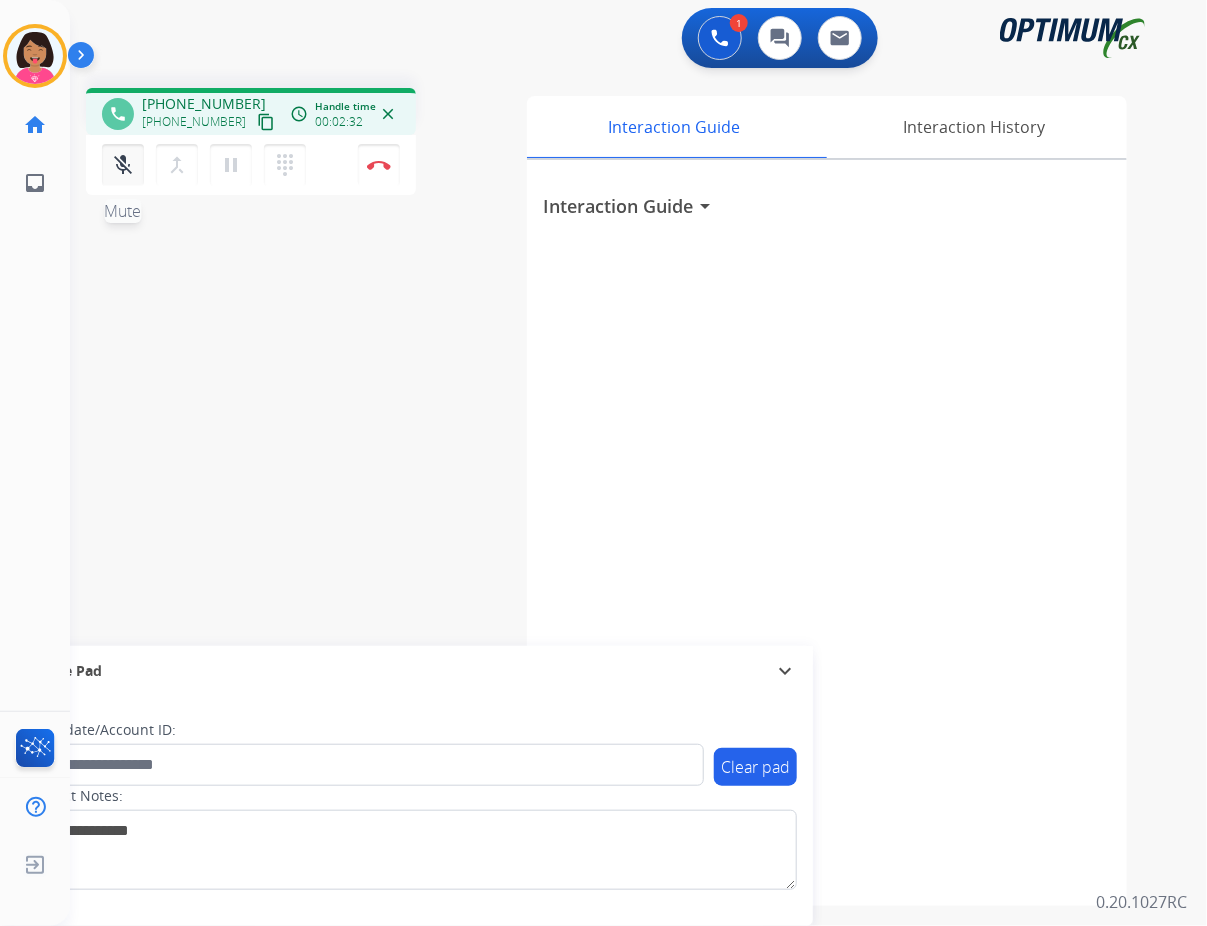 click on "mic_off Mute" at bounding box center (123, 165) 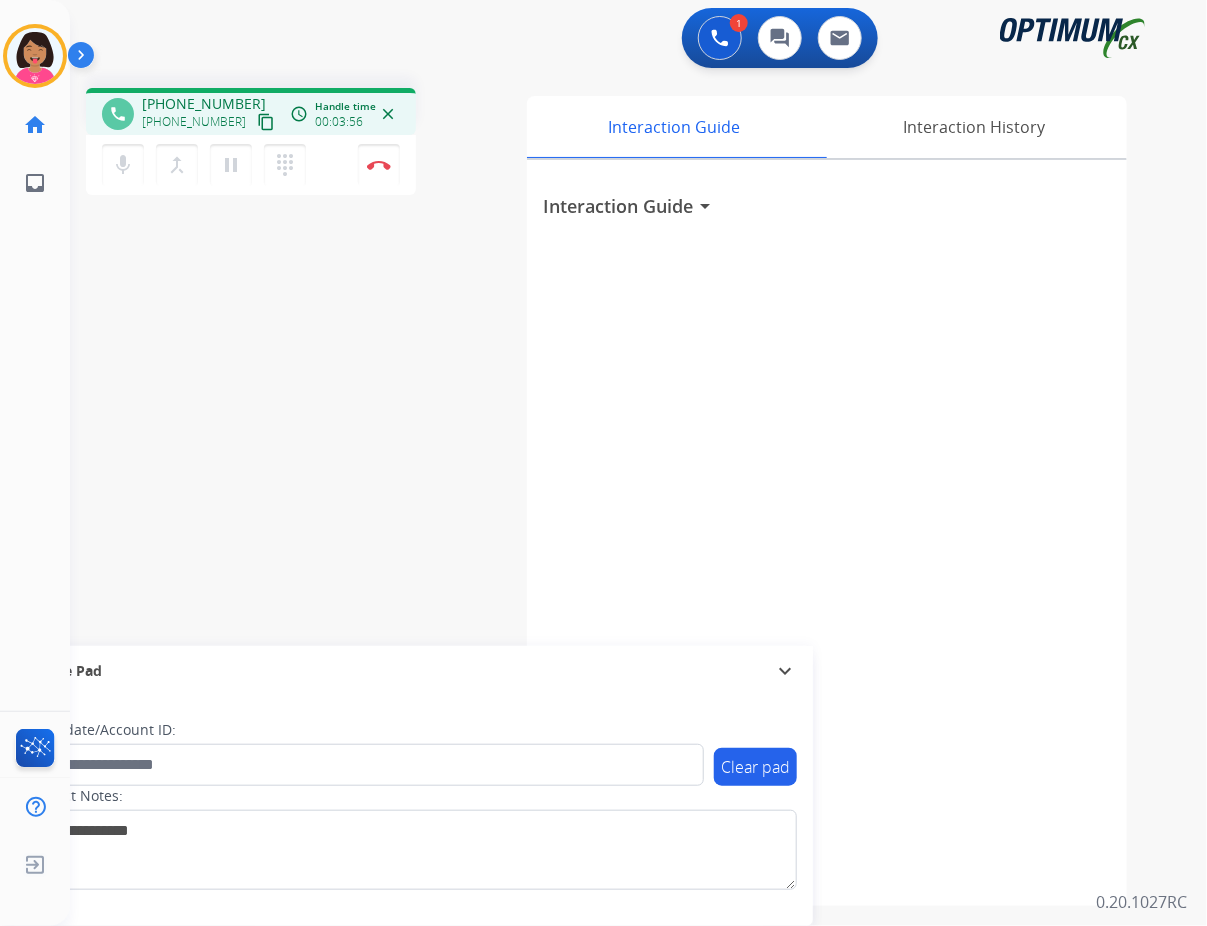 click on "Del   Busy  Edit Avatar  Agent:   [PERSON_NAME] Profile:  OCX Training home  Home  Home inbox  Emails  Emails  FocalPoints  Help Center  Help Center  Log out  Log out" 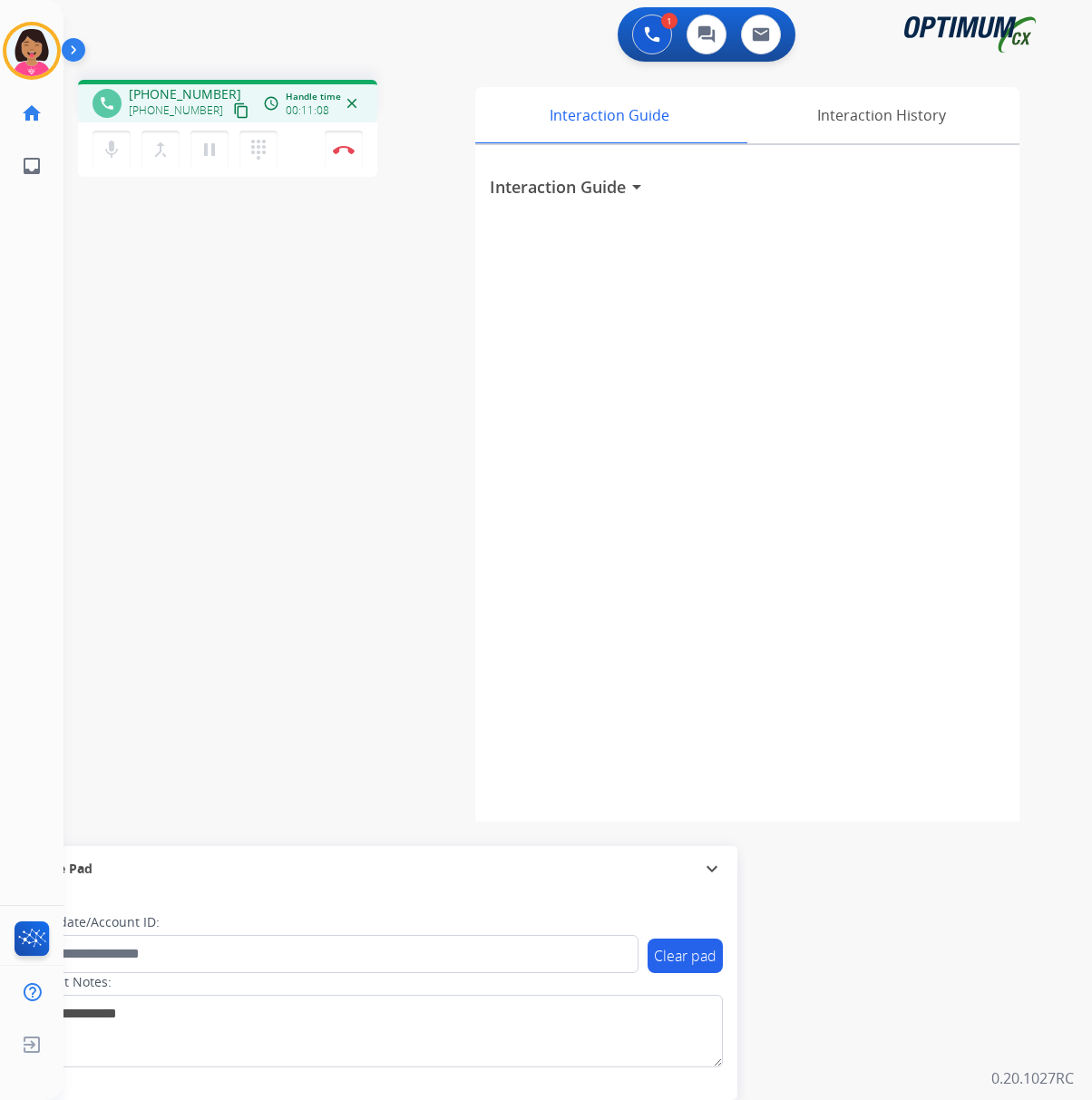 click on "phone [PHONE_NUMBER] [PHONE_NUMBER] content_copy access_time Call metrics Queue   00:09 Hold   00:00 Talk   11:09 Total   11:17 Handle time 00:11:08 close mic Mute merge_type Bridge pause Hold dialpad Dialpad Disconnect swap_horiz Break voice bridge close_fullscreen Connect 3-Way Call merge_type Separate 3-Way Call  Interaction Guide   Interaction History  Interaction Guide arrow_drop_down Secure Pad expand_more Clear pad Candidate/Account ID: Contact Notes:" at bounding box center [556, 443] 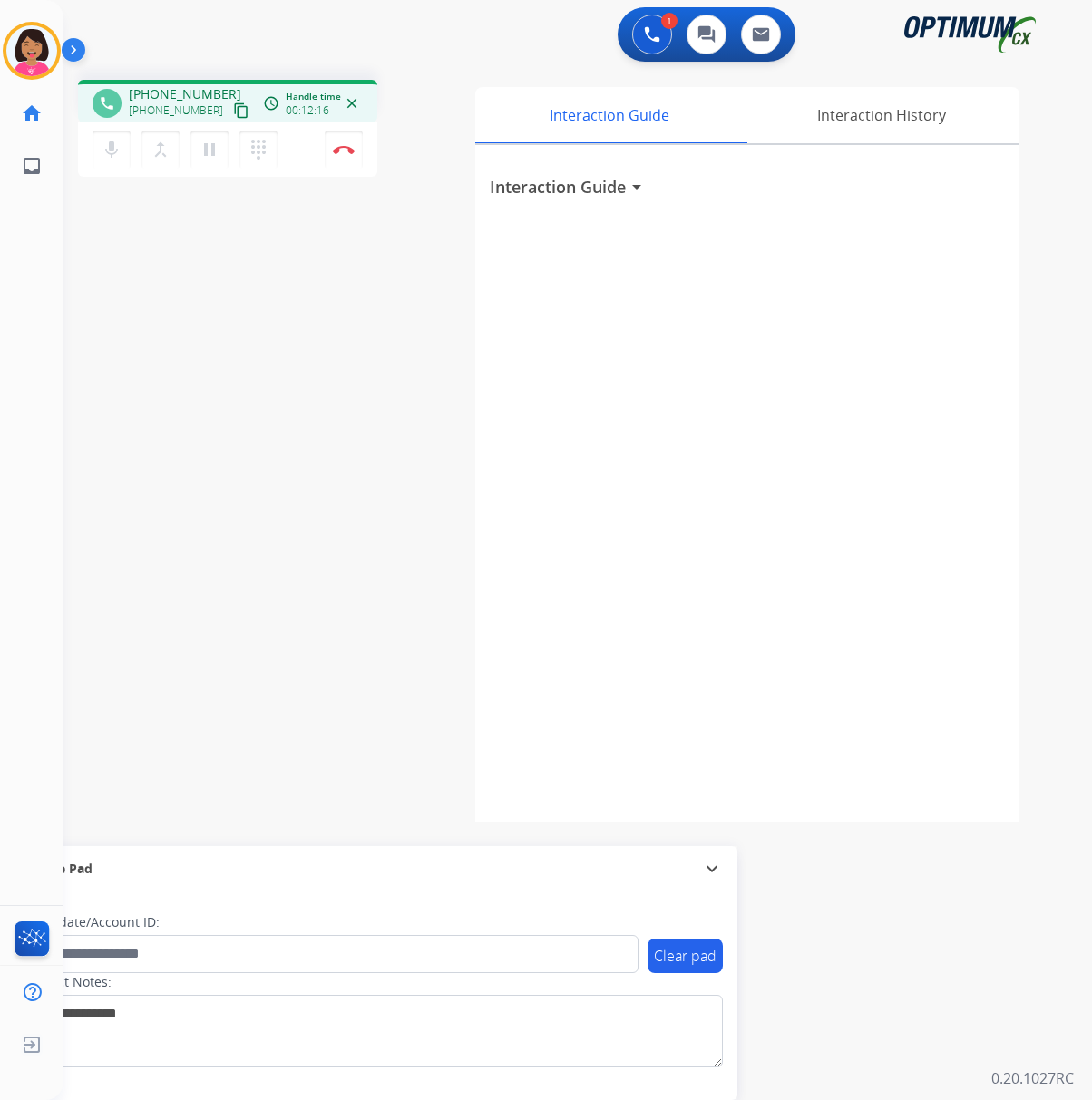click on "phone [PHONE_NUMBER] [PHONE_NUMBER] content_copy access_time Call metrics Queue   00:09 Hold   00:00 Talk   12:17 Total   12:25 Handle time 00:12:16 close mic Mute merge_type Bridge pause Hold dialpad Dialpad Disconnect swap_horiz Break voice bridge close_fullscreen Connect 3-Way Call merge_type Separate 3-Way Call  Interaction Guide   Interaction History  Interaction Guide arrow_drop_down Secure Pad expand_more Clear pad Candidate/Account ID: Contact Notes:" at bounding box center [556, 443] 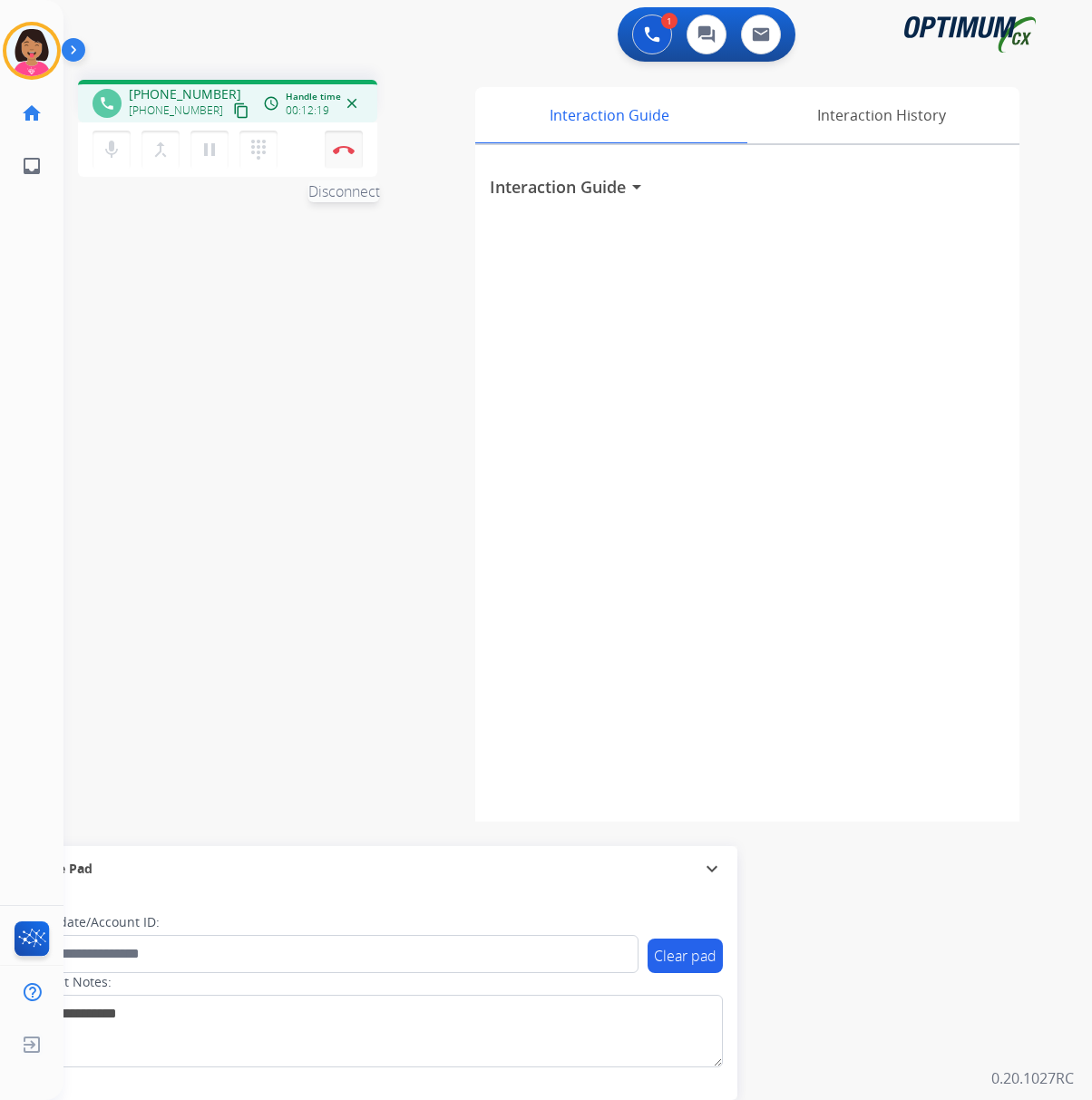 click at bounding box center [344, 150] 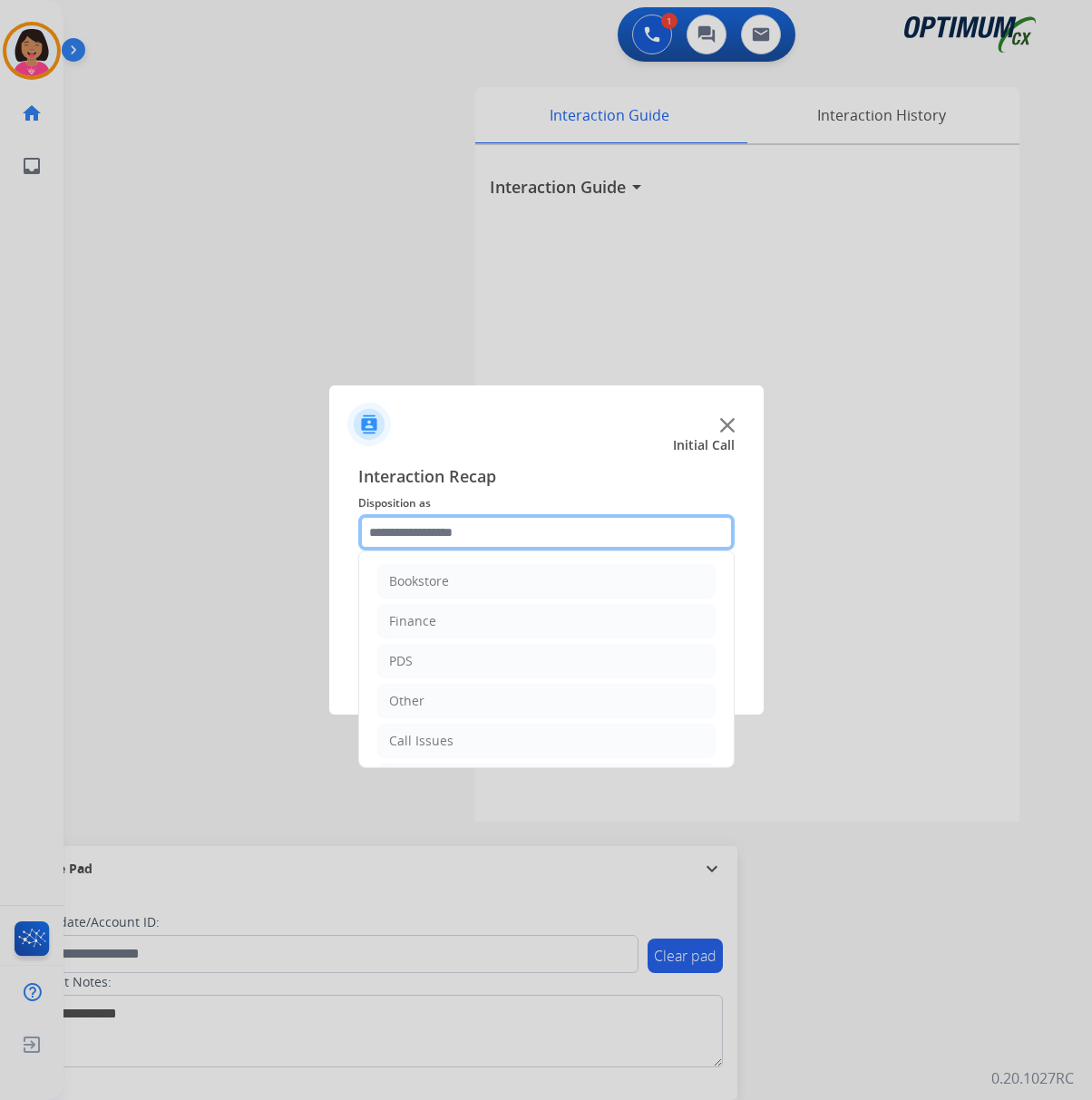 click 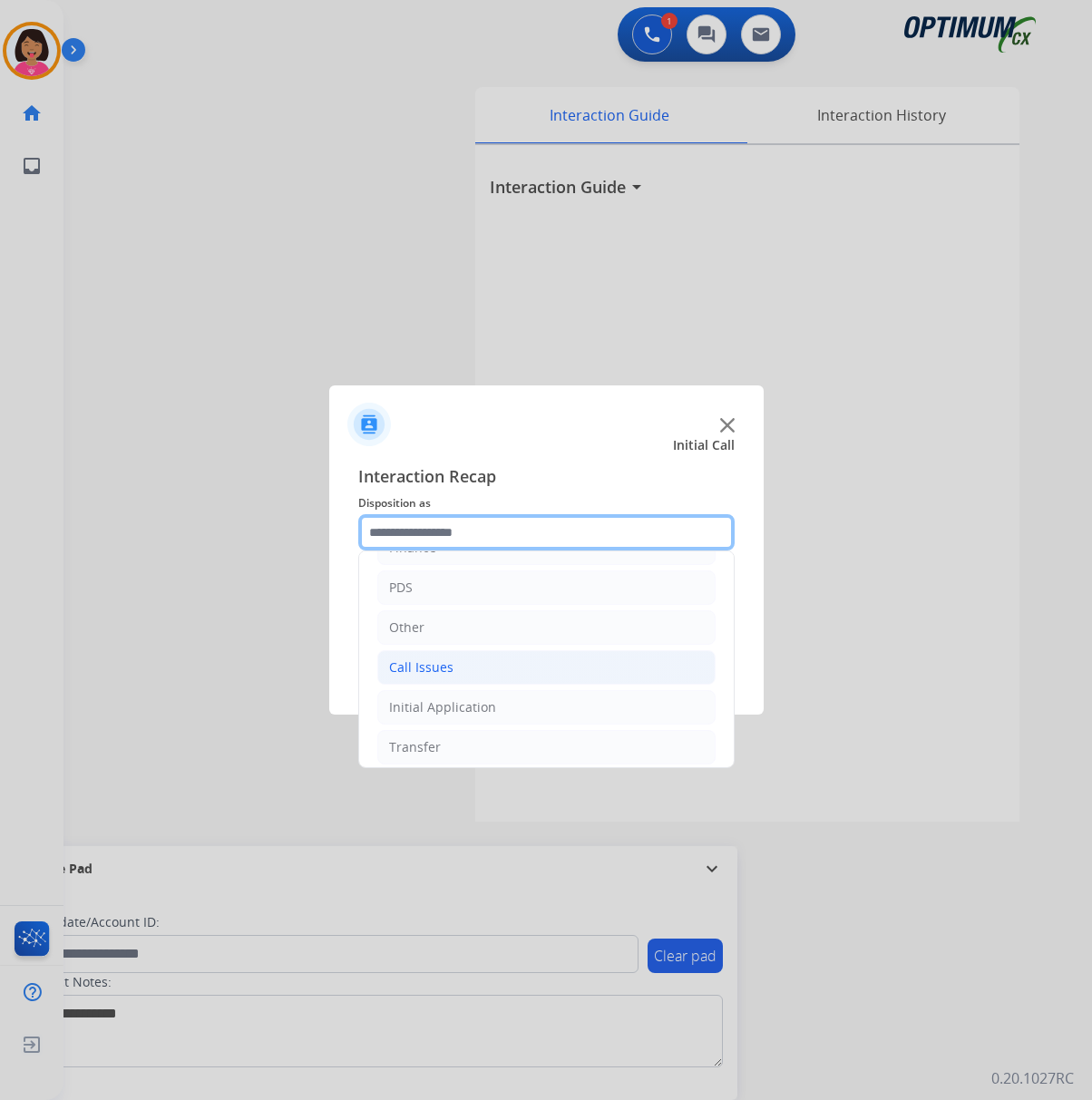 scroll, scrollTop: 129, scrollLeft: 0, axis: vertical 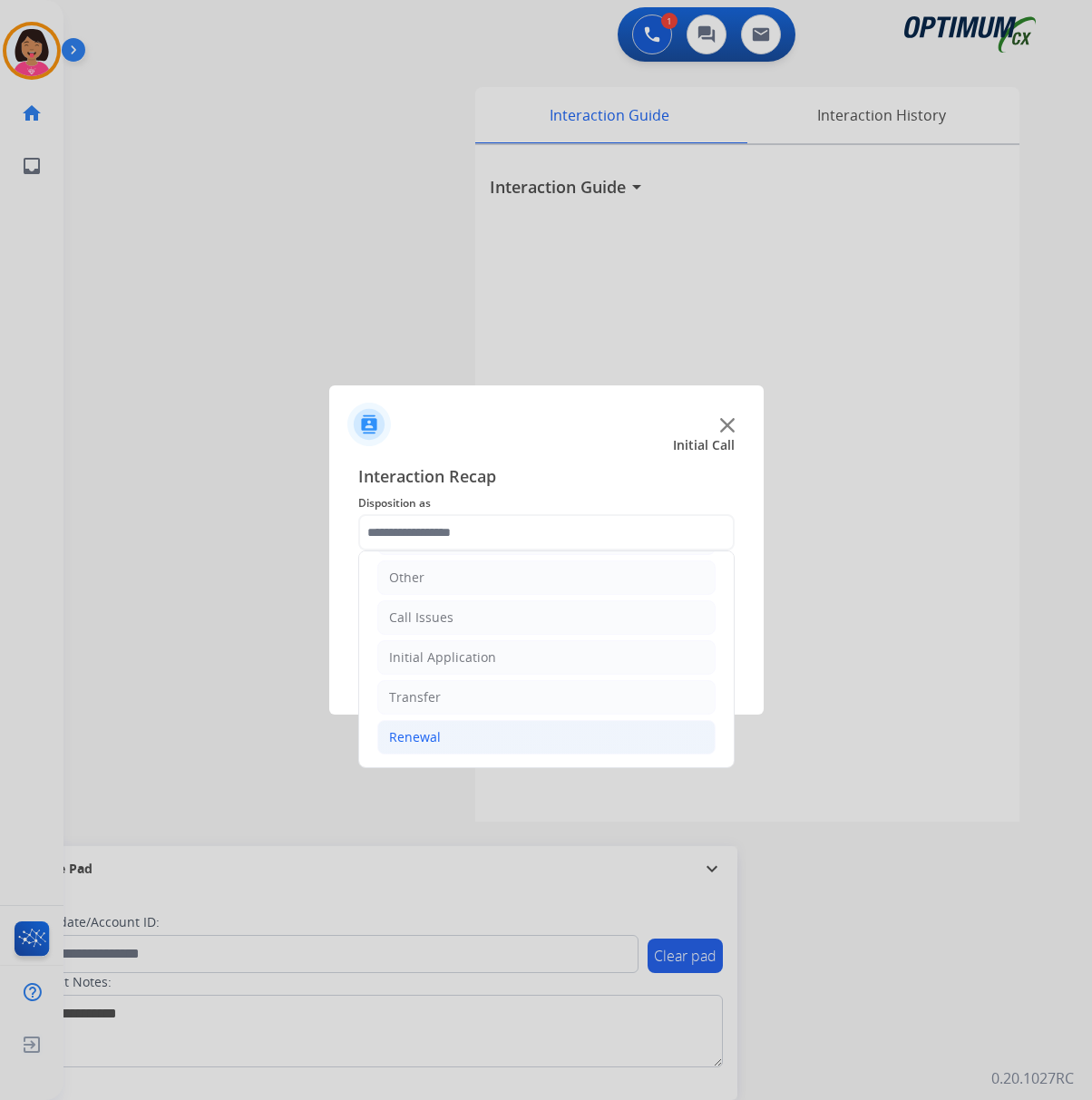 click on "Renewal" 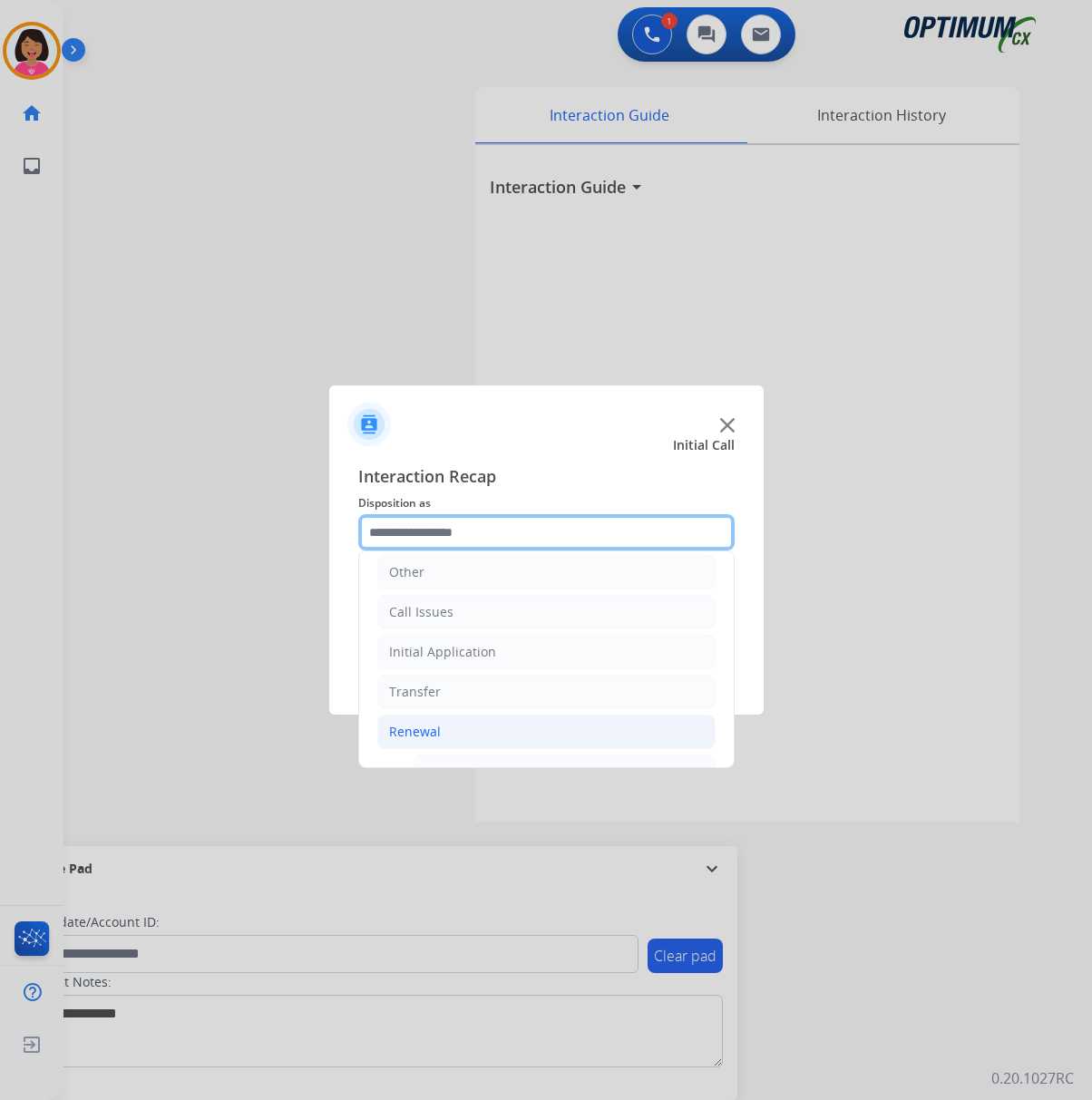 scroll, scrollTop: 715, scrollLeft: 0, axis: vertical 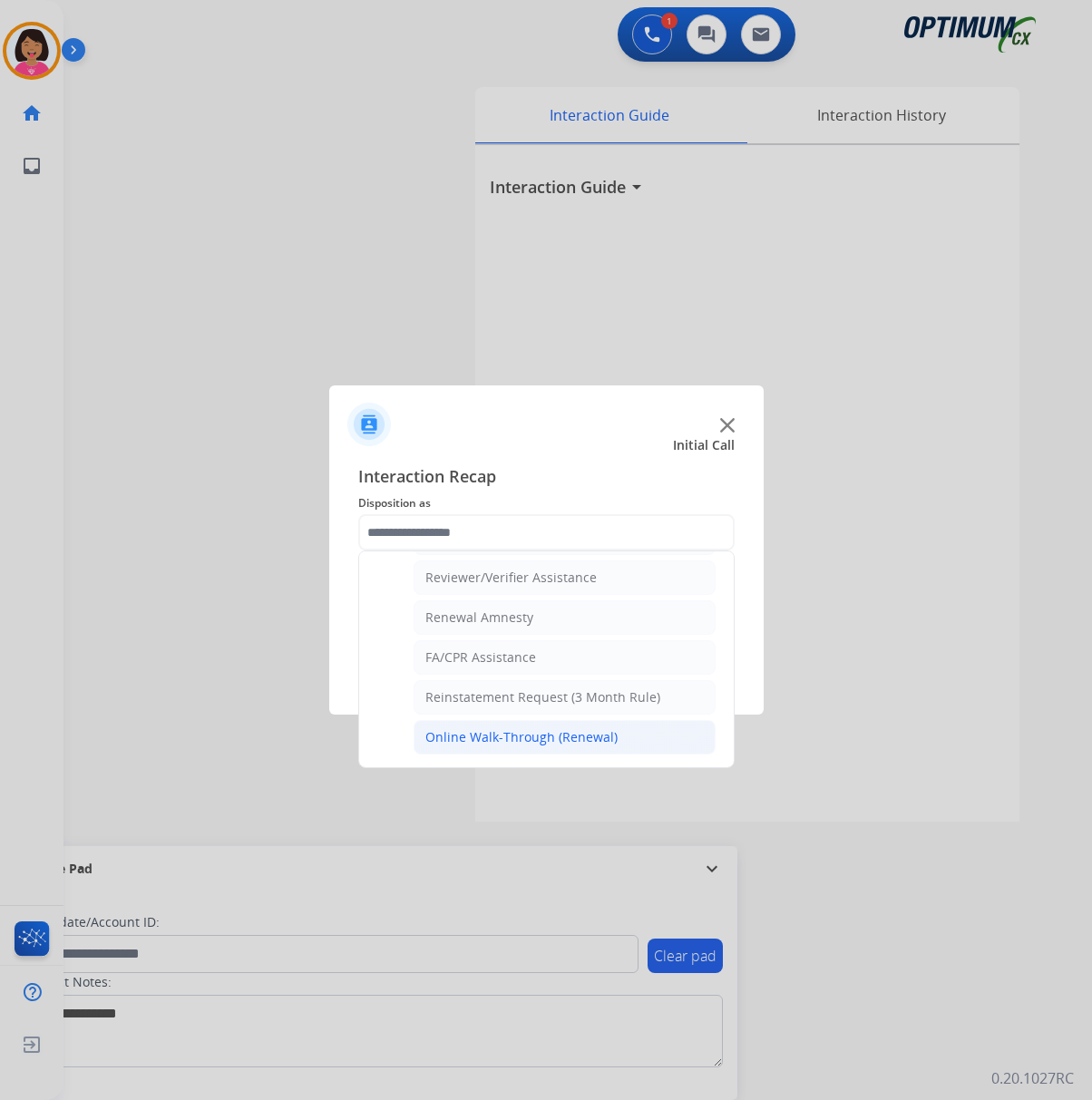 click on "Online Walk-Through (Renewal)" 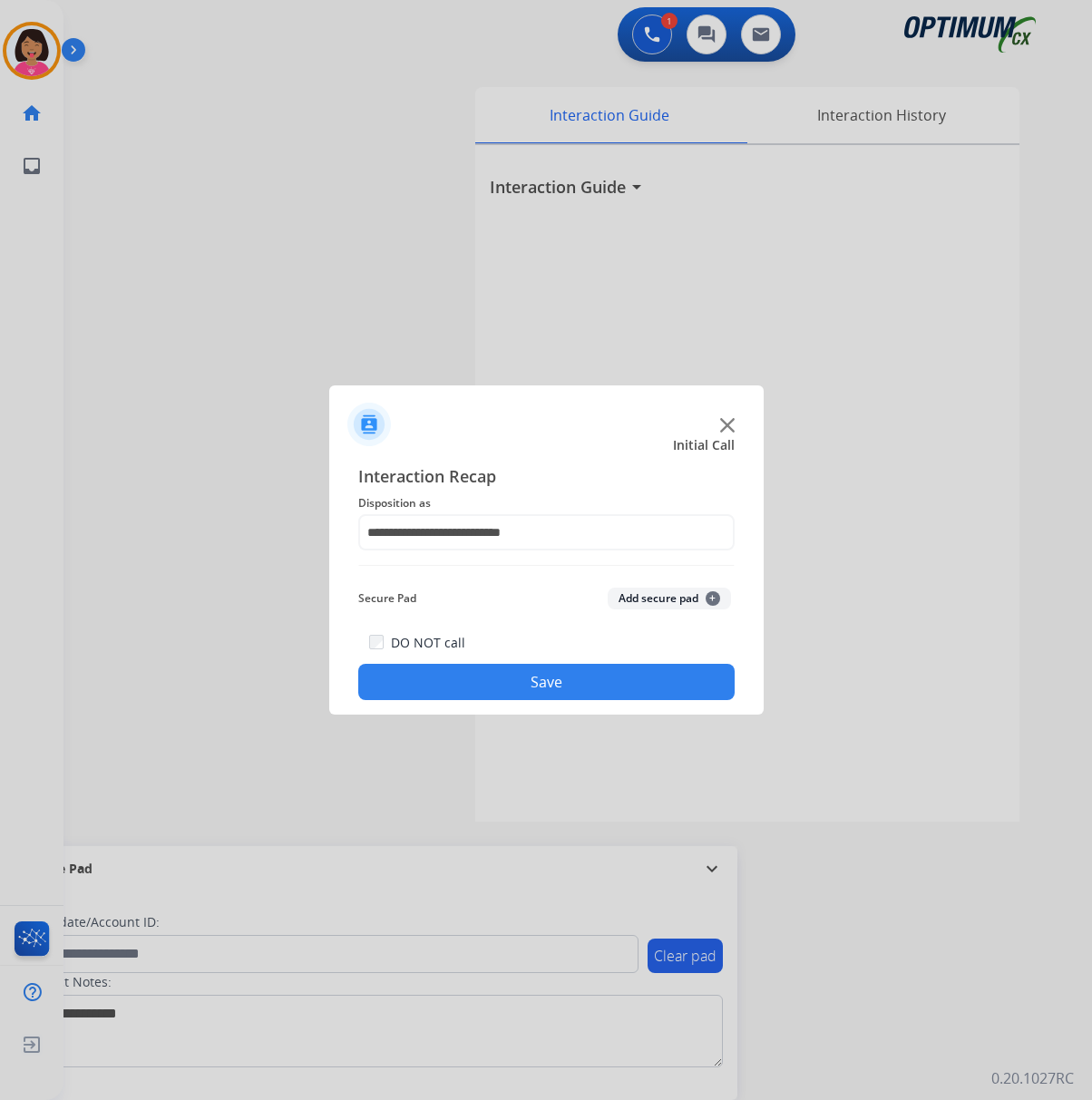 click on "Save" 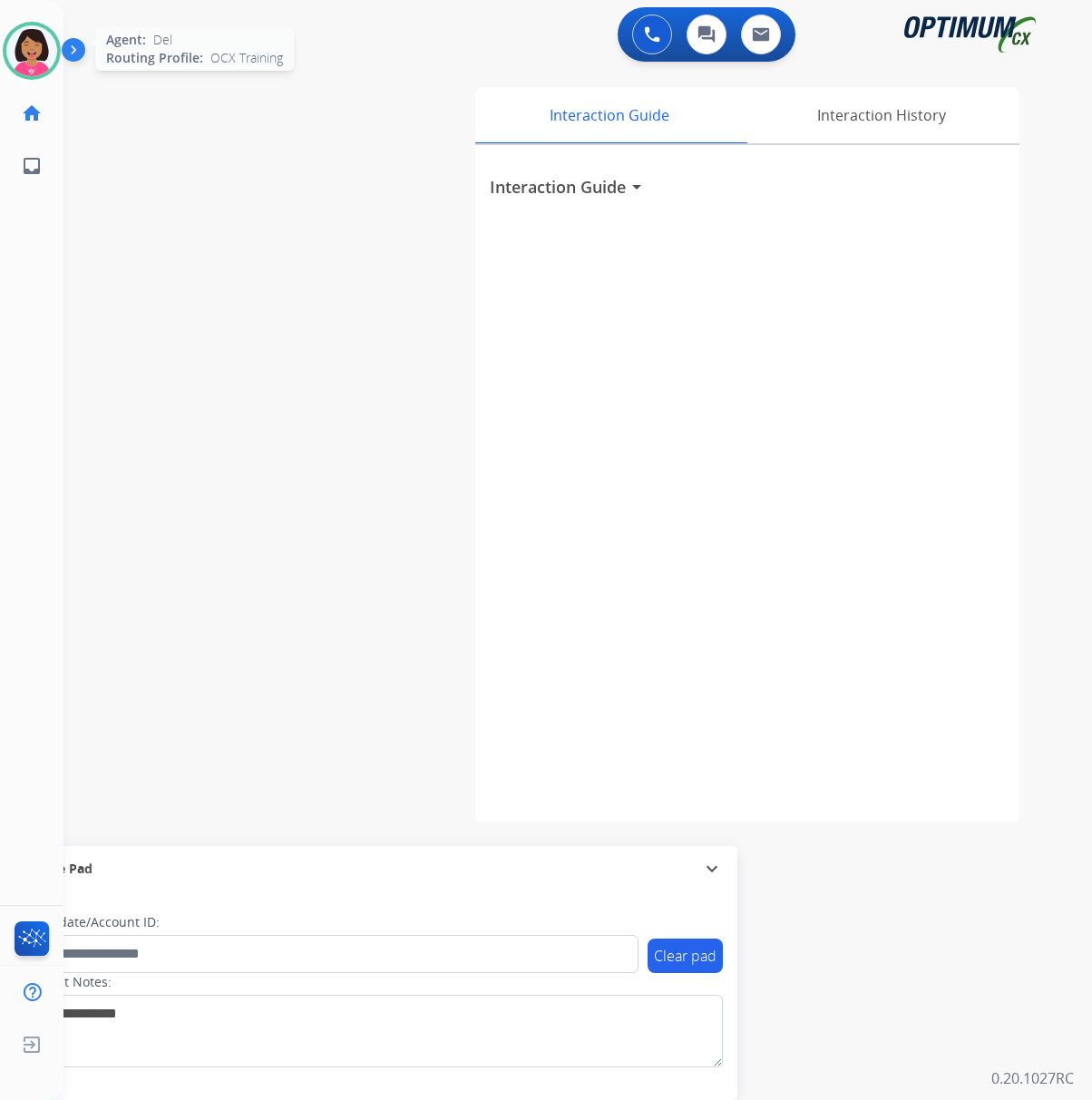 click at bounding box center [32, 51] 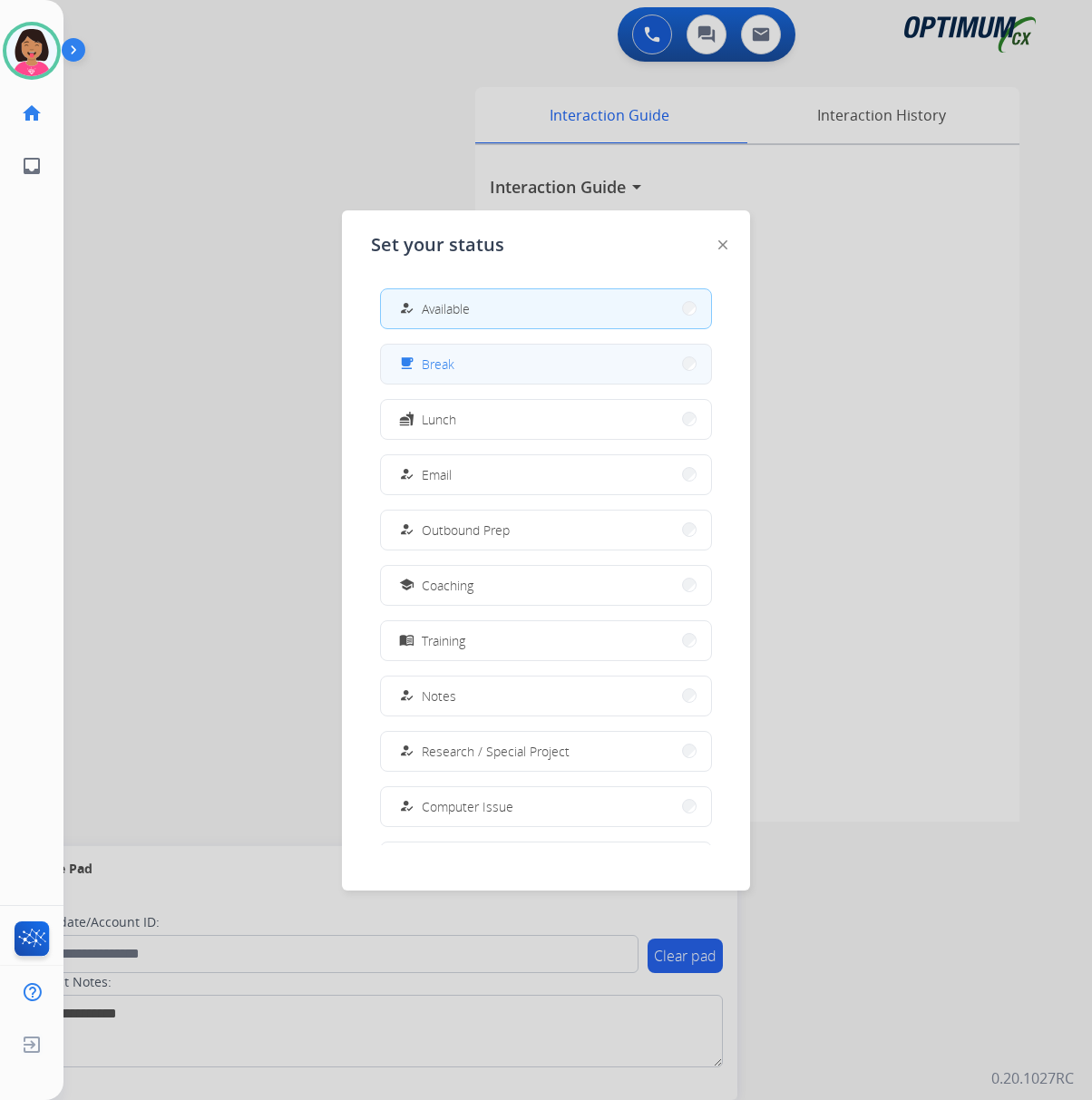 click on "free_breakfast Break" at bounding box center (546, 364) 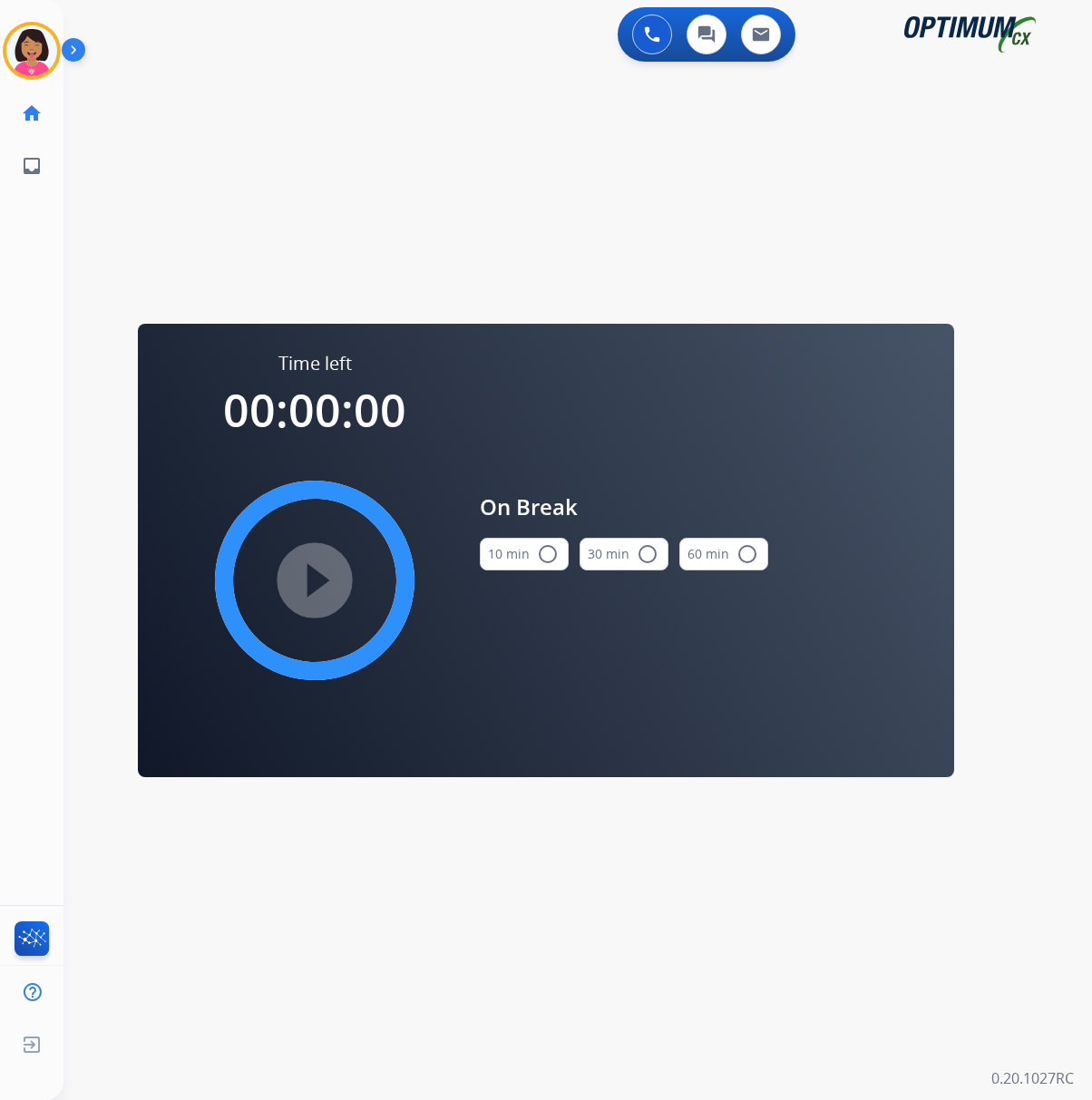 click on "10 min  radio_button_unchecked" at bounding box center [524, 554] 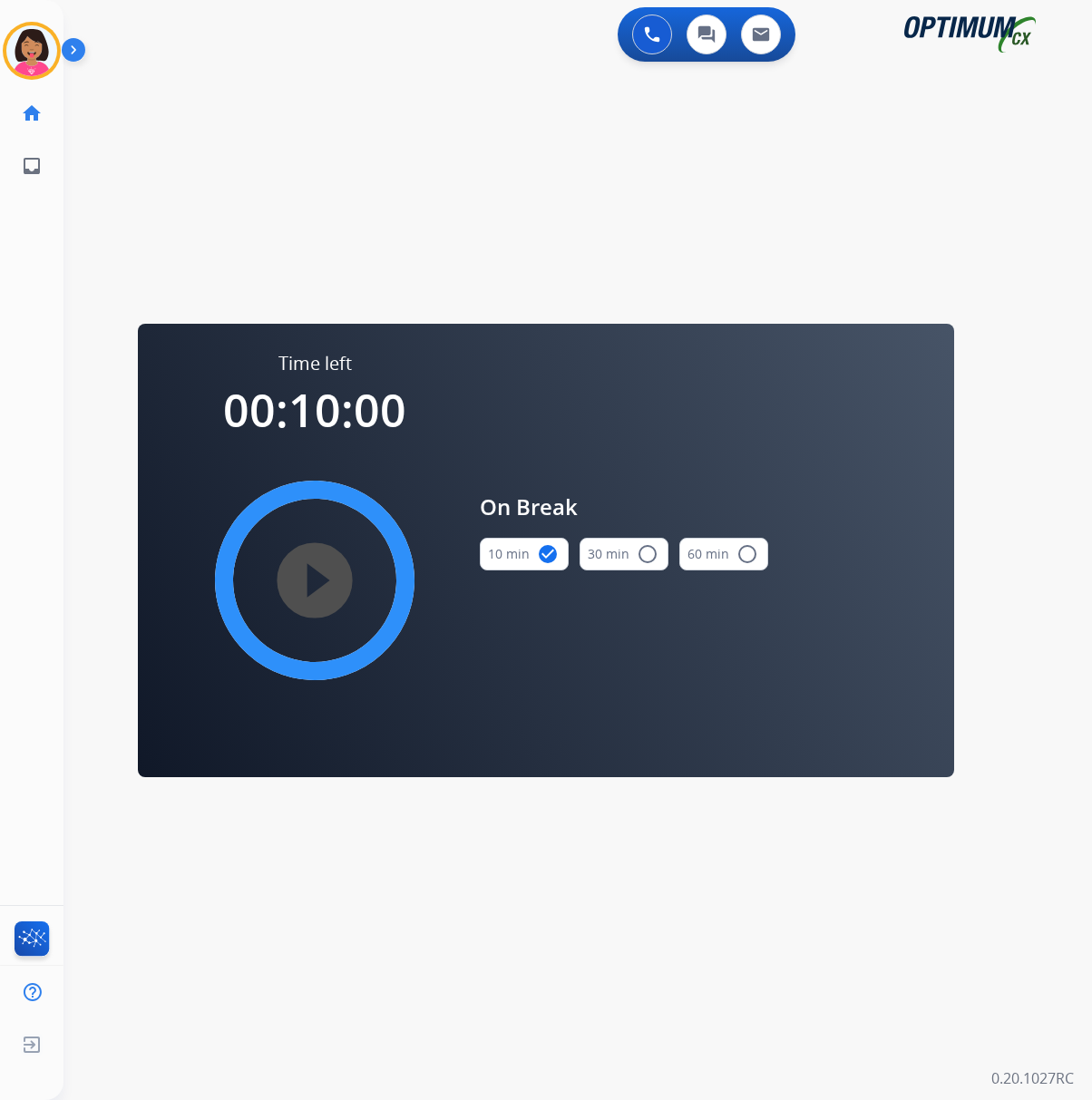 click on "play_circle_filled" at bounding box center (315, 580) 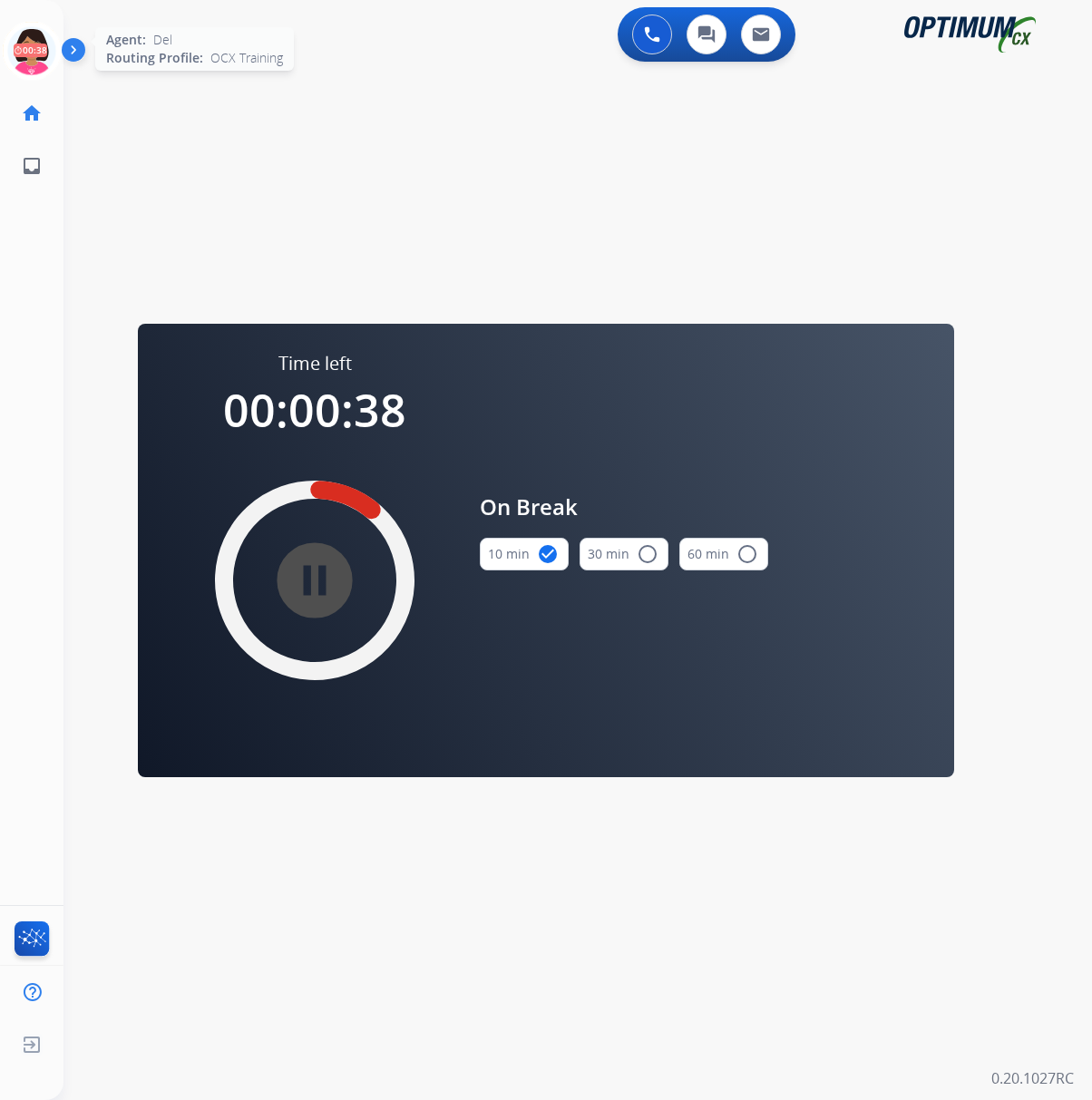 click 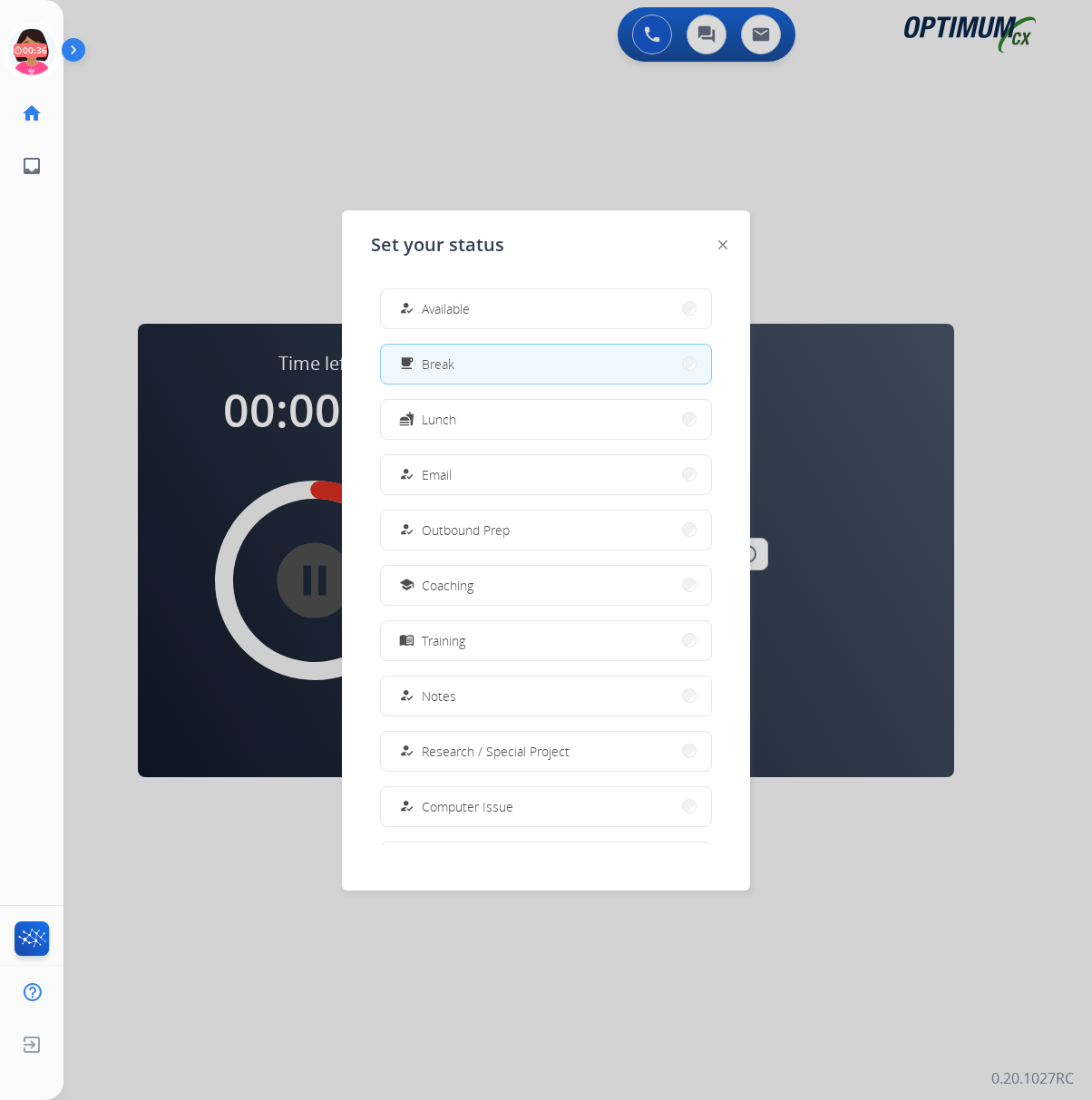 click on "how_to_reg Email" at bounding box center (546, 474) 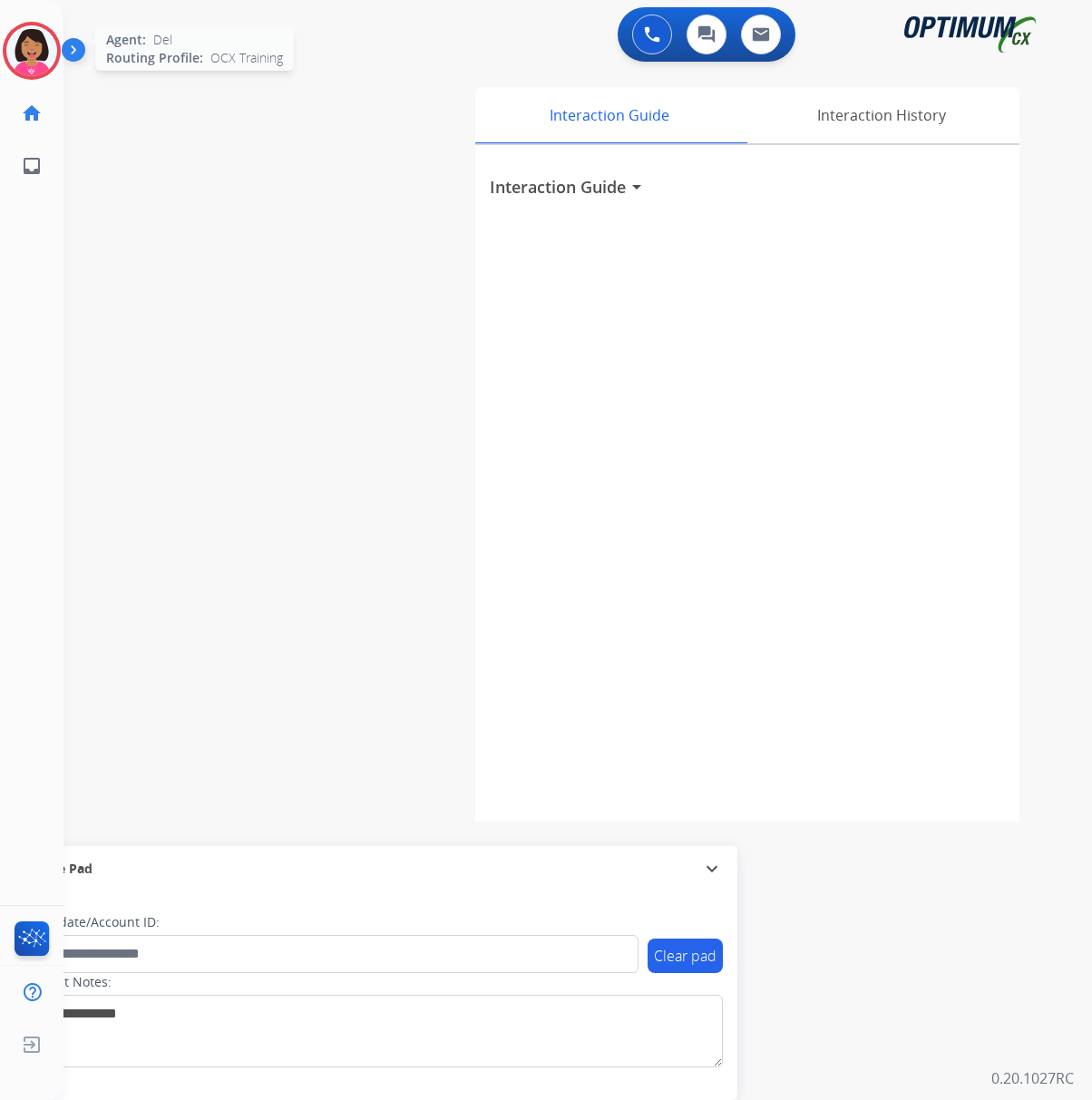 click at bounding box center (32, 51) 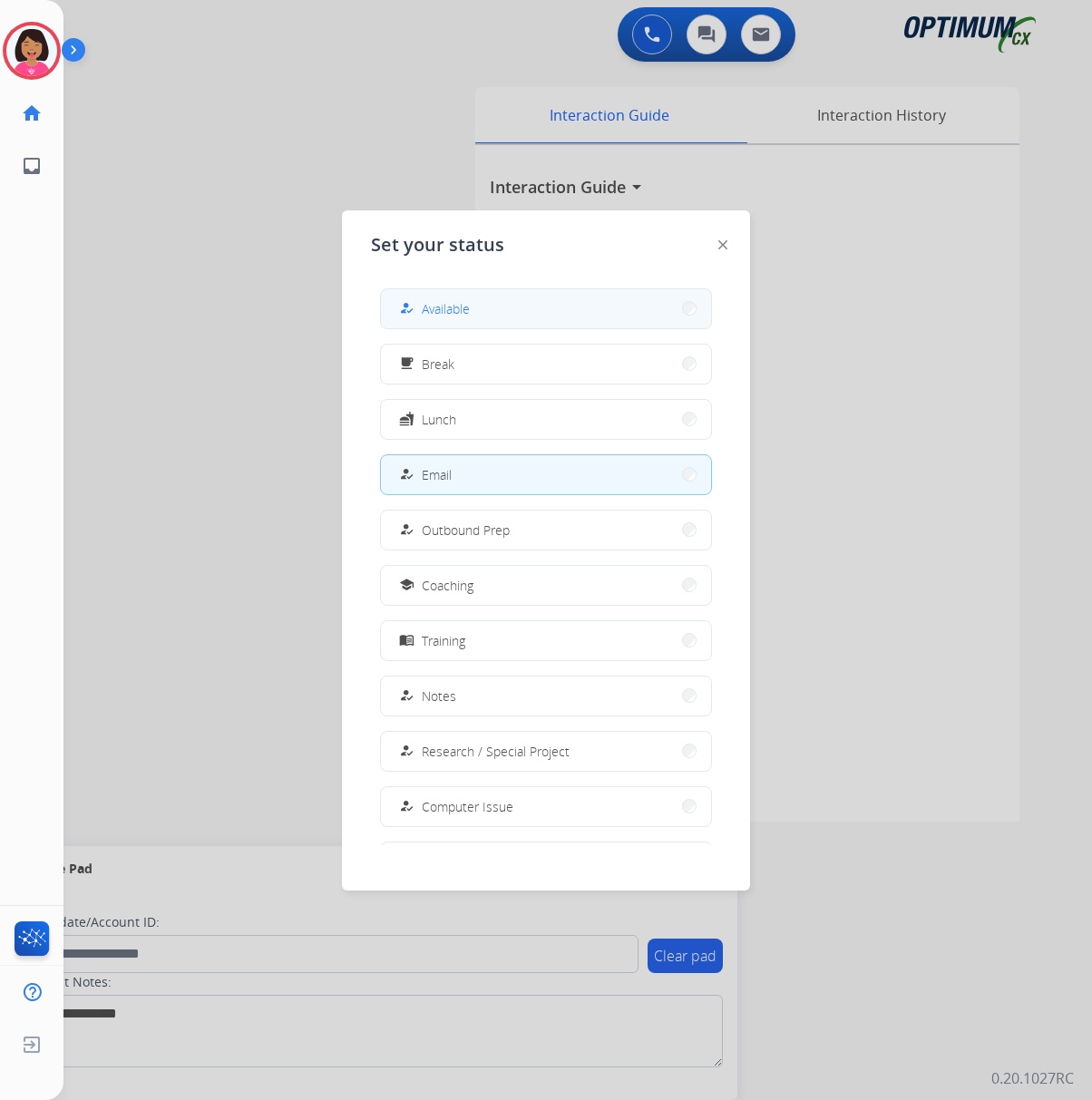 click on "Available" at bounding box center (445, 308) 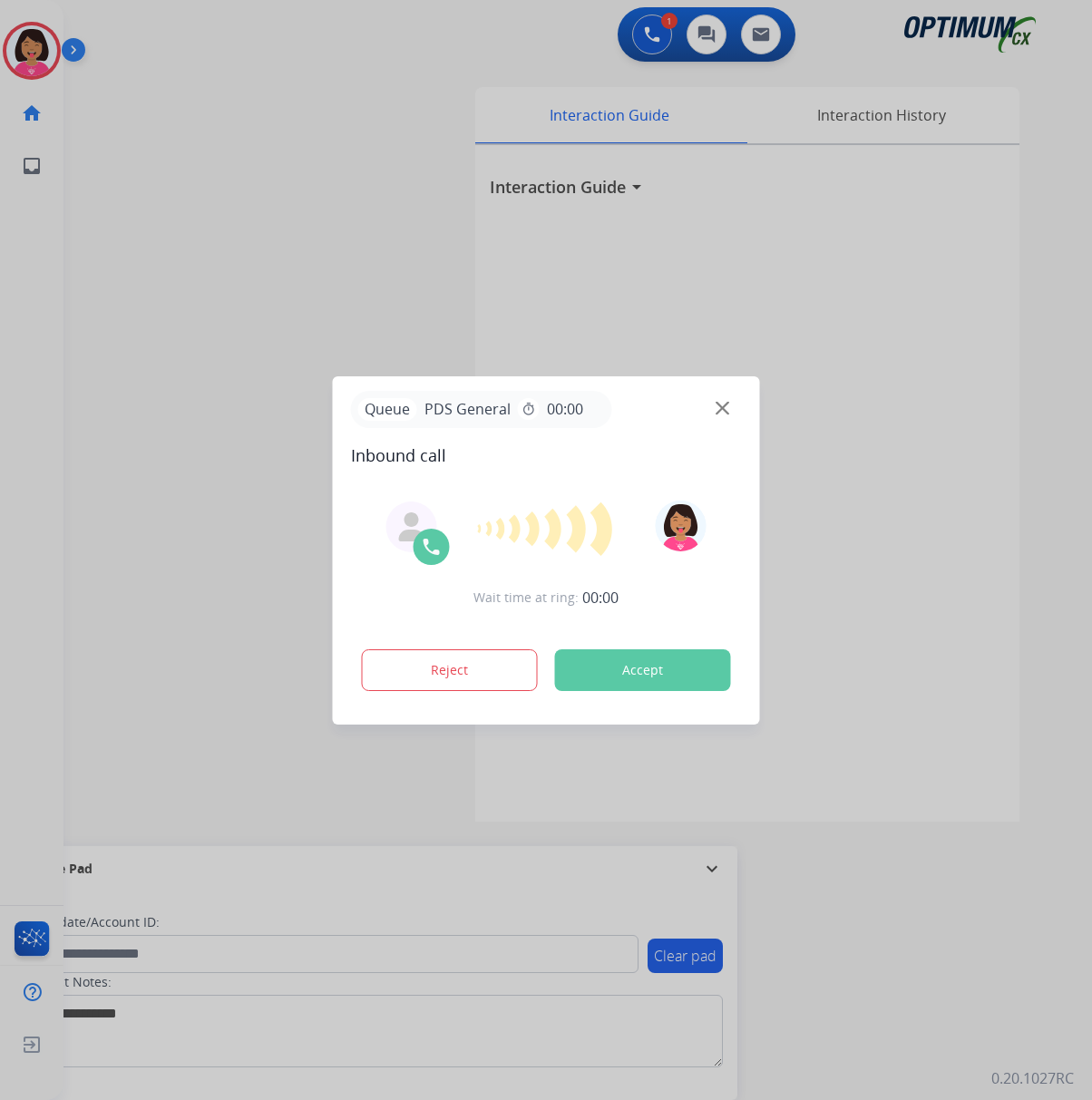 click at bounding box center (546, 550) 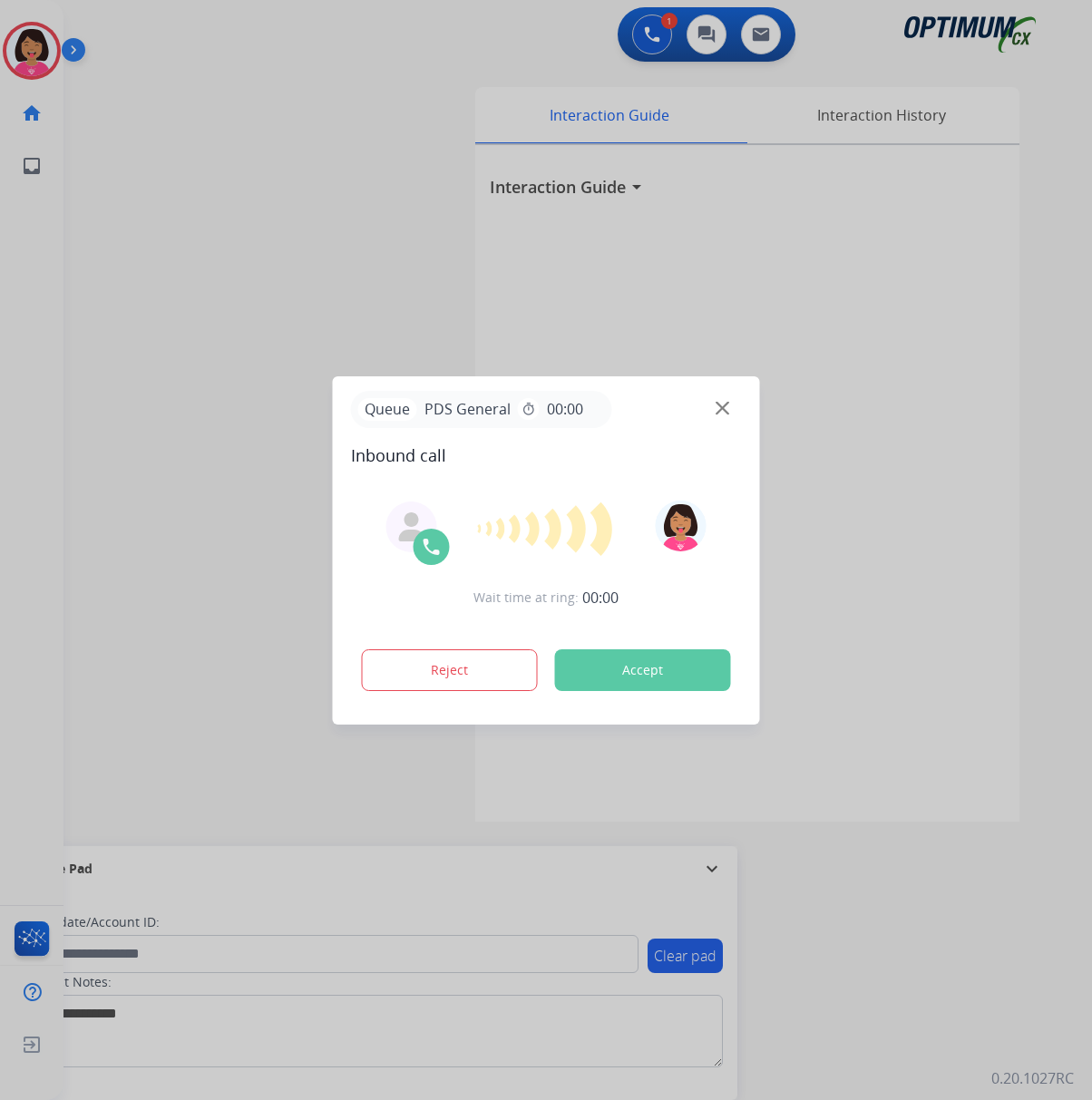 click on "Accept" at bounding box center [643, 670] 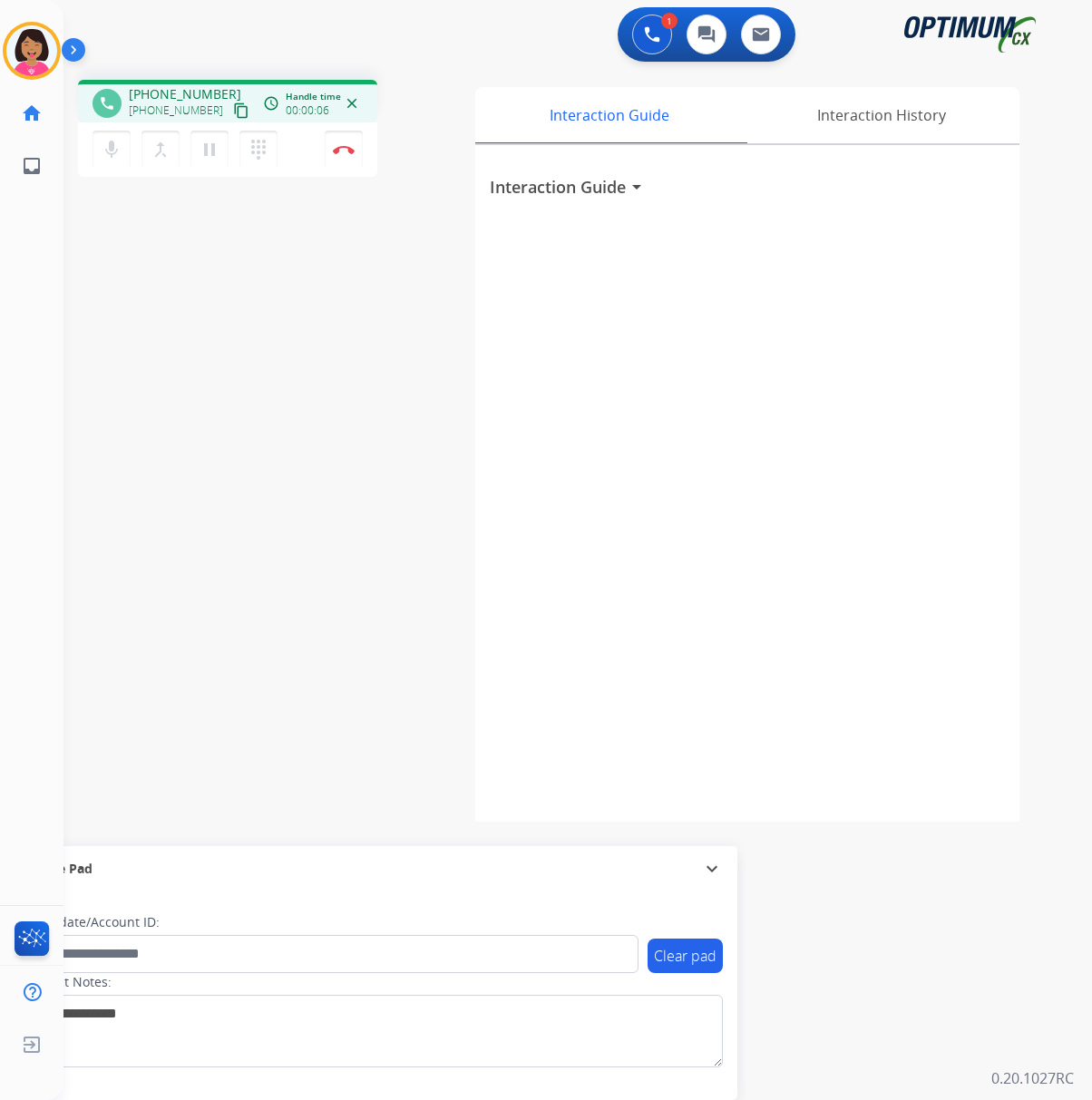 drag, startPoint x: 218, startPoint y: 109, endPoint x: 229, endPoint y: 103, distance: 12.5299641 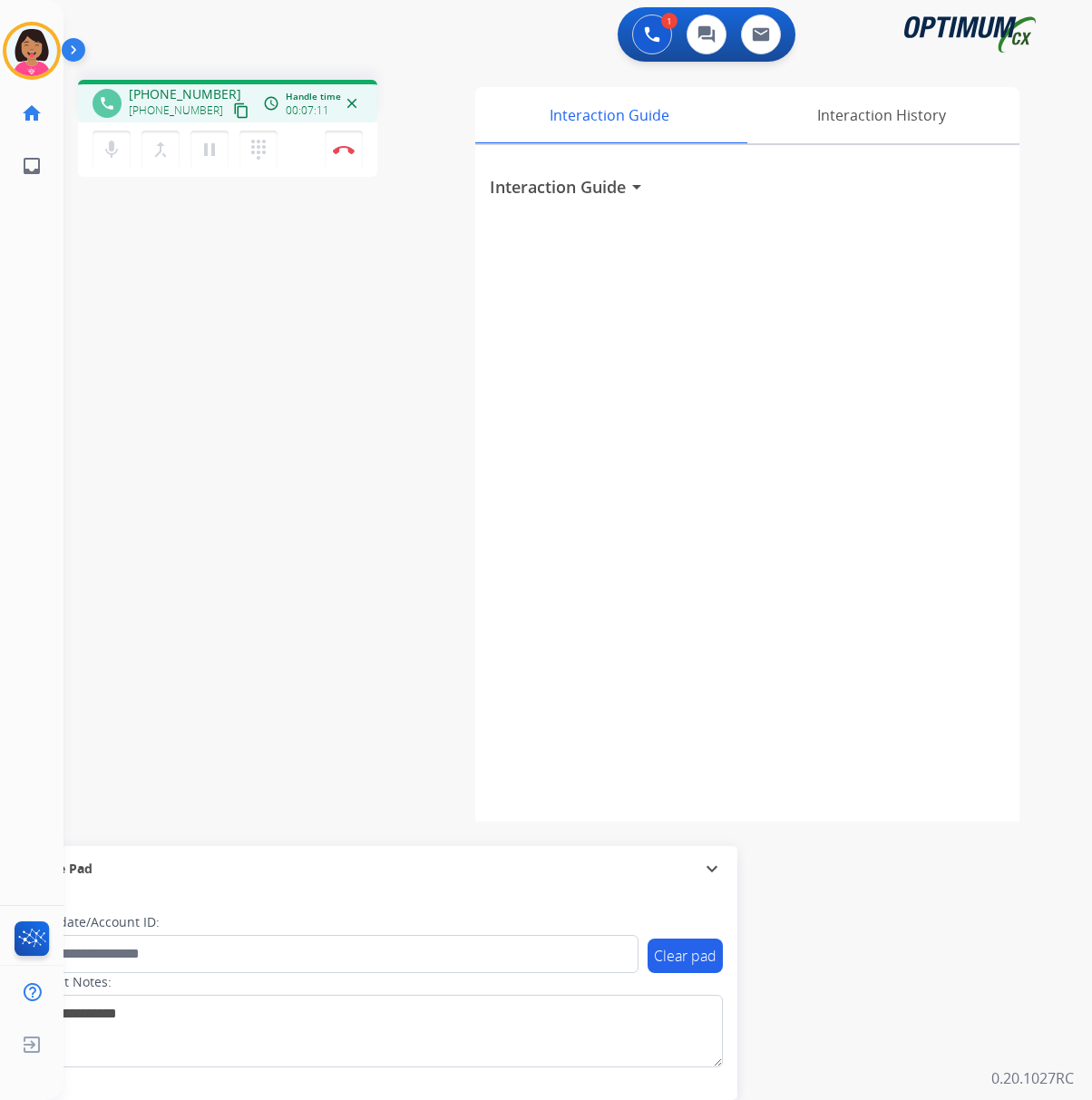 click on "phone [PHONE_NUMBER] [PHONE_NUMBER] content_copy access_time Call metrics Queue   00:23 Hold   00:00 Talk   07:12 Total   07:34 Handle time 00:07:11 close mic Mute merge_type Bridge pause Hold dialpad Dialpad Disconnect swap_horiz Break voice bridge close_fullscreen Connect 3-Way Call merge_type Separate 3-Way Call  Interaction Guide   Interaction History  Interaction Guide arrow_drop_down Secure Pad expand_more Clear pad Candidate/Account ID: Contact Notes:" at bounding box center [556, 443] 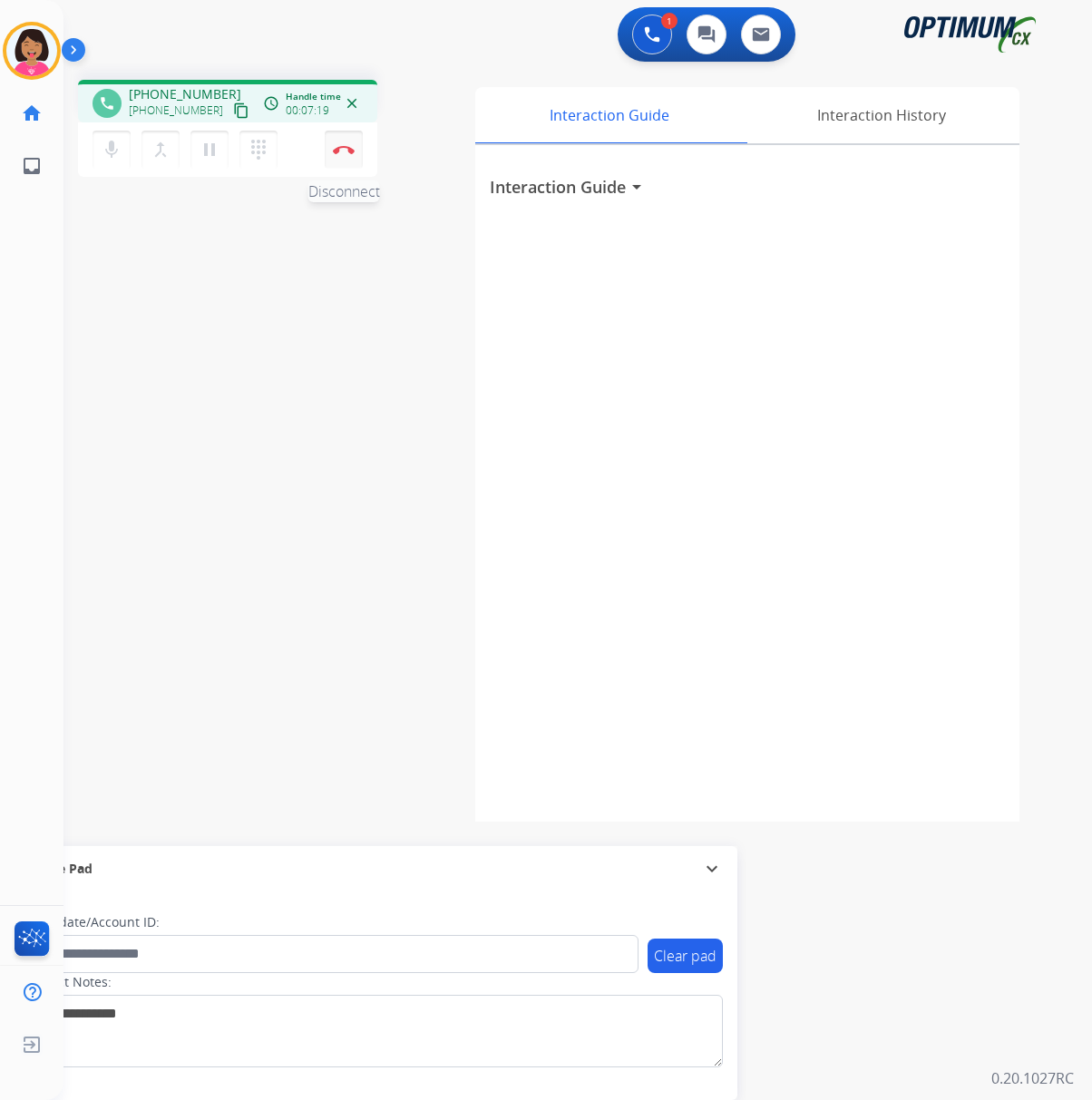 click at bounding box center [344, 150] 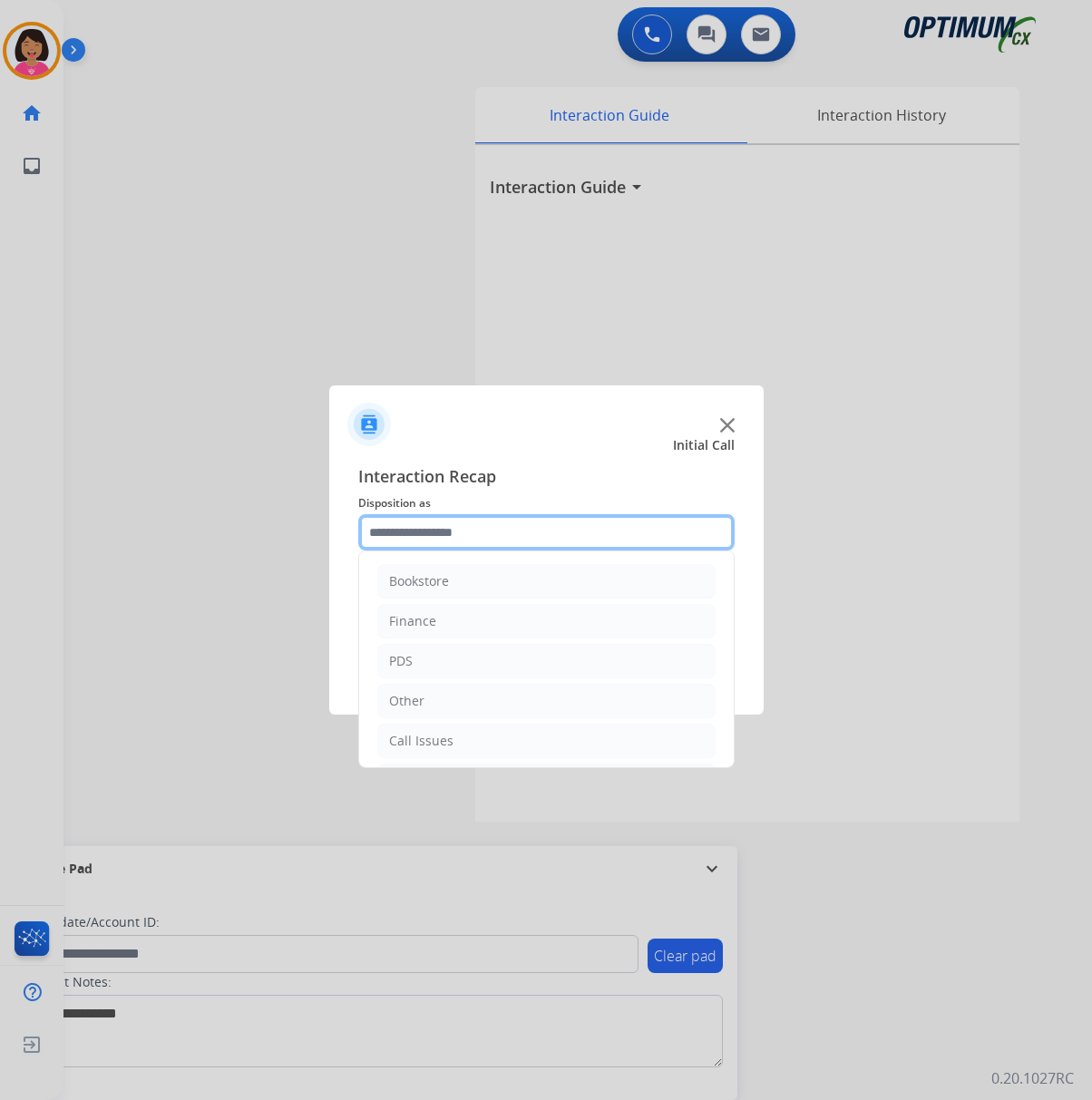 click 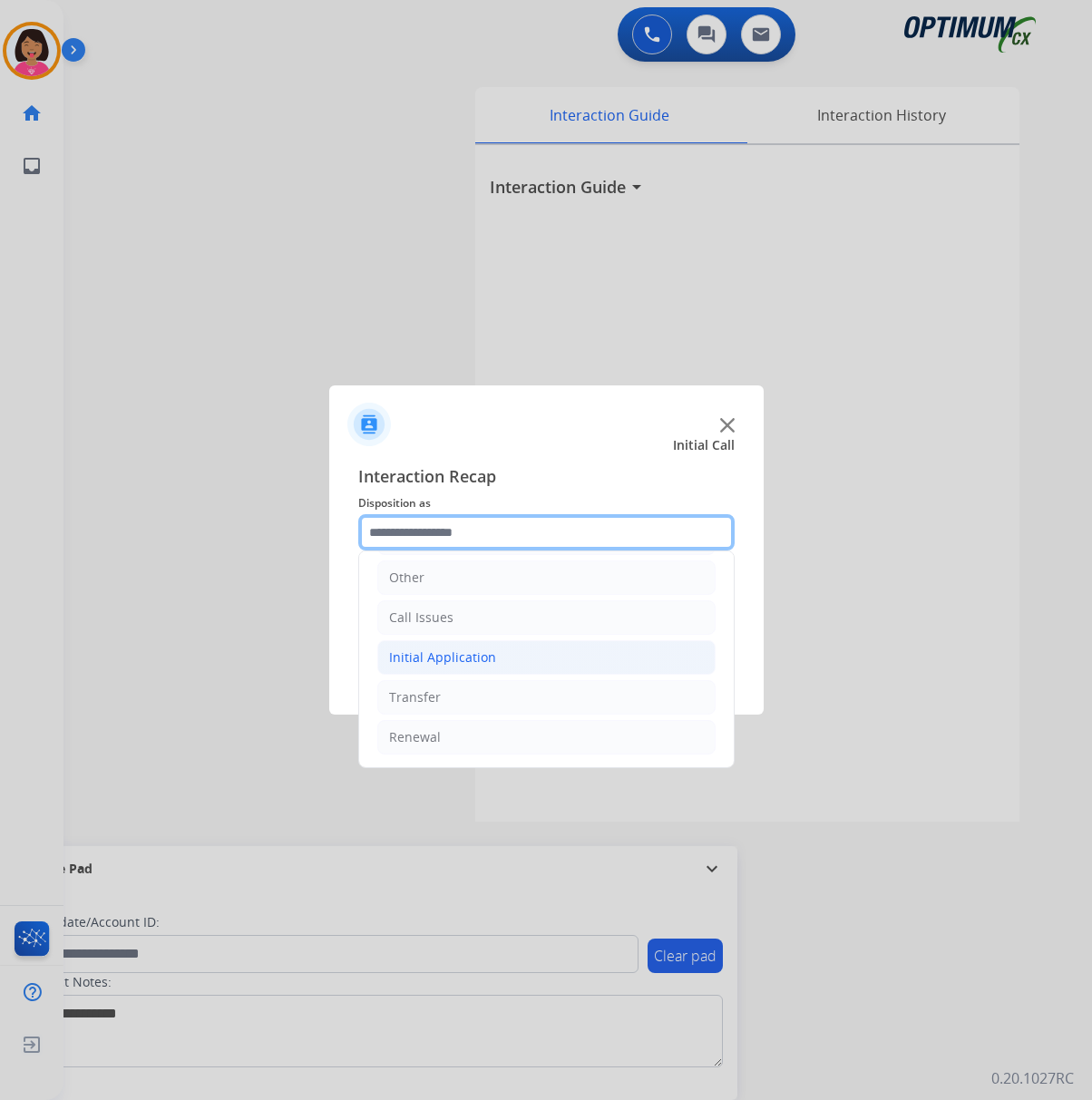 scroll, scrollTop: 129, scrollLeft: 0, axis: vertical 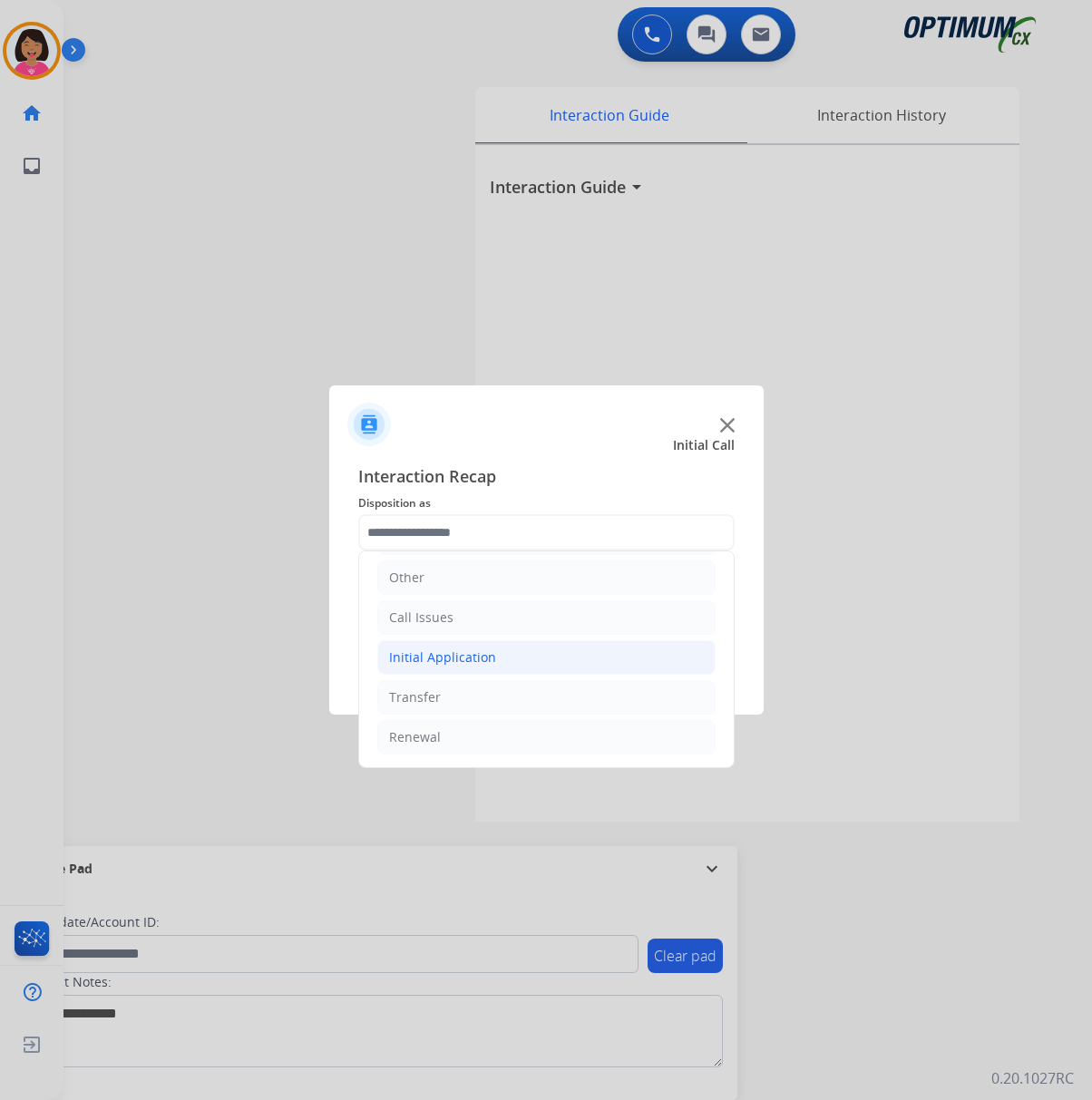 click on "Initial Application" 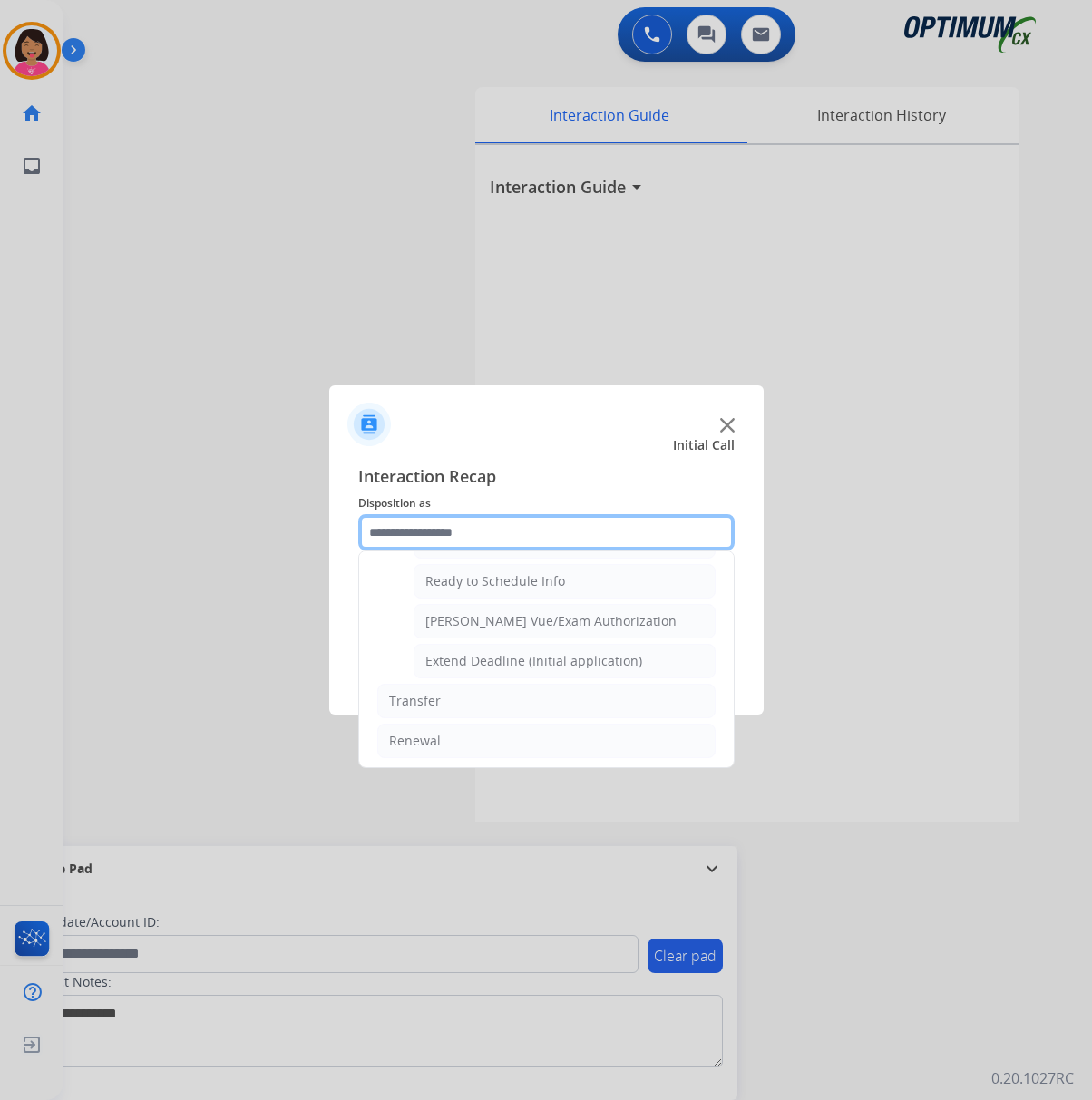 scroll, scrollTop: 1096, scrollLeft: 0, axis: vertical 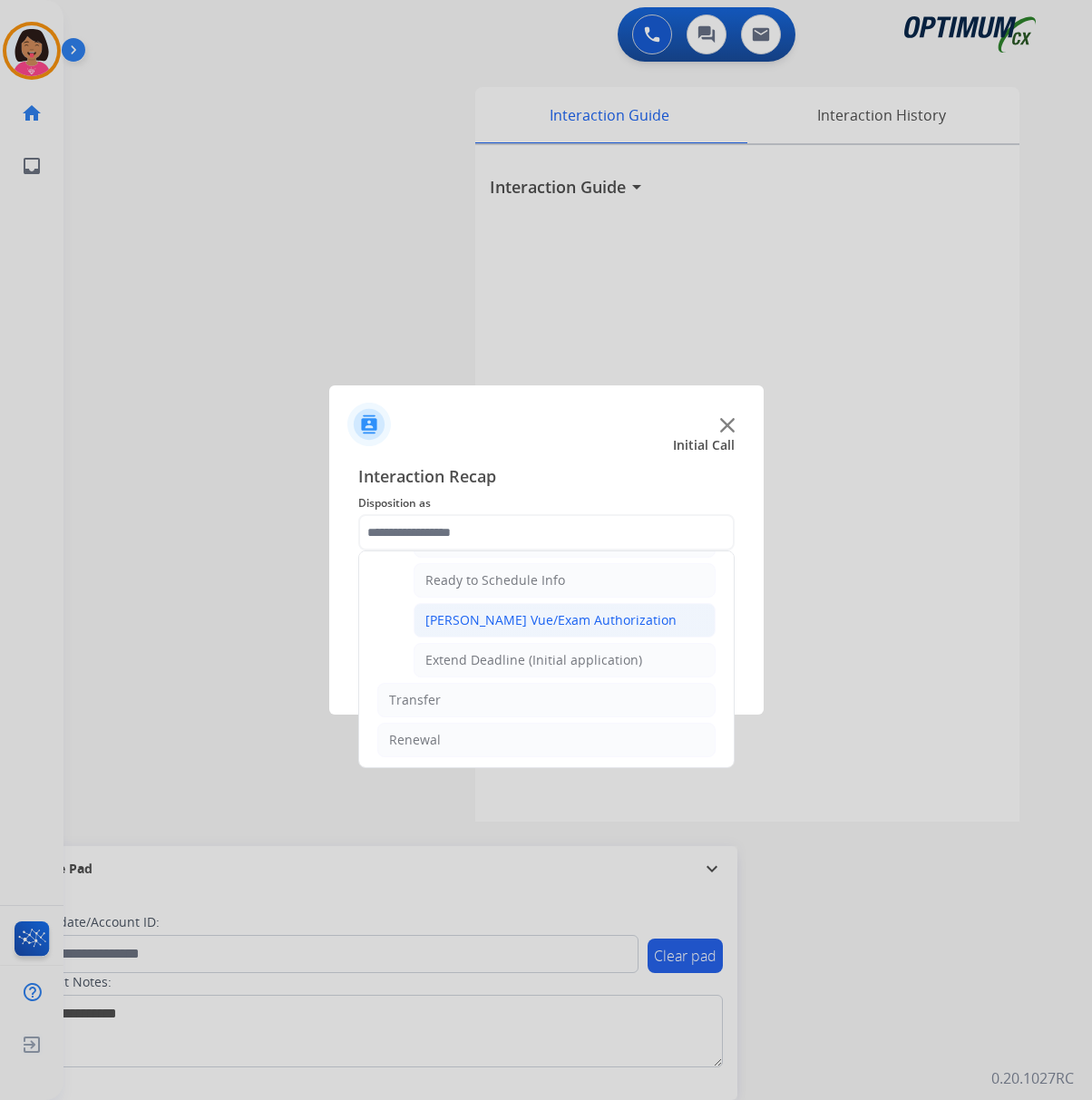 click on "[PERSON_NAME] Vue/Exam Authorization" 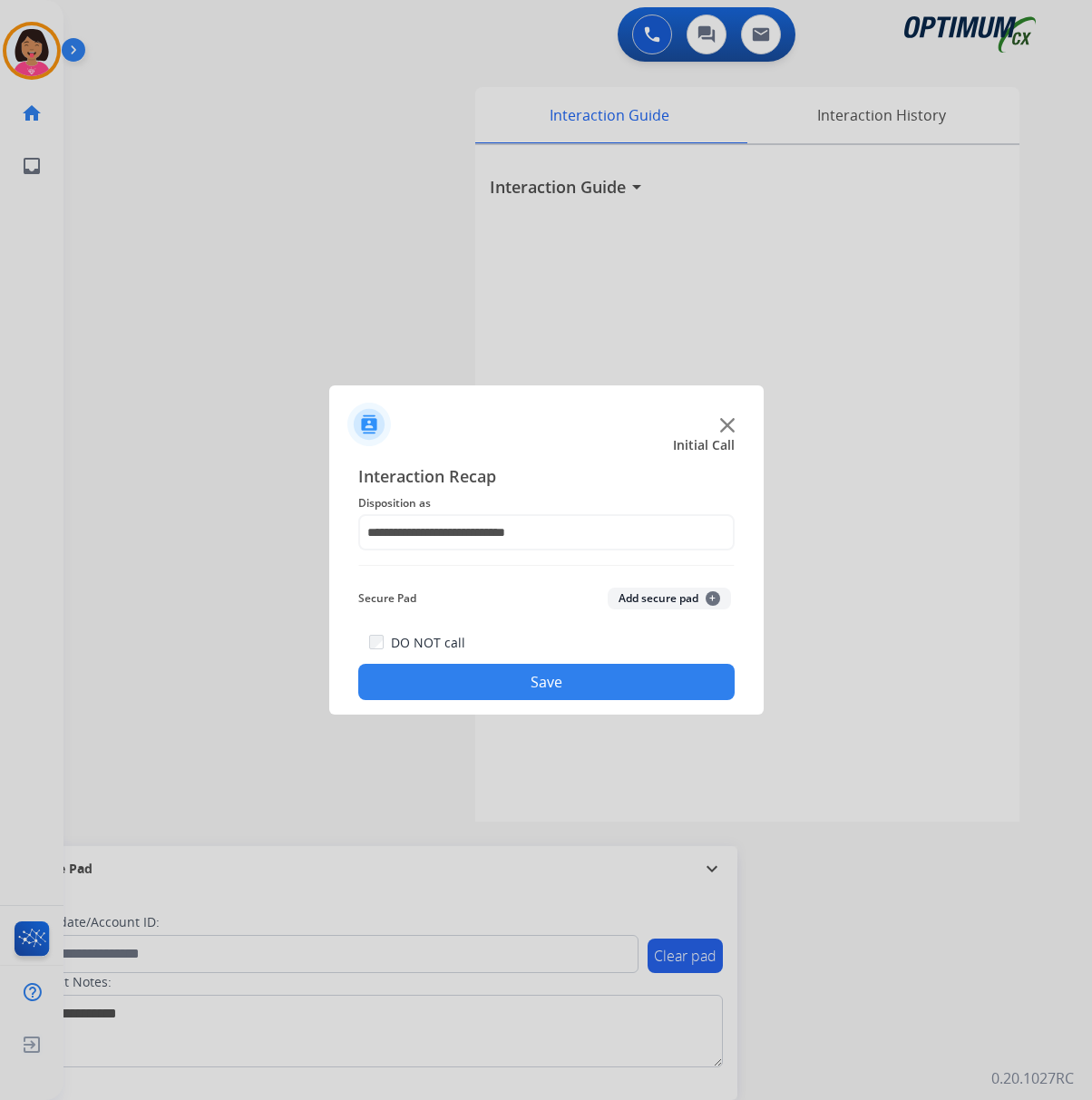 click on "Save" 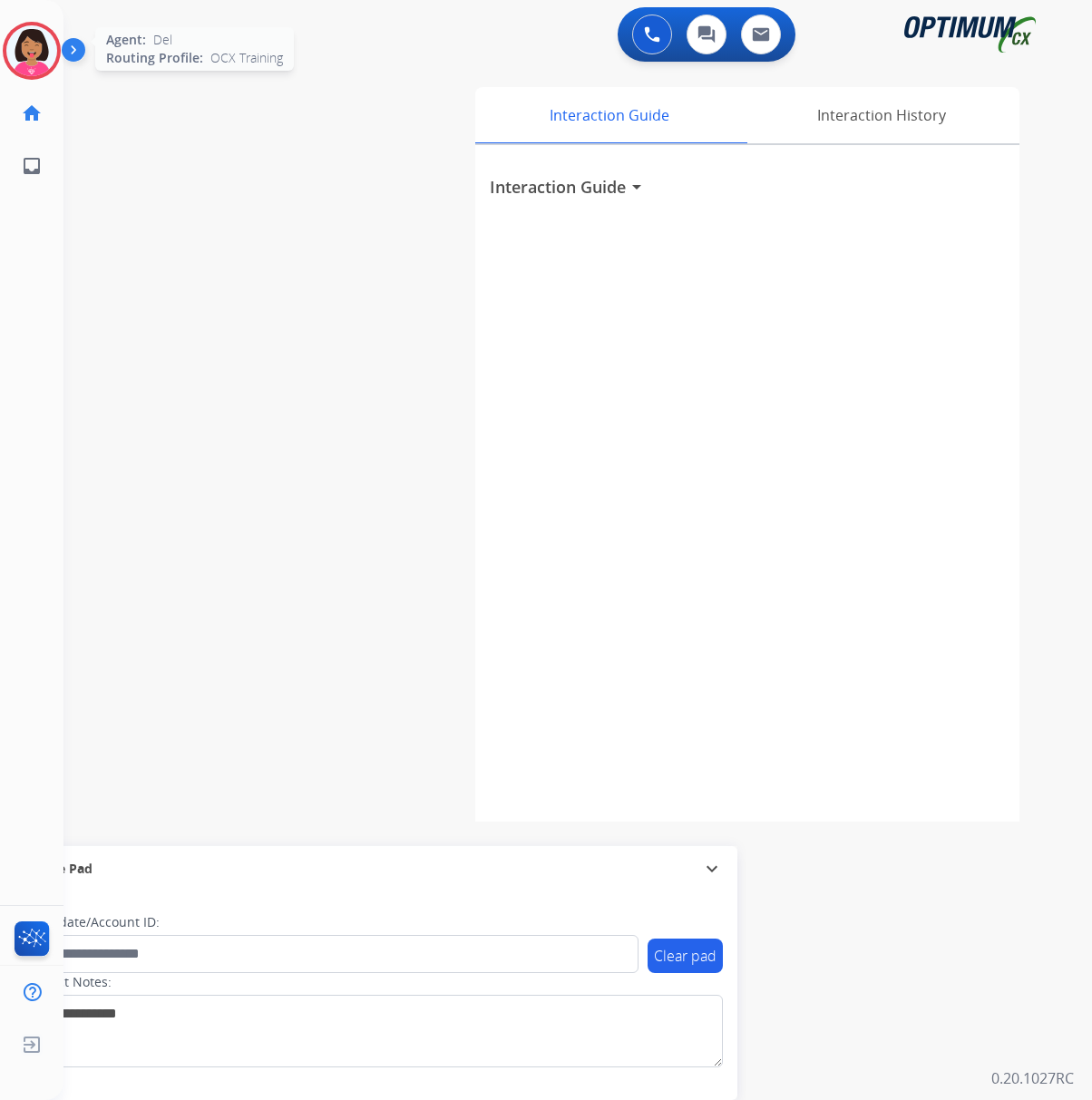 click at bounding box center [32, 51] 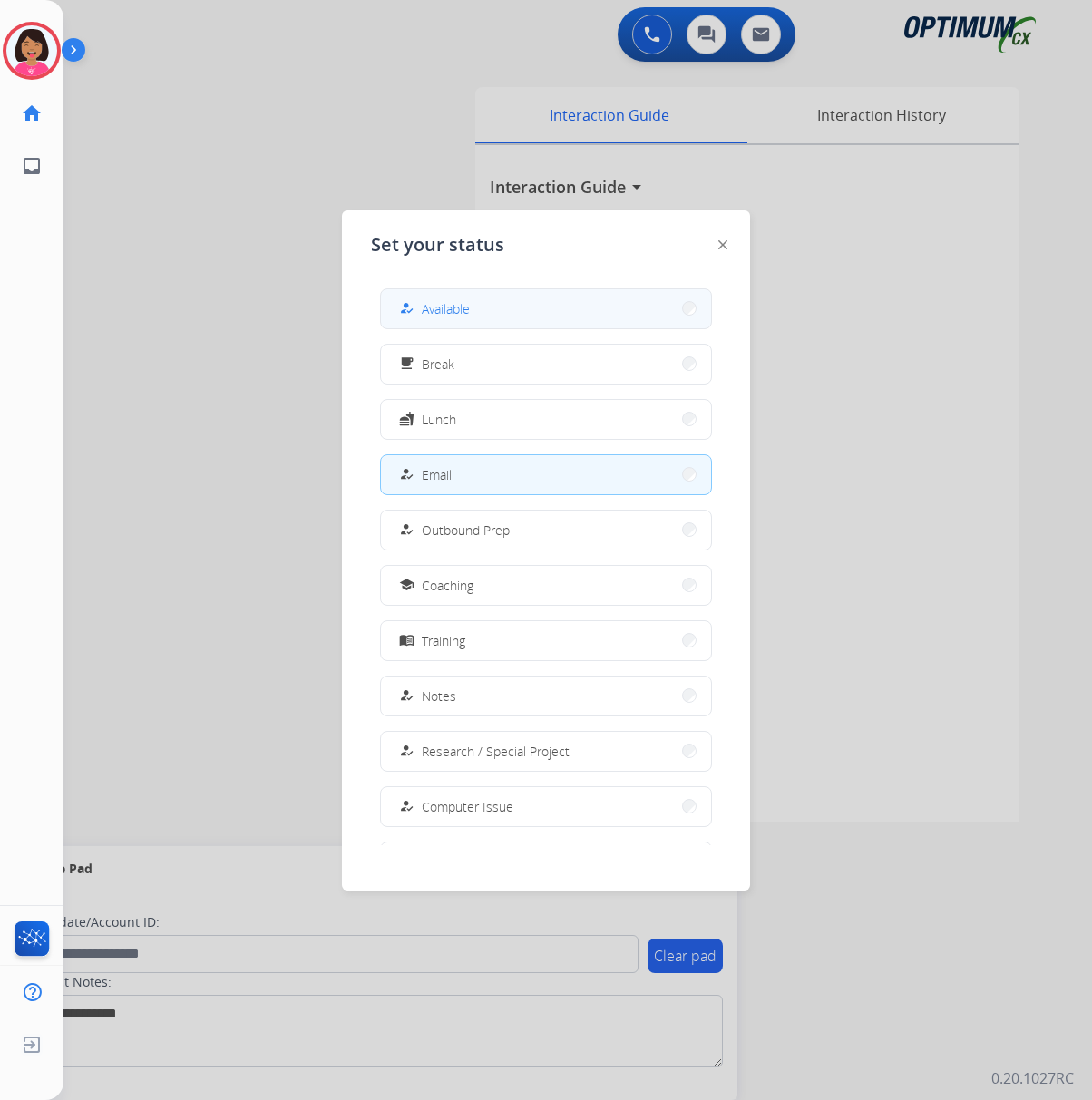 click on "how_to_reg Available" at bounding box center [546, 308] 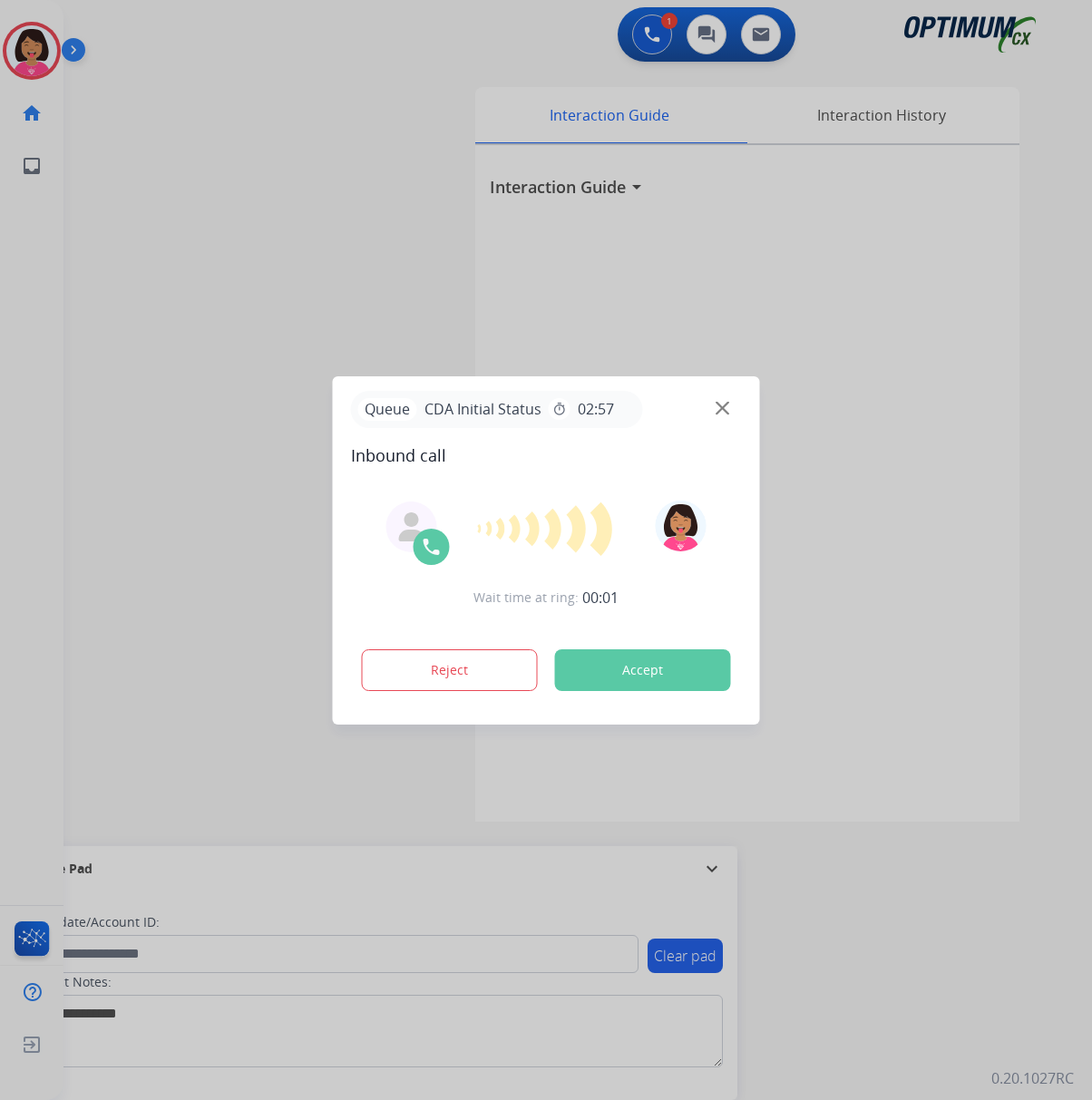 click at bounding box center (546, 550) 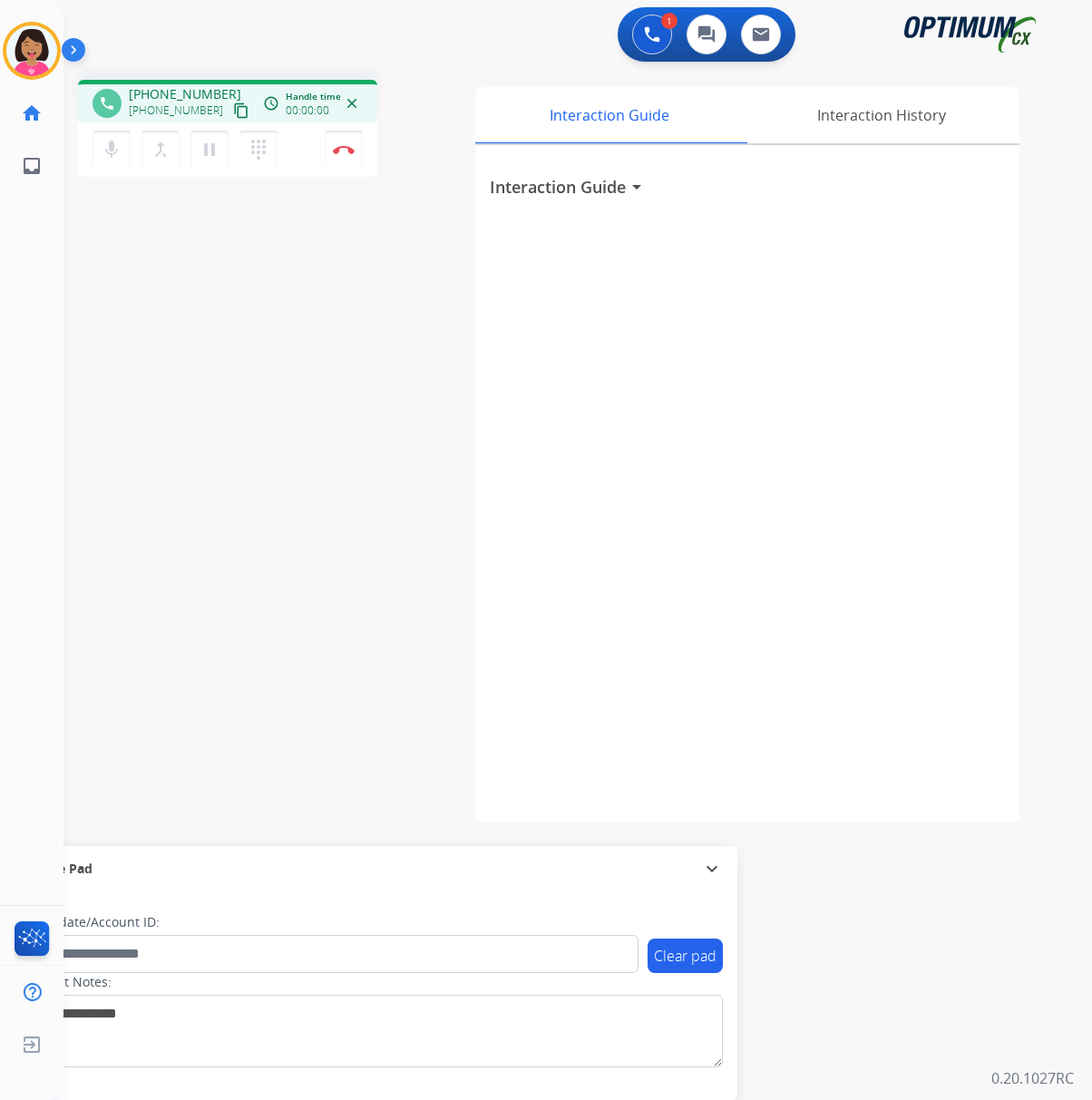 click on "content_copy" at bounding box center (241, 111) 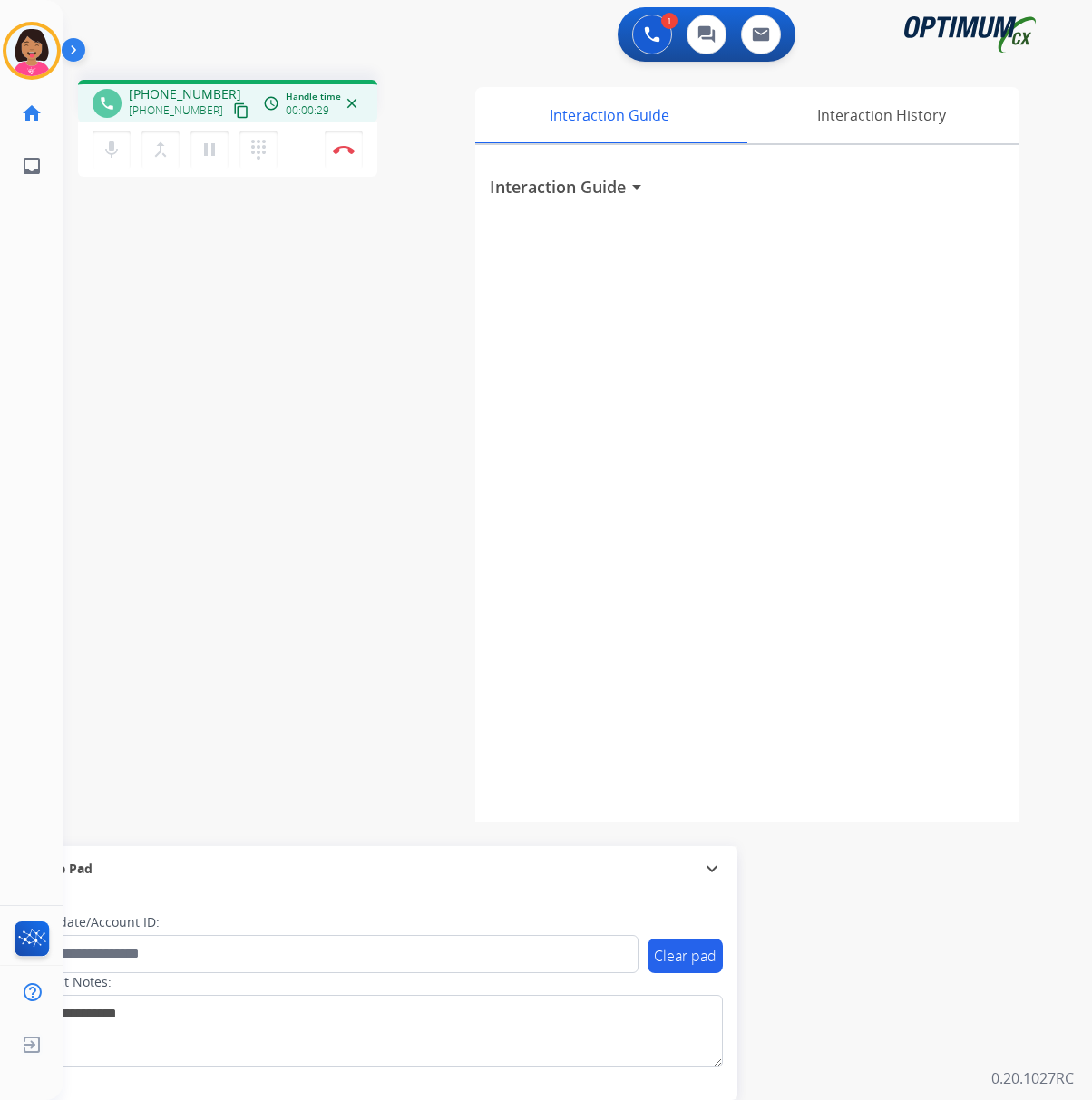 click on "content_copy" at bounding box center [241, 111] 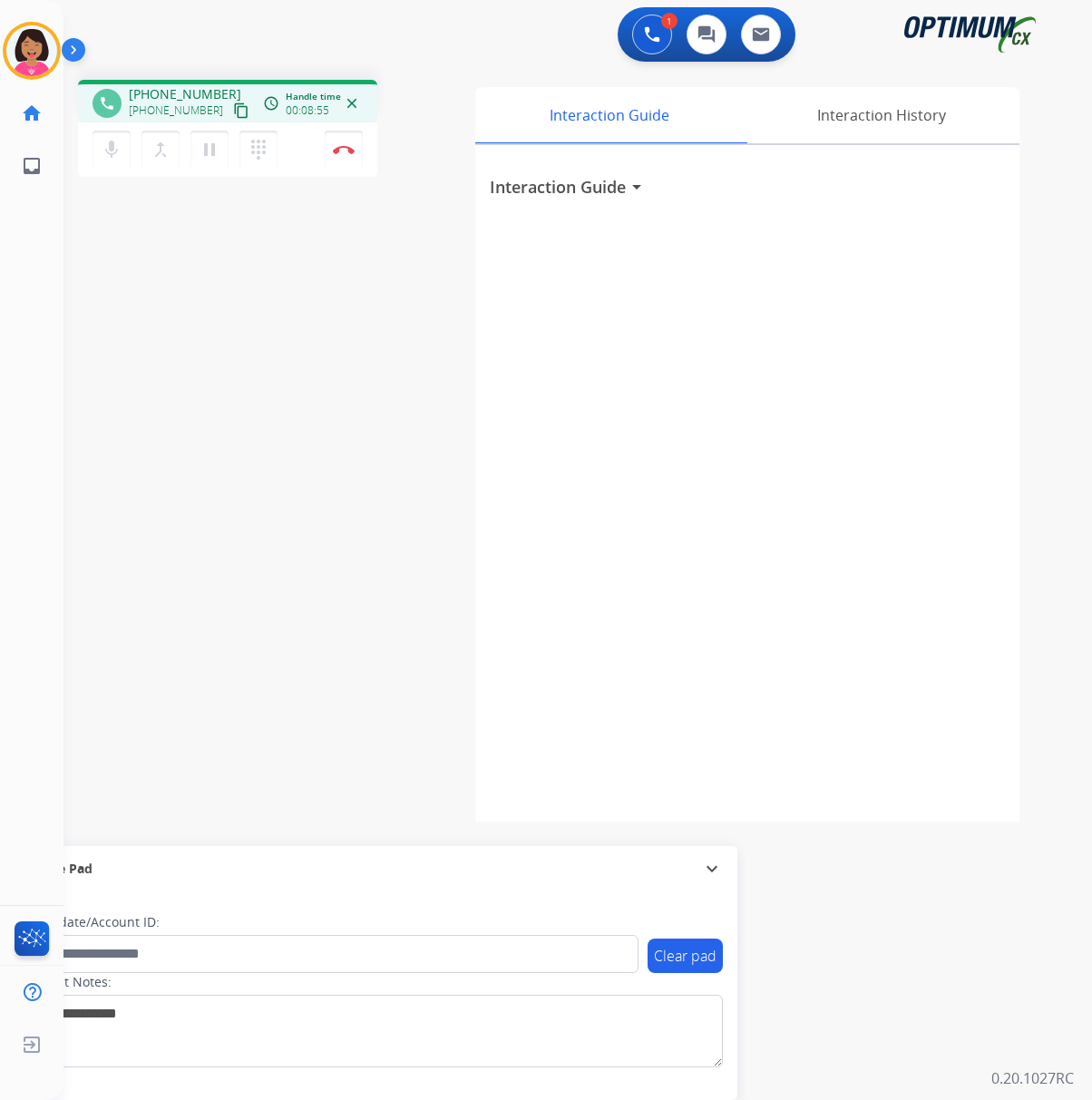 click on "phone [PHONE_NUMBER] [PHONE_NUMBER] content_copy access_time Call metrics Queue   03:04 Hold   00:00 Talk   08:56 Total   11:59 Handle time 00:08:55 close mic Mute merge_type Bridge pause Hold dialpad Dialpad Disconnect swap_horiz Break voice bridge close_fullscreen Connect 3-Way Call merge_type Separate 3-Way Call  Interaction Guide   Interaction History  Interaction Guide arrow_drop_down Secure Pad expand_more Clear pad Candidate/Account ID: Contact Notes:" at bounding box center [556, 443] 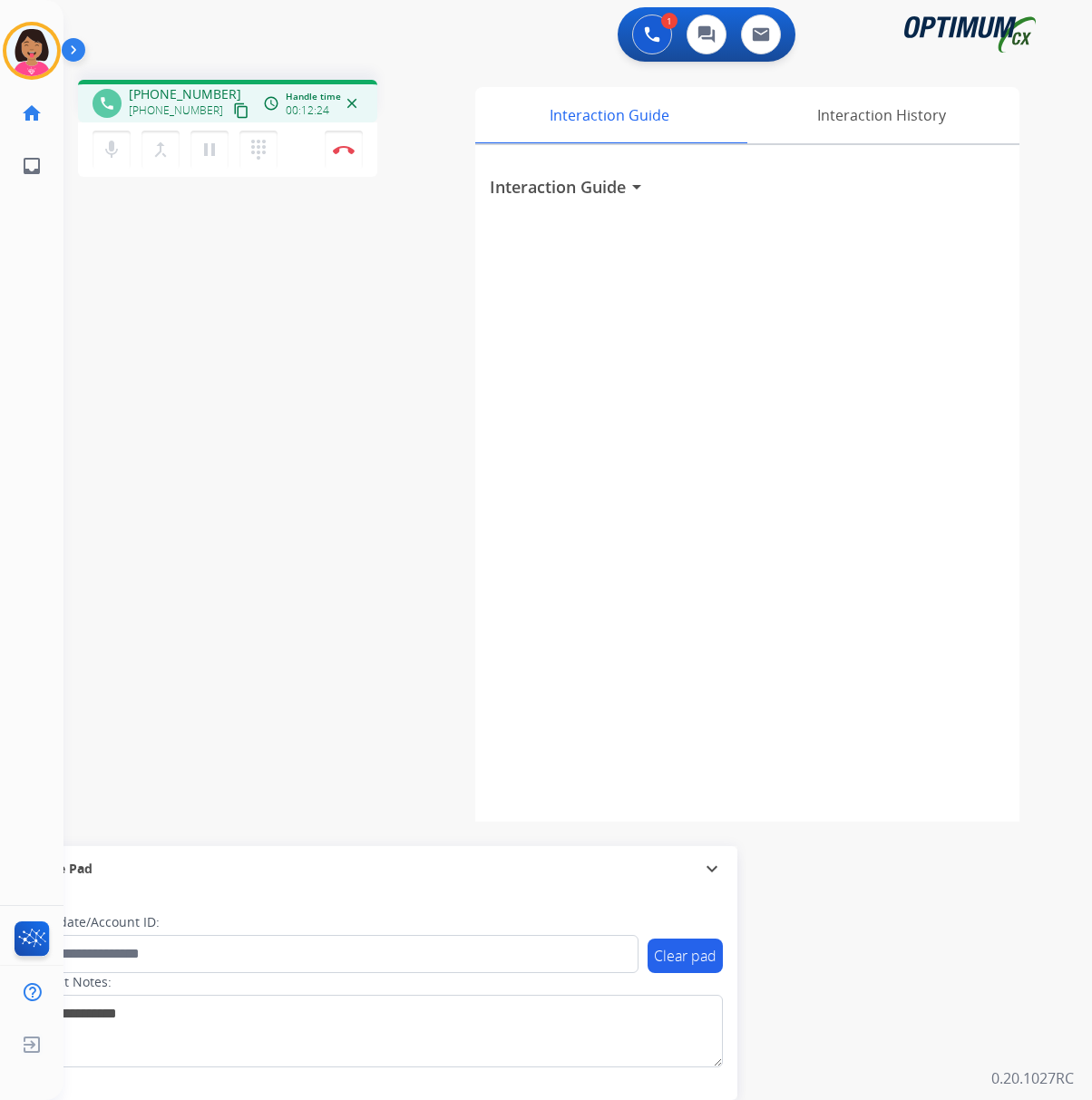 click on "phone [PHONE_NUMBER] [PHONE_NUMBER] content_copy access_time Call metrics Queue   03:04 Hold   00:00 Talk   12:25 Total   15:28 Handle time 00:12:24 close mic Mute merge_type Bridge pause Hold dialpad Dialpad Disconnect swap_horiz Break voice bridge close_fullscreen Connect 3-Way Call merge_type Separate 3-Way Call  Interaction Guide   Interaction History  Interaction Guide arrow_drop_down Secure Pad expand_more Clear pad Candidate/Account ID: Contact Notes:" at bounding box center [556, 443] 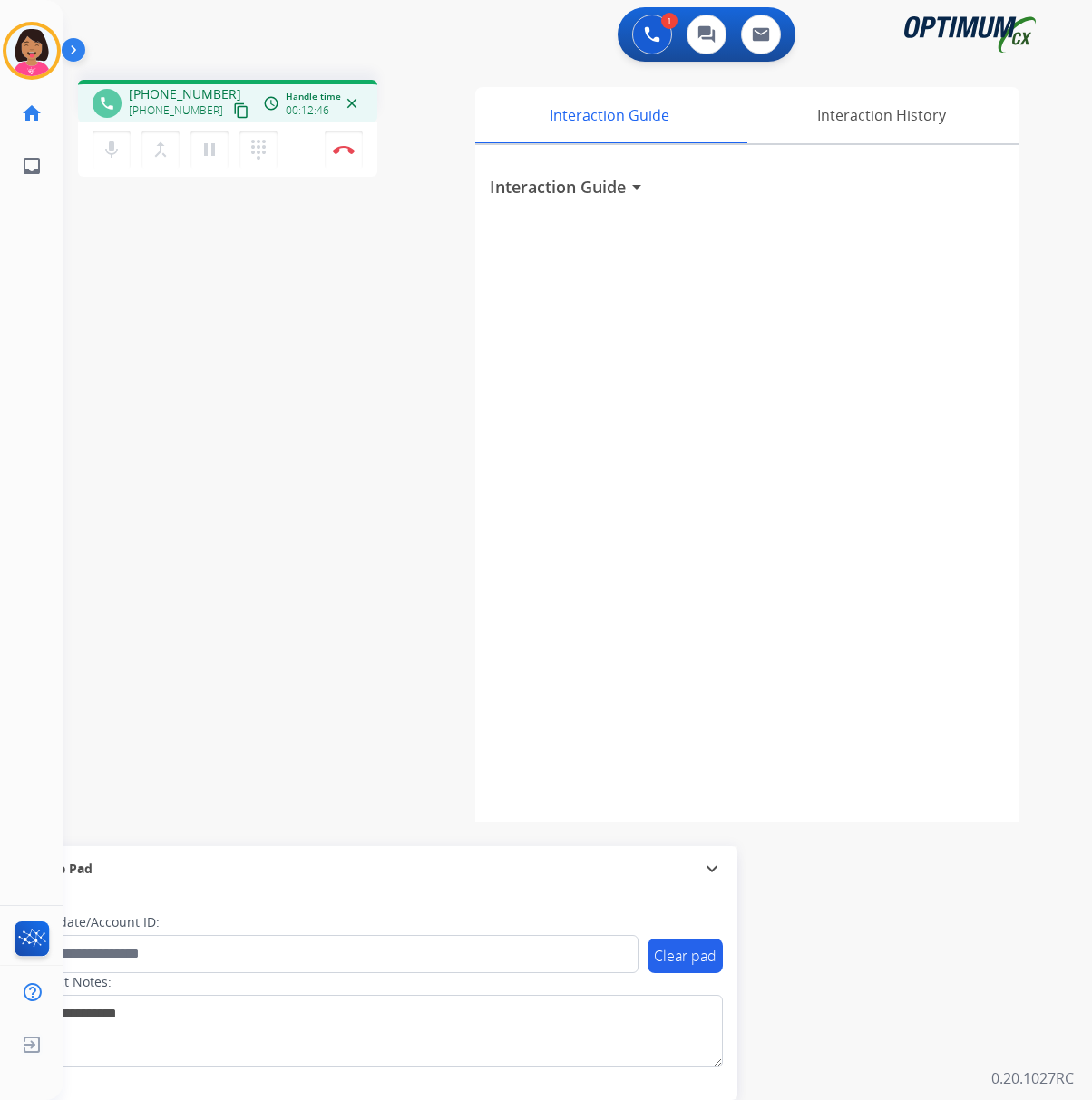 click on "phone [PHONE_NUMBER] [PHONE_NUMBER] content_copy access_time Call metrics Queue   03:04 Hold   00:00 Talk   12:47 Total   15:50 Handle time 00:12:46 close mic Mute merge_type Bridge pause Hold dialpad Dialpad Disconnect swap_horiz Break voice bridge close_fullscreen Connect 3-Way Call merge_type Separate 3-Way Call  Interaction Guide   Interaction History  Interaction Guide arrow_drop_down Secure Pad expand_more Clear pad Candidate/Account ID: Contact Notes:" at bounding box center (556, 443) 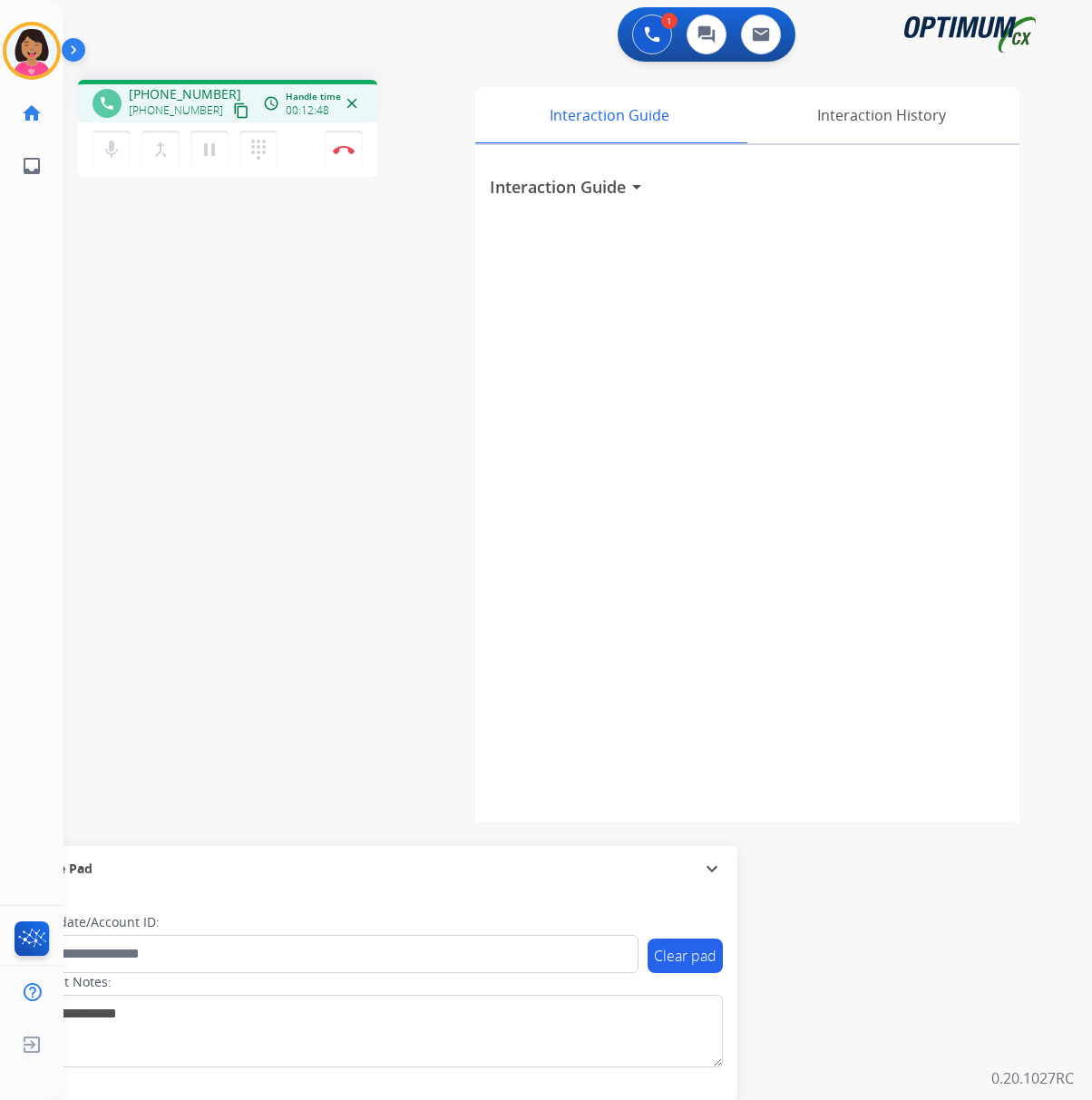 drag, startPoint x: 110, startPoint y: 259, endPoint x: 219, endPoint y: 205, distance: 121.64292 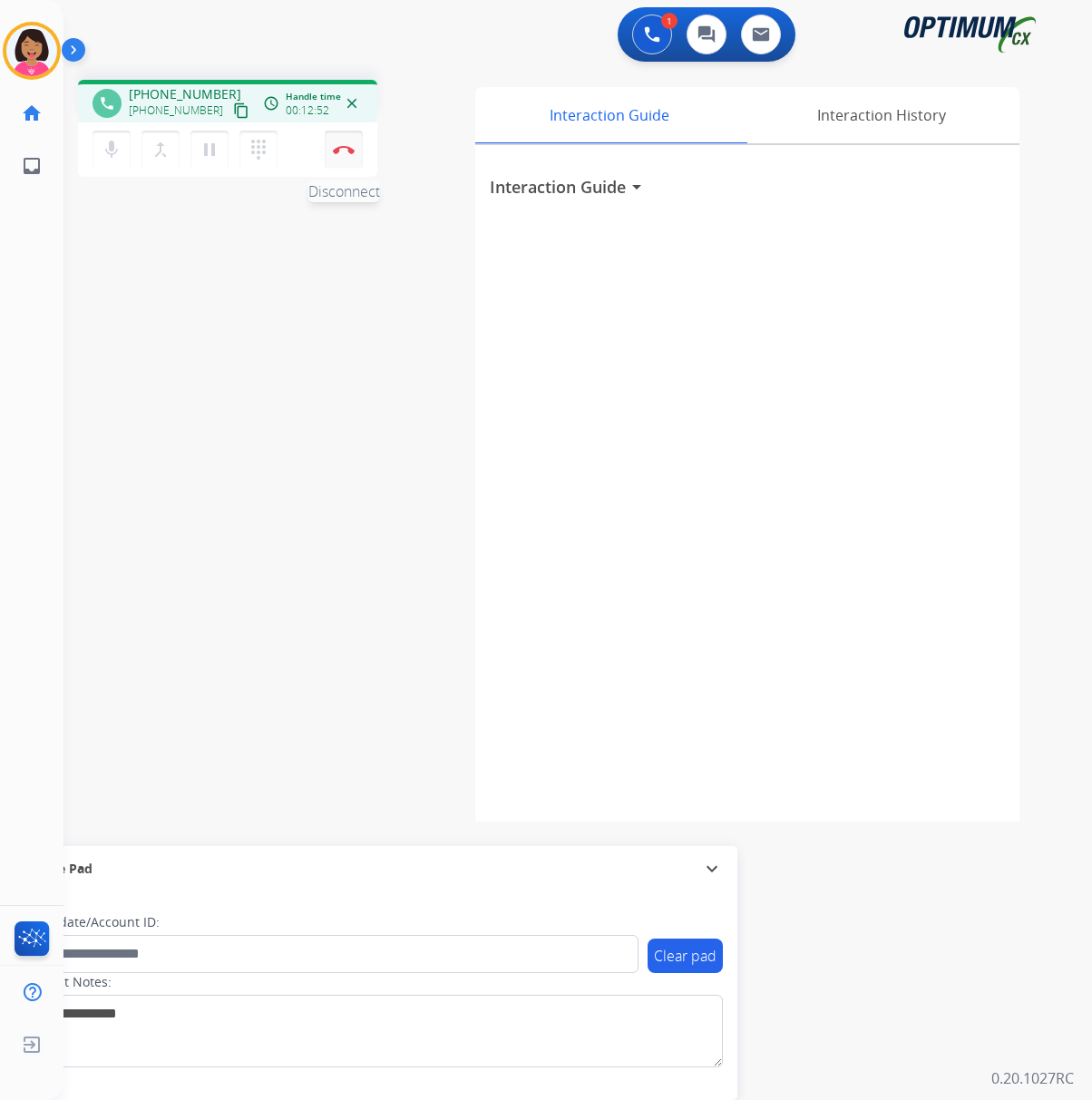 click at bounding box center [344, 150] 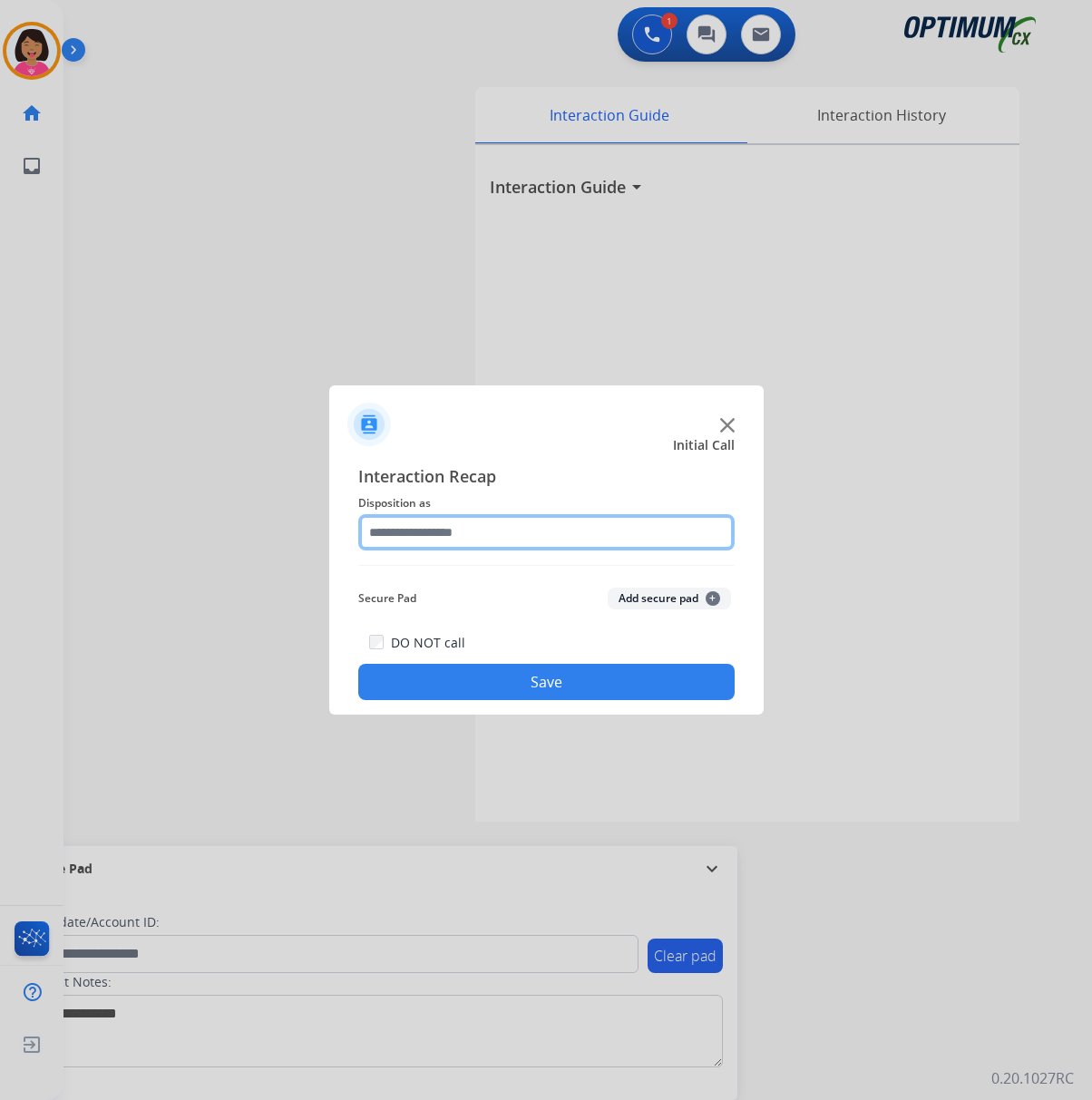 click 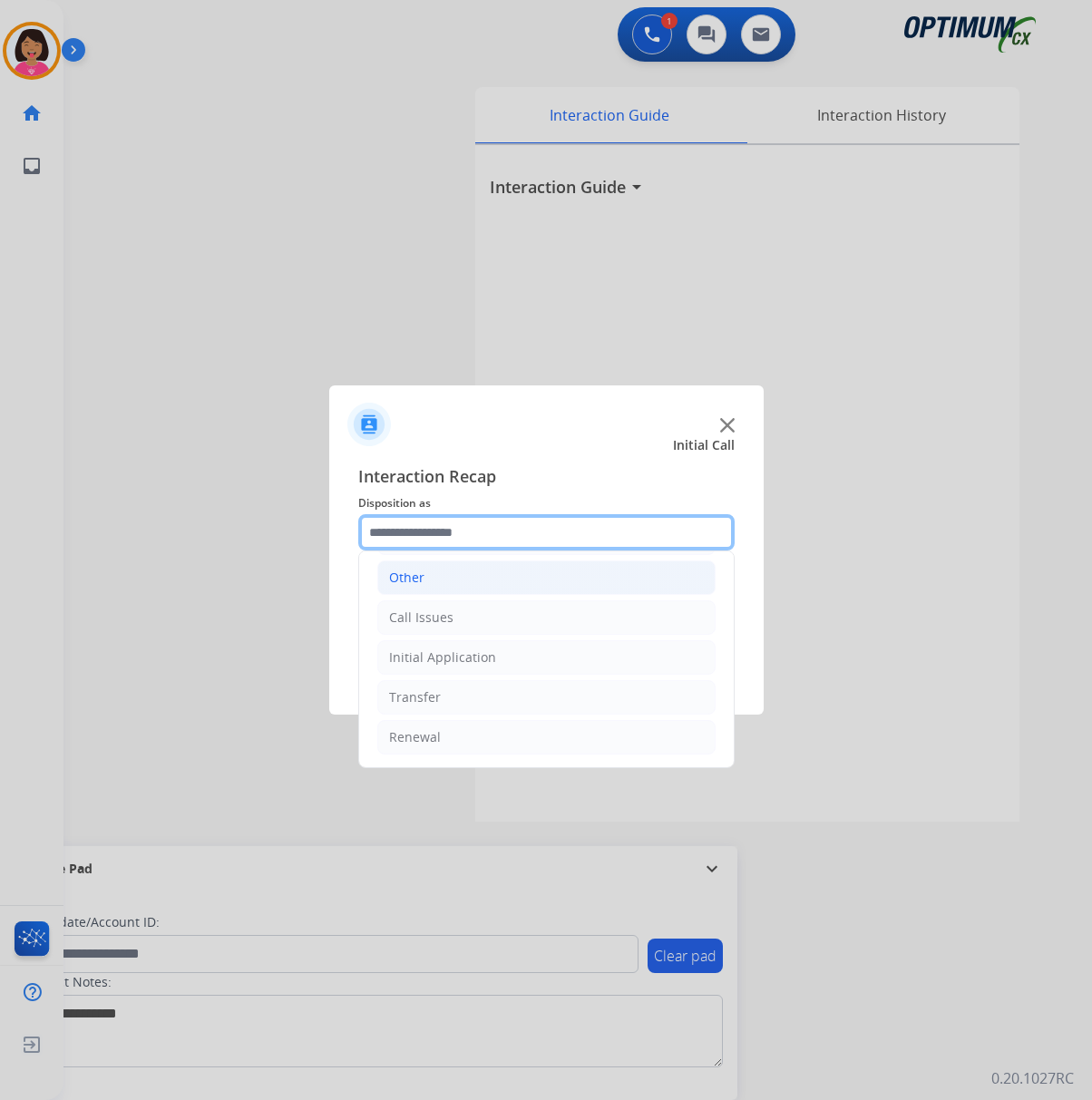scroll, scrollTop: 129, scrollLeft: 0, axis: vertical 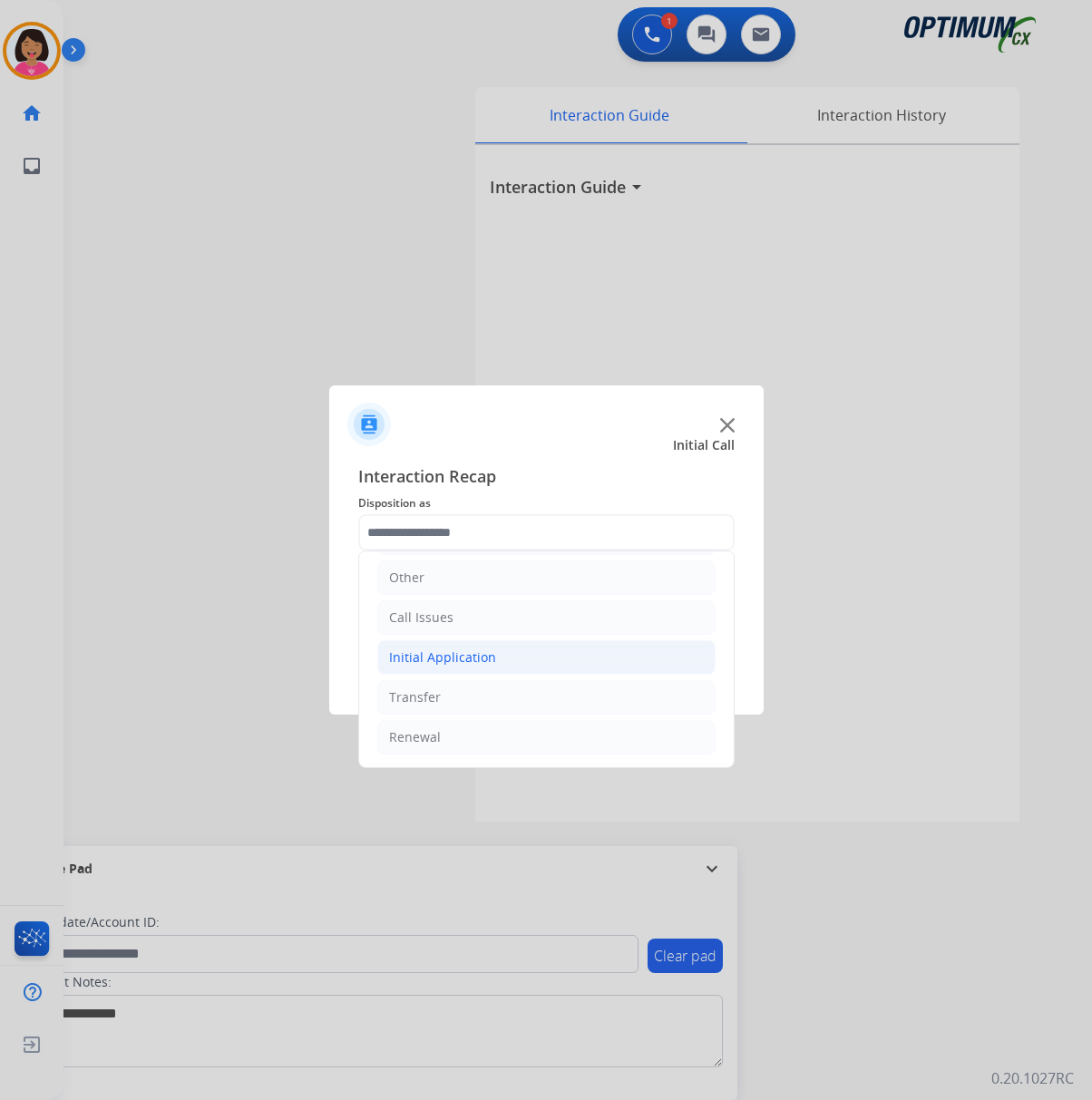 click on "Initial Application" 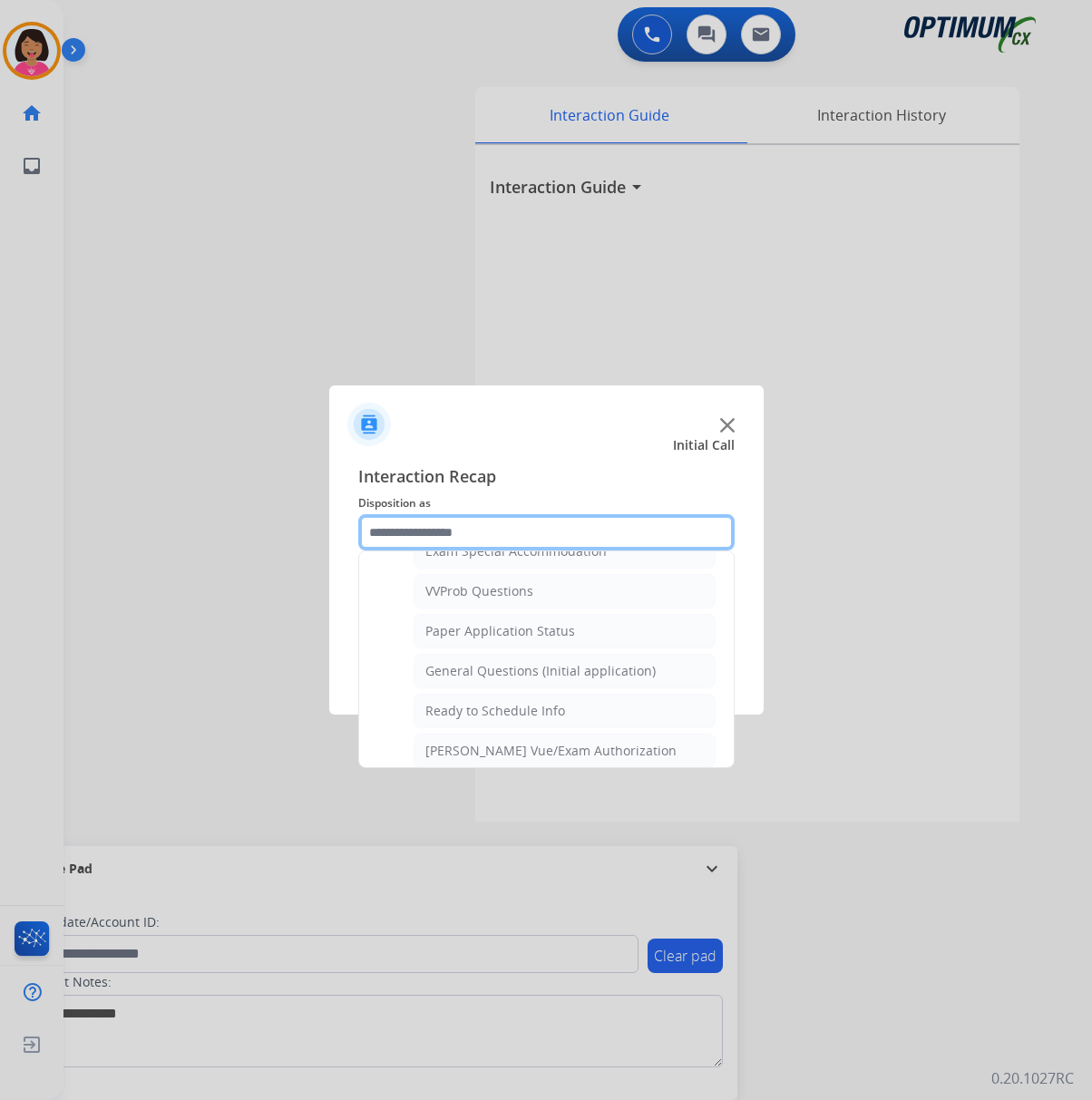 scroll, scrollTop: 976, scrollLeft: 0, axis: vertical 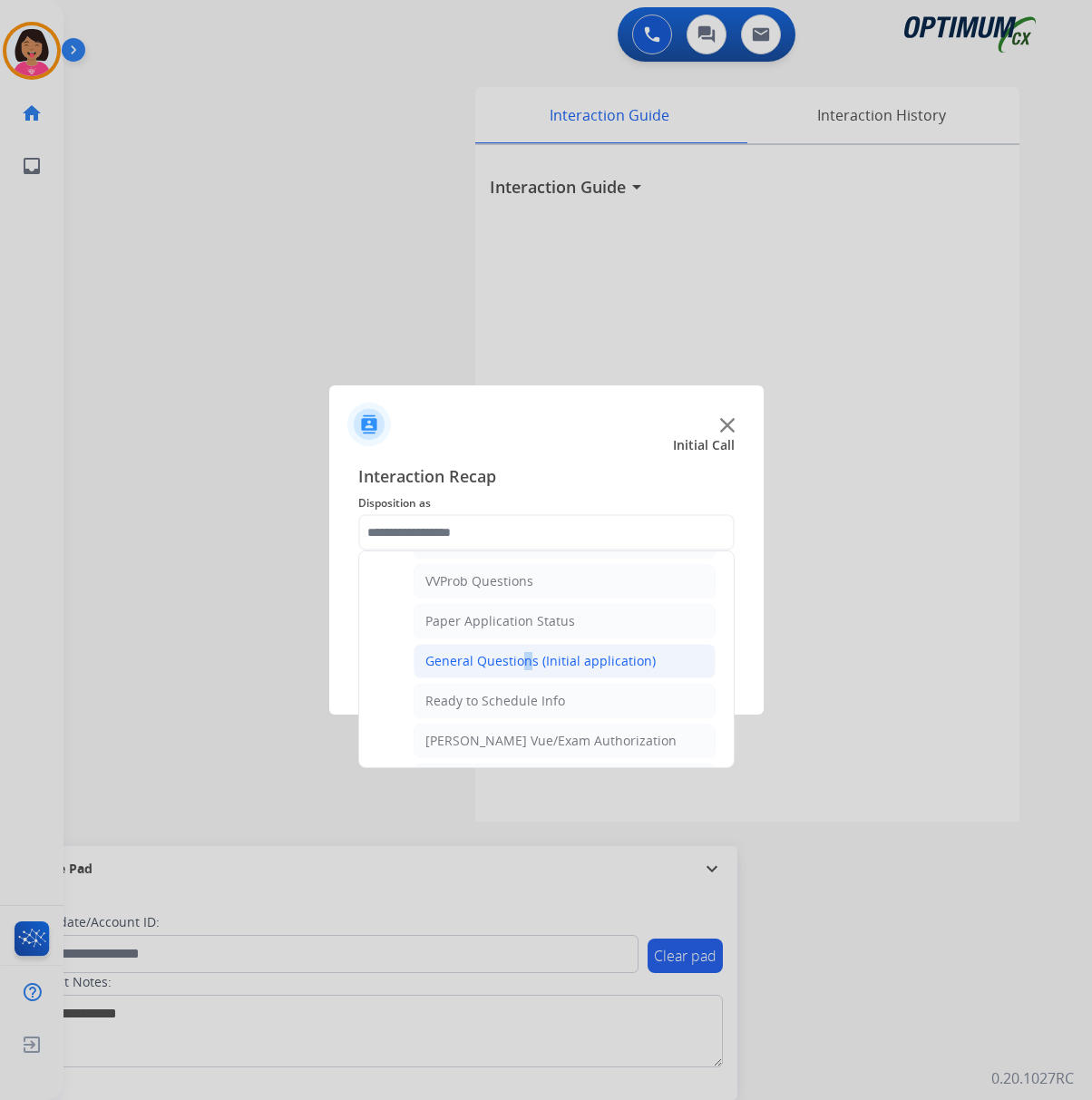 click on "General Questions (Initial application)" 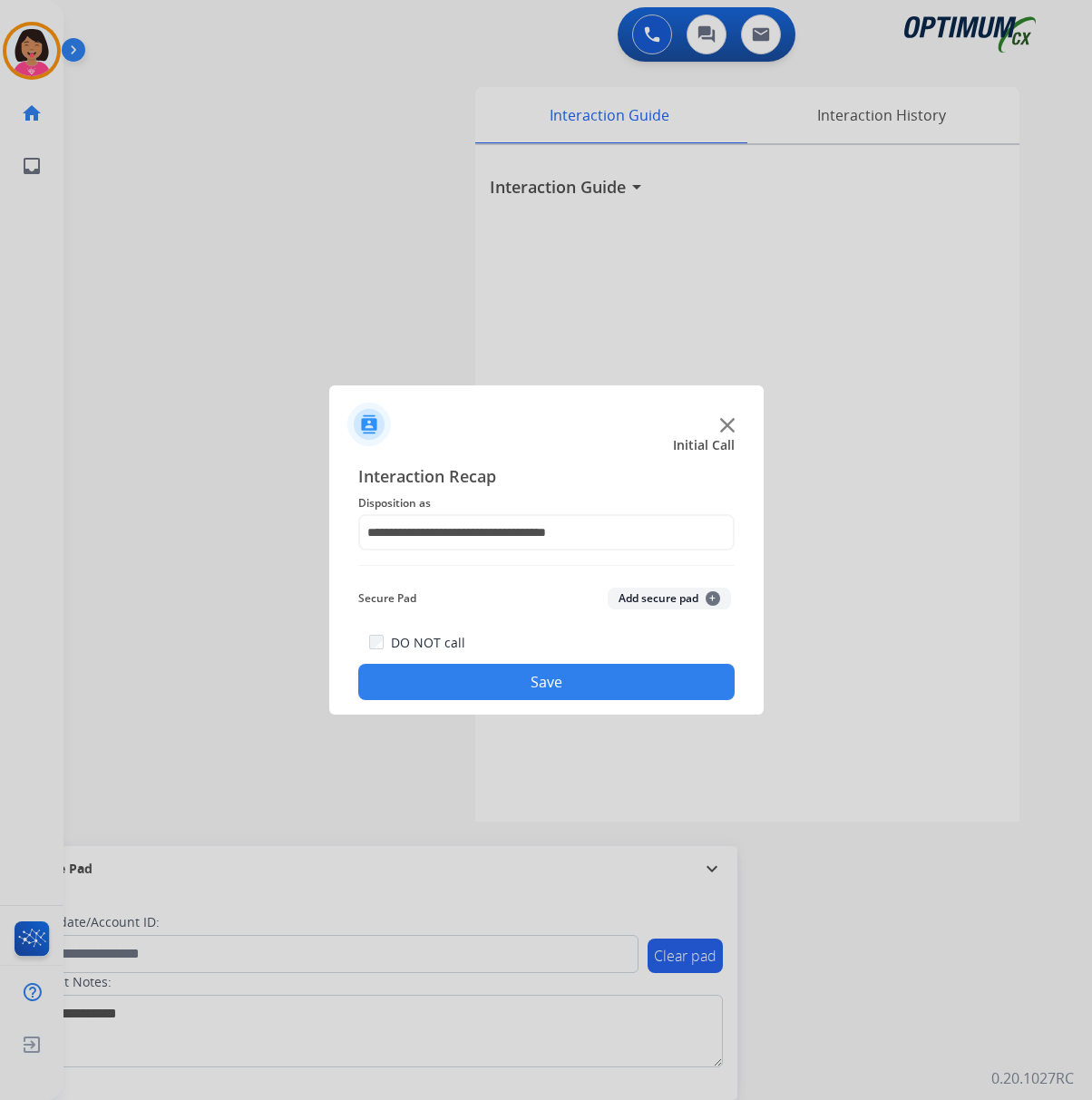 click on "**********" 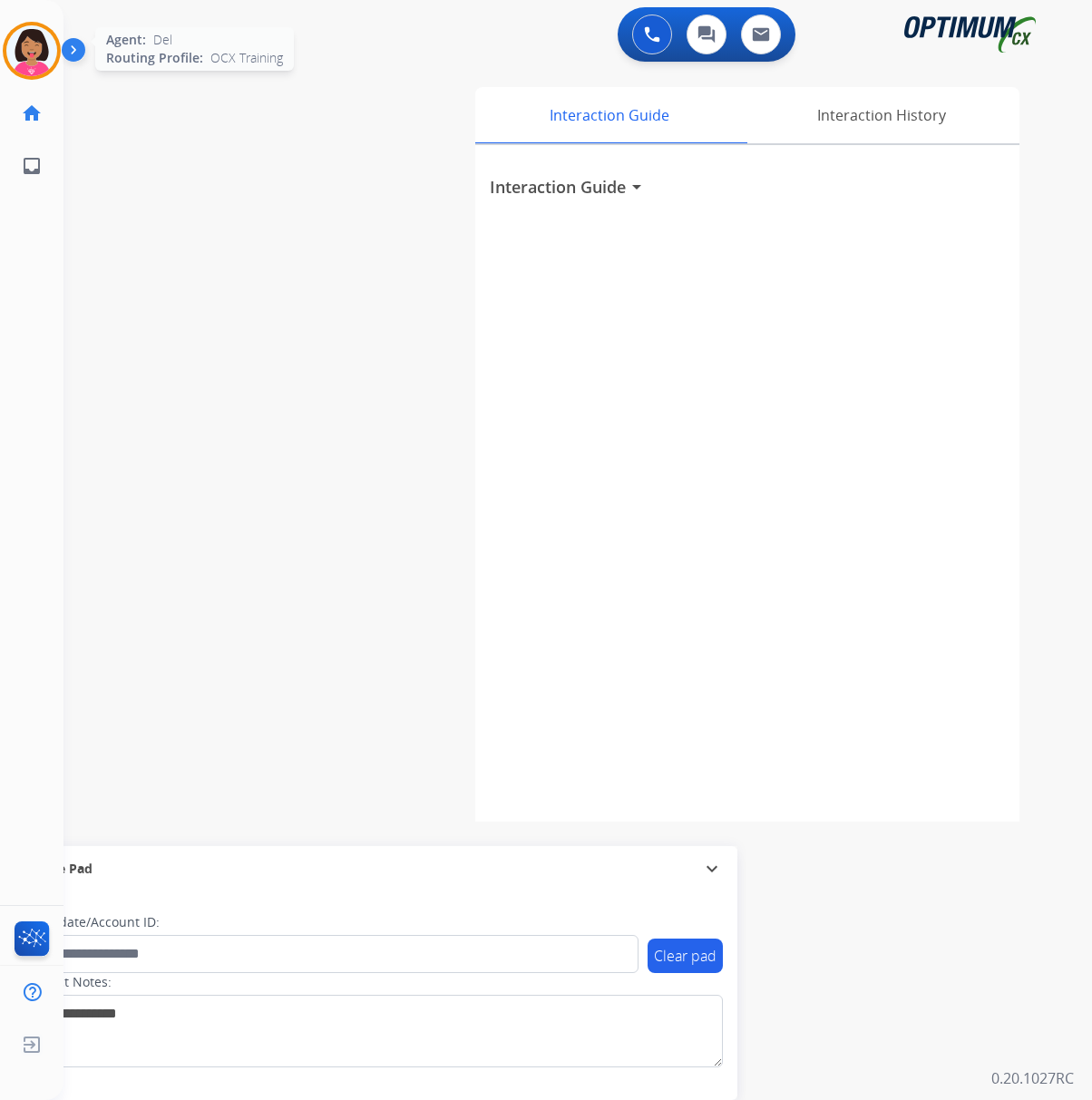click at bounding box center (32, 51) 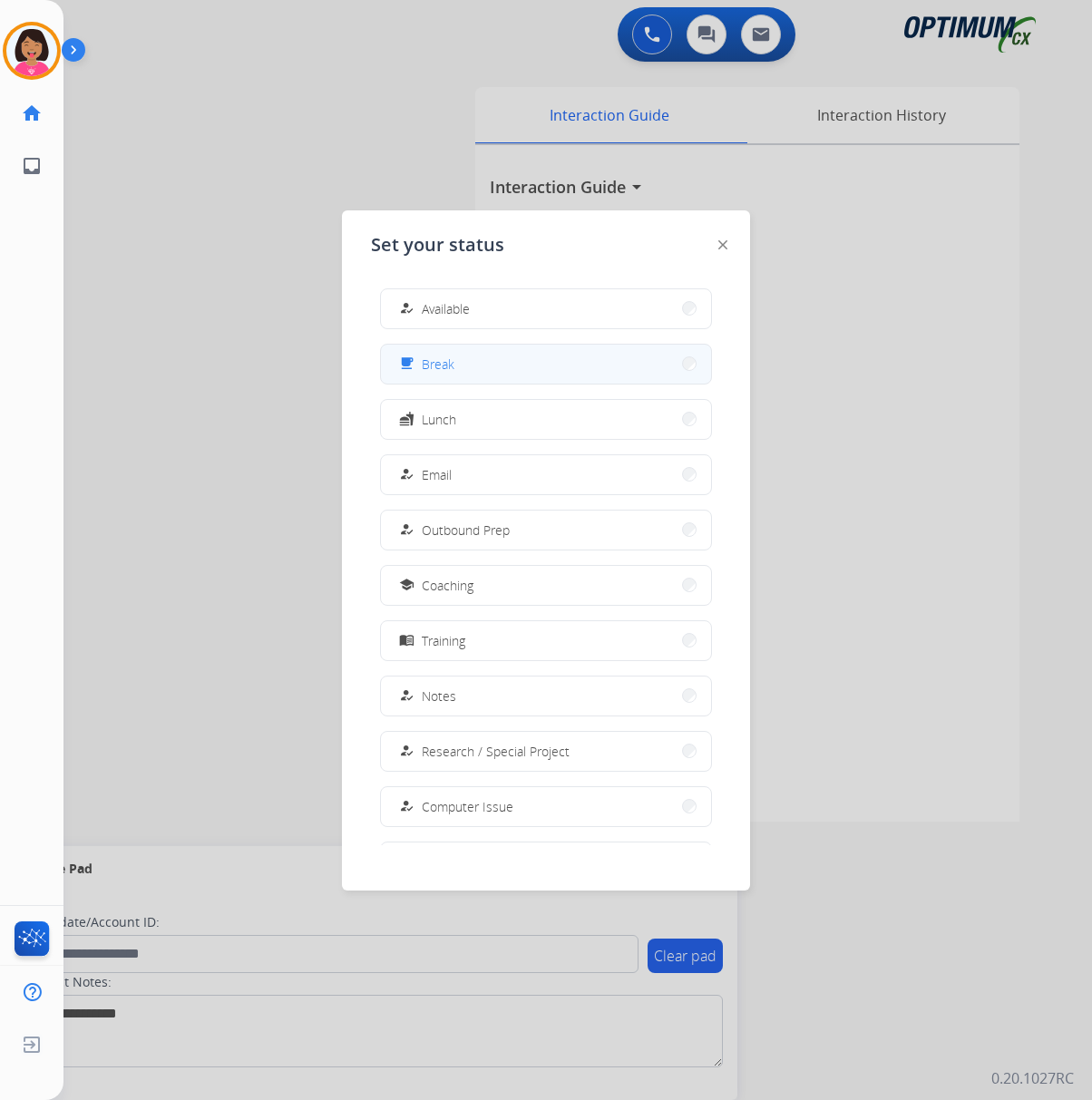 click on "Break" at bounding box center [438, 364] 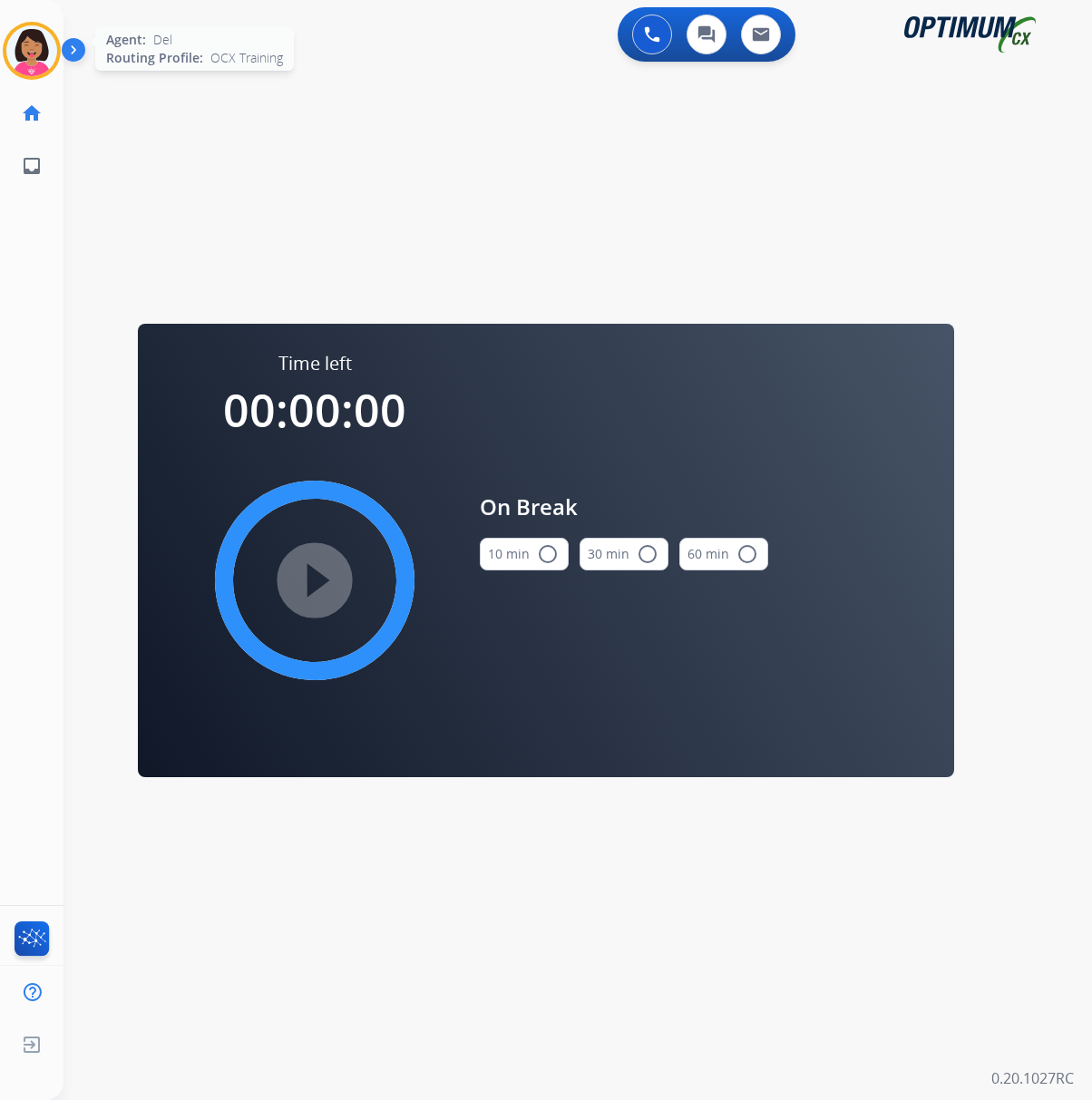 click at bounding box center (32, 51) 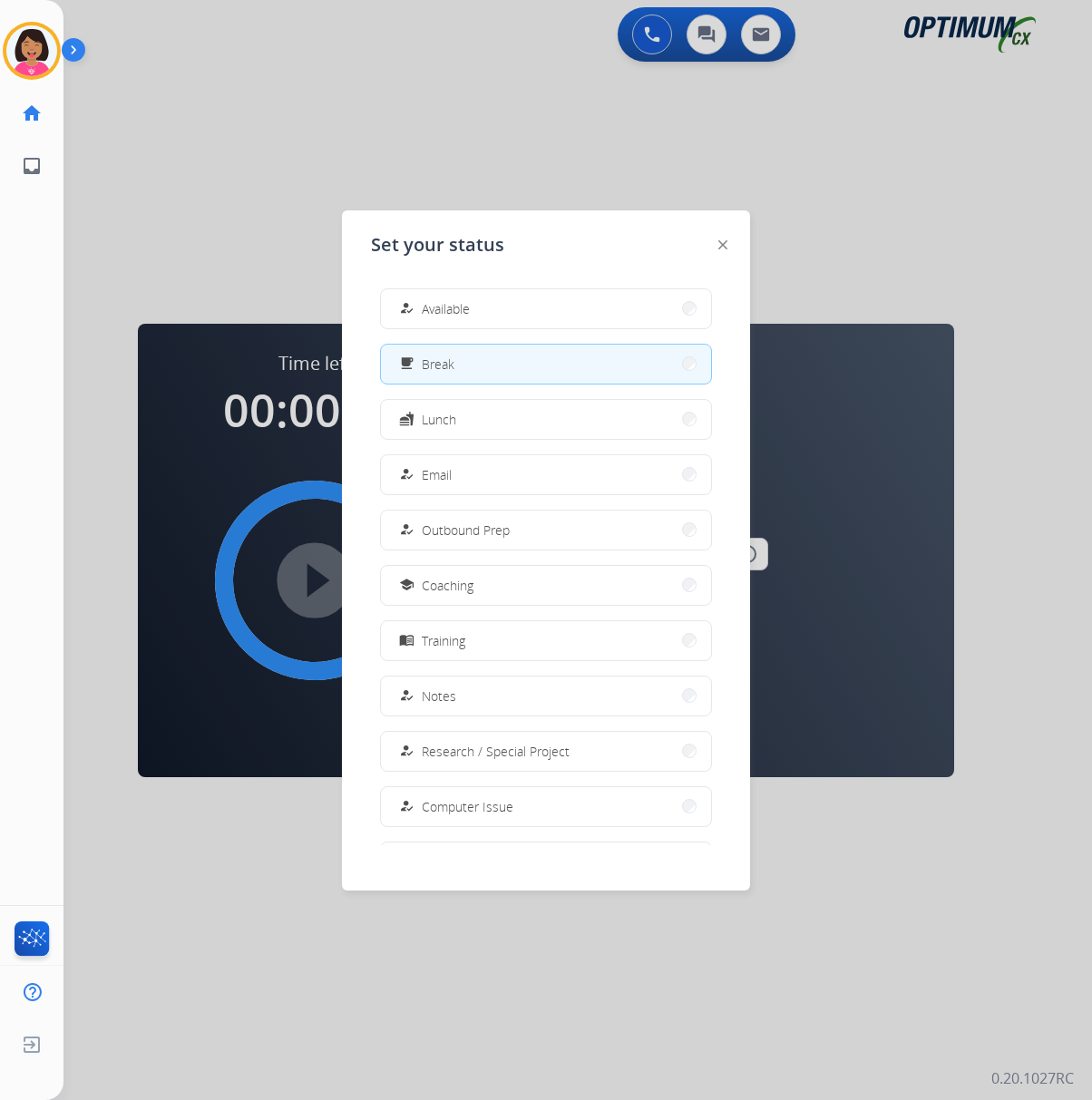 click on "how_to_reg Email" at bounding box center (546, 474) 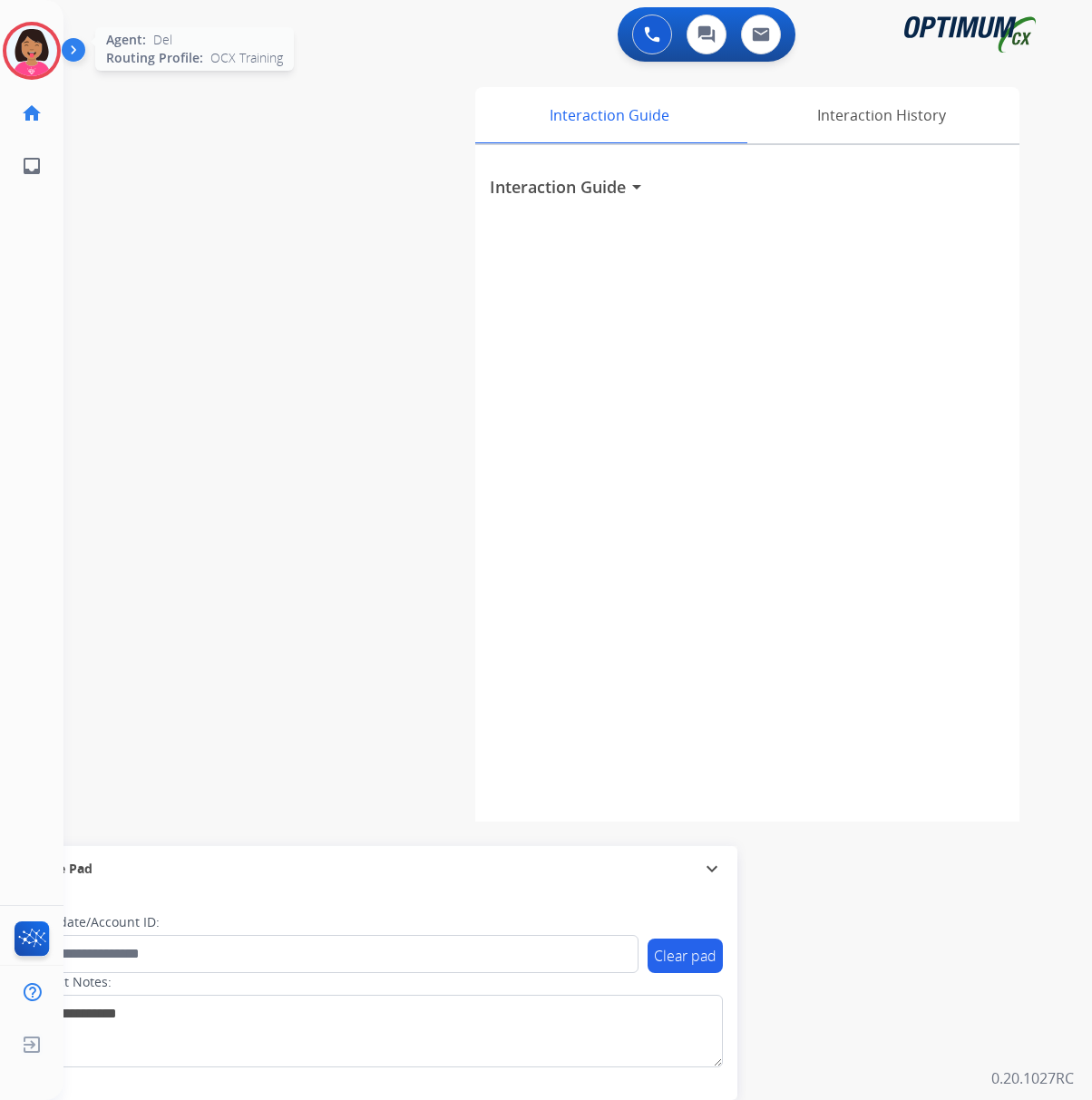 click at bounding box center [32, 51] 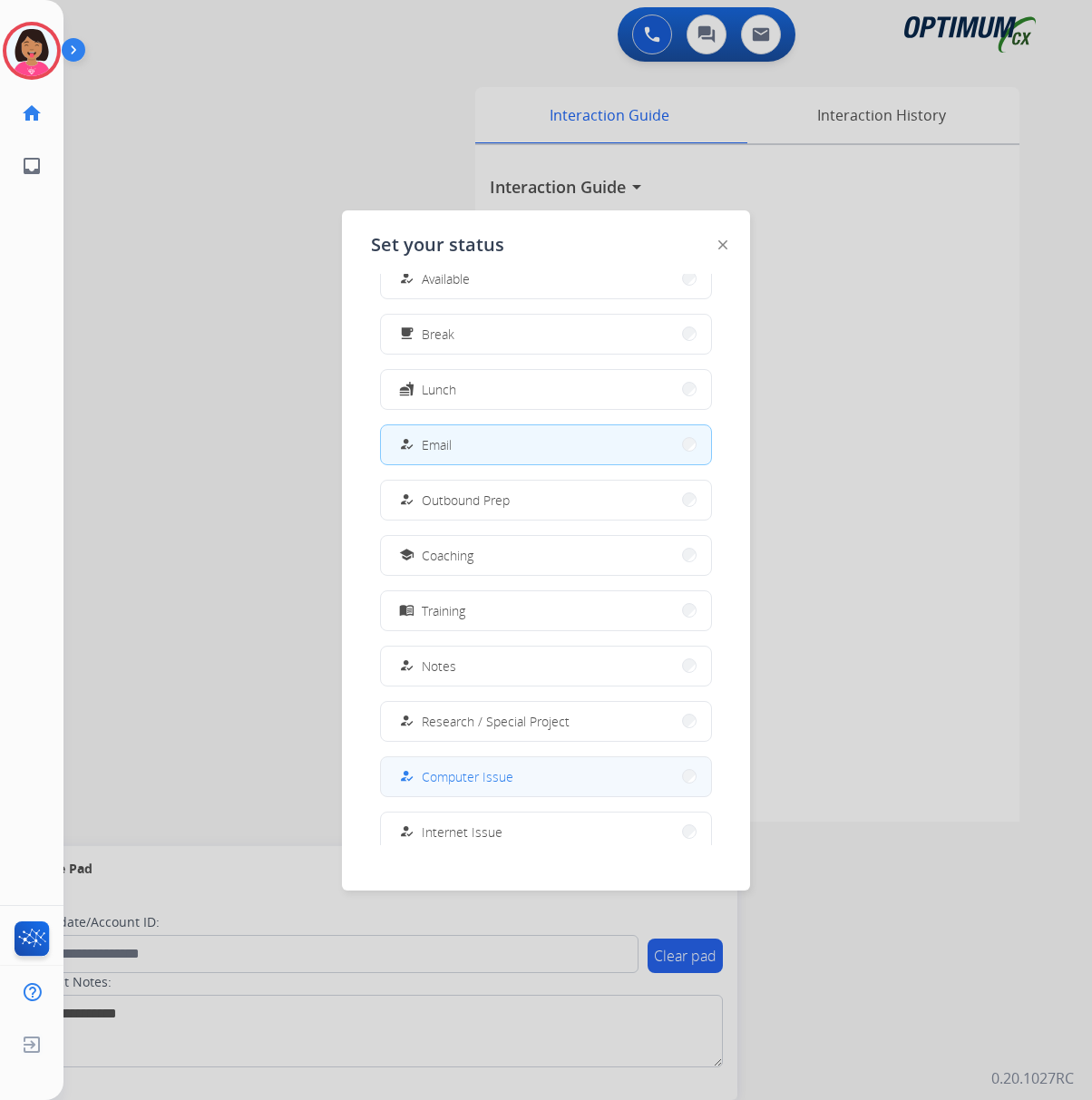 click on "how_to_reg Available free_breakfast Break fastfood Lunch how_to_reg Email how_to_reg Outbound Prep school Coaching menu_book Training how_to_reg Notes how_to_reg Research / Special Project how_to_reg Computer Issue how_to_reg Internet Issue how_to_reg Power Outage work_off Offline" at bounding box center [546, 560] 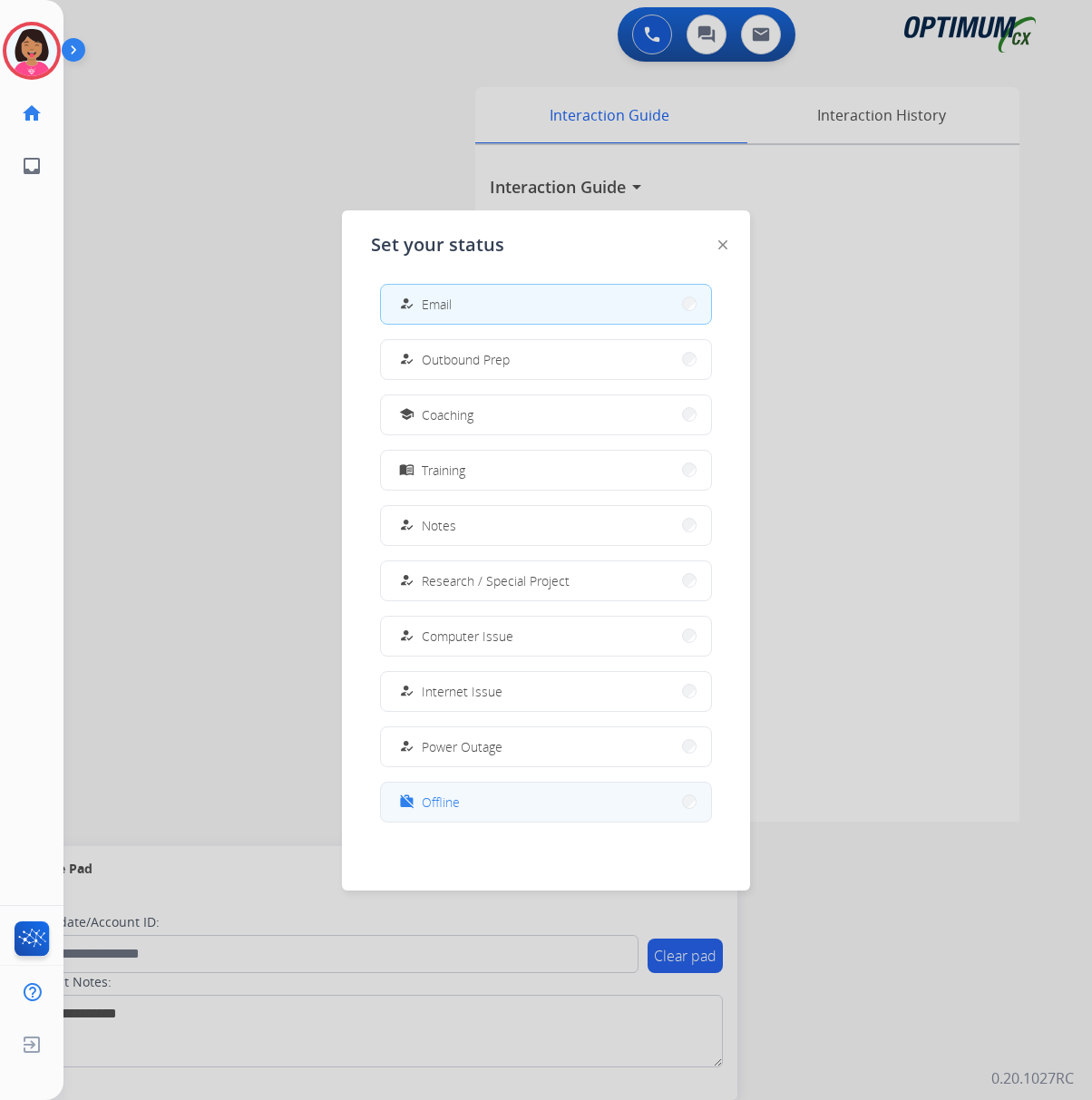 click on "work_off Offline" at bounding box center [546, 802] 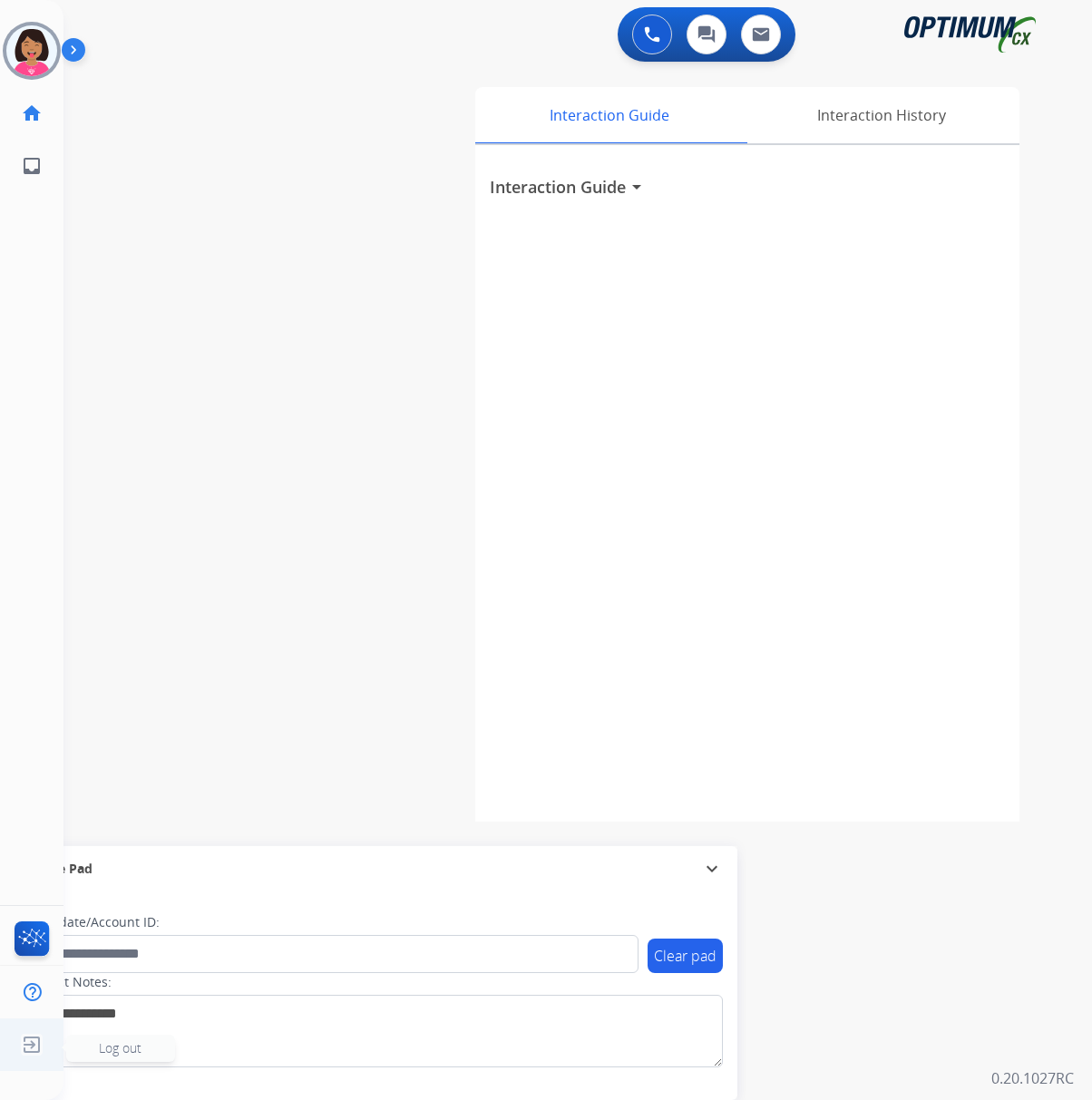 click 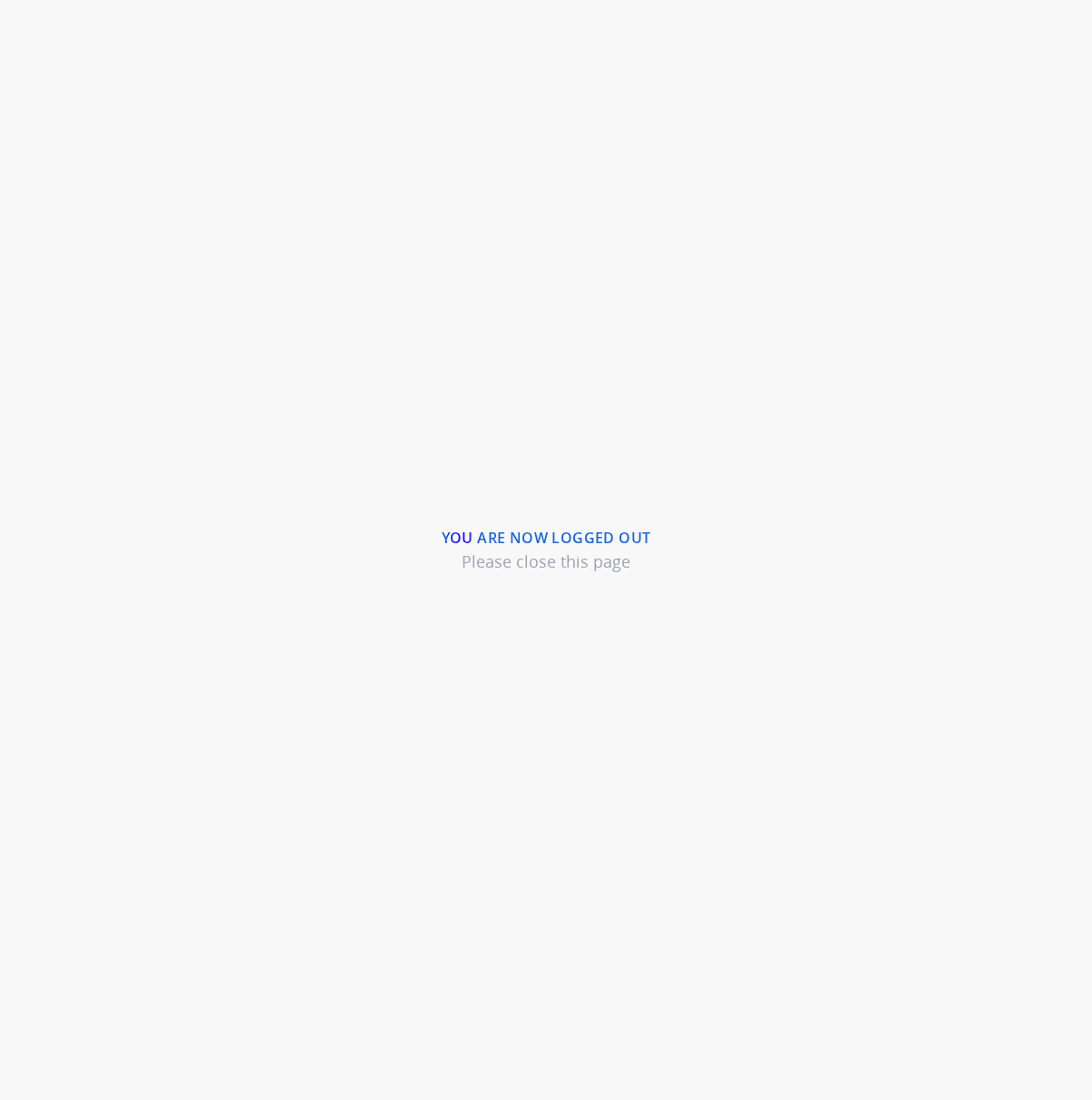 scroll, scrollTop: 0, scrollLeft: 0, axis: both 